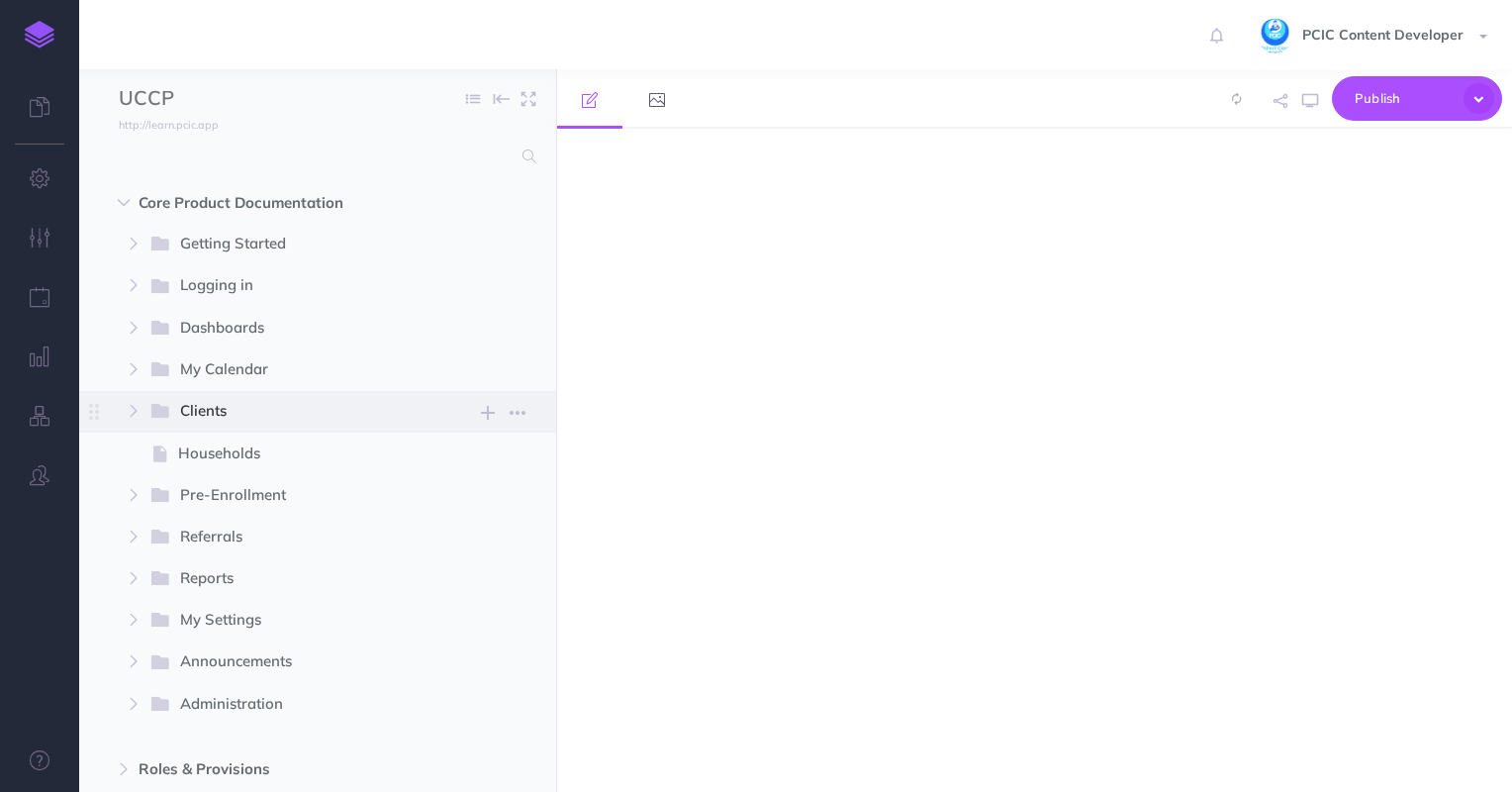 scroll, scrollTop: 0, scrollLeft: 0, axis: both 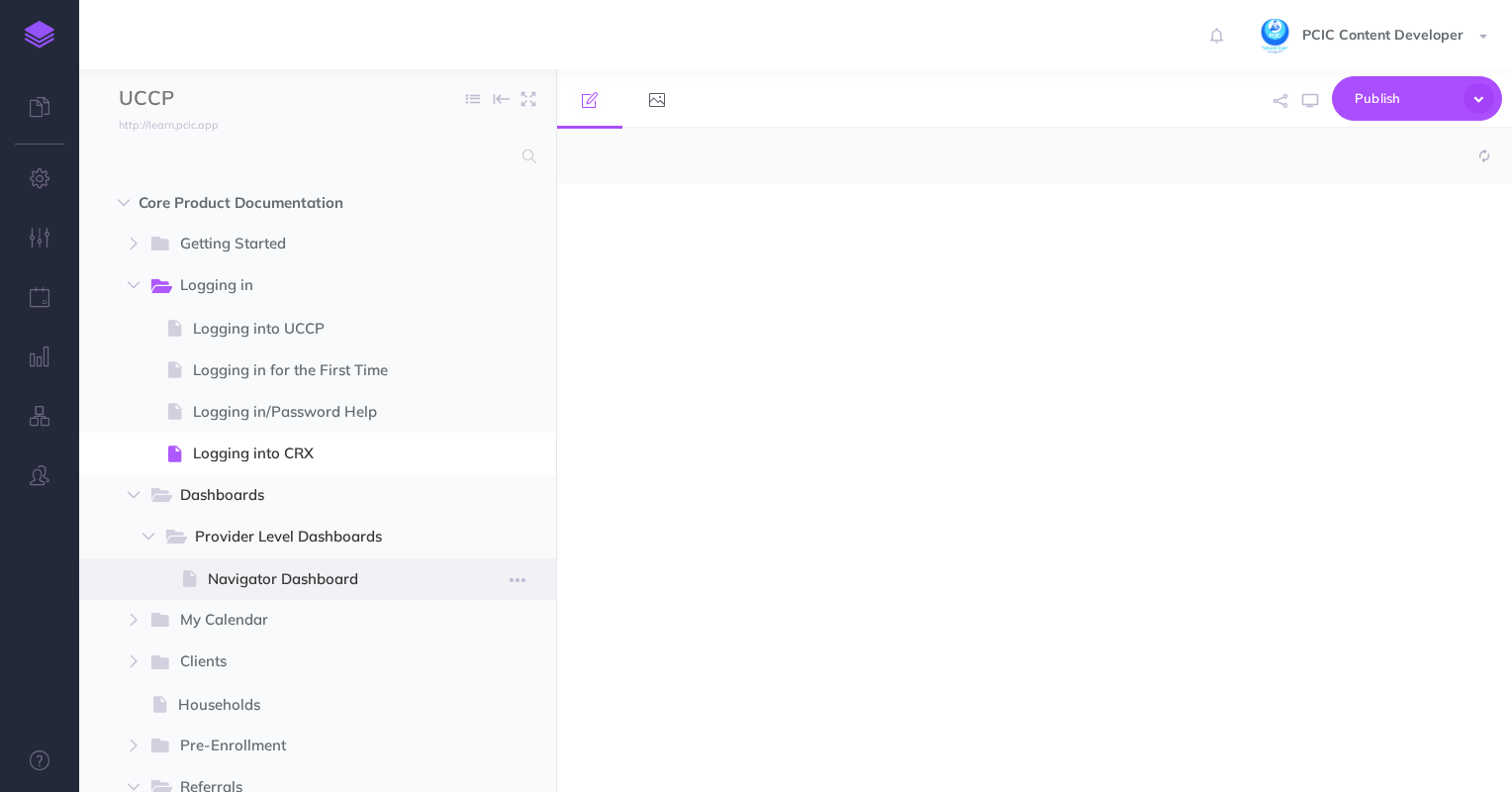 select on "null" 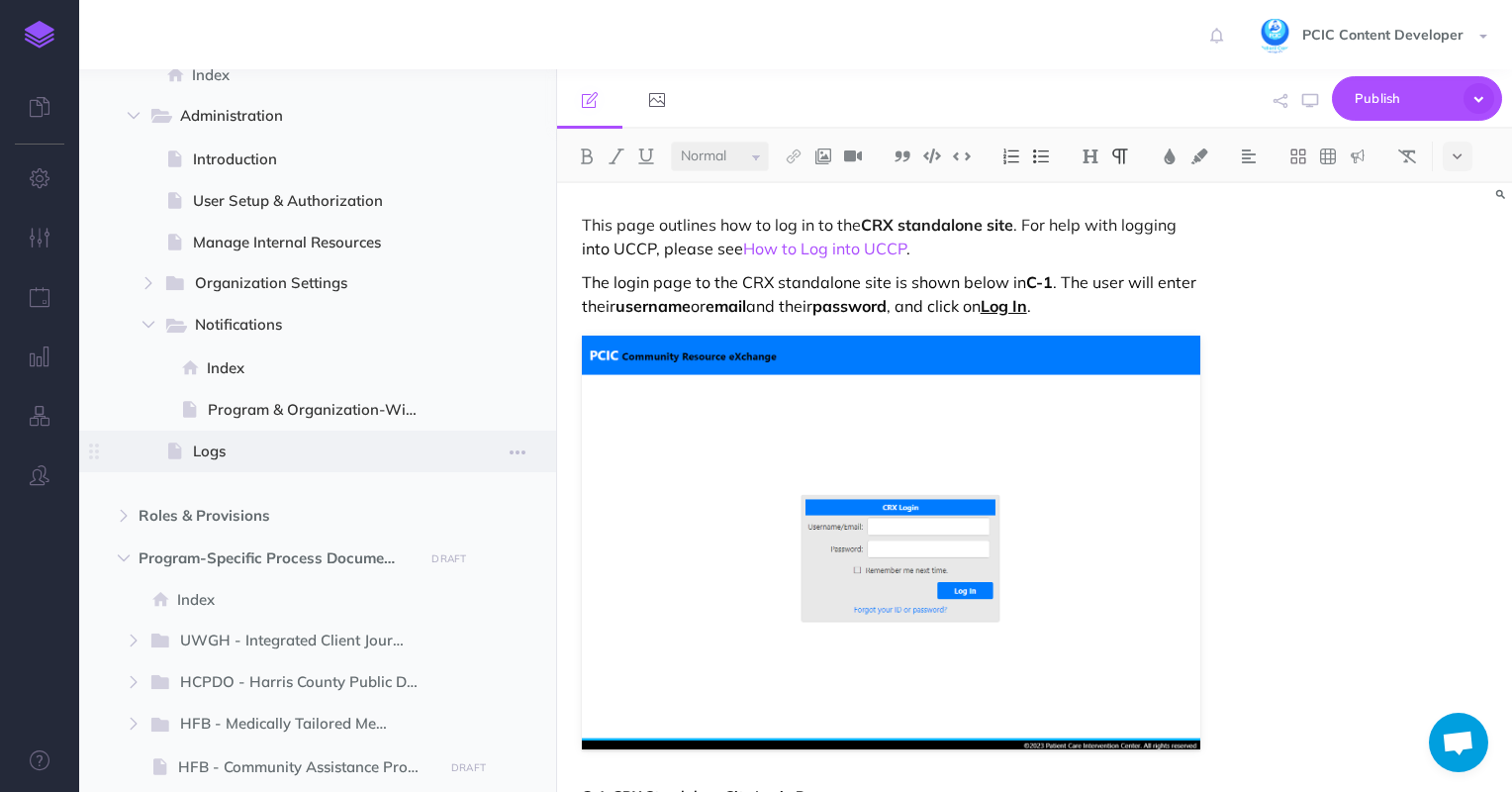 scroll, scrollTop: 1287, scrollLeft: 0, axis: vertical 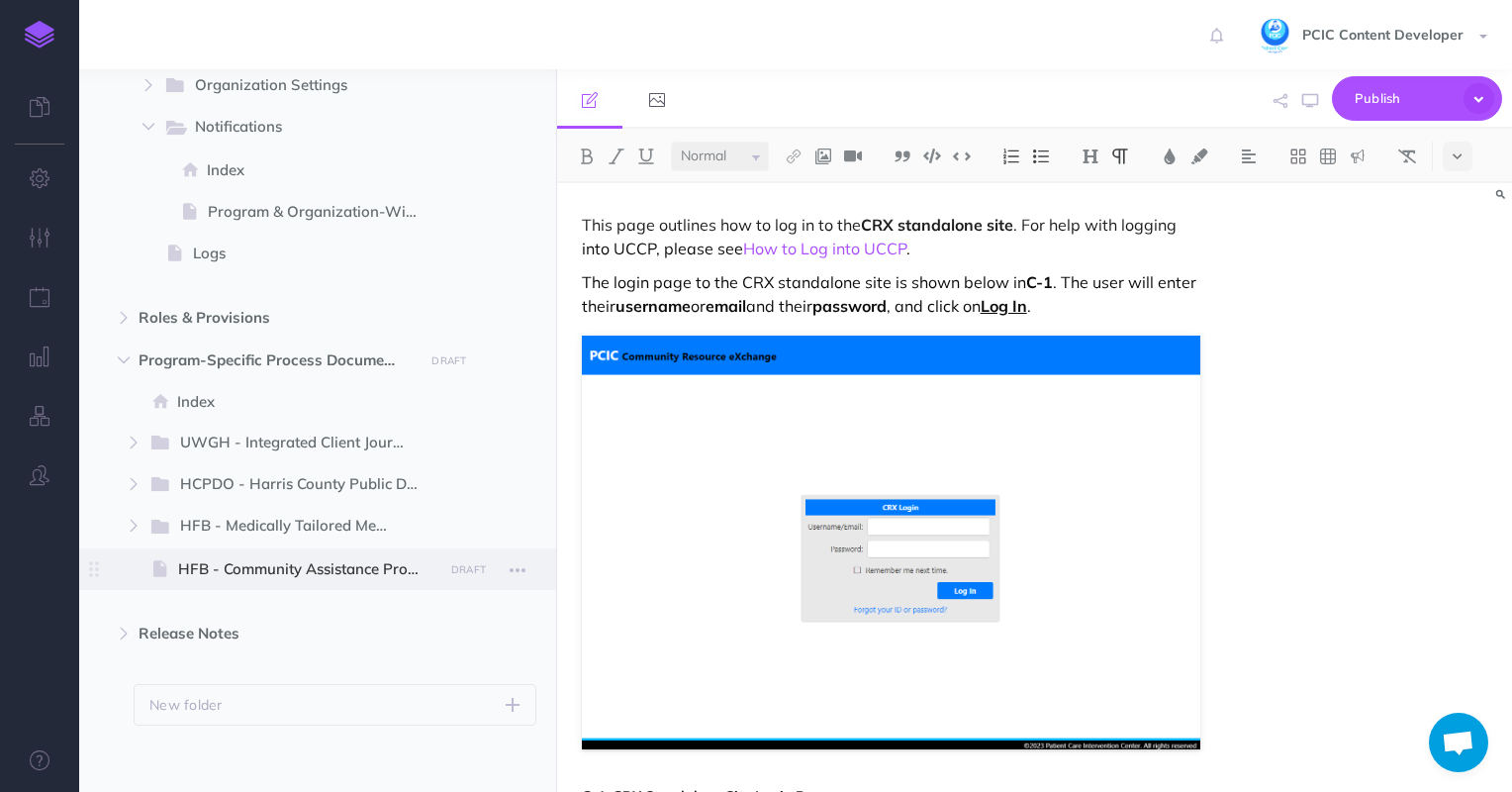 click at bounding box center (318, 569) 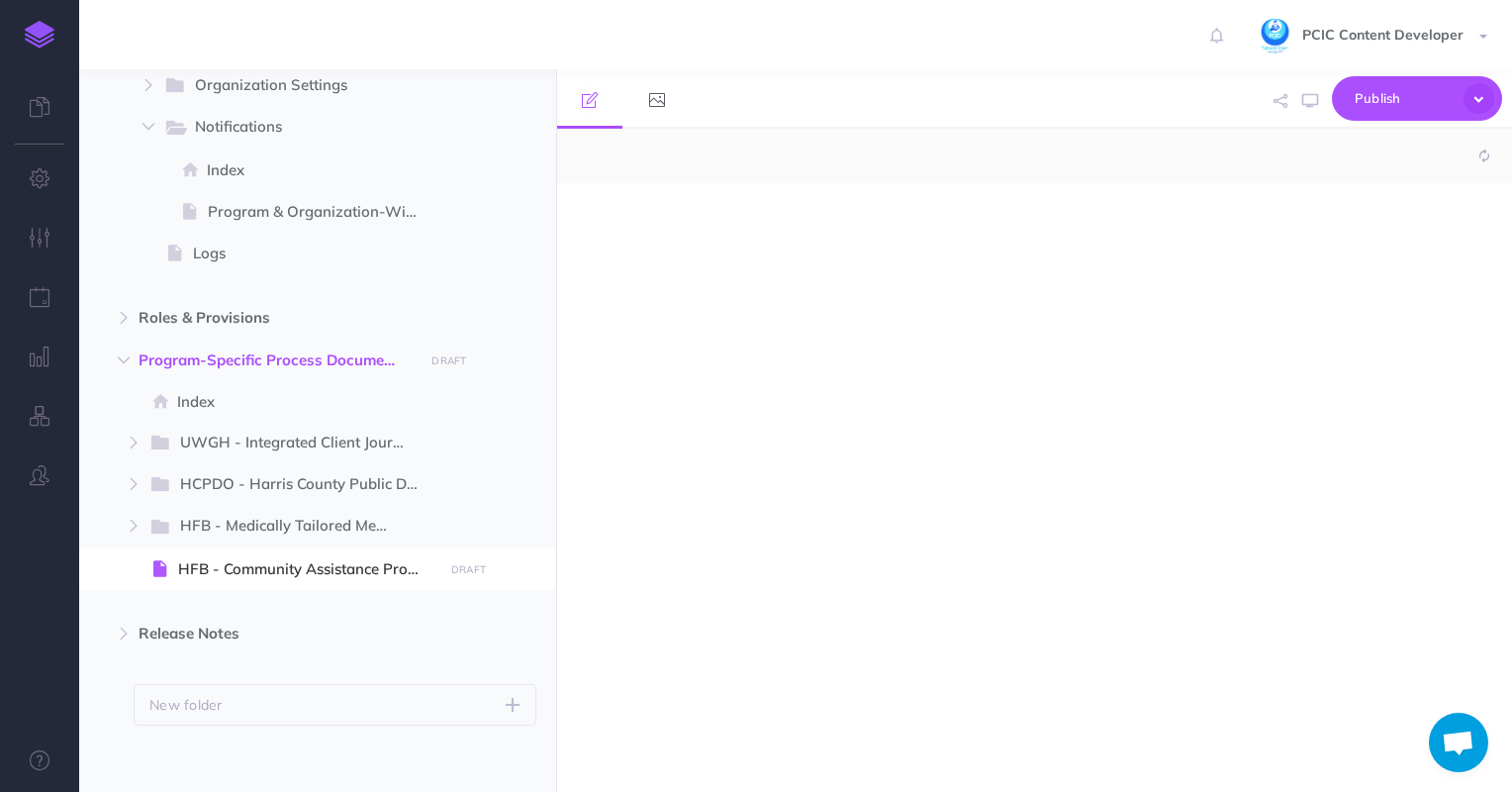 select on "null" 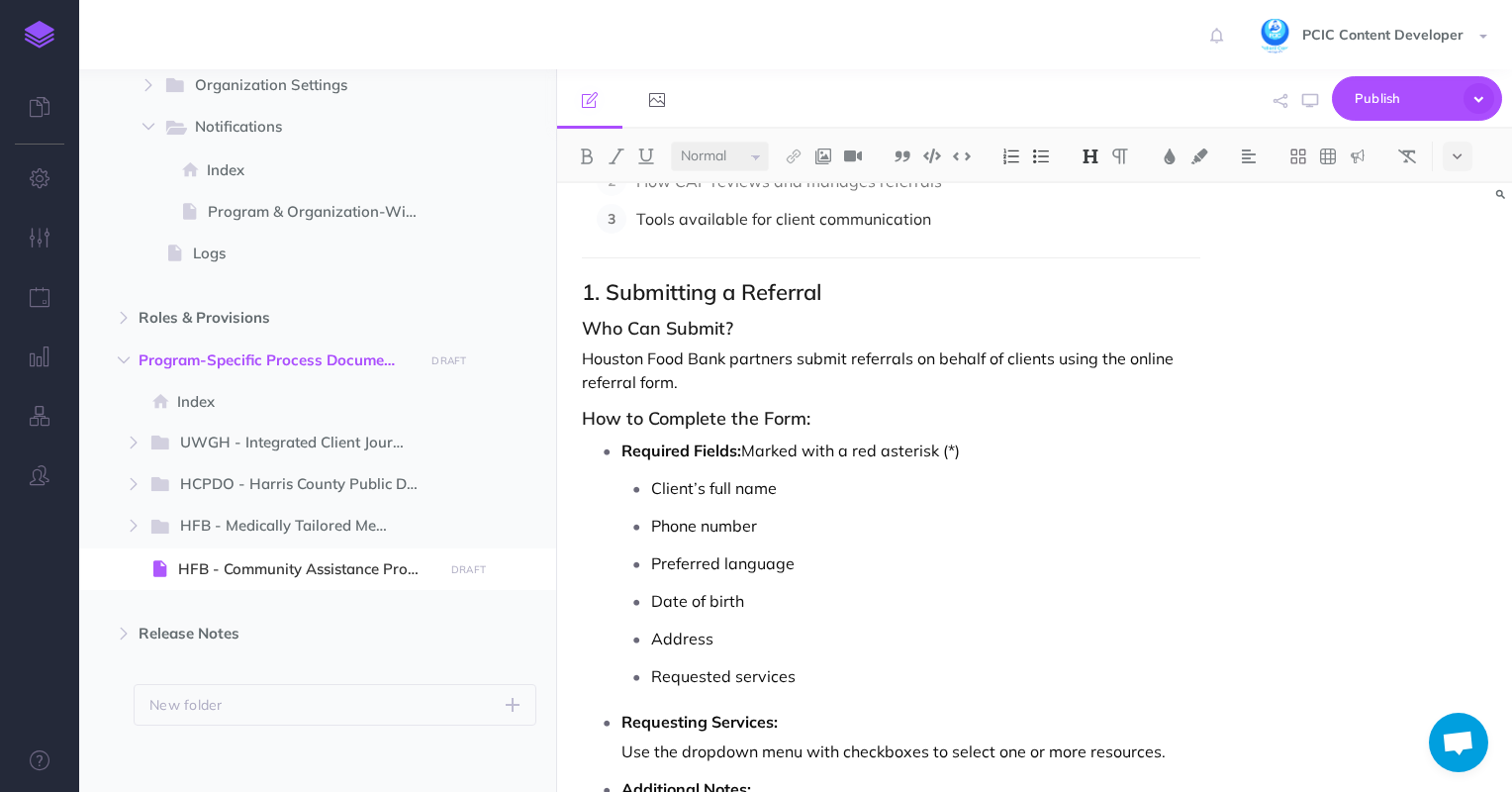 scroll, scrollTop: 396, scrollLeft: 0, axis: vertical 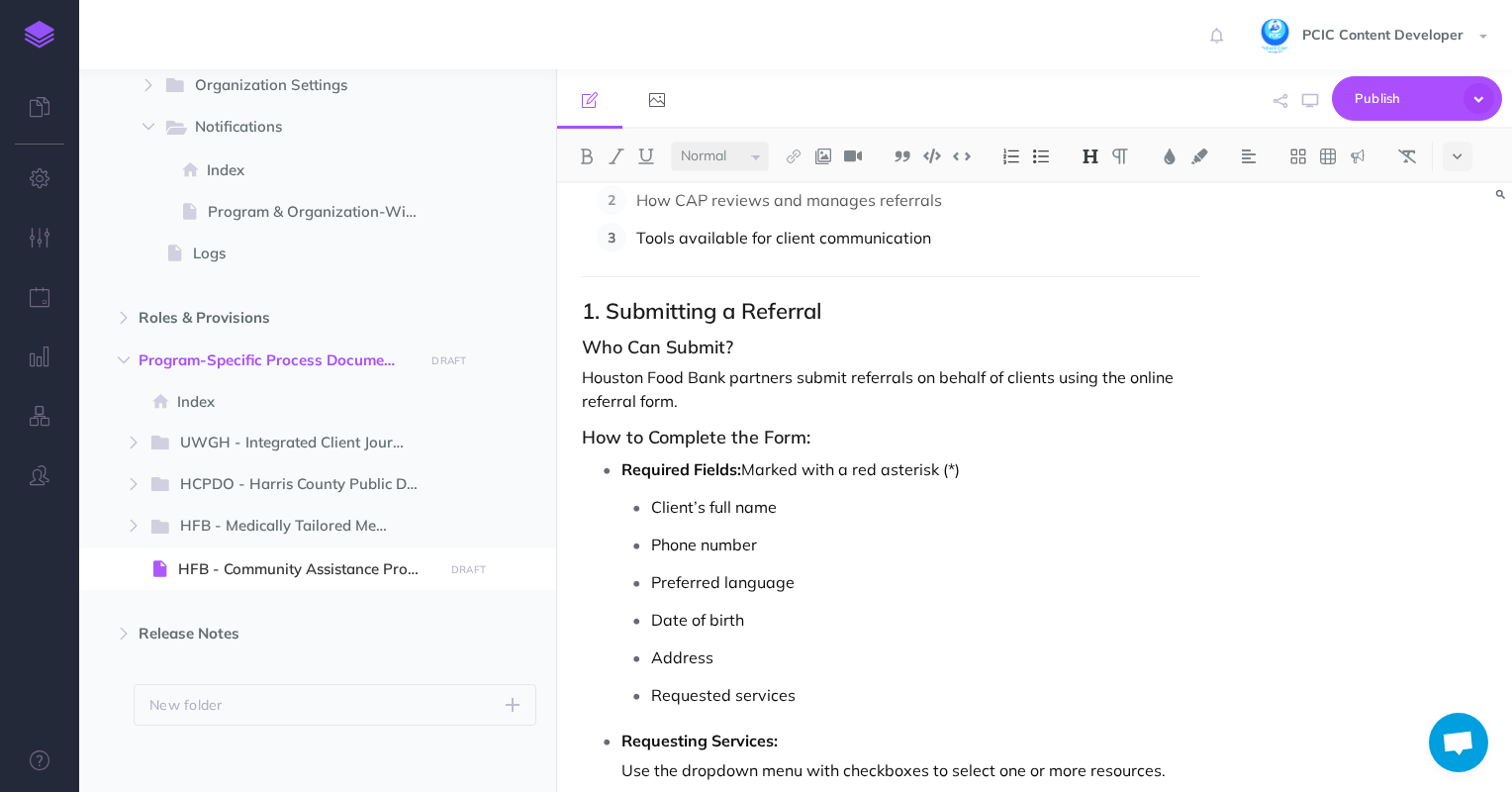click on "Houston Food Bank partners submit referrals on behalf of clients using the online referral form." at bounding box center (892, 389) 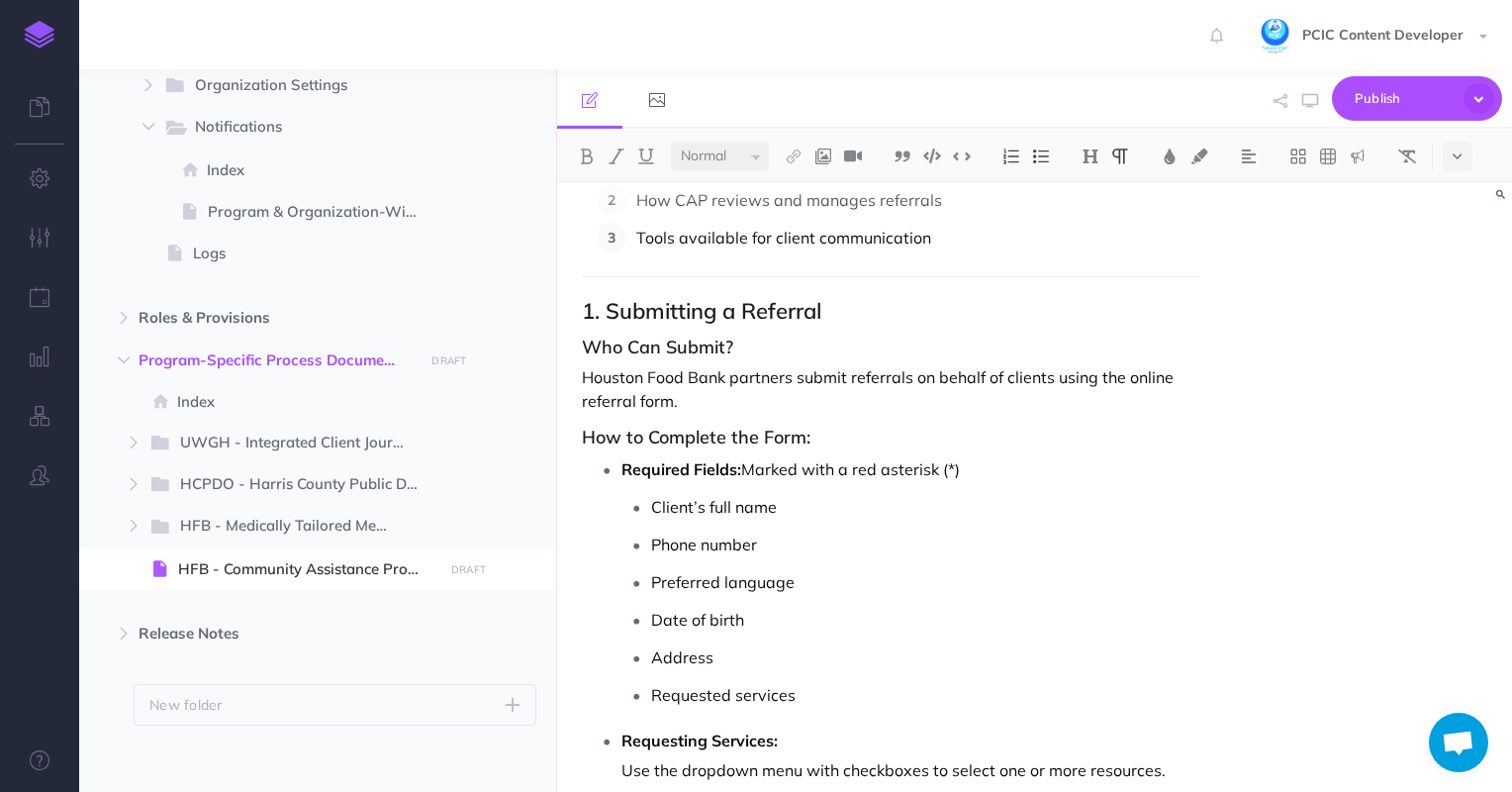 click on "Houston Food Bank partners submit referrals on behalf of clients using the online referral form." at bounding box center (892, 389) 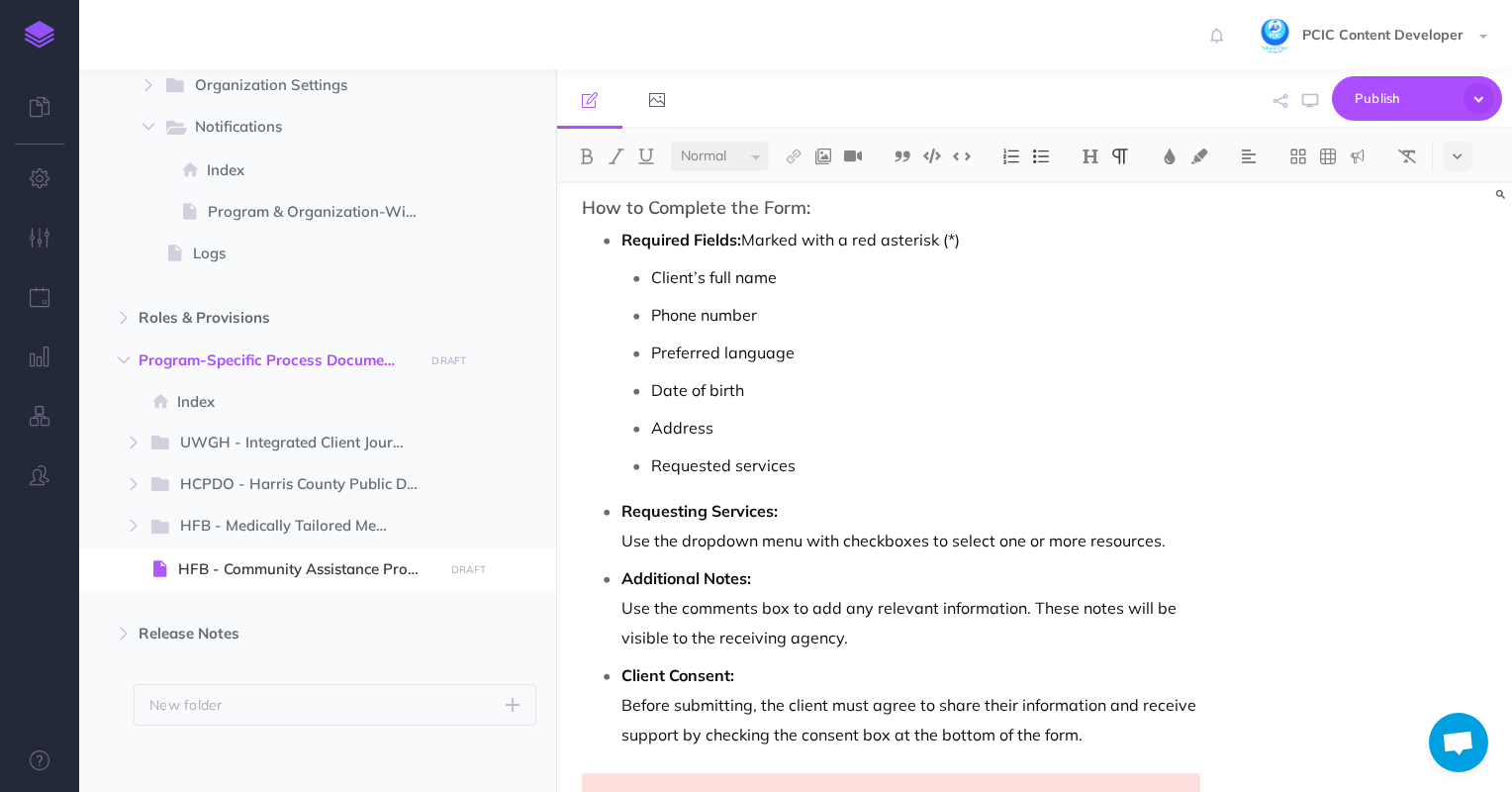 scroll, scrollTop: 594, scrollLeft: 0, axis: vertical 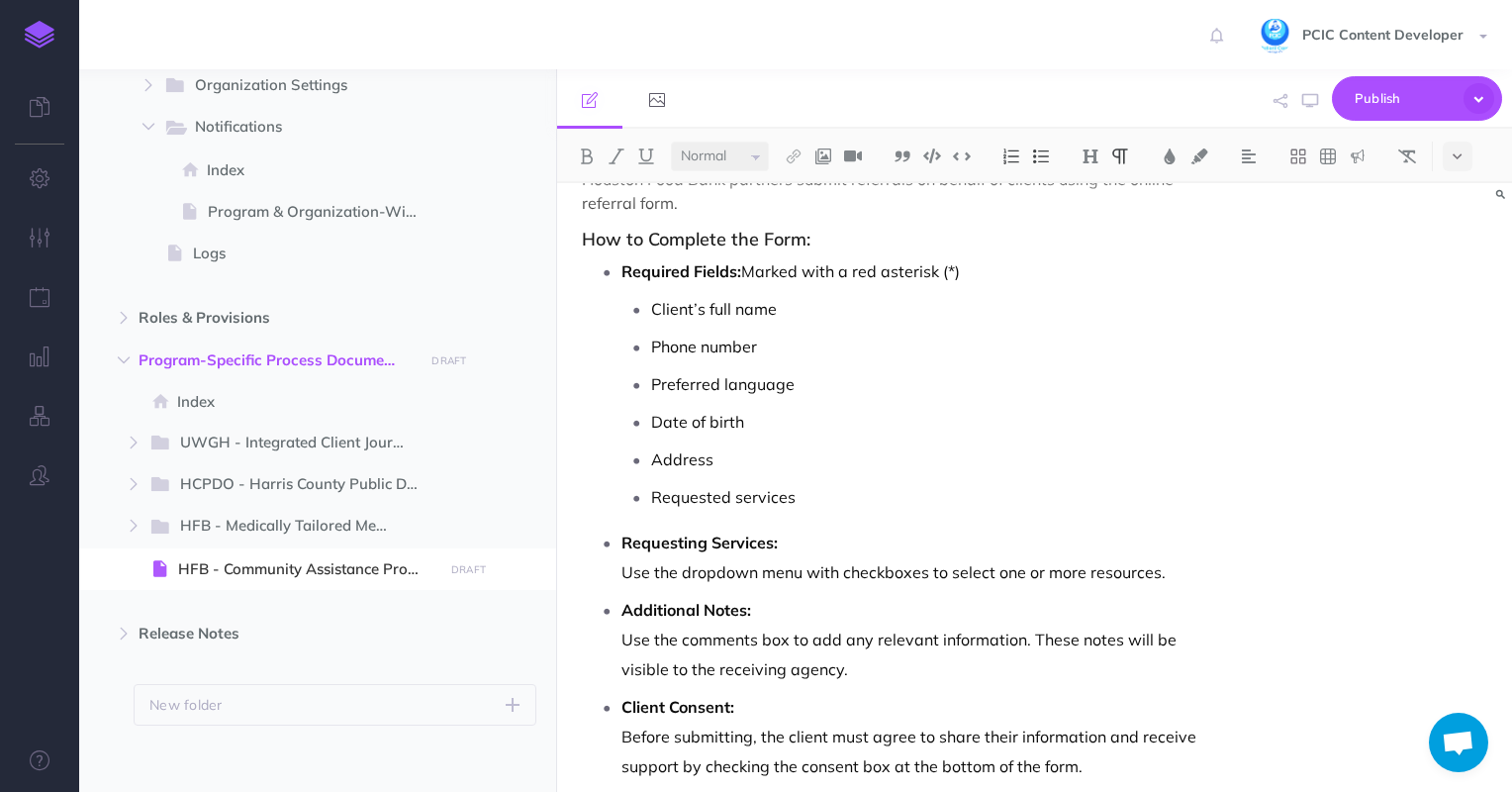 click on "Required Fields:  Marked with a red asterisk (*)" at bounding box center [911, 271] 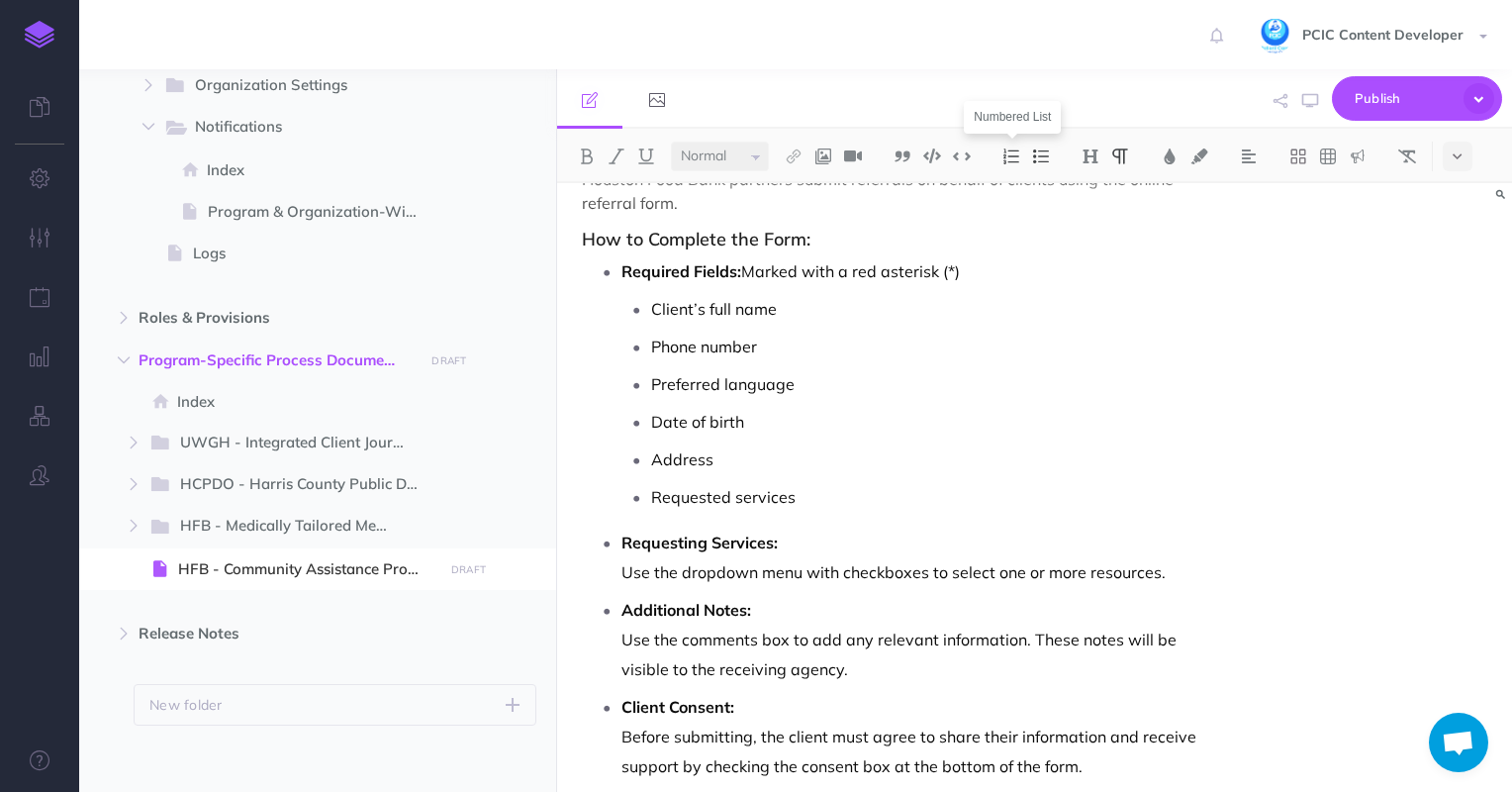 click at bounding box center [1011, 156] 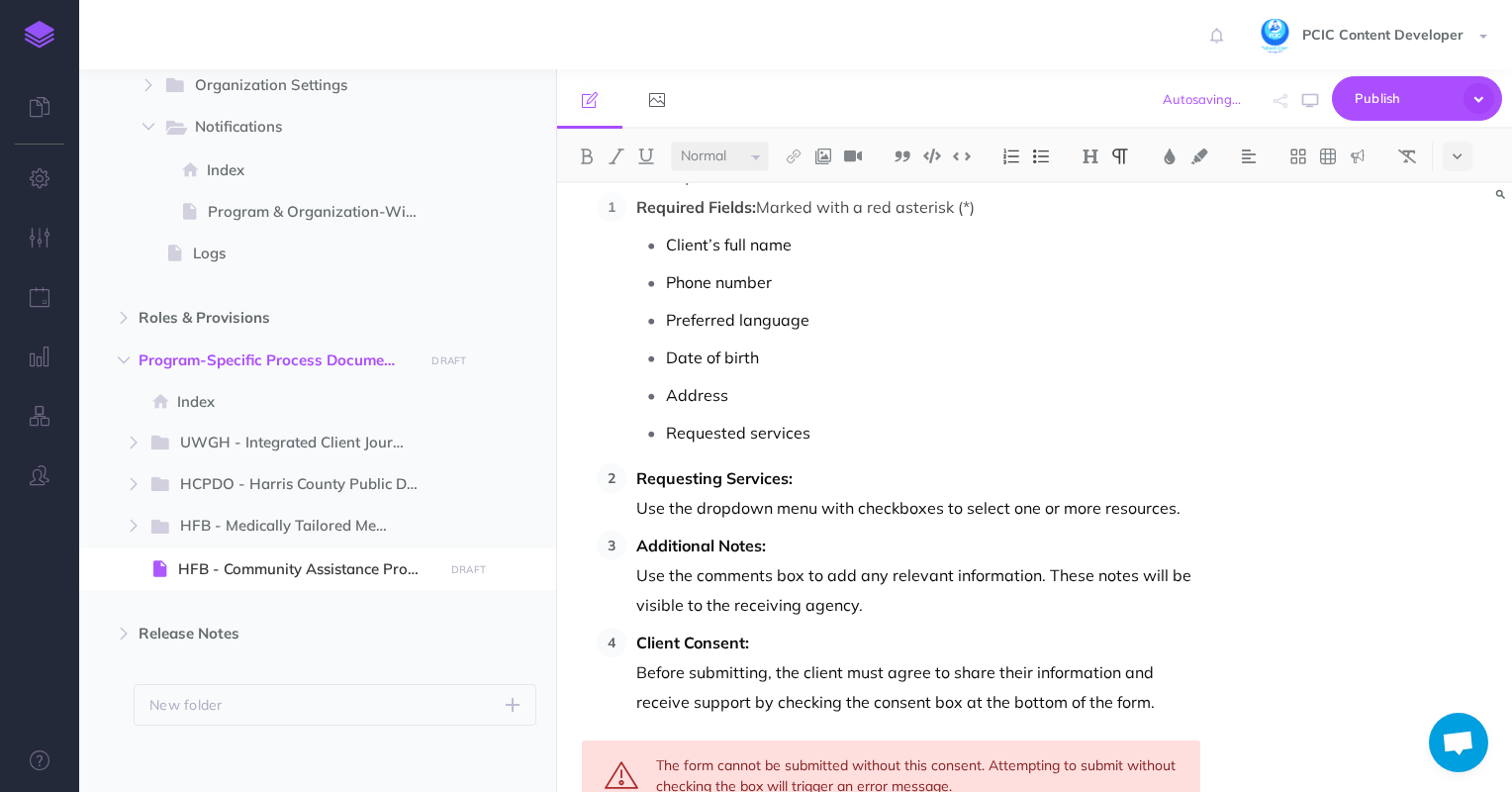 scroll, scrollTop: 693, scrollLeft: 0, axis: vertical 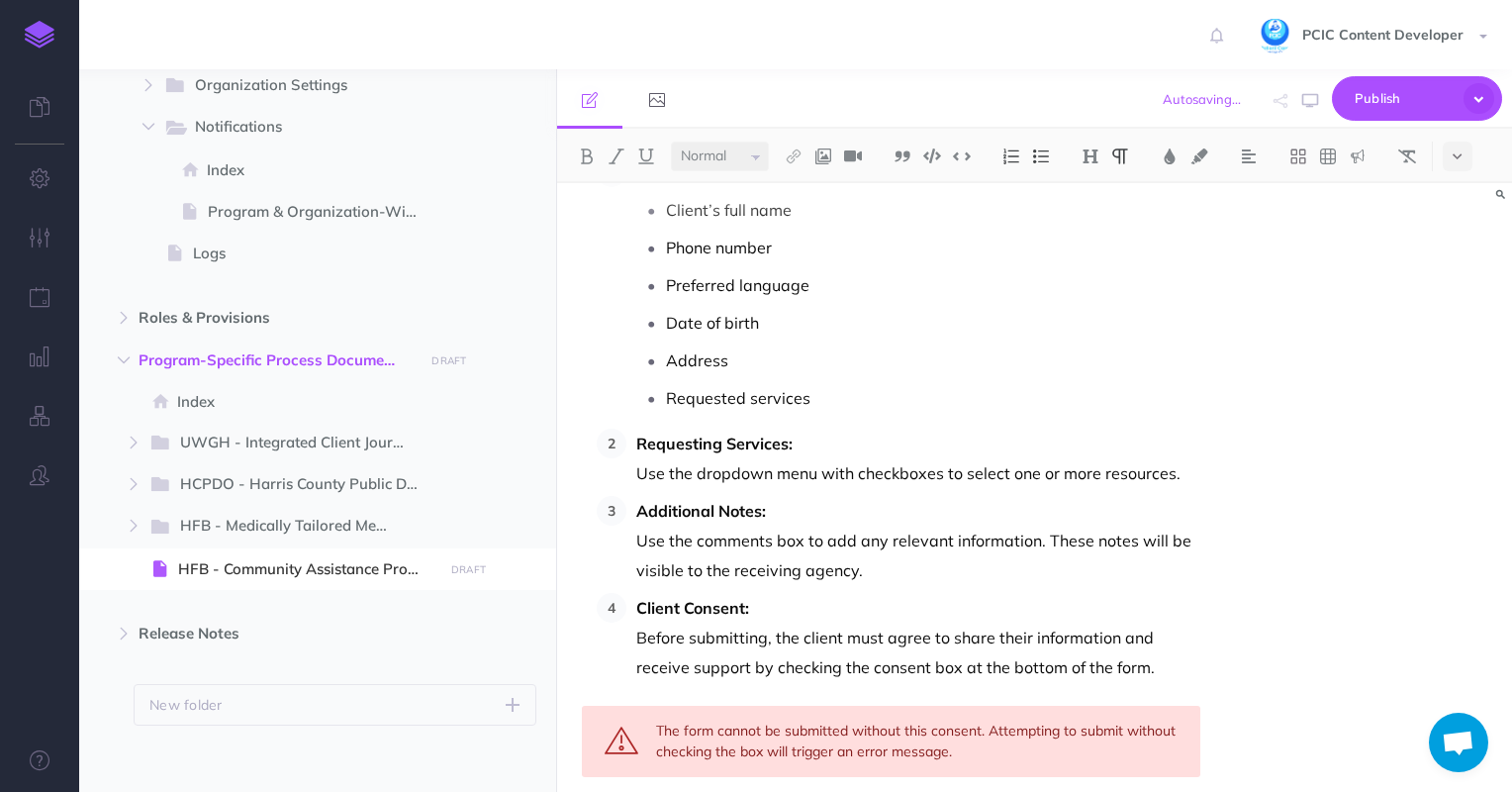 click on "Client Consent: Before submitting, the client must agree to share their information and receive support by checking the consent box at the bottom of the form." at bounding box center (918, 638) 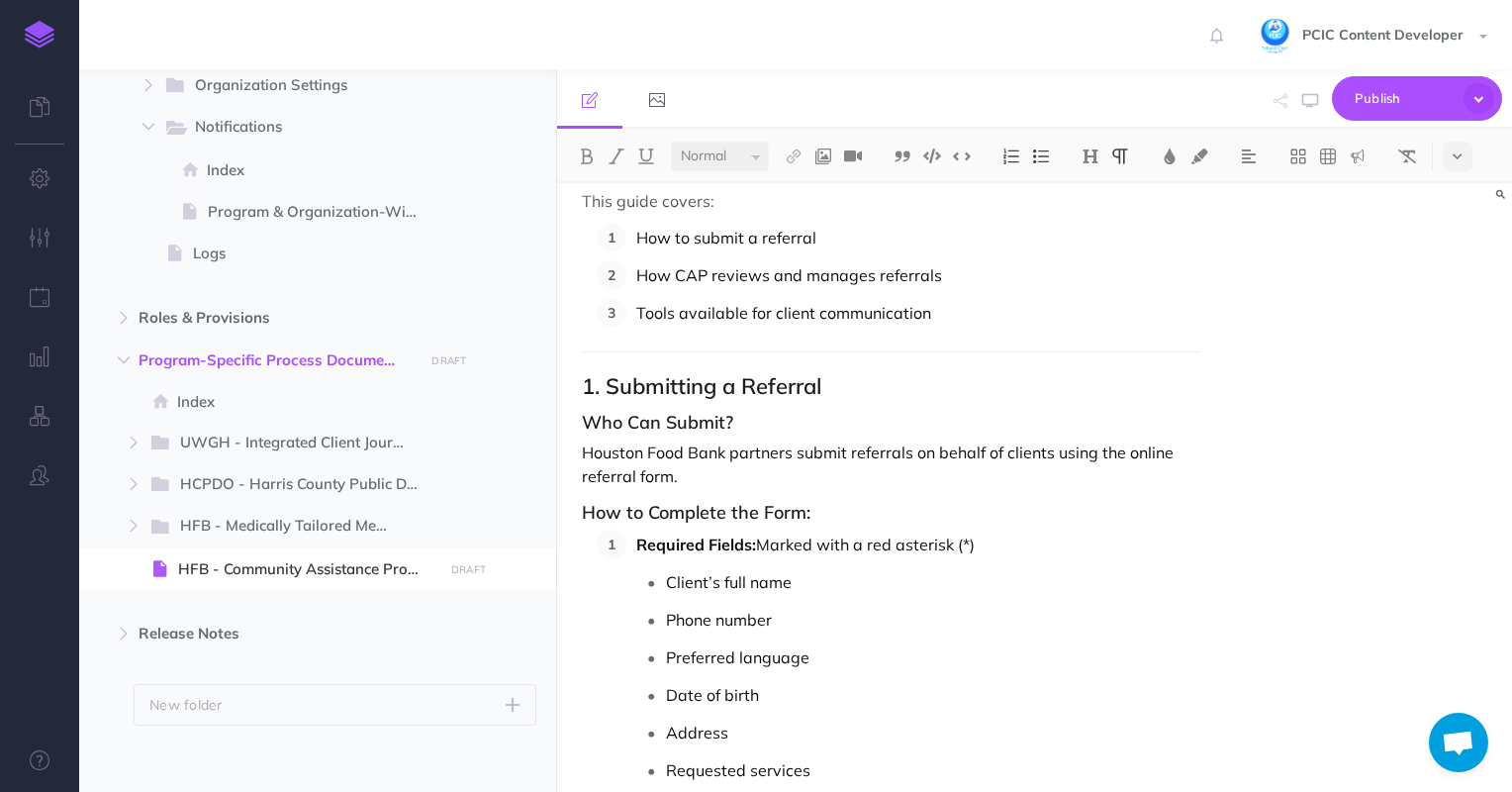 scroll, scrollTop: 495, scrollLeft: 0, axis: vertical 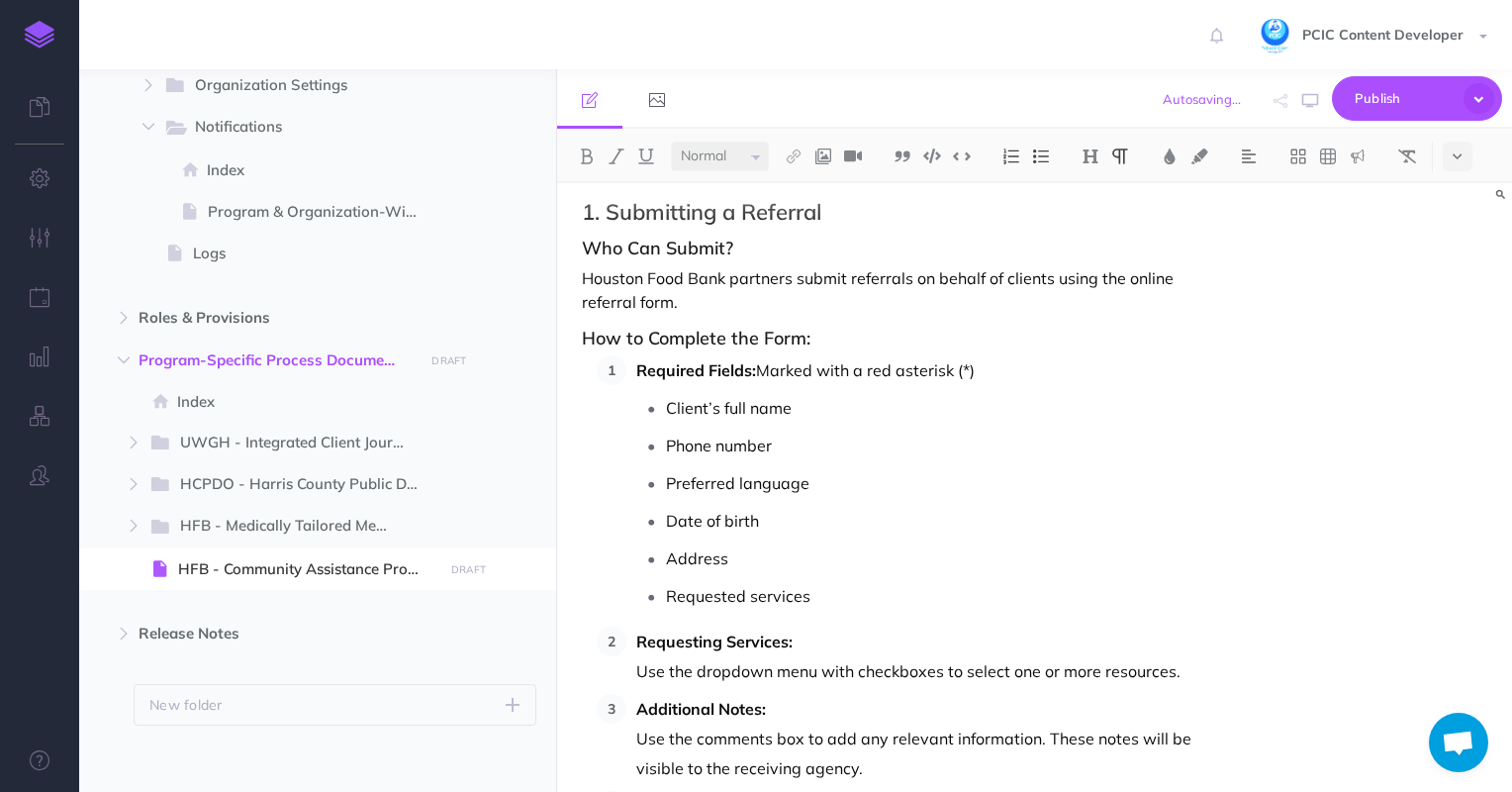 click on "Required Fields: Marked with a red asterisk (*) Client’s full name Phone number Preferred language Date of birth Address Requested services" at bounding box center (913, 483) 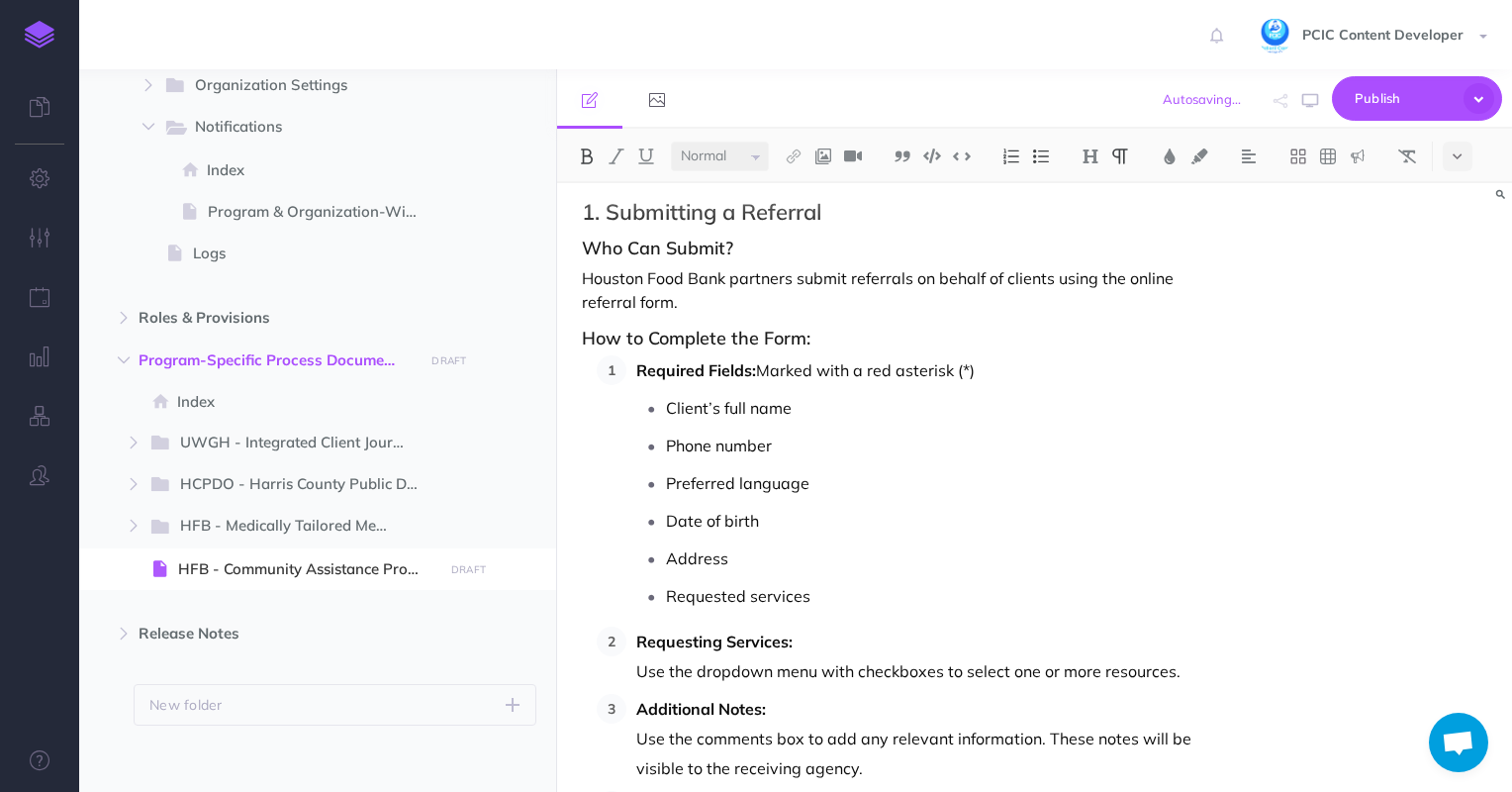 click on "Required Fields: Marked with a red asterisk (*) Client’s full name Phone number Preferred language Date of birth Address Requested services" at bounding box center (913, 483) 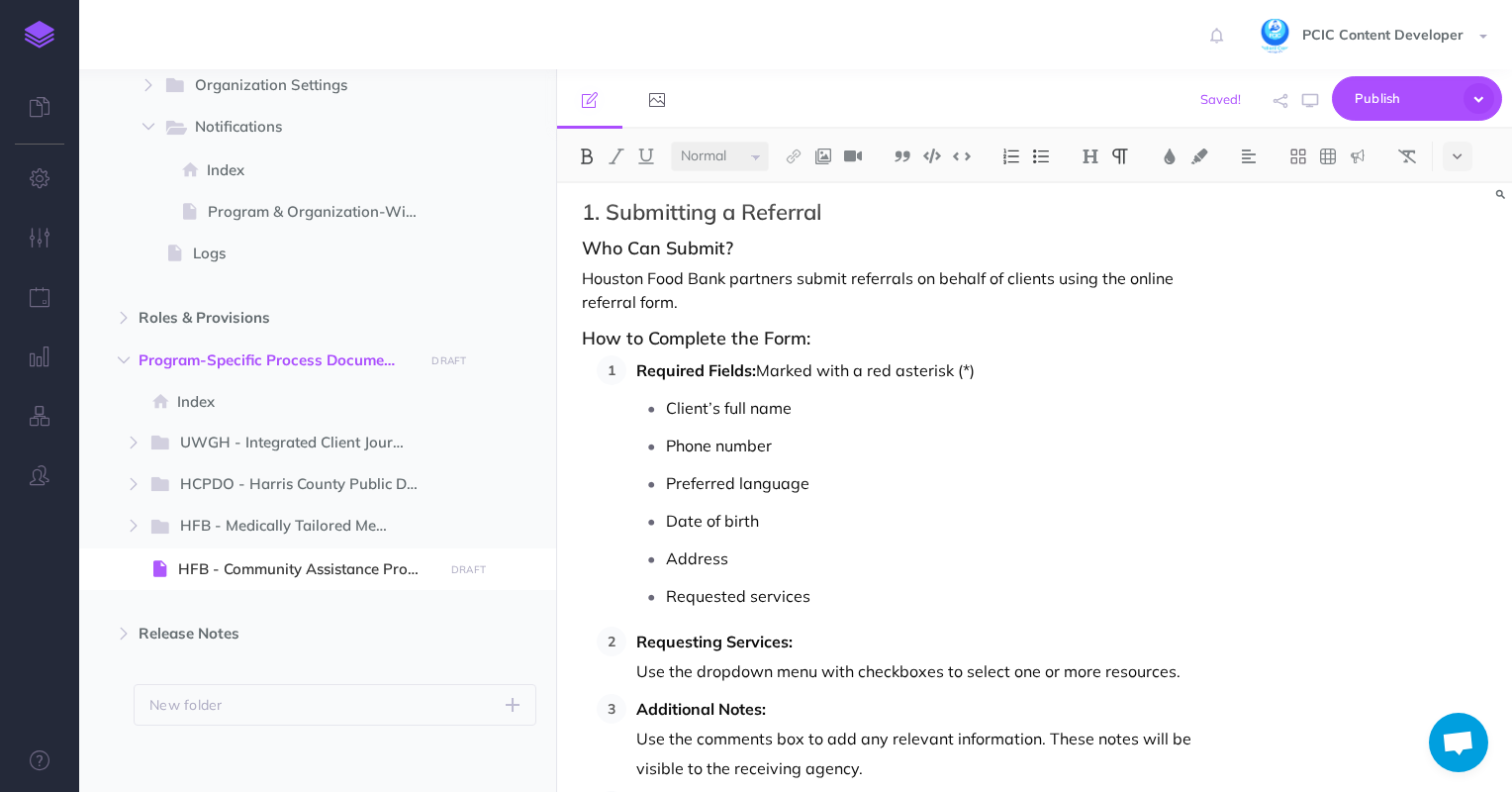 click at bounding box center [1041, 156] 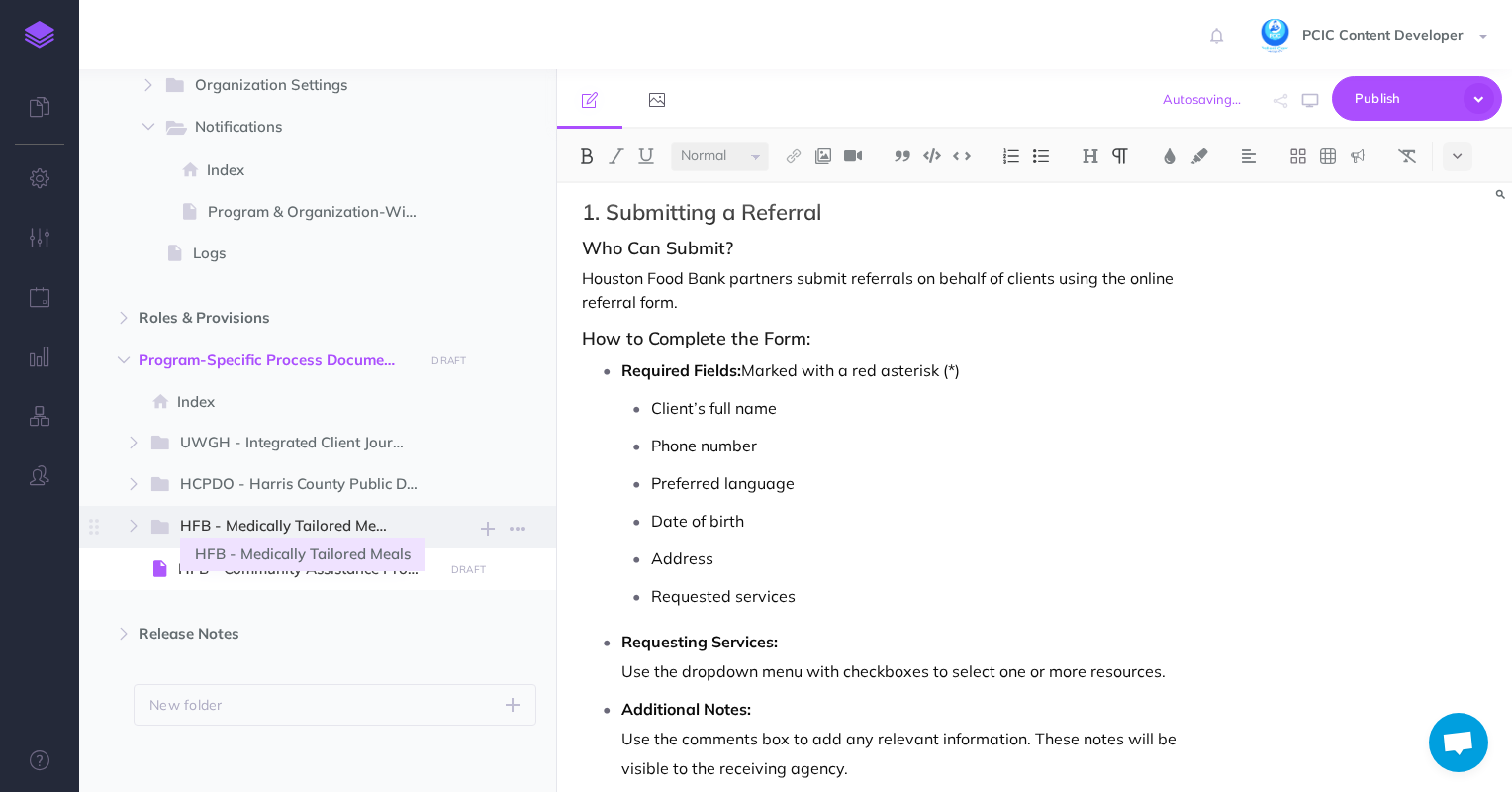 click on "HFB - Medically Tailored Meals" at bounding box center [294, 527] 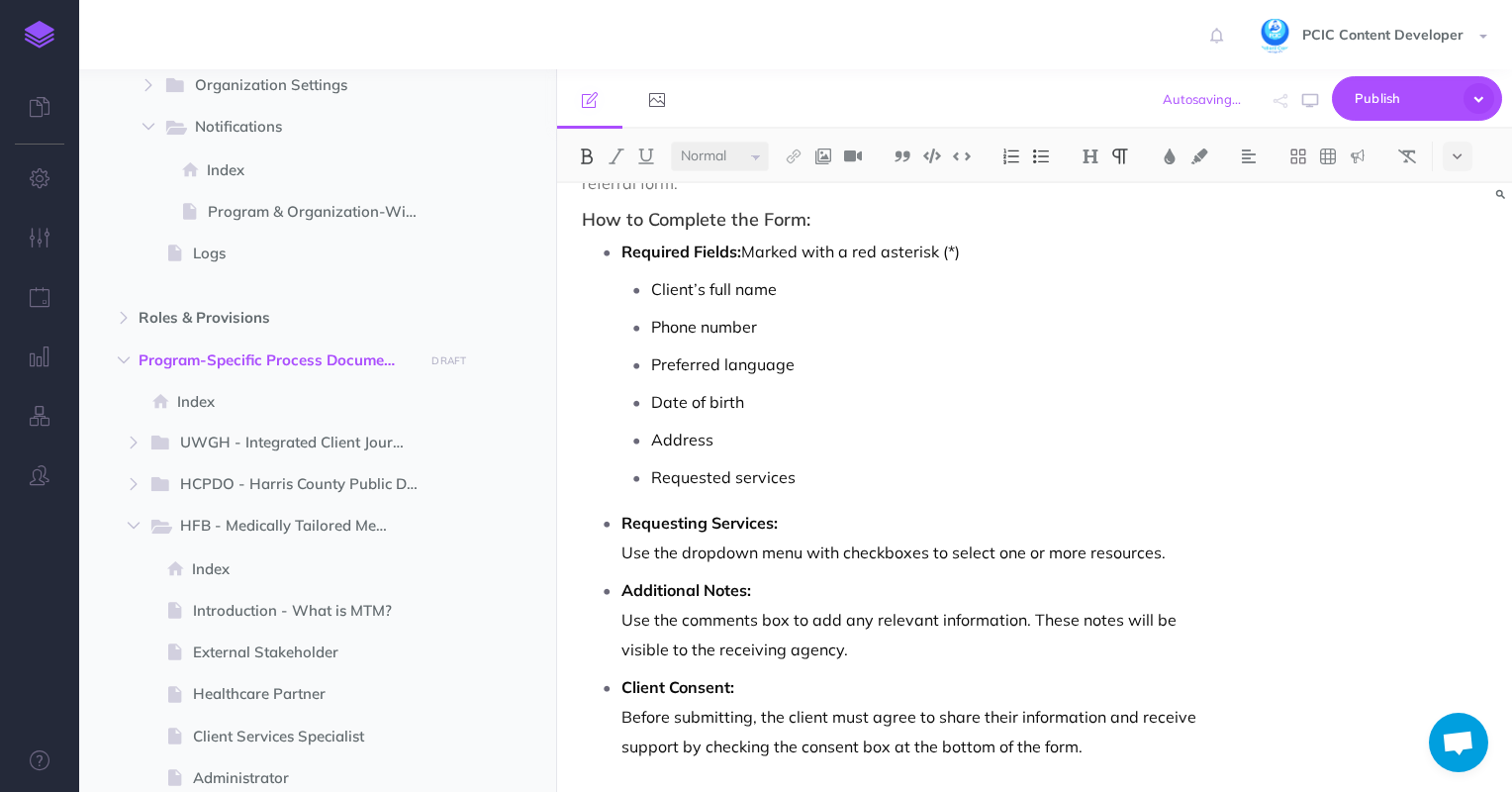 scroll, scrollTop: 693, scrollLeft: 0, axis: vertical 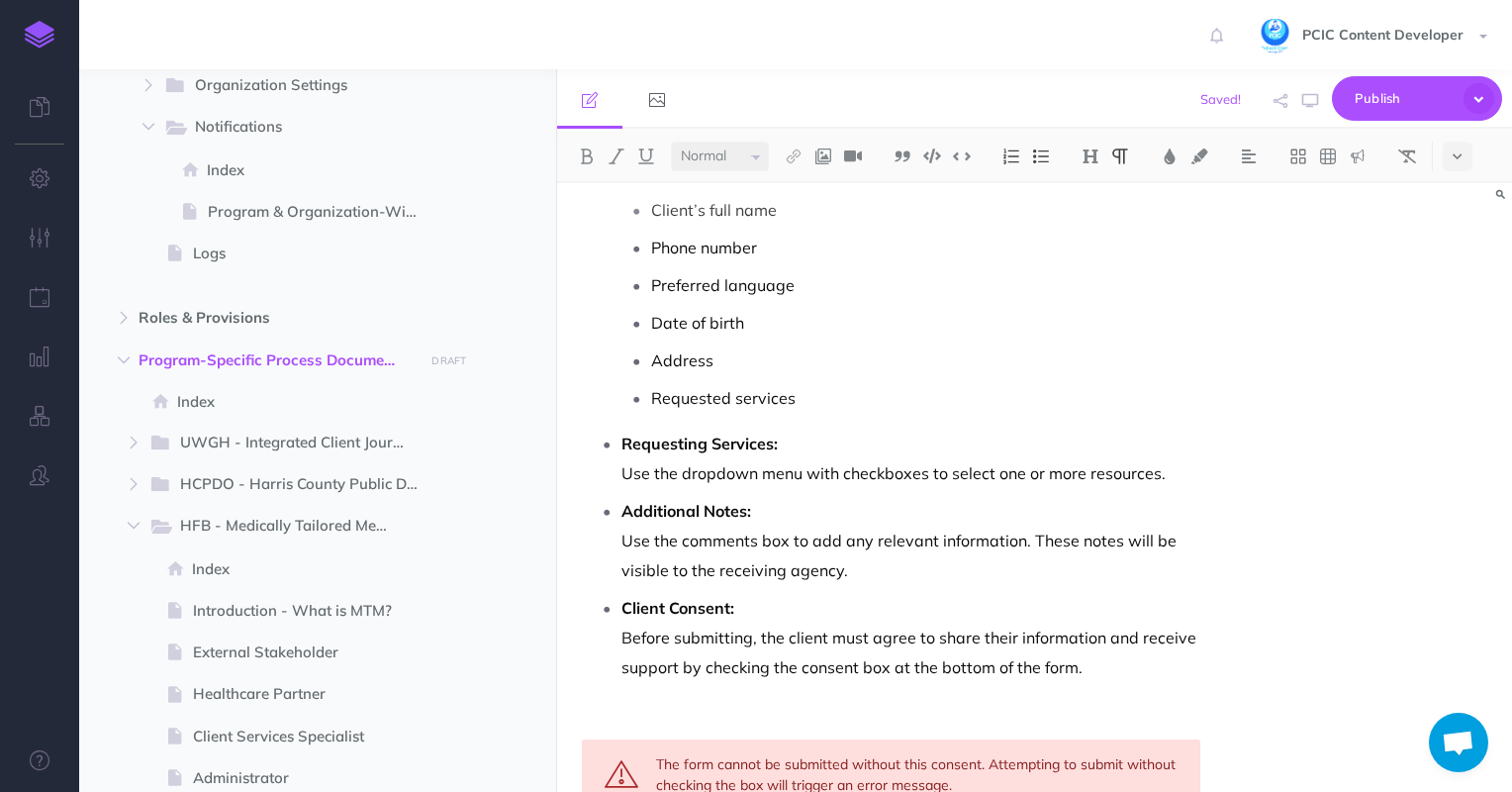 click on "FIRST Link Referral User Guide Powered by Houston Food Bank & Patient Care Intervention Center (PCIC) Connecting patients to food and social services Overview The FIRST Link referral program connects healthcare providers with patients facing food insecurity, linking them to vital resources at the Houston Food Bank. The Community Assistance Program (CAP ) manages and responds to referrals submitted through this platform. This guide covers: How to submit a referral How CAP reviews and manages referrals Tools available for client communication 1. Submitting a Referral Who Can Submit? Houston Food Bank partners submit referrals on behalf of clients using the online referral form. How to Complete the Form: Required Fields: Marked with a red asterisk (*) Client’s full name Phone number Preferred language Date of birth Address Requested services Requesting Services: Use the dropdown menu with checkboxes to select one or more resources. Additional Notes: Client Consent: 2. Managing Referrals (CAP Team View) ." at bounding box center (892, 798) 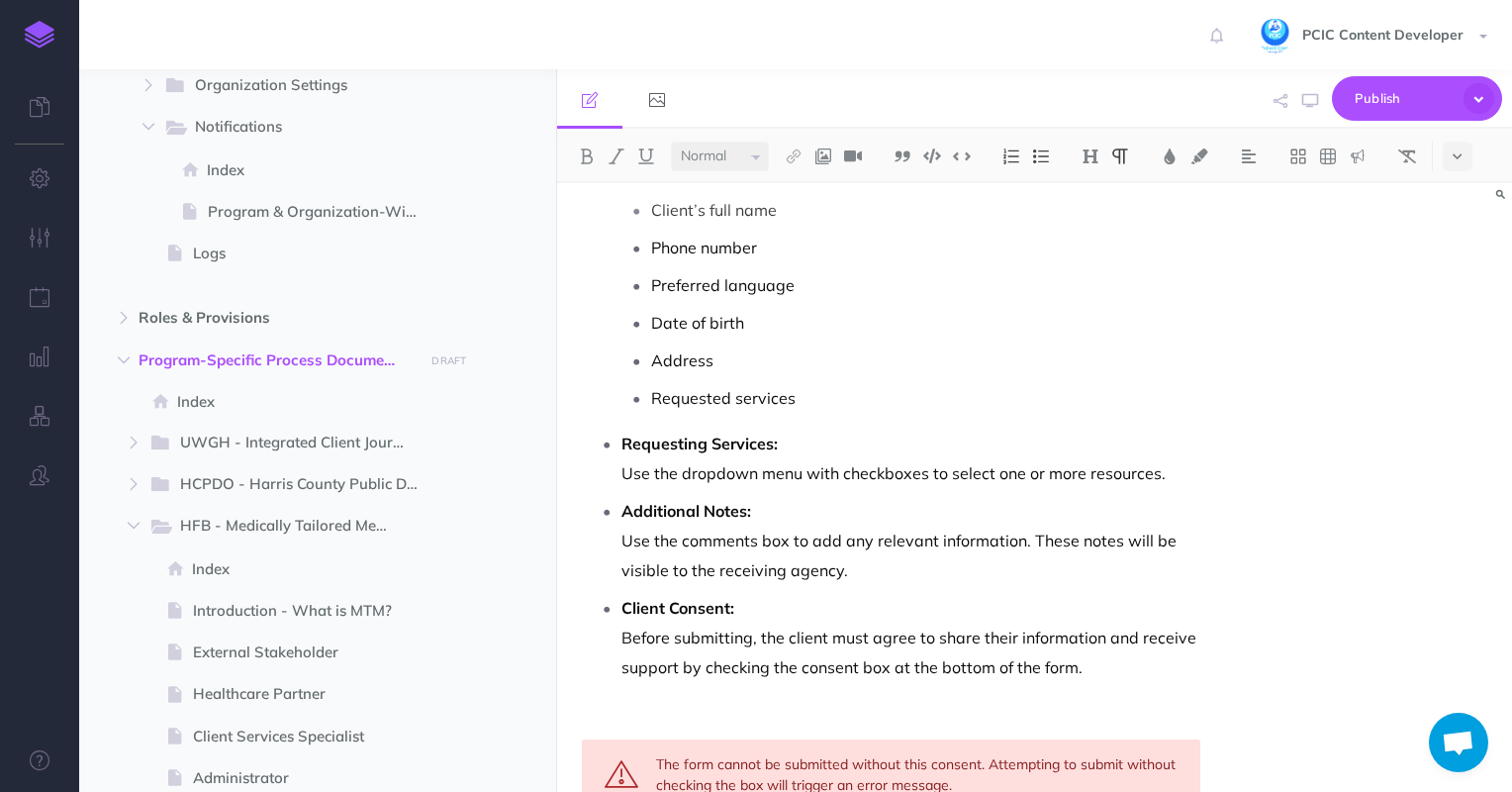 click on "Requested services" at bounding box center [926, 398] 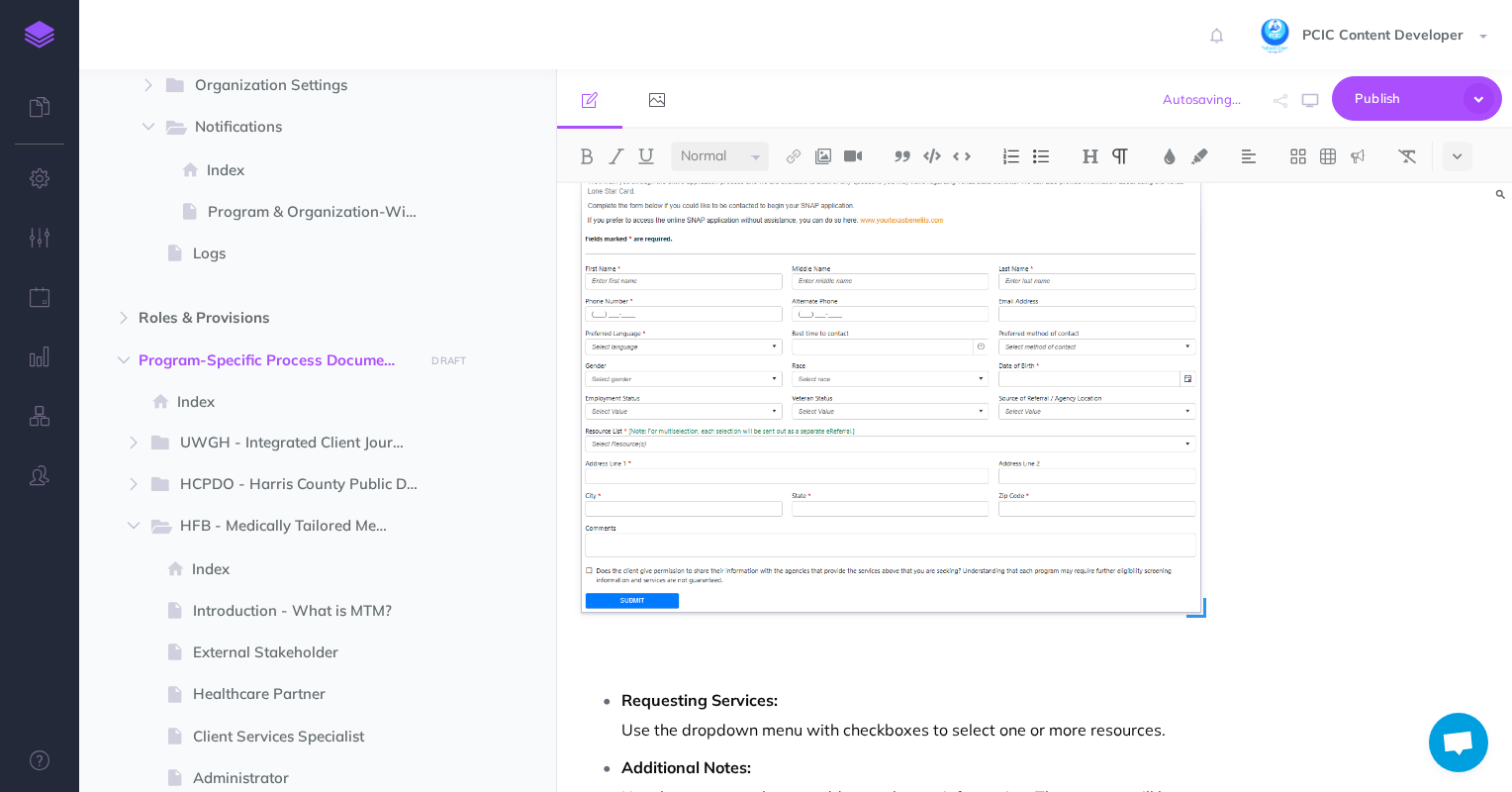 scroll, scrollTop: 891, scrollLeft: 0, axis: vertical 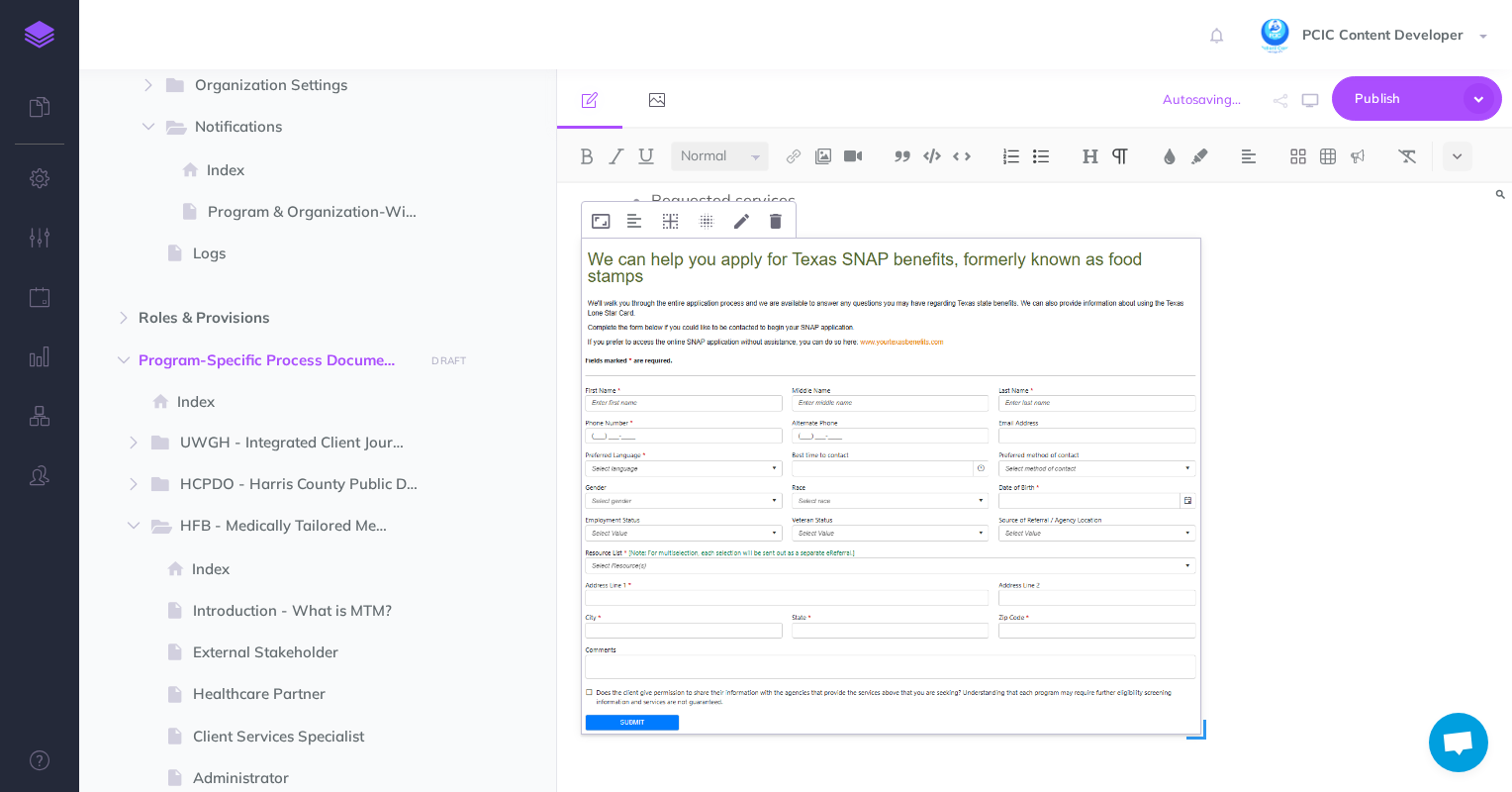 click at bounding box center [892, 486] 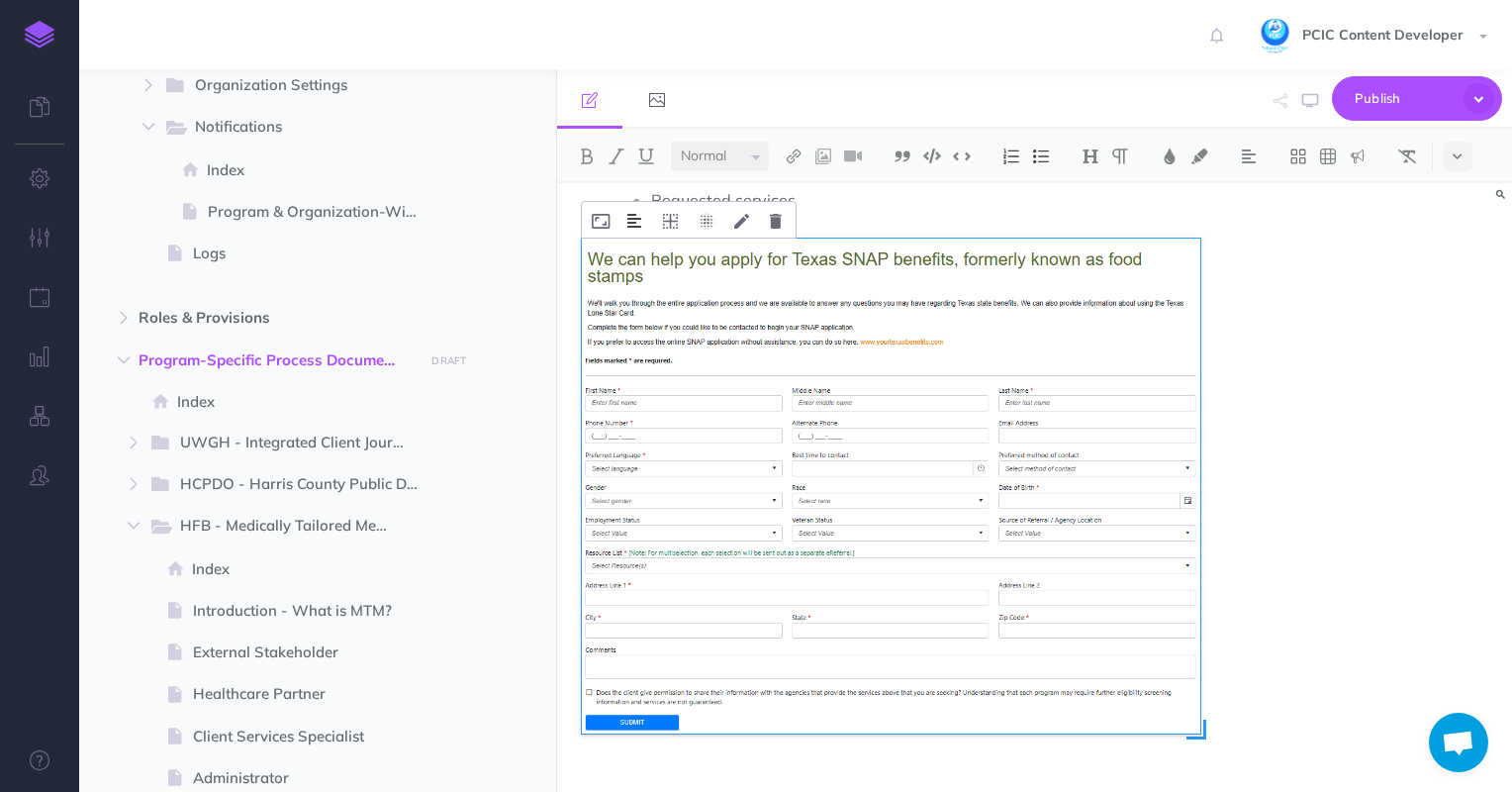click at bounding box center (634, 221) 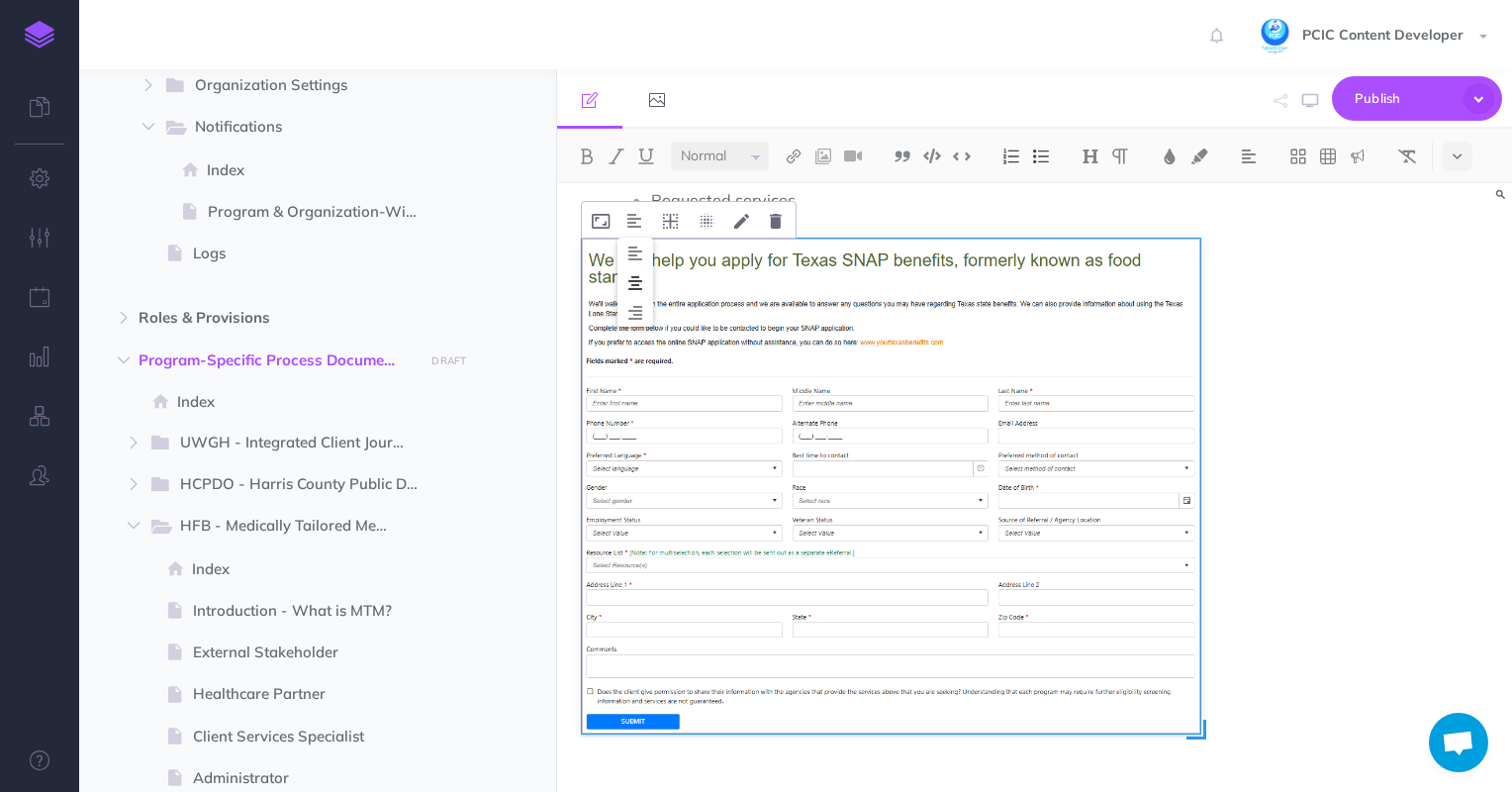 click at bounding box center (635, 283) 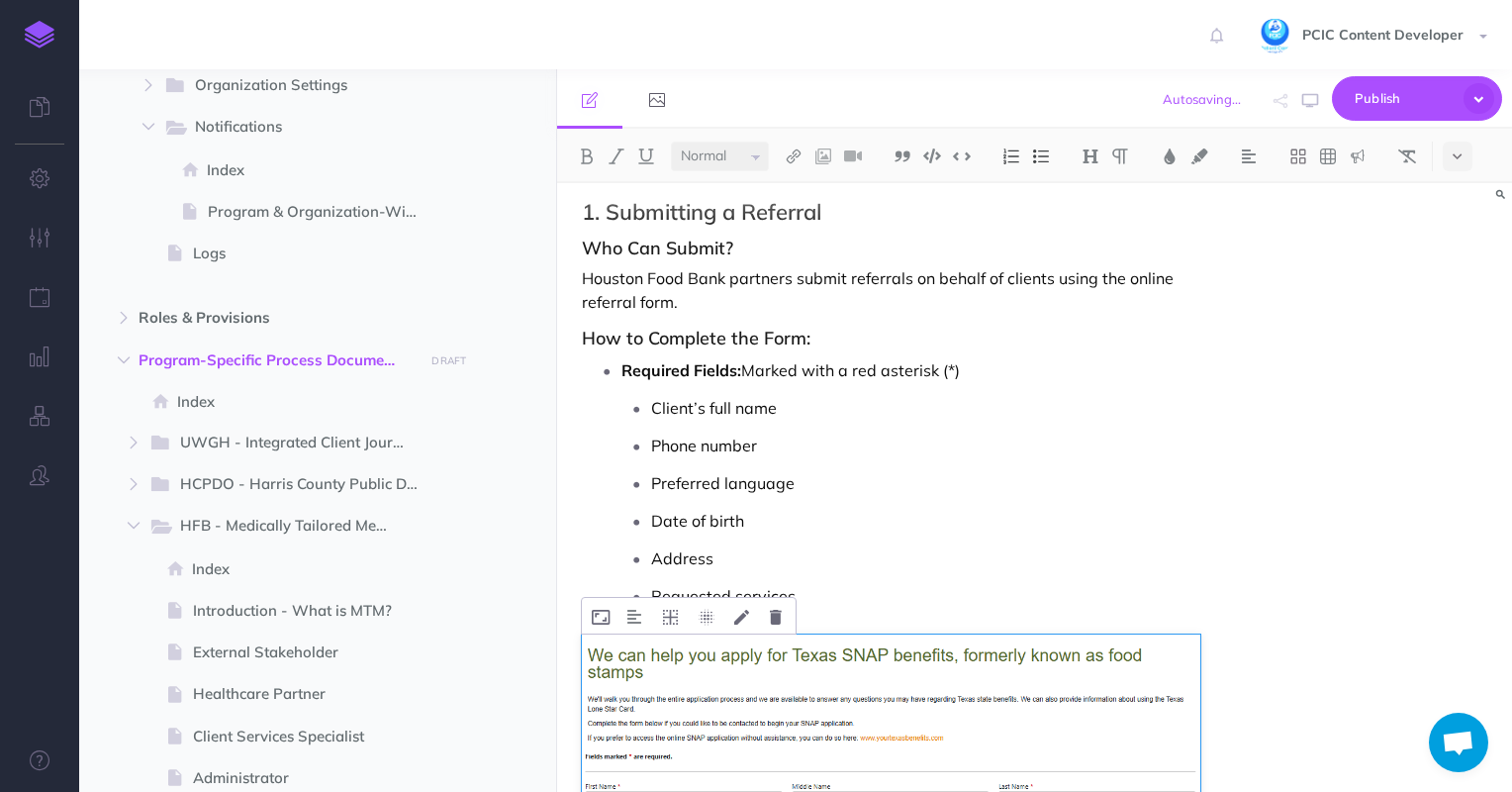 scroll, scrollTop: 0, scrollLeft: 0, axis: both 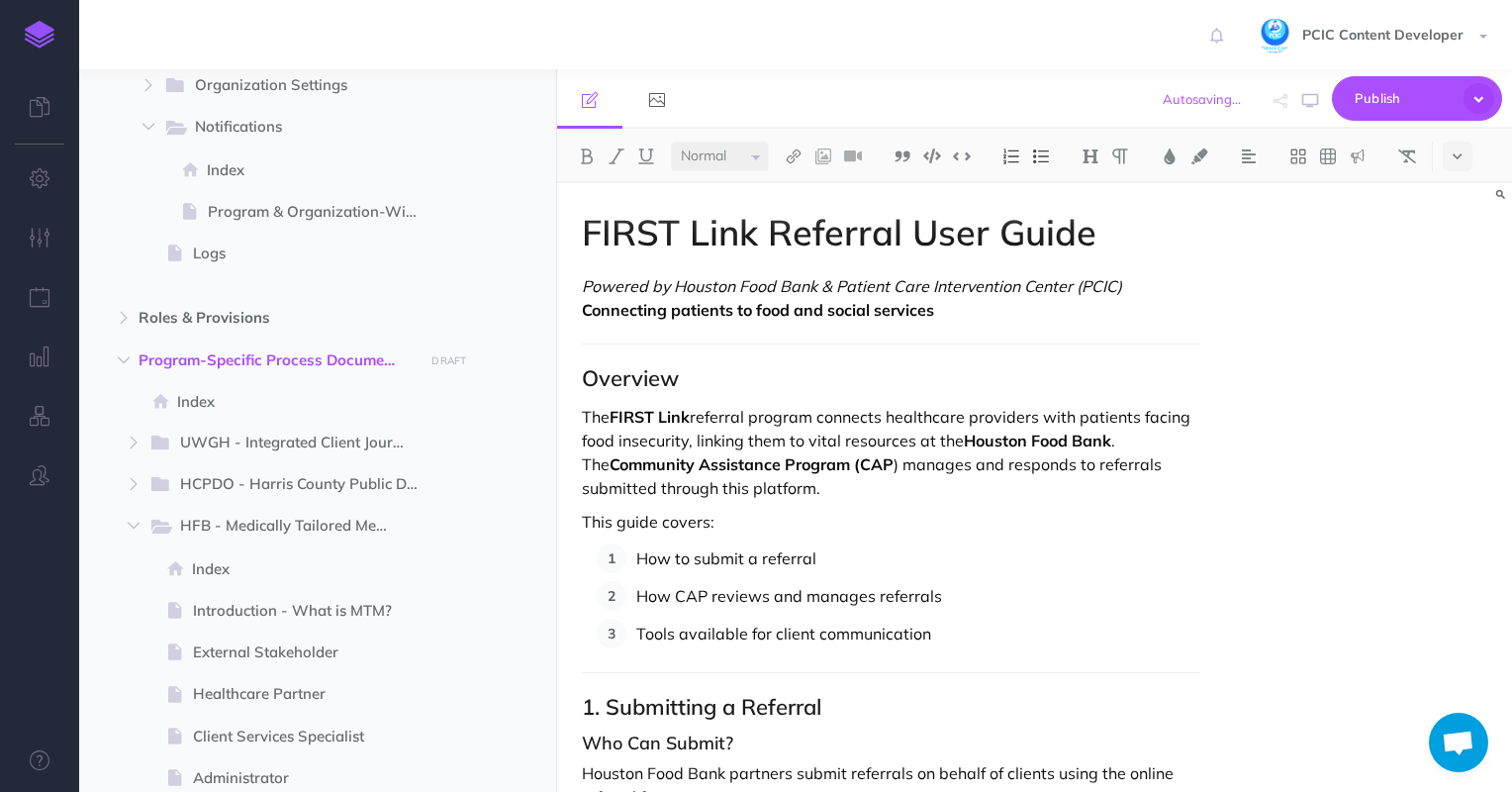 click on "Tools available for client communication" at bounding box center [918, 634] 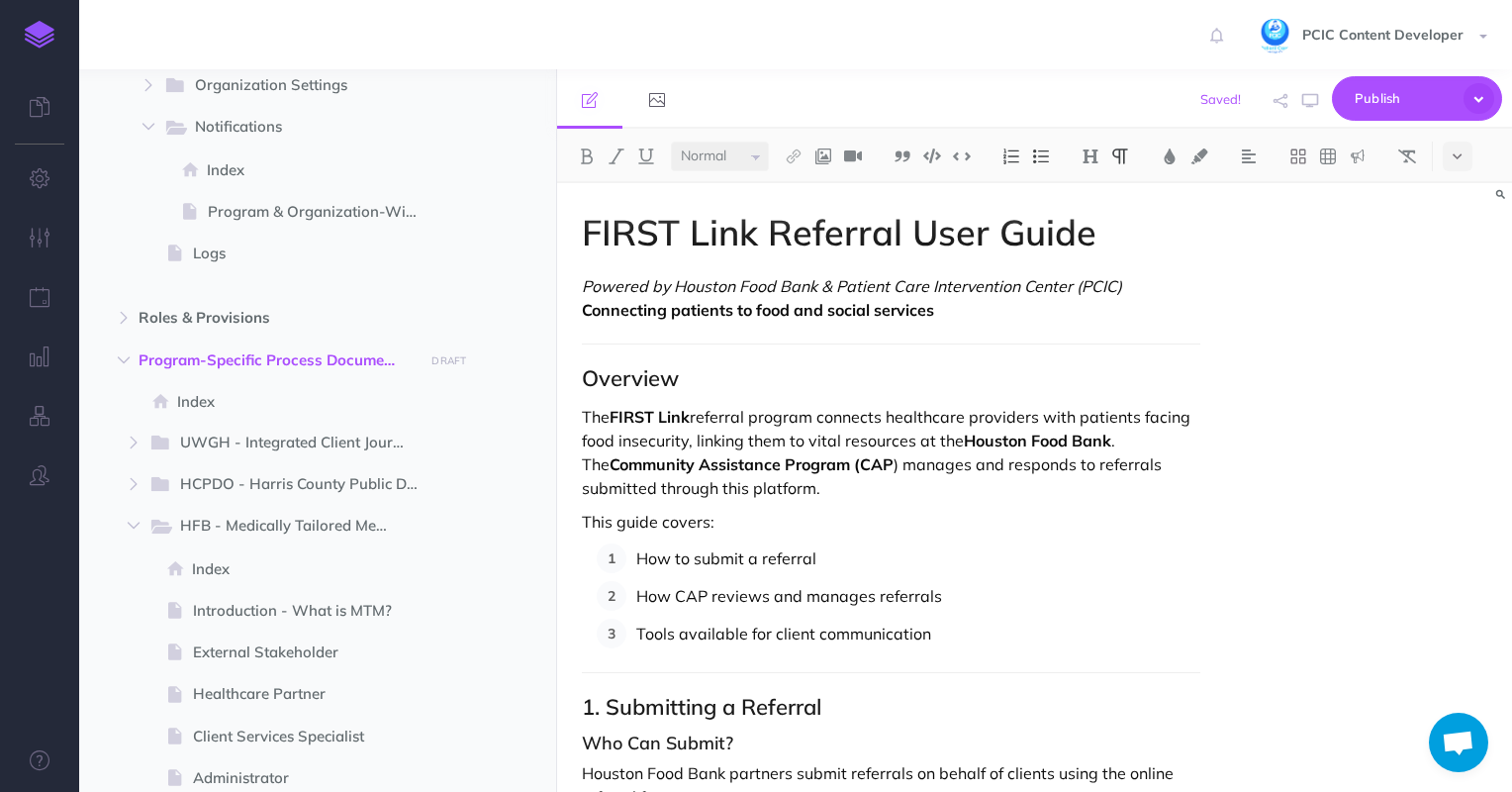 click on "The FIRST Link referral program connects healthcare providers with patients facing food insecurity, linking them to vital resources at the Houston Food Bank. The Community Assistance Program (CAP ) manages and responds to referrals submitted through this platform." at bounding box center [892, 452] 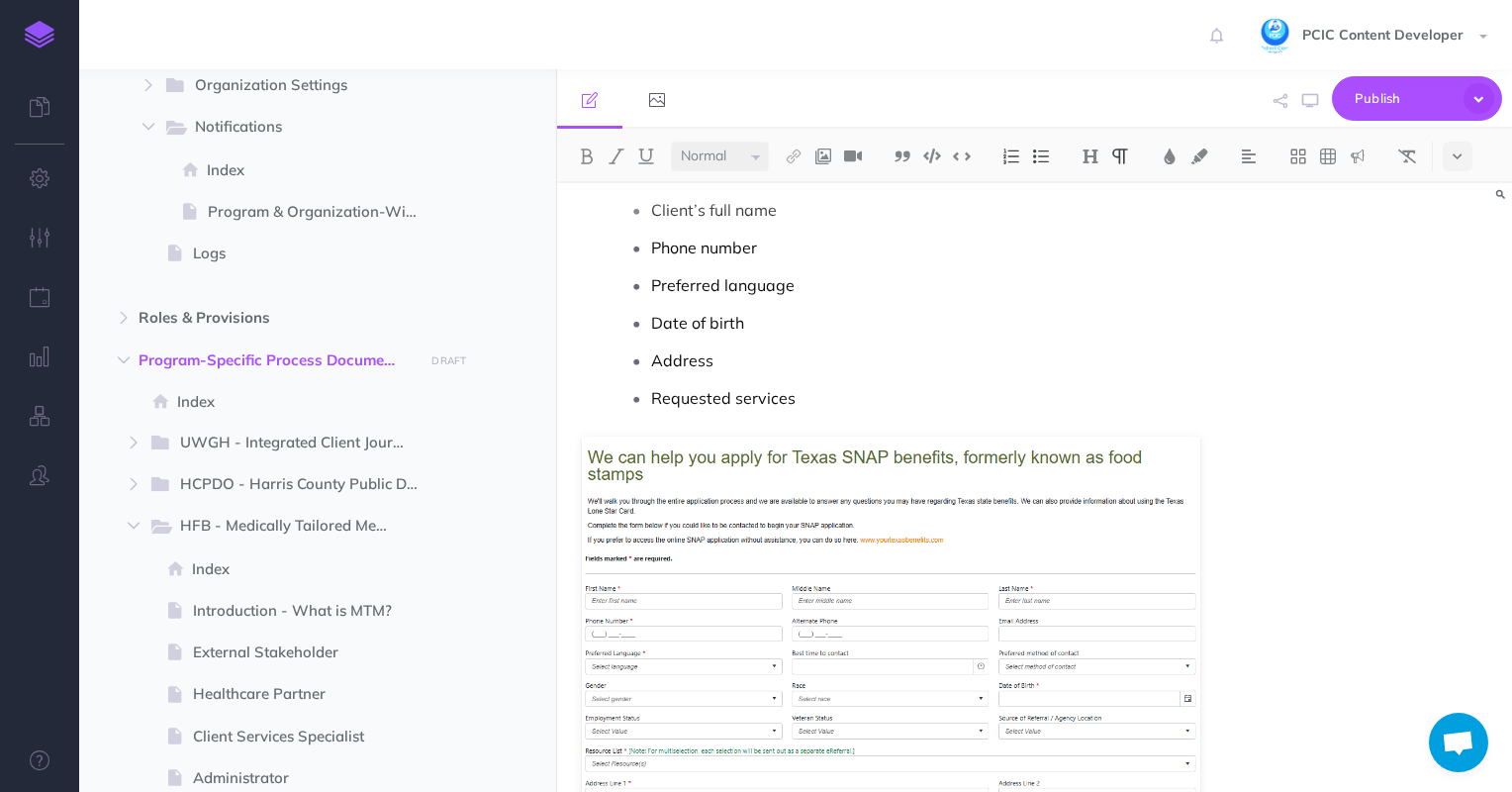 scroll, scrollTop: 891, scrollLeft: 0, axis: vertical 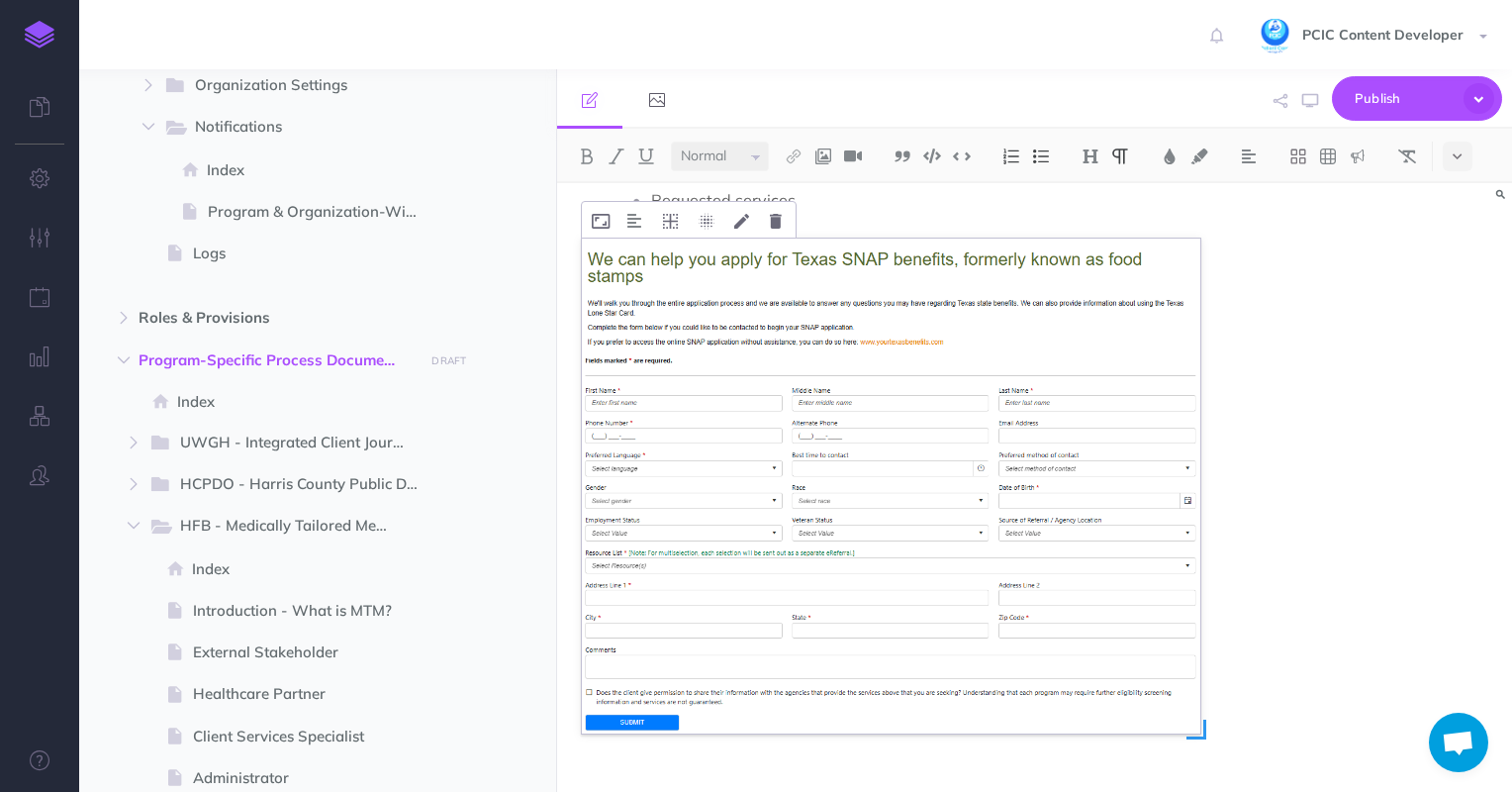 click at bounding box center [892, 486] 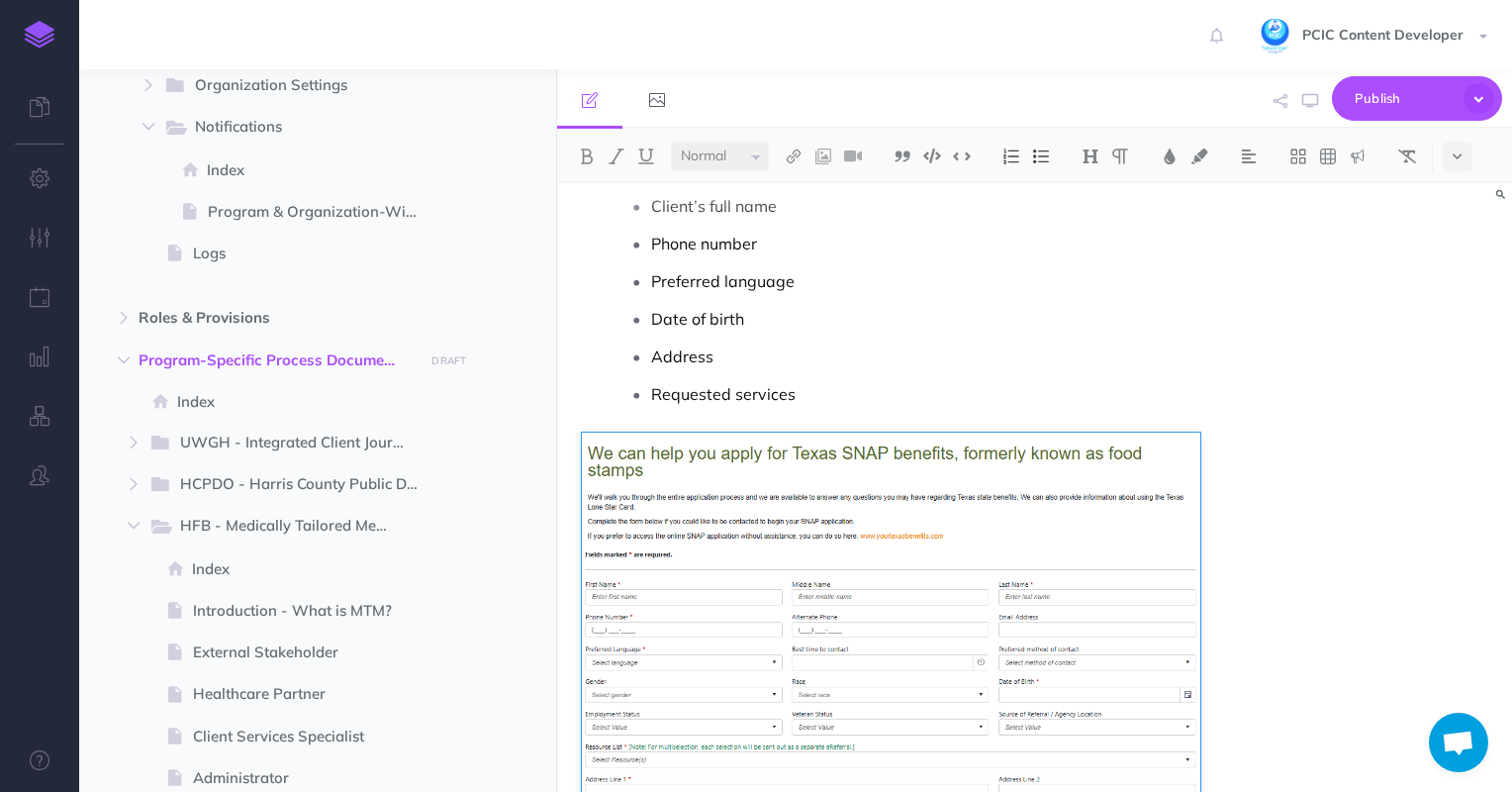 scroll, scrollTop: 594, scrollLeft: 0, axis: vertical 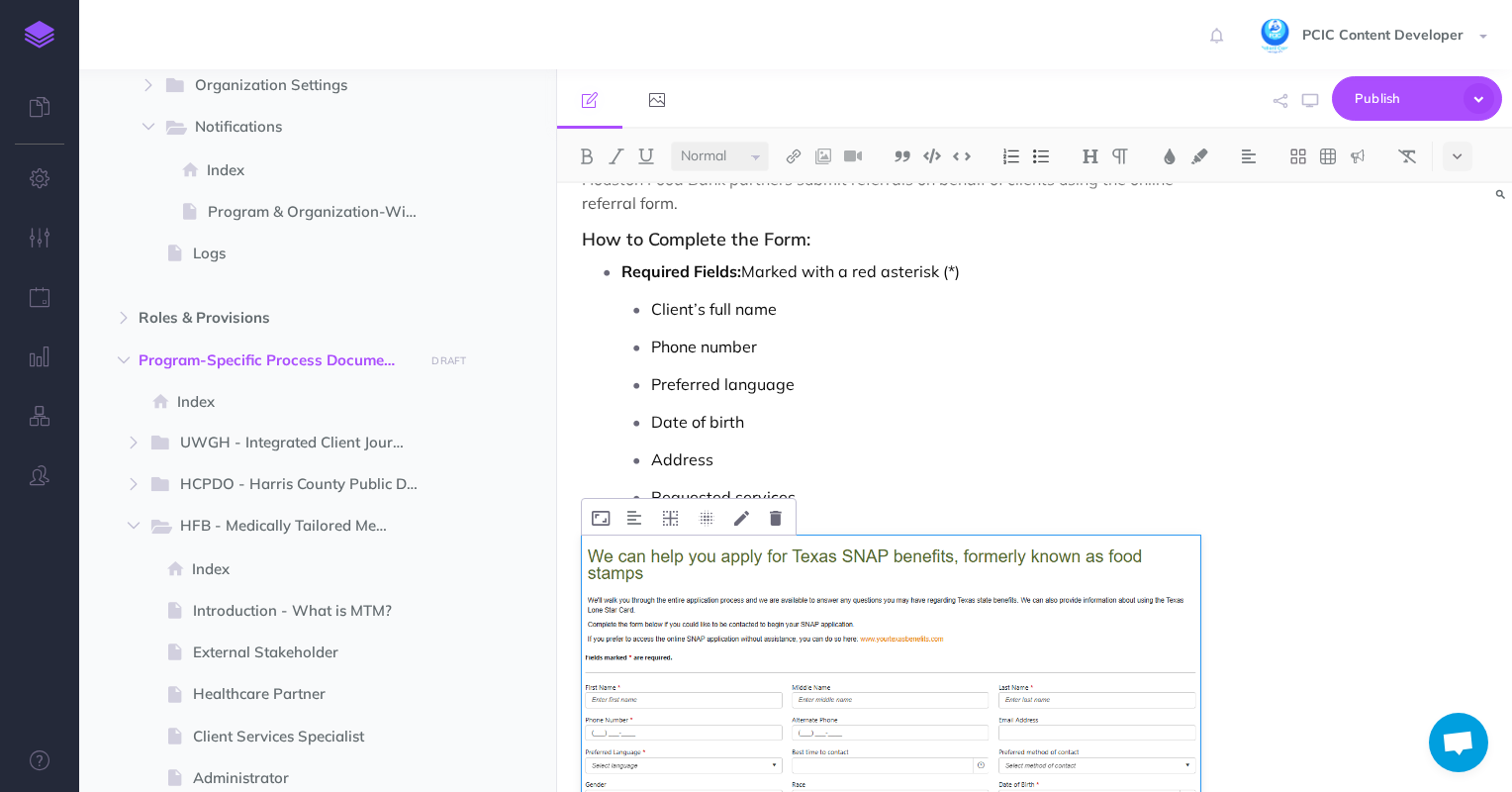 drag, startPoint x: 755, startPoint y: 689, endPoint x: 744, endPoint y: 682, distance: 13.038405 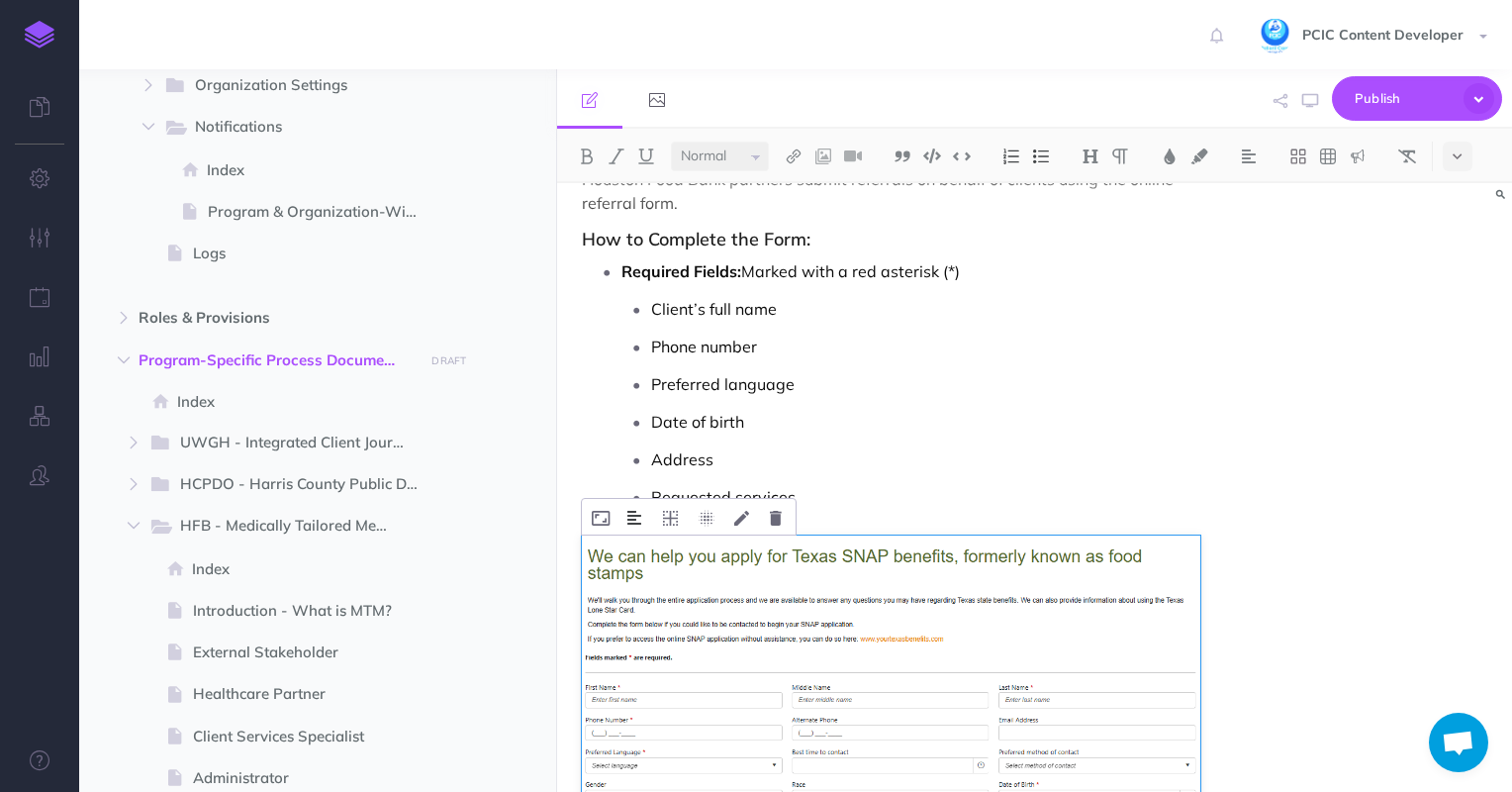click at bounding box center [634, 518] 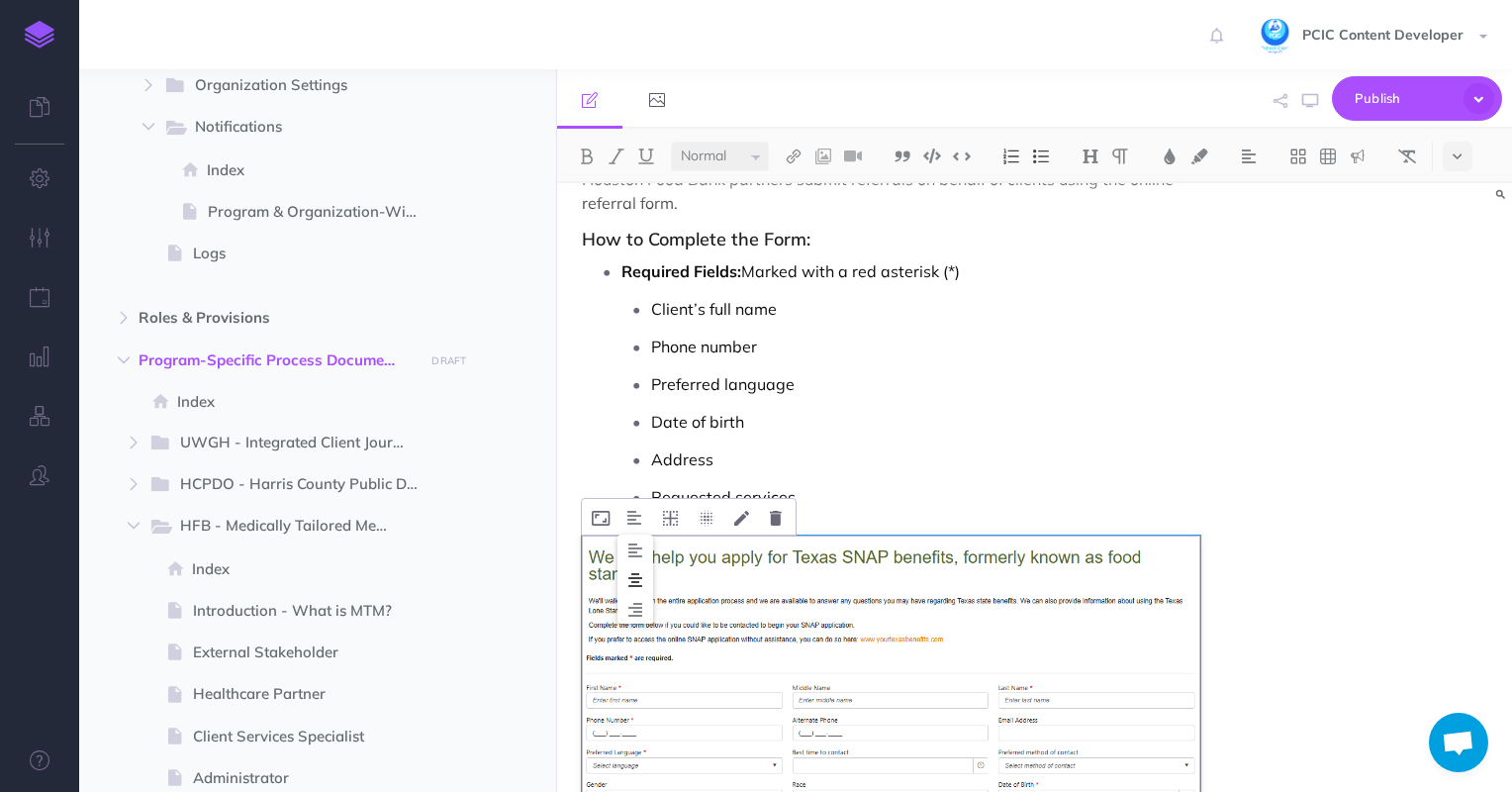 click at bounding box center (635, 580) 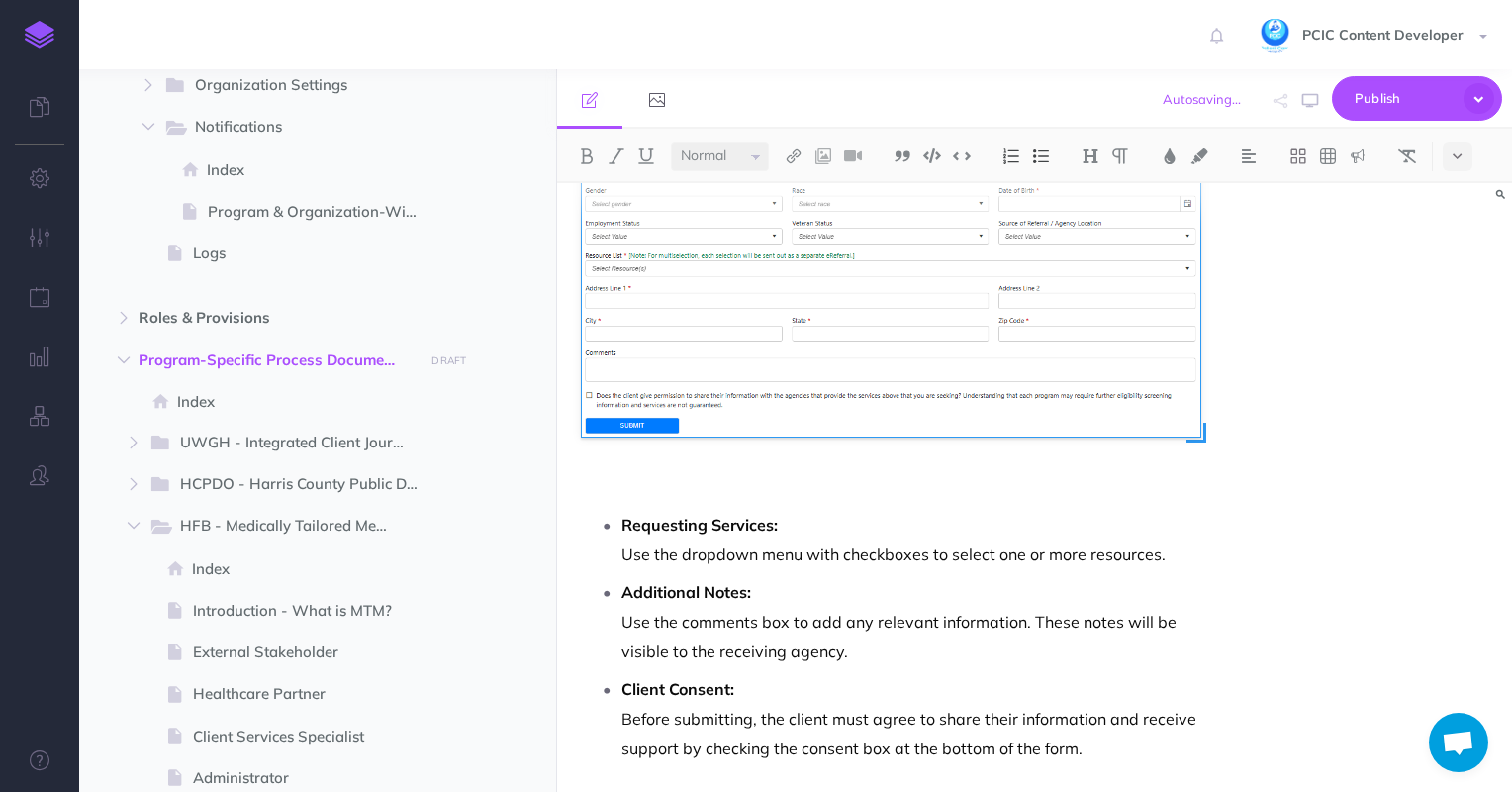 scroll, scrollTop: 1287, scrollLeft: 0, axis: vertical 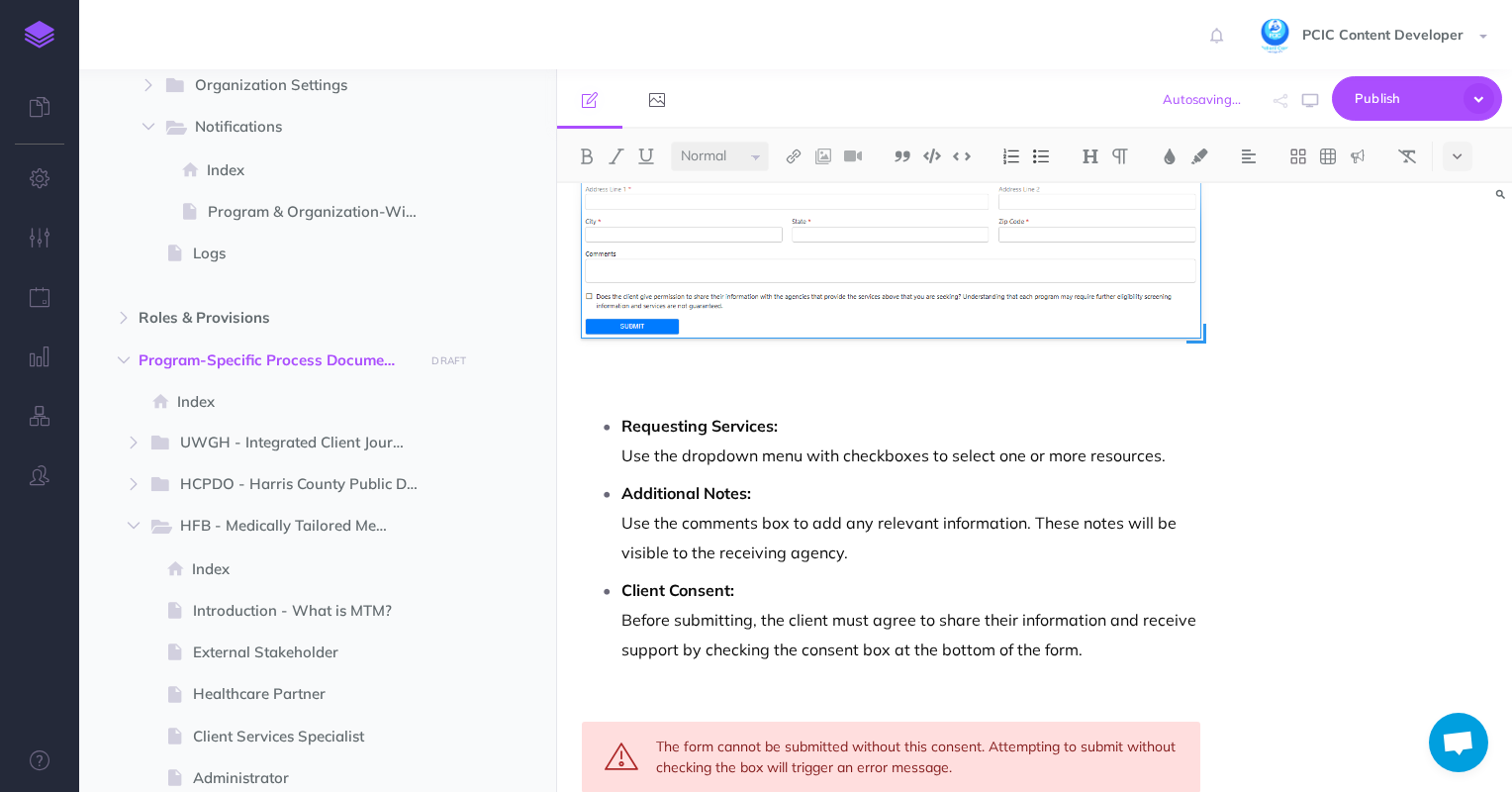 click on "FIRST Link Referral User Guide Powered by Houston Food Bank & Patient Care Intervention Center (PCIC) Connecting patients to food and social services Overview The FIRST Link referral program connects healthcare providers with patients facing food insecurity, linking them to vital resources at the Houston Food Bank. The Community Assistance Program (CAP ) manages and responds to referrals submitted through this platform. This guide covers: How to submit a referral How CAP reviews and manages referrals Tools available for client communication 1. Submitting a Referral Who Can Submit? Houston Food Bank partners submit referrals on behalf of clients using the online referral form. How to Complete the Form: Required Fields: Marked with a red asterisk (*) Client’s full name Phone number Preferred language Date of birth Address Requested services                           Requesting Services: Use the dropdown menu with checkboxes to select one or more resources. Additional Notes: Client Consent: Referrals ." at bounding box center [892, 492] 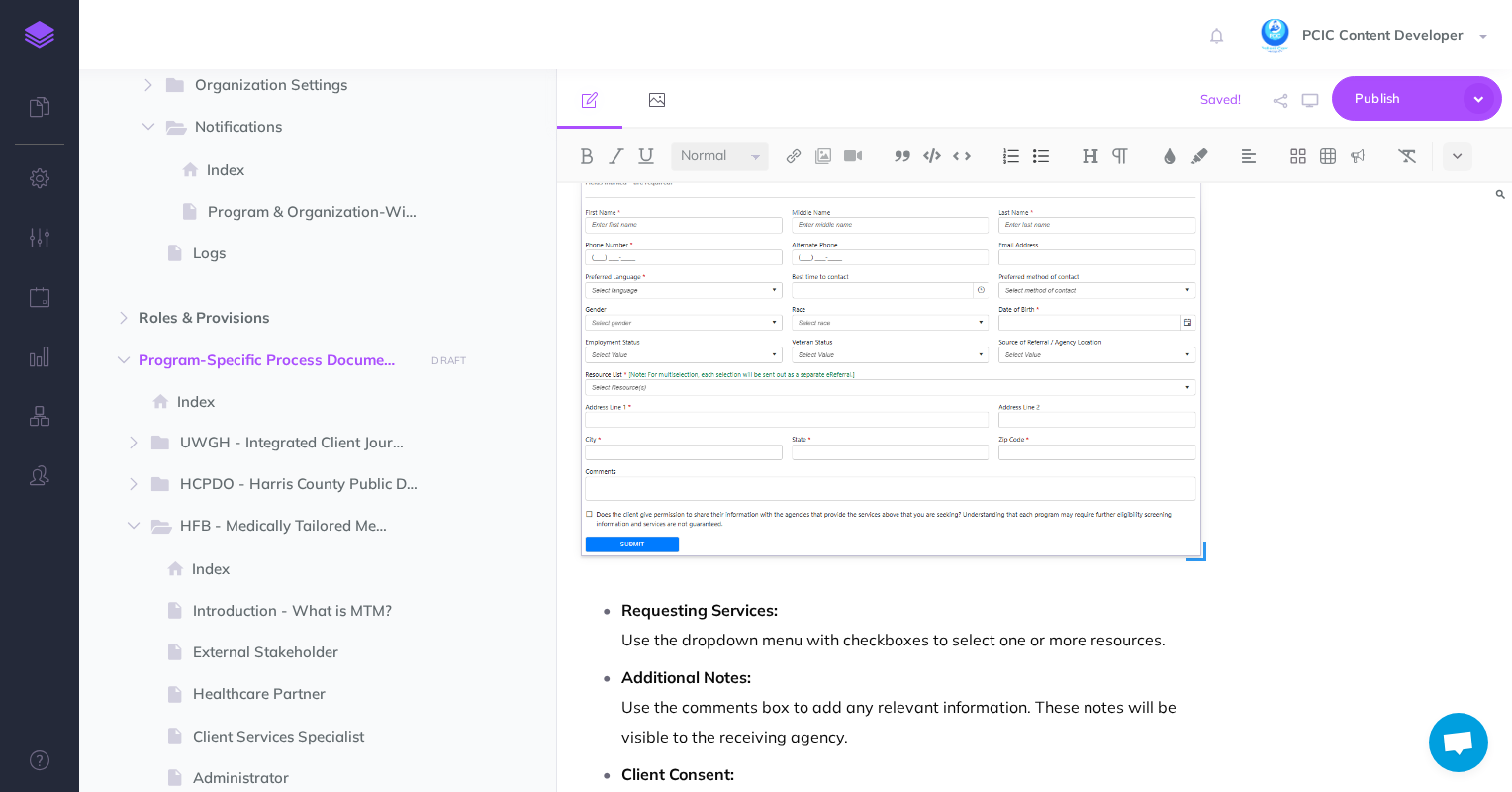 scroll, scrollTop: 1238, scrollLeft: 0, axis: vertical 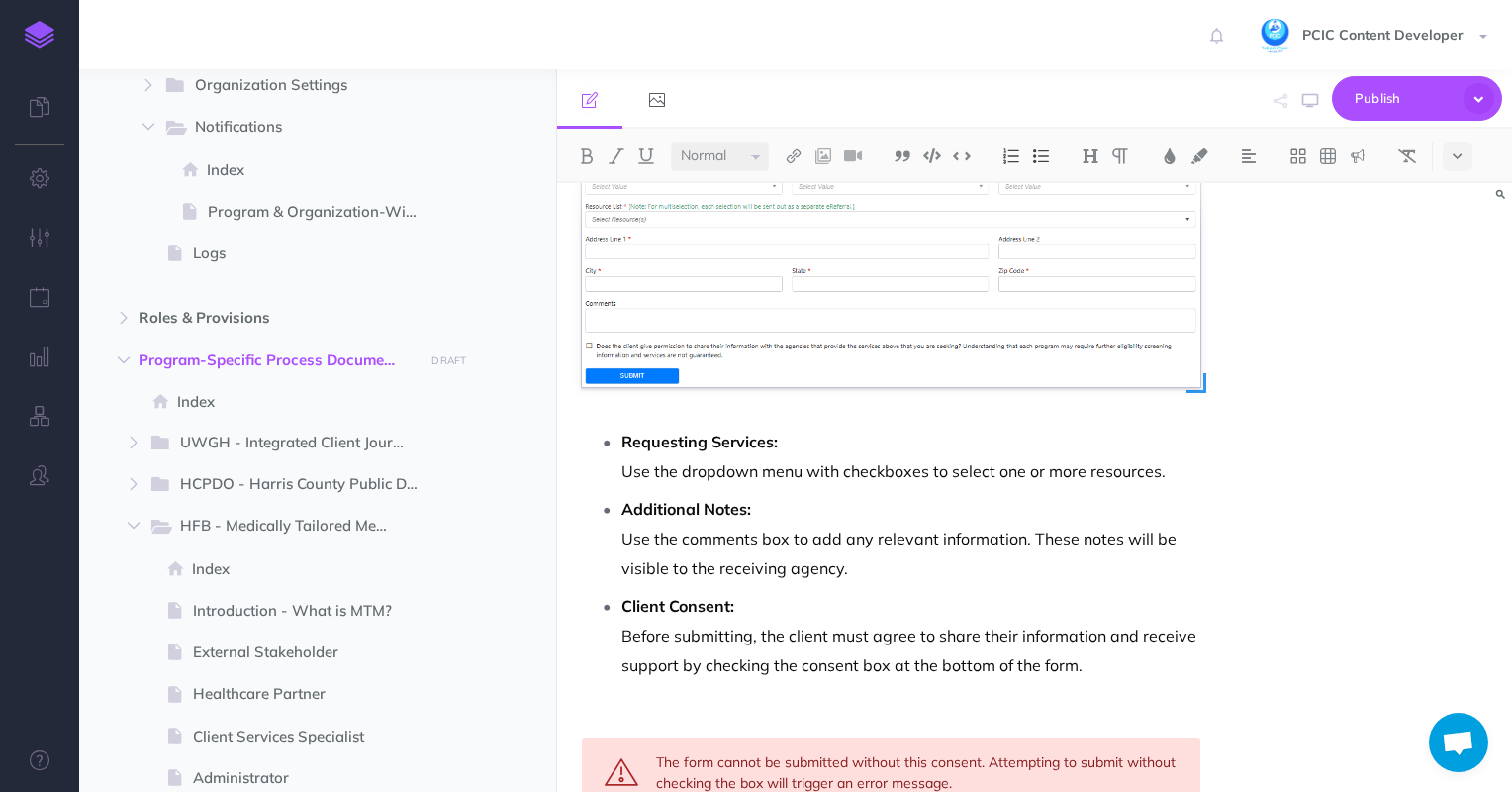 click on "Requesting Services: Use the dropdown menu with checkboxes to select one or more resources." at bounding box center (911, 456) 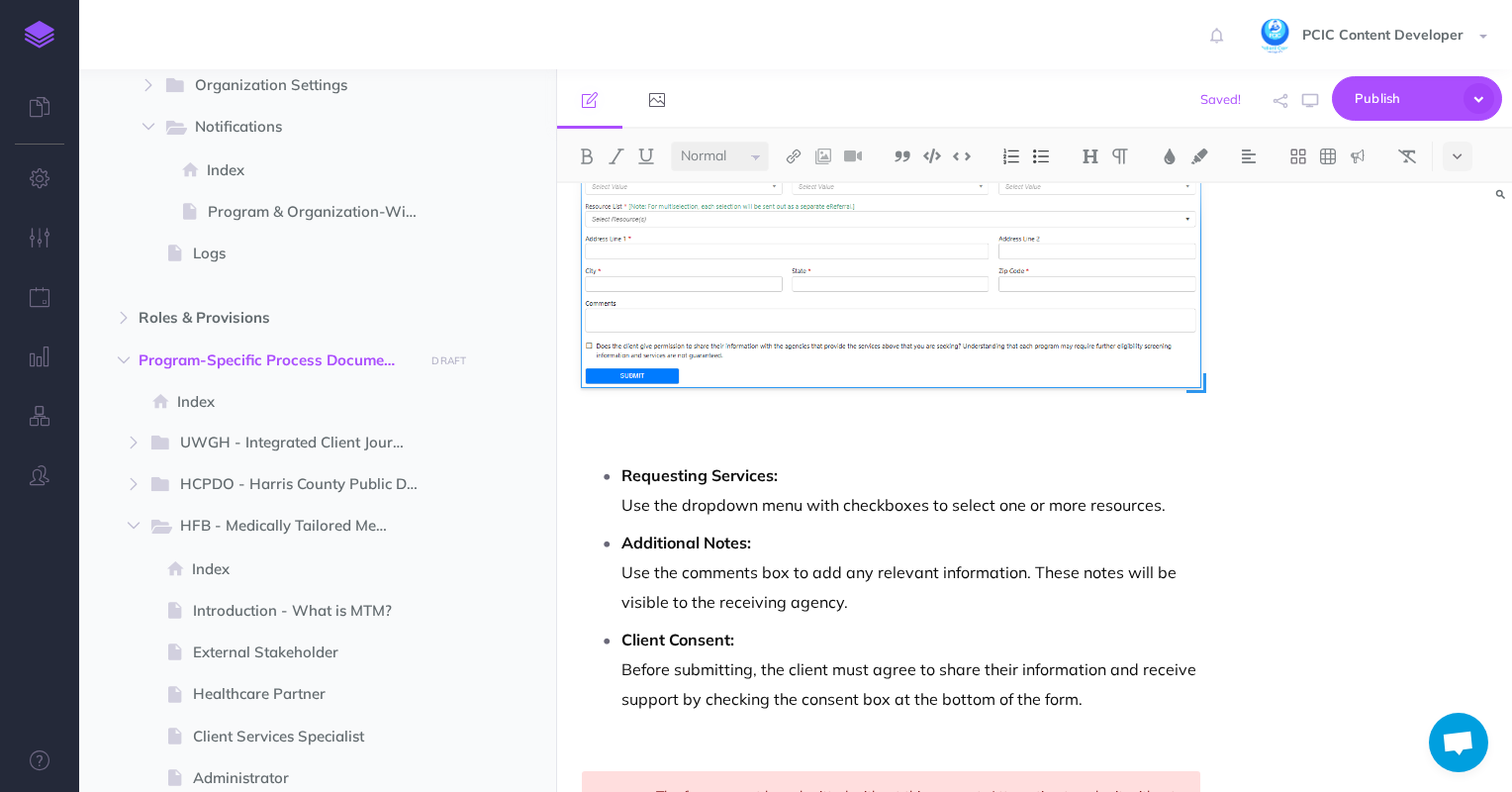 scroll, scrollTop: 940, scrollLeft: 0, axis: vertical 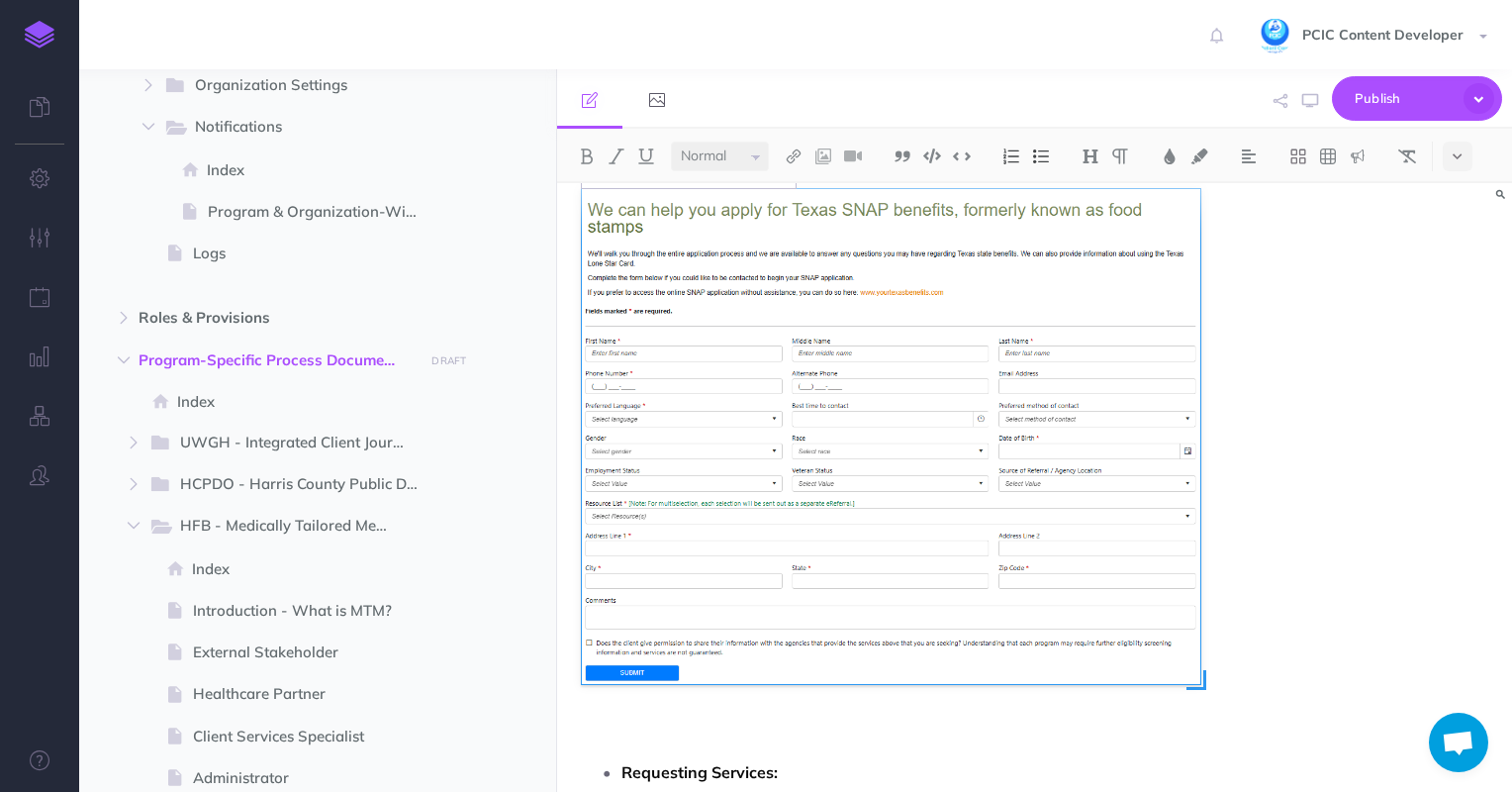 click at bounding box center [892, 437] 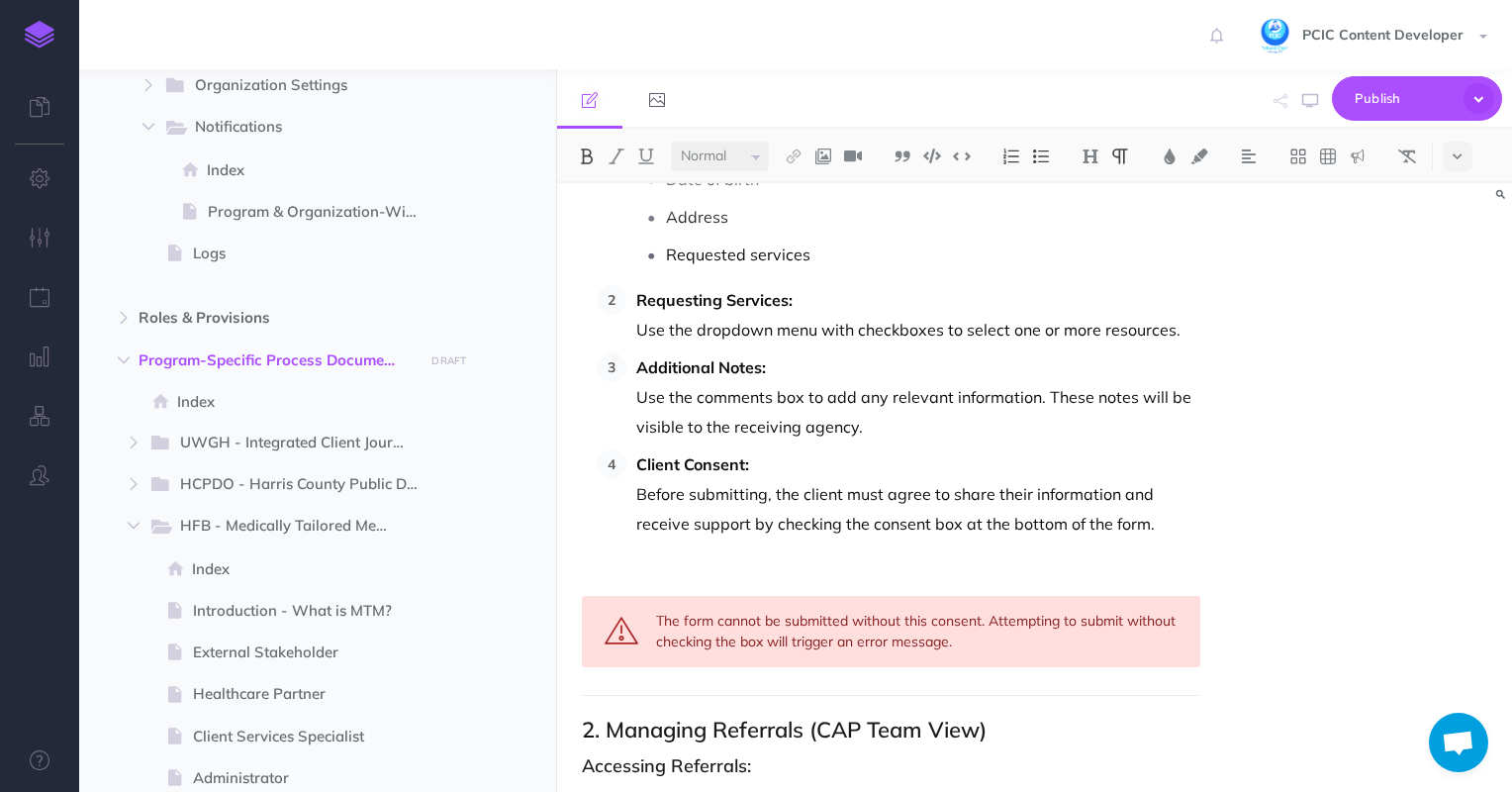 scroll, scrollTop: 666, scrollLeft: 0, axis: vertical 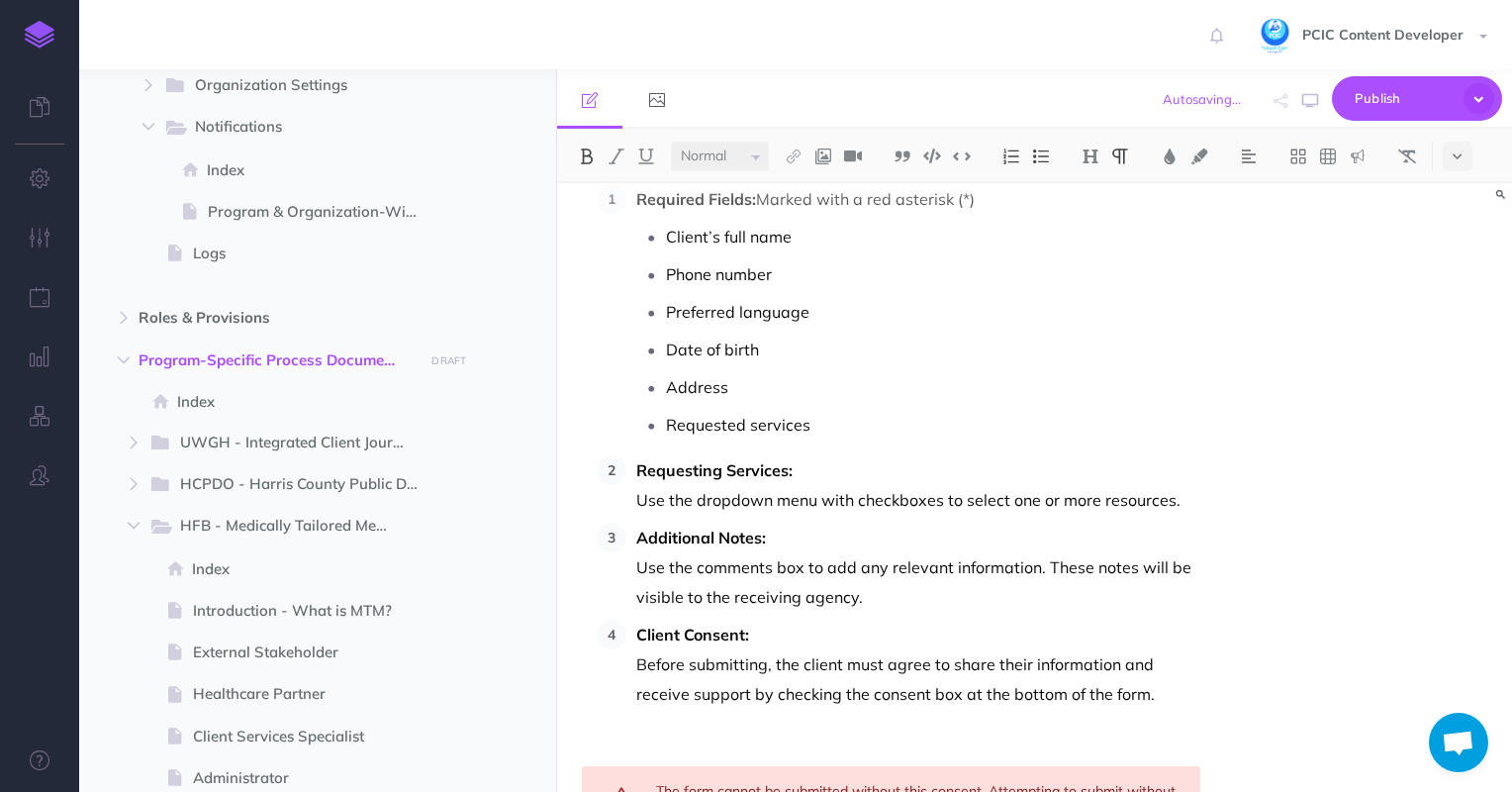 click at bounding box center (1041, 156) 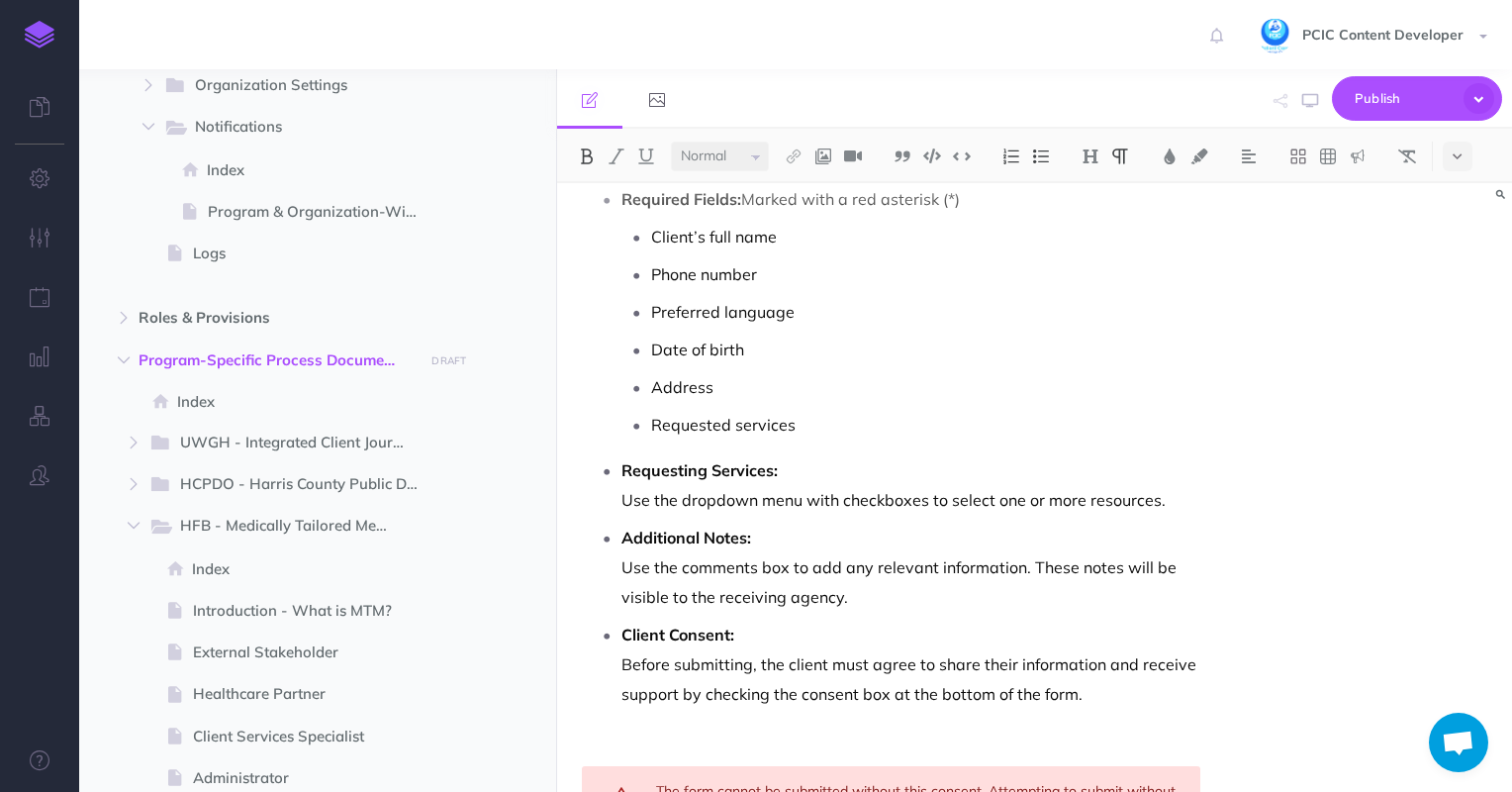 click at bounding box center (892, 744) 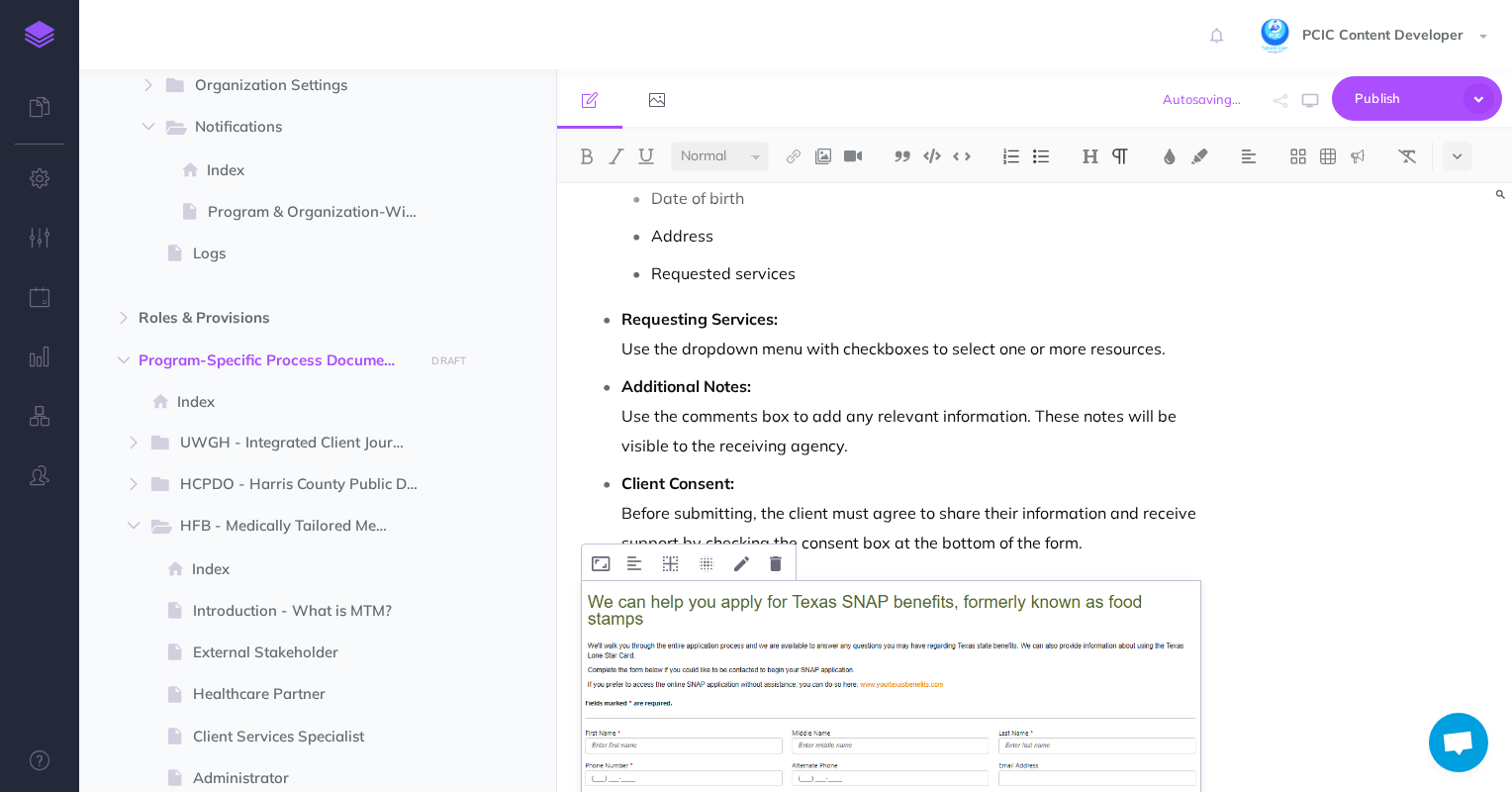 scroll, scrollTop: 1161, scrollLeft: 0, axis: vertical 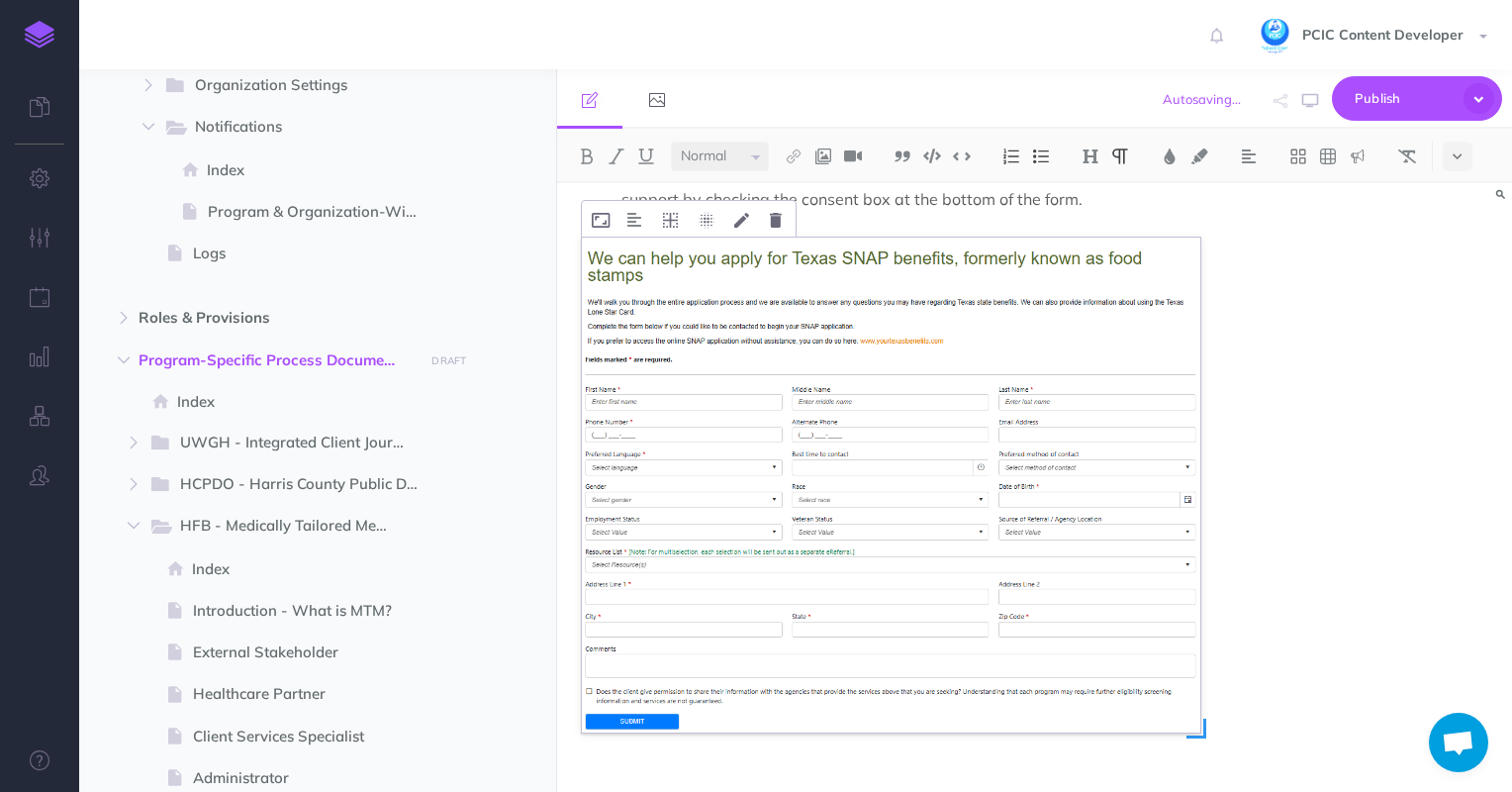 click at bounding box center (892, 485) 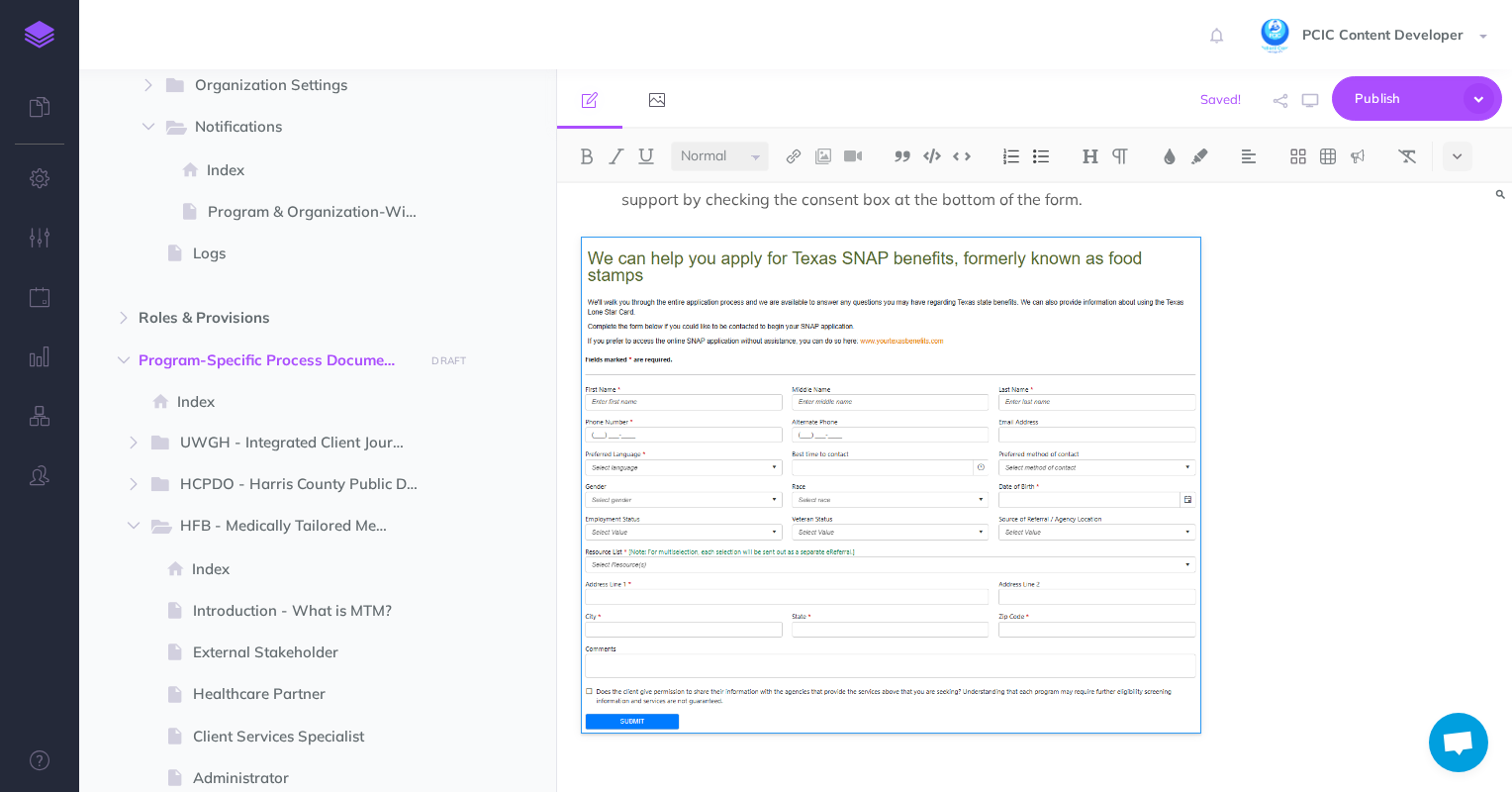 click at bounding box center (892, 784) 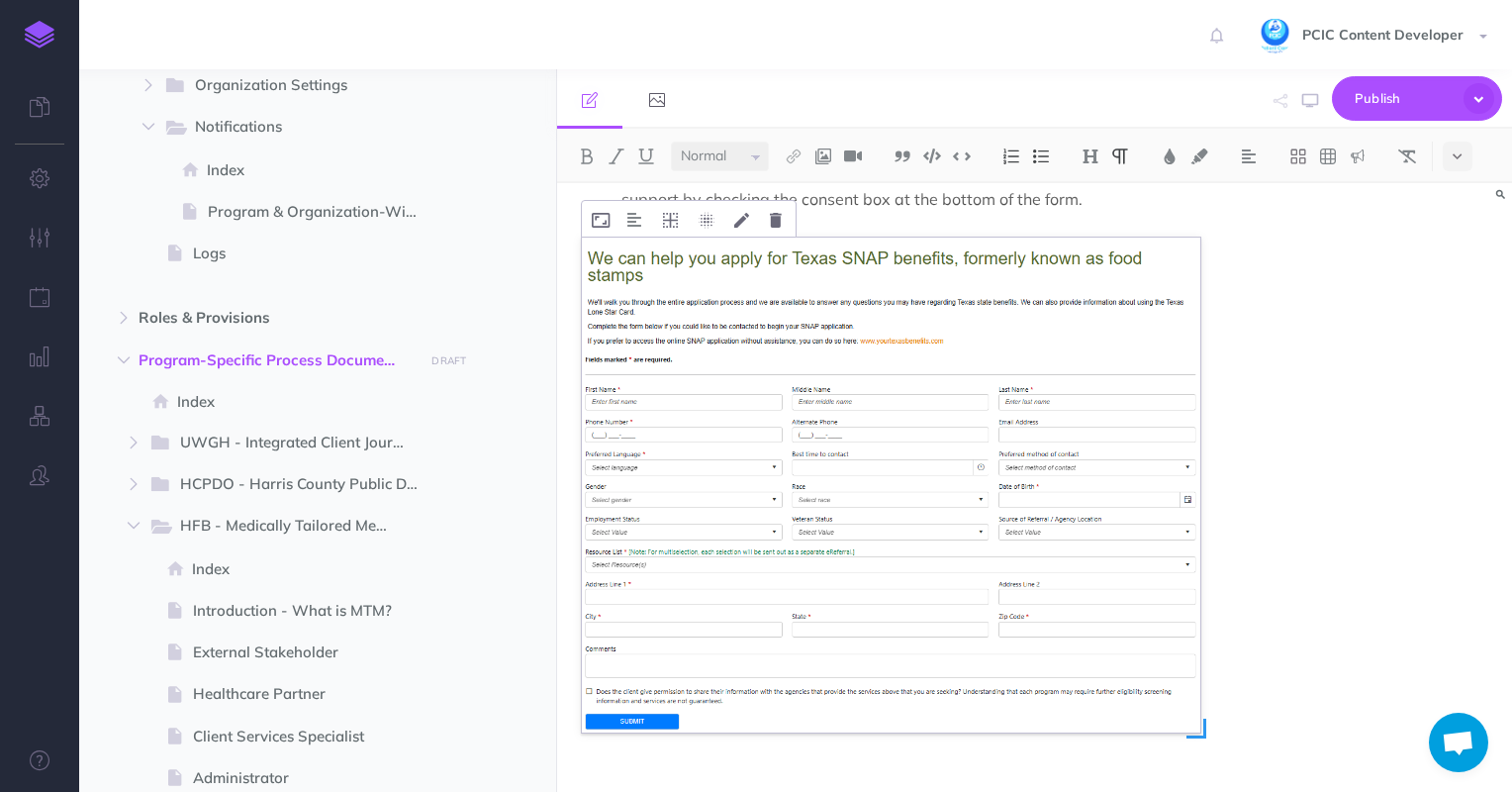 click at bounding box center (892, 485) 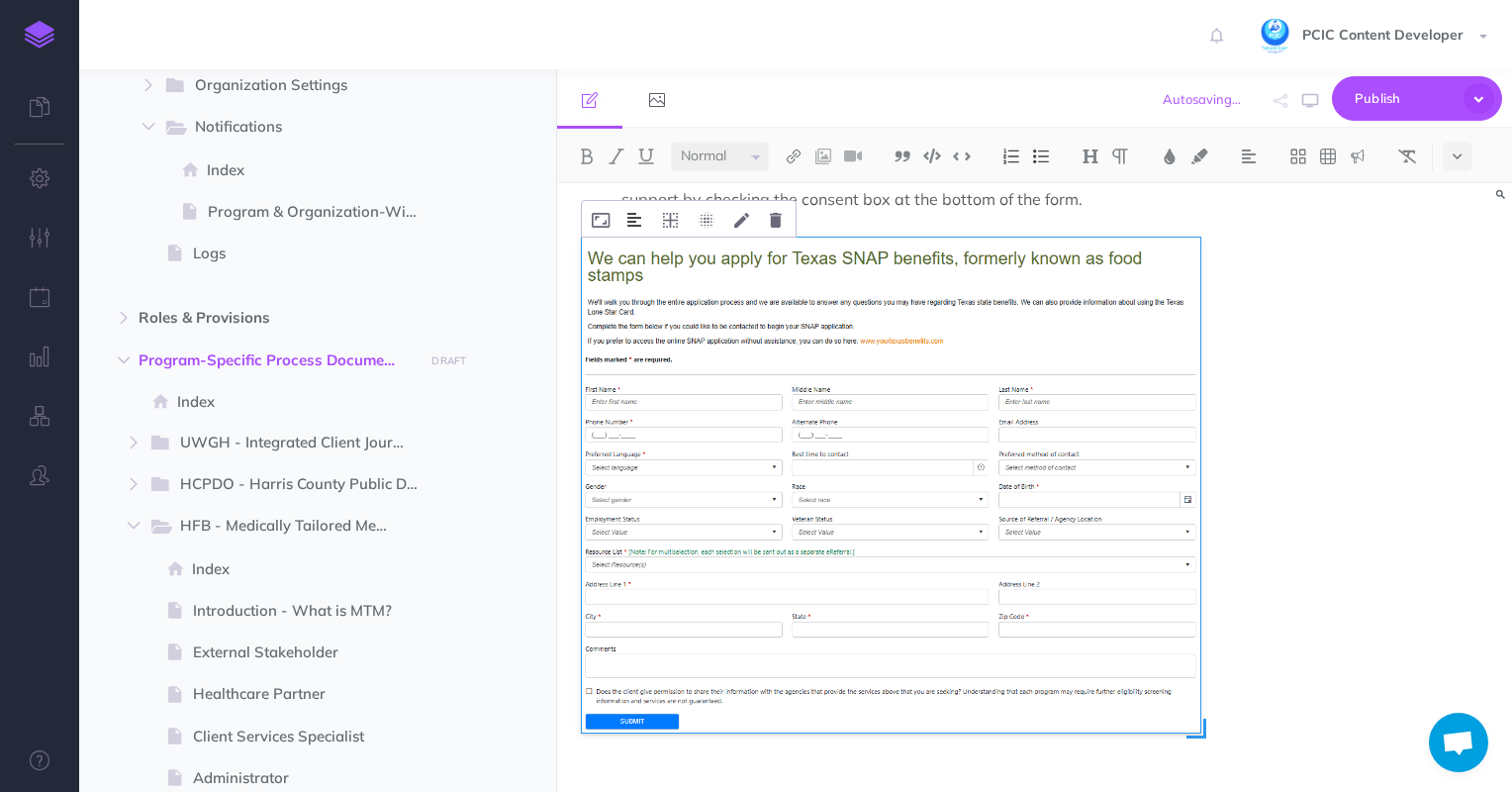 click at bounding box center (634, 219) 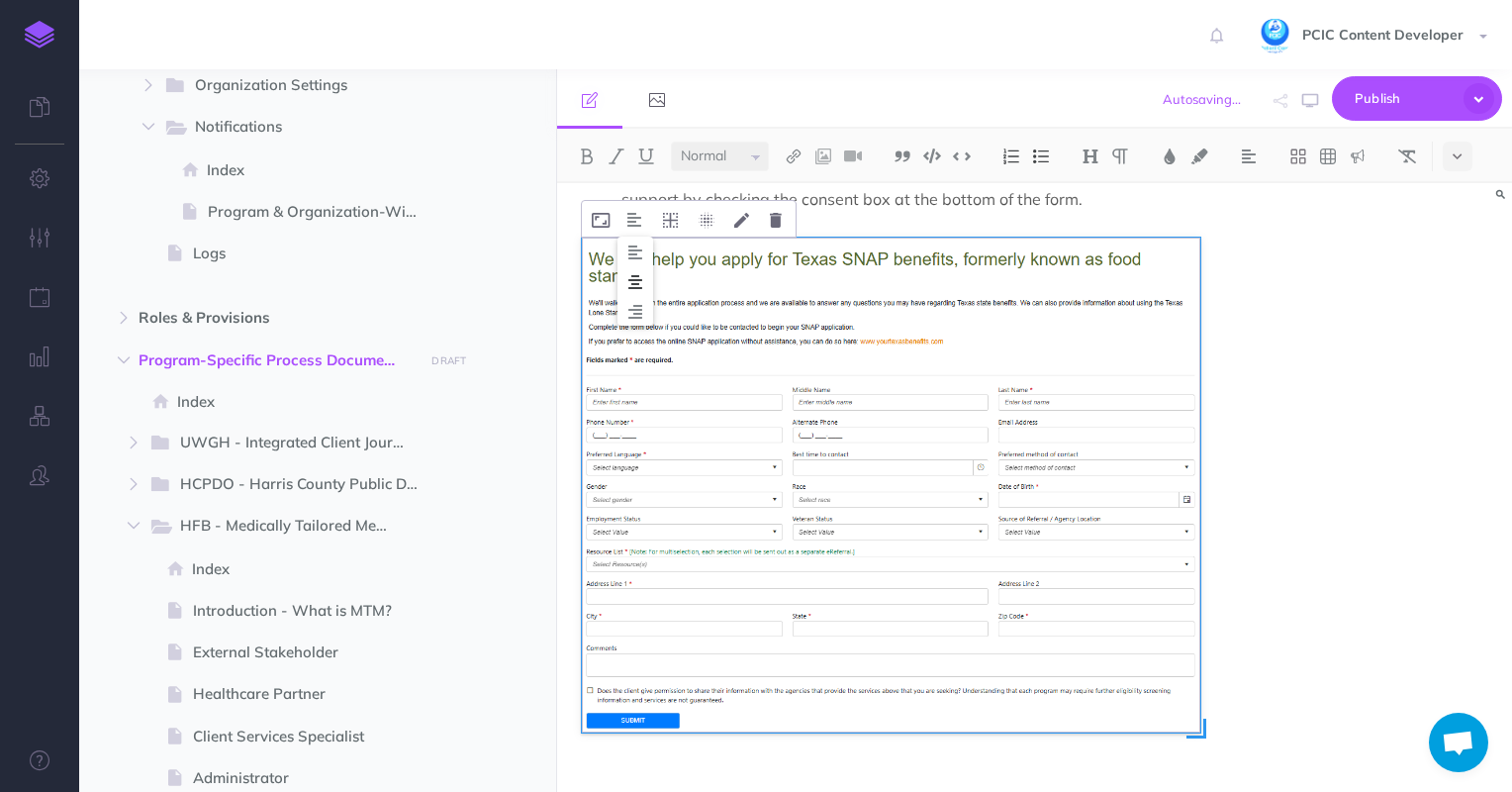 click at bounding box center (635, 282) 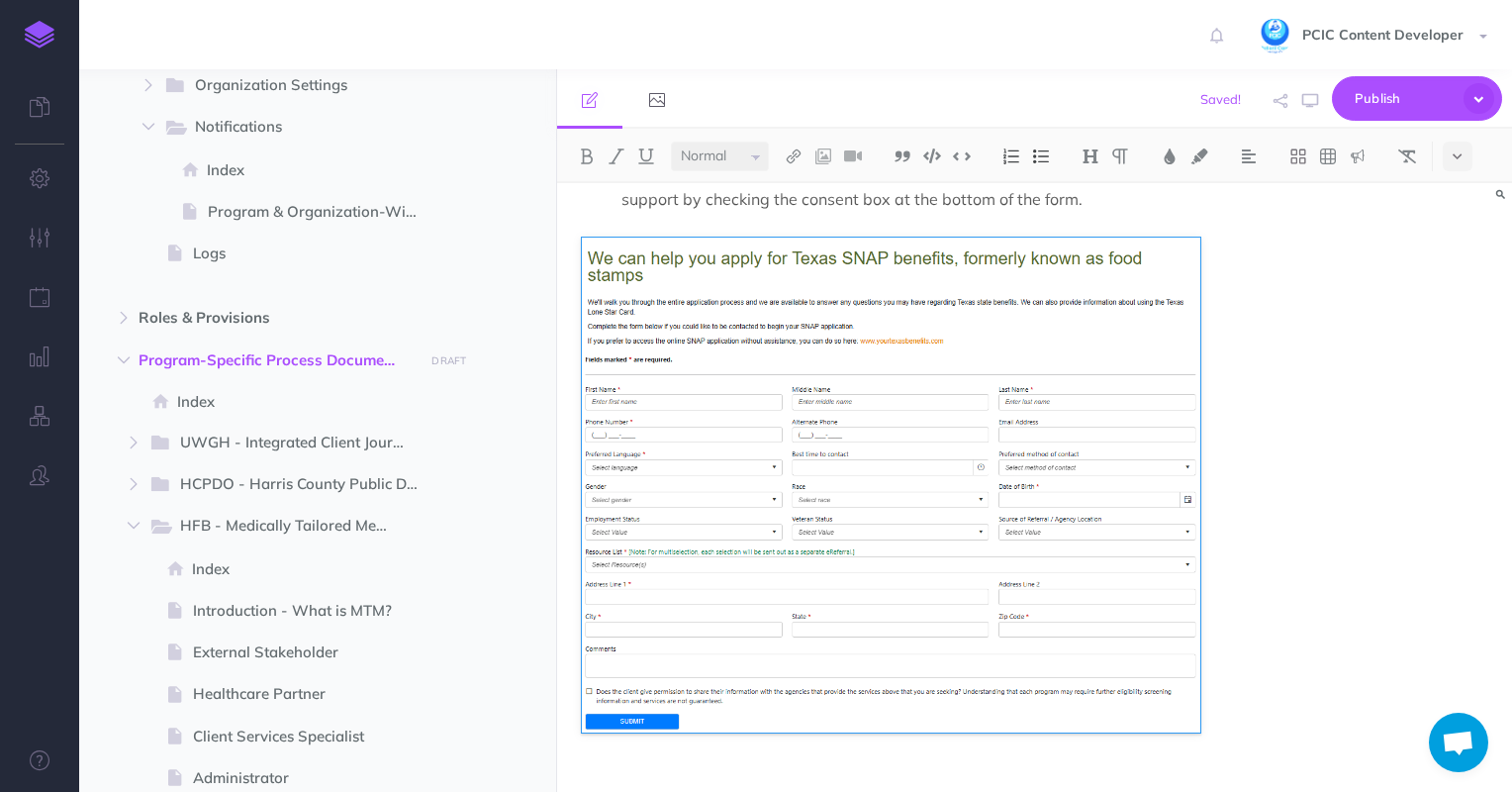 click on "FIRST Link Referral User Guide Powered by Houston Food Bank & Patient Care Intervention Center (PCIC) Connecting patients to food and social services Overview The FIRST Link referral program connects healthcare providers with patients facing food insecurity, linking them to vital resources at the Houston Food Bank. The Community Assistance Program (CAP ) manages and responds to referrals submitted through this platform. This guide covers: How to submit a referral How CAP reviews and manages referrals Tools available for client communication 1. Submitting a Referral Who Can Submit? Houston Food Bank partners submit referrals on behalf of clients using the online referral form. How to Complete the Form: Required Fields: Marked with a red asterisk (*) Client’s full name Phone number Preferred language Date of birth Address Requested services Requesting Services: Use the dropdown menu with checkboxes to select one or more resources. Additional Notes: Client Consent:                           Referrals ." at bounding box center (892, 597) 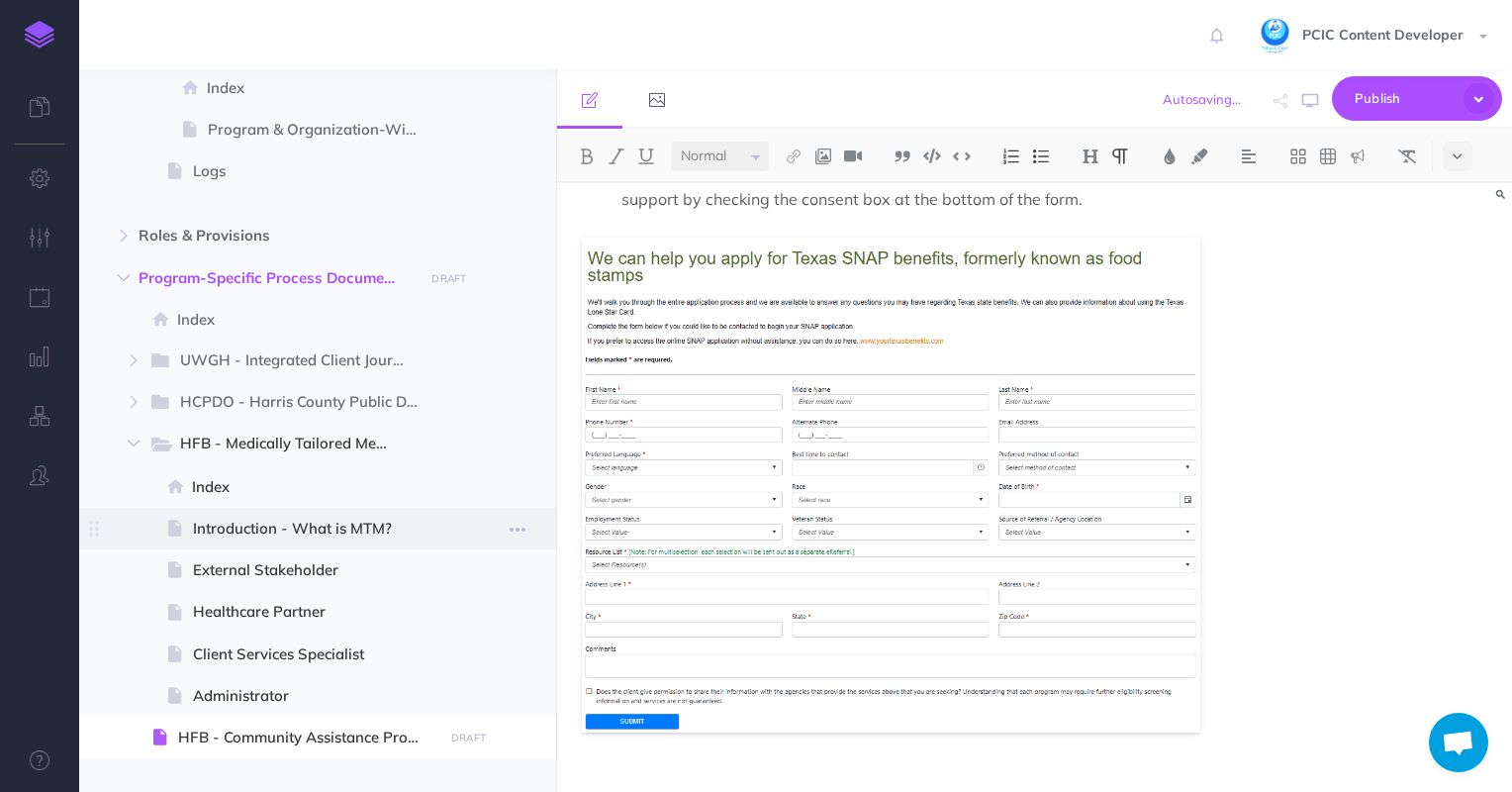 scroll, scrollTop: 1485, scrollLeft: 0, axis: vertical 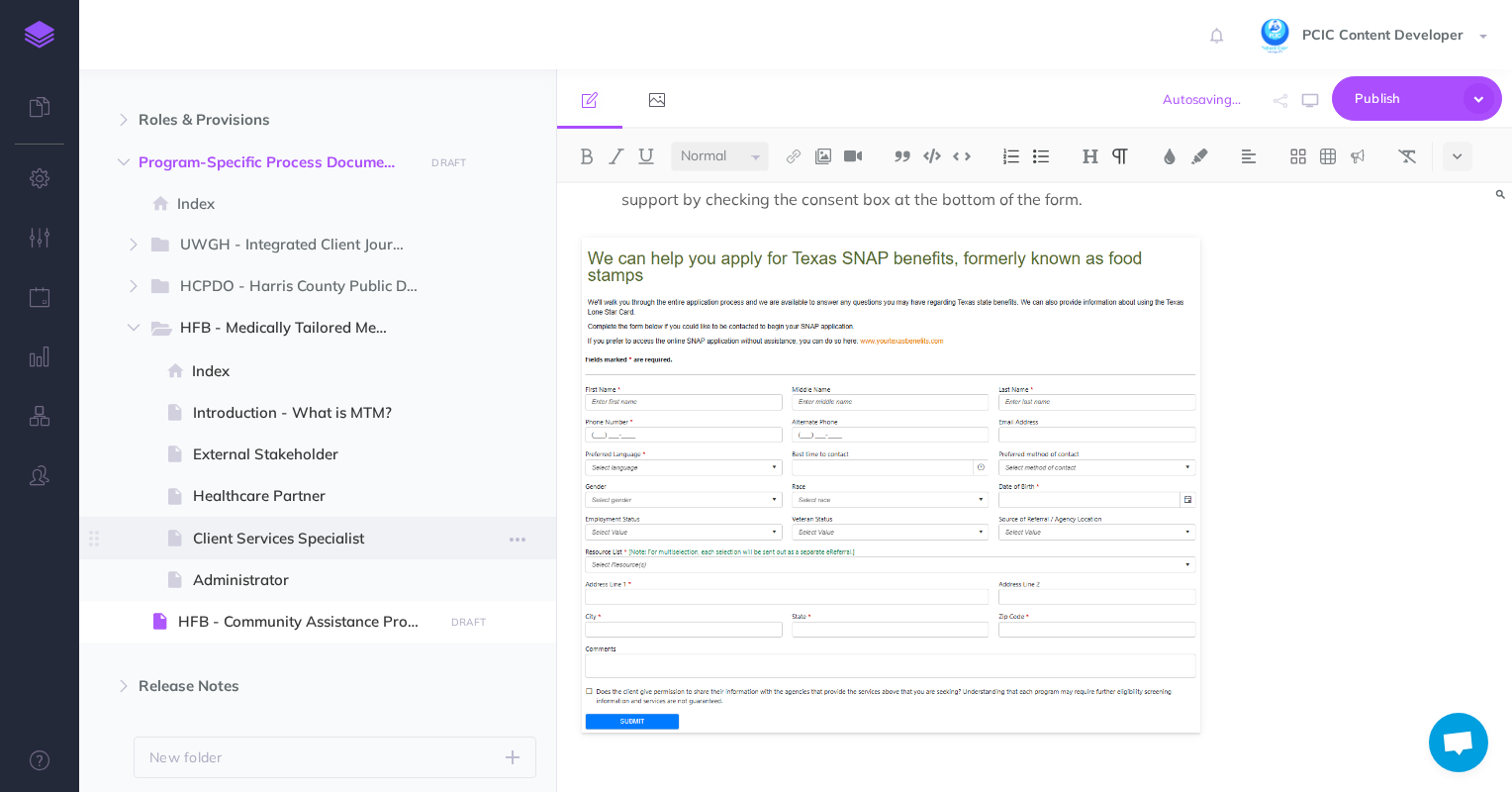 click at bounding box center (318, 538) 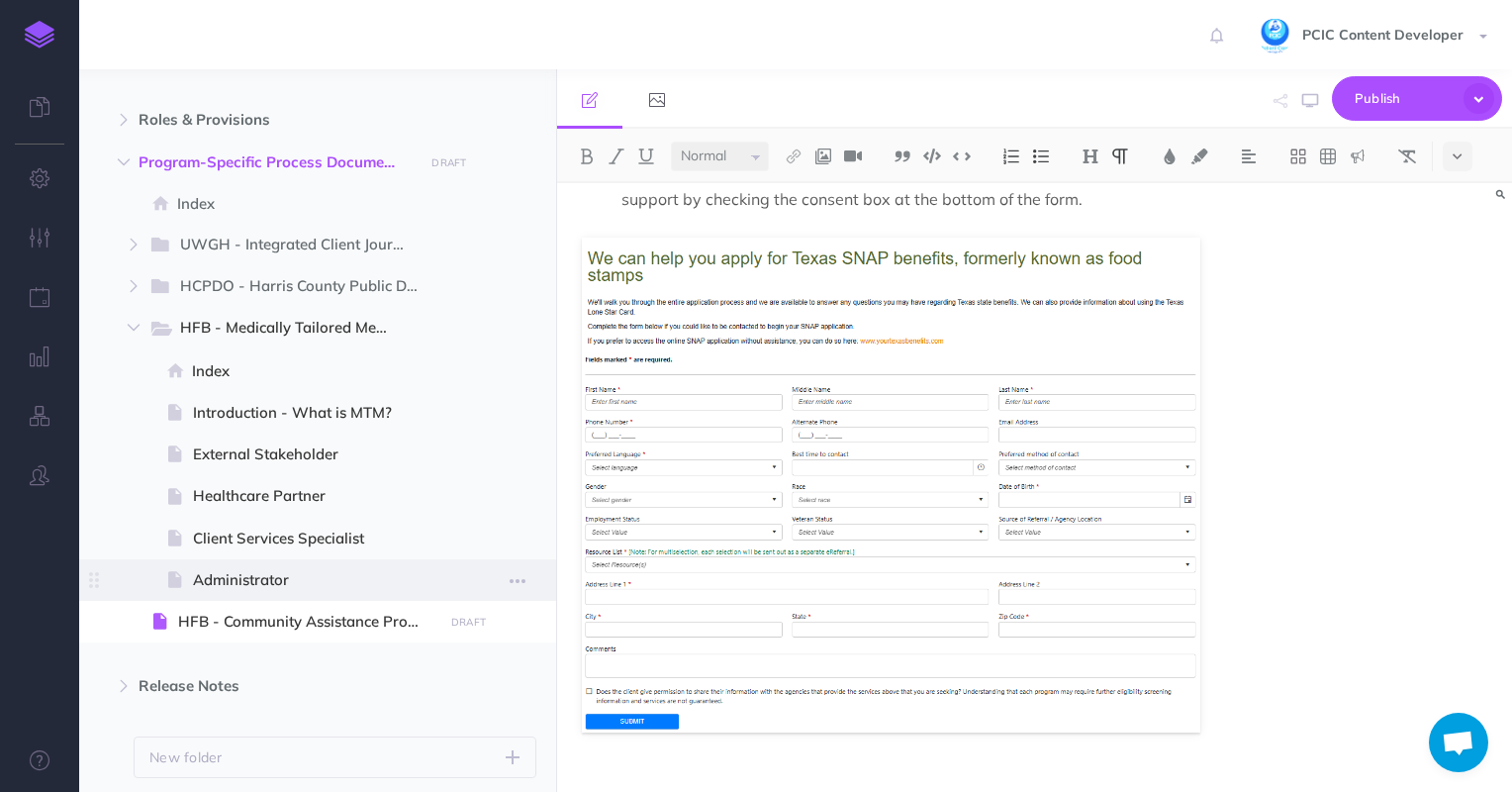 click on "Administrator" at bounding box center [315, 580] 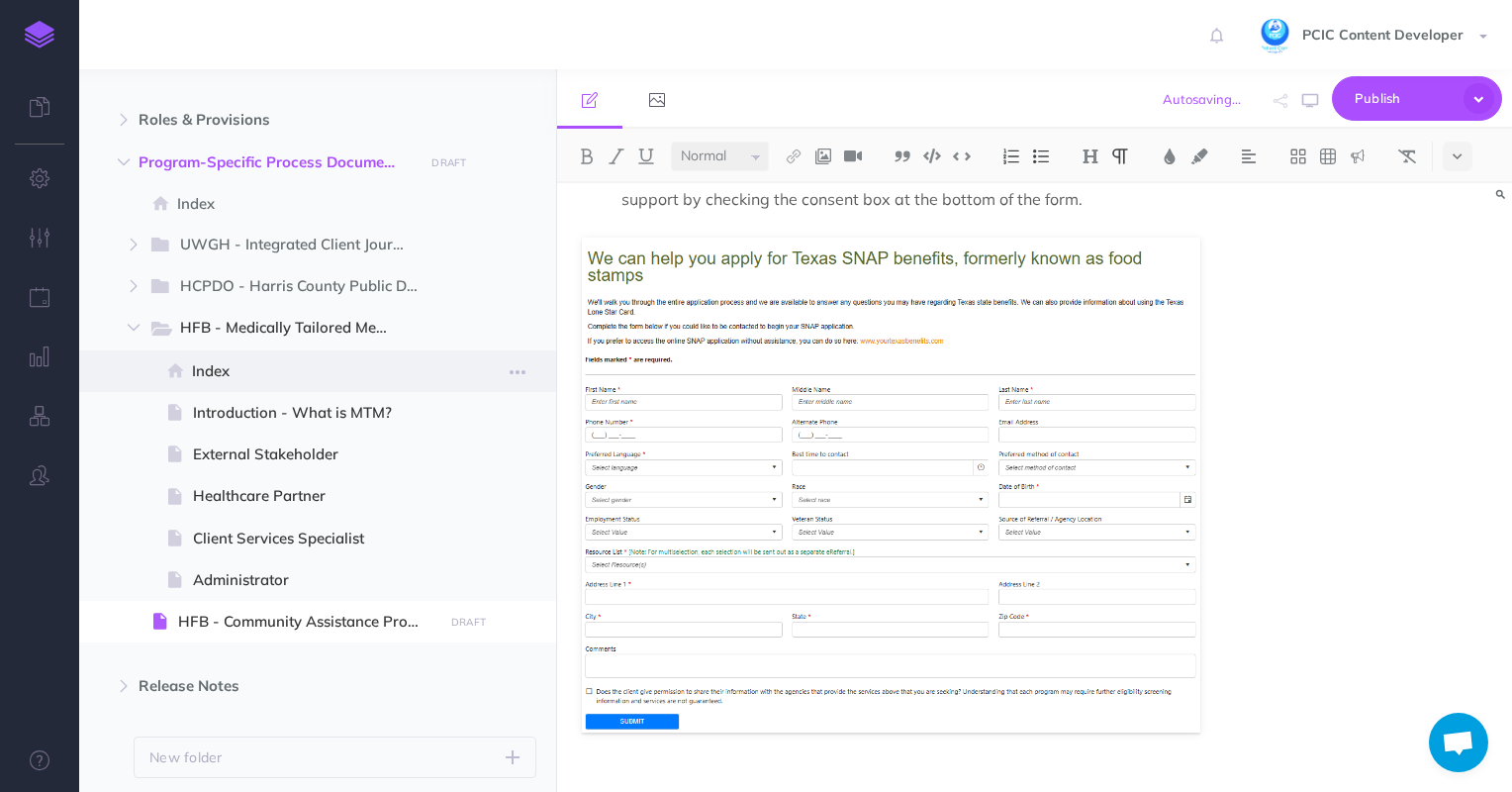 click at bounding box center (318, 371) 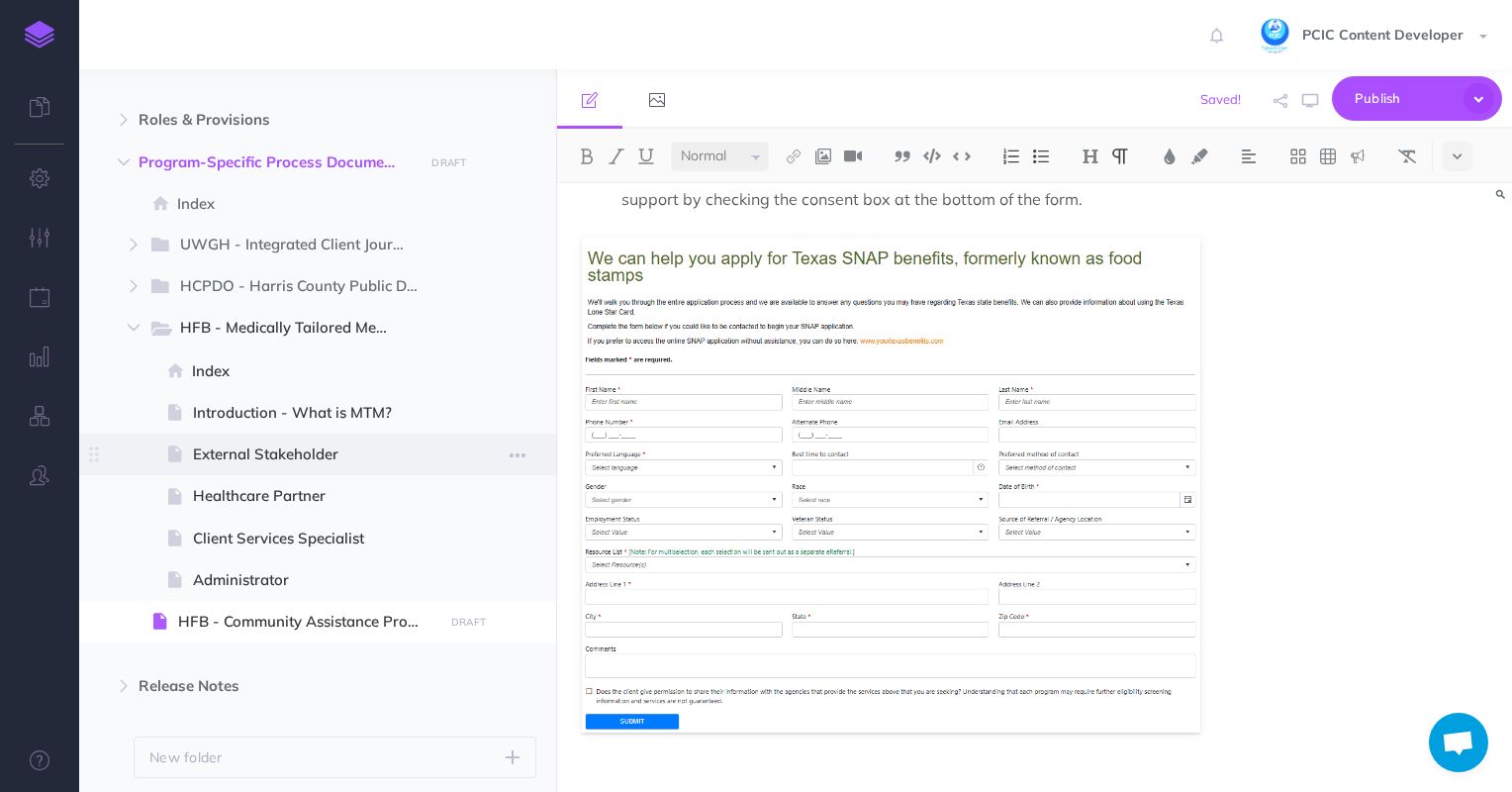 click at bounding box center [318, 454] 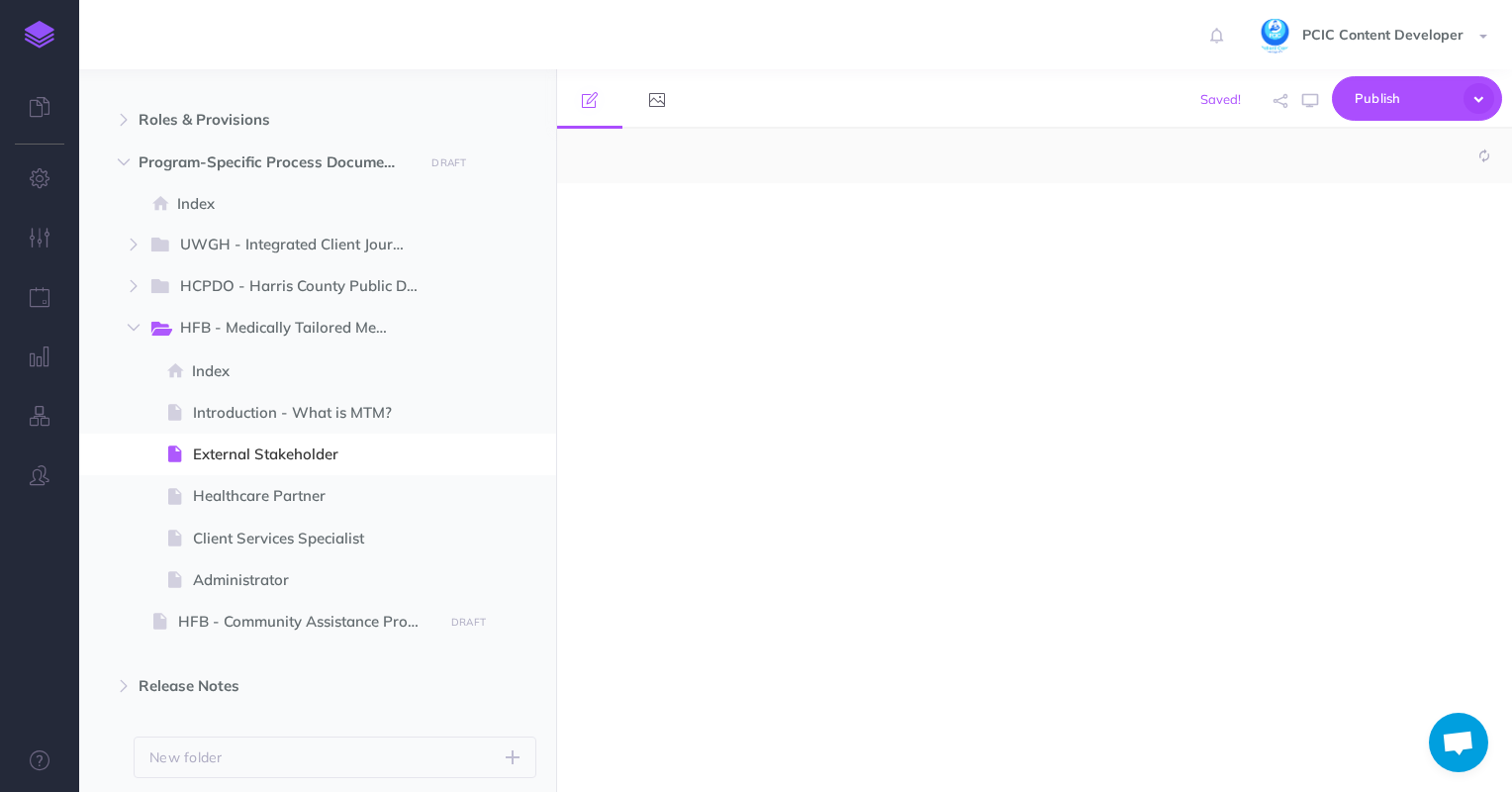 select on "null" 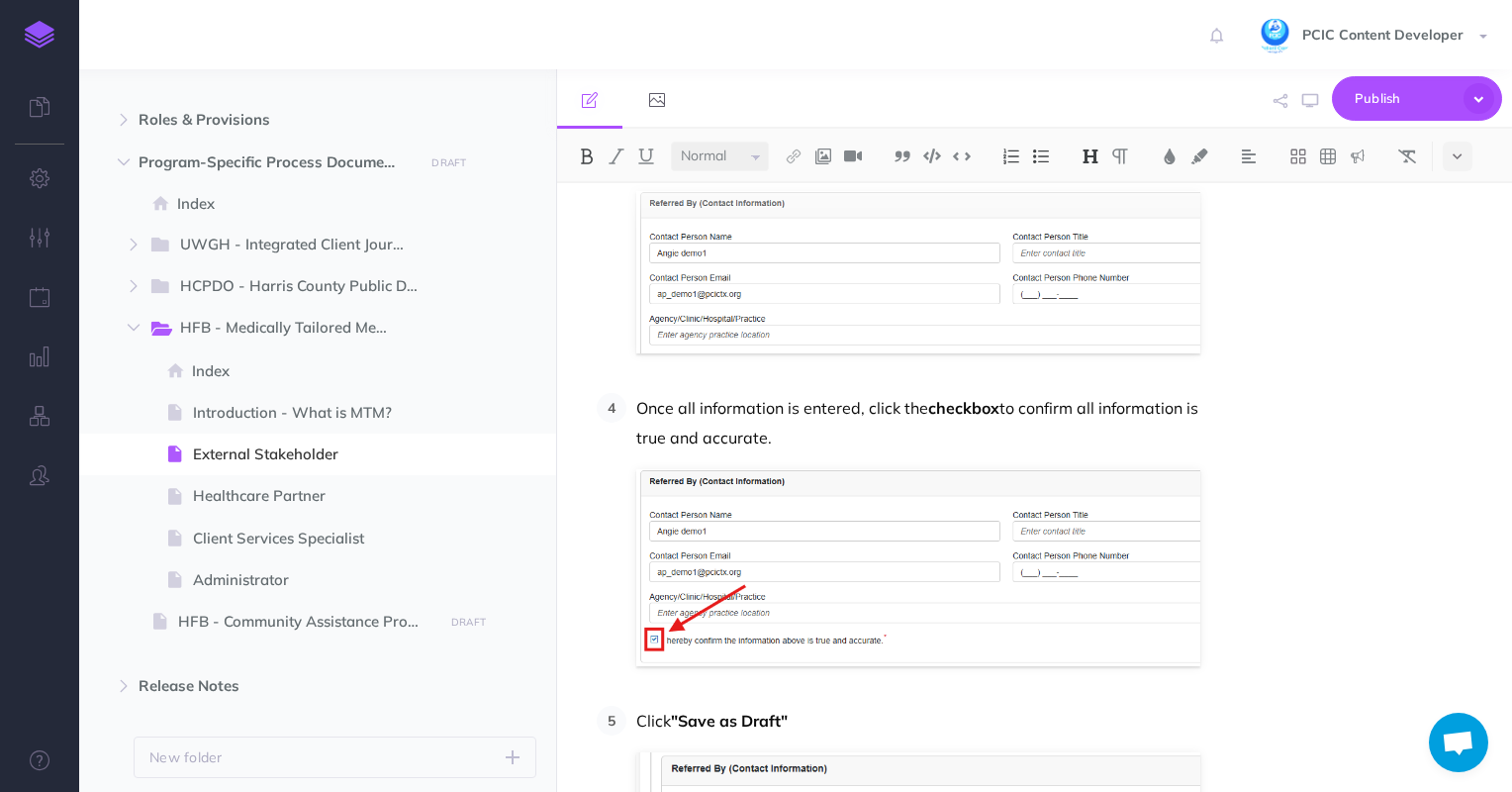 scroll, scrollTop: 2970, scrollLeft: 0, axis: vertical 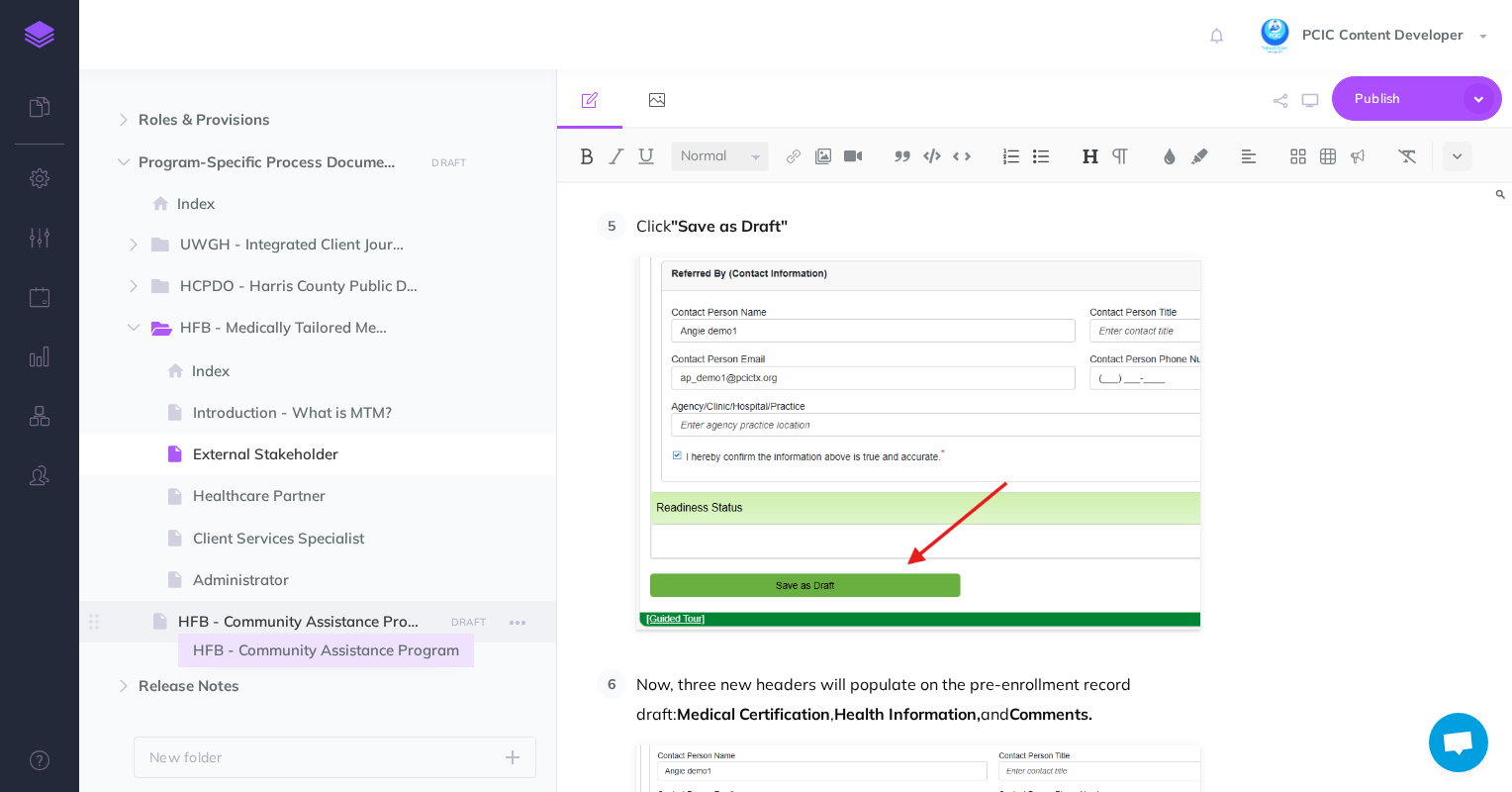 click on "HFB - Community Assistance Program" at bounding box center [308, 622] 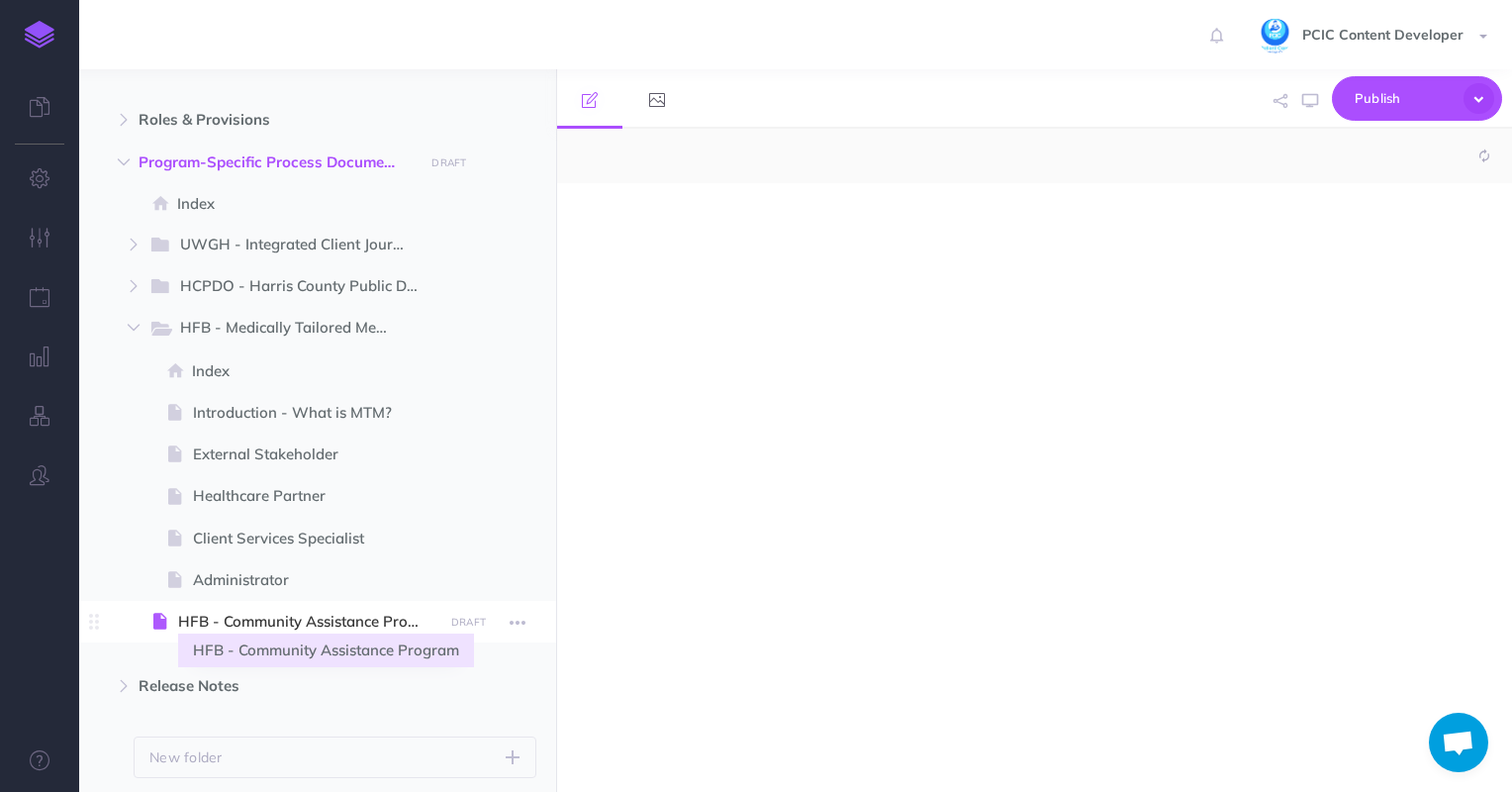 select on "null" 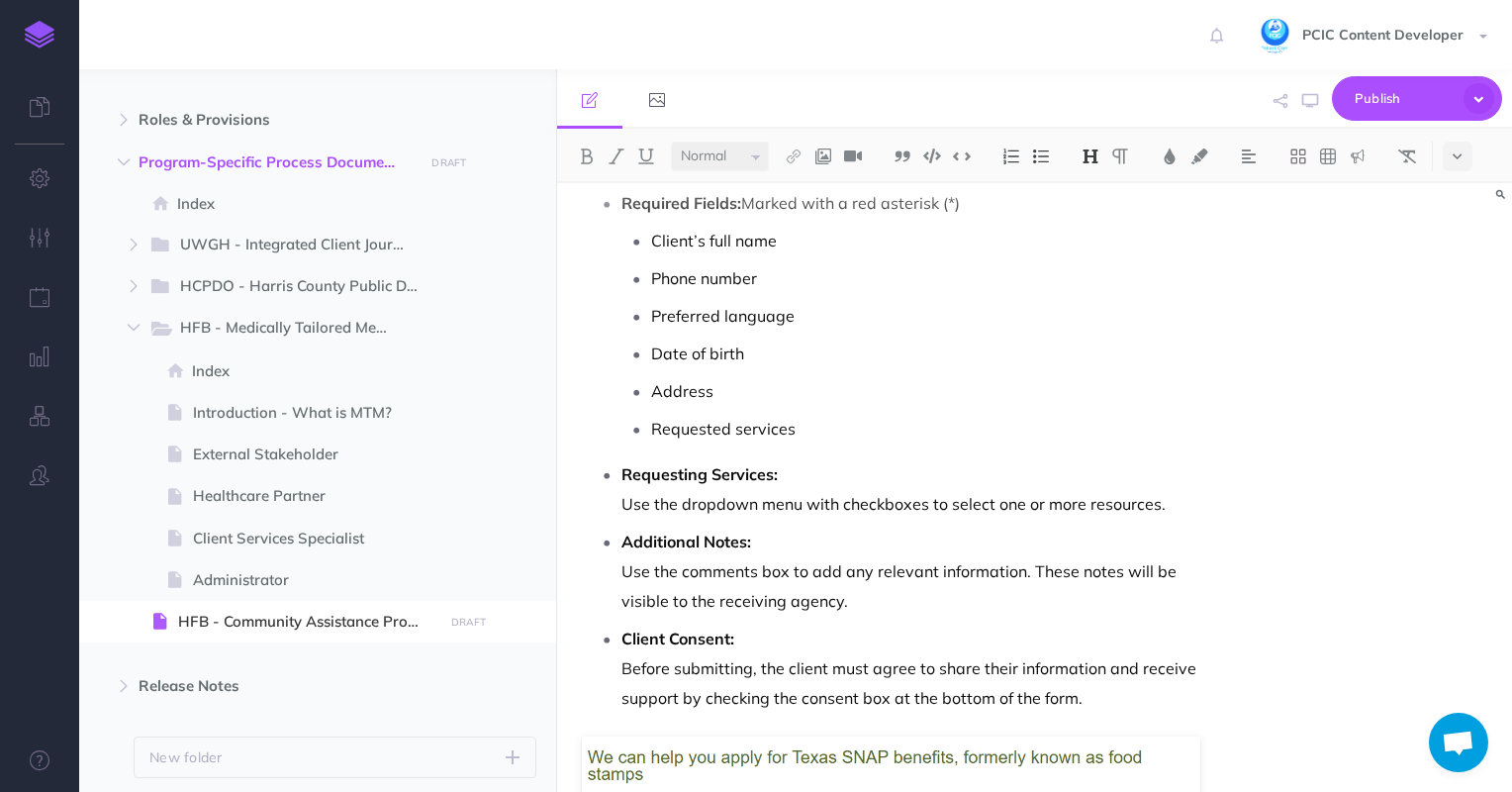 scroll, scrollTop: 1188, scrollLeft: 0, axis: vertical 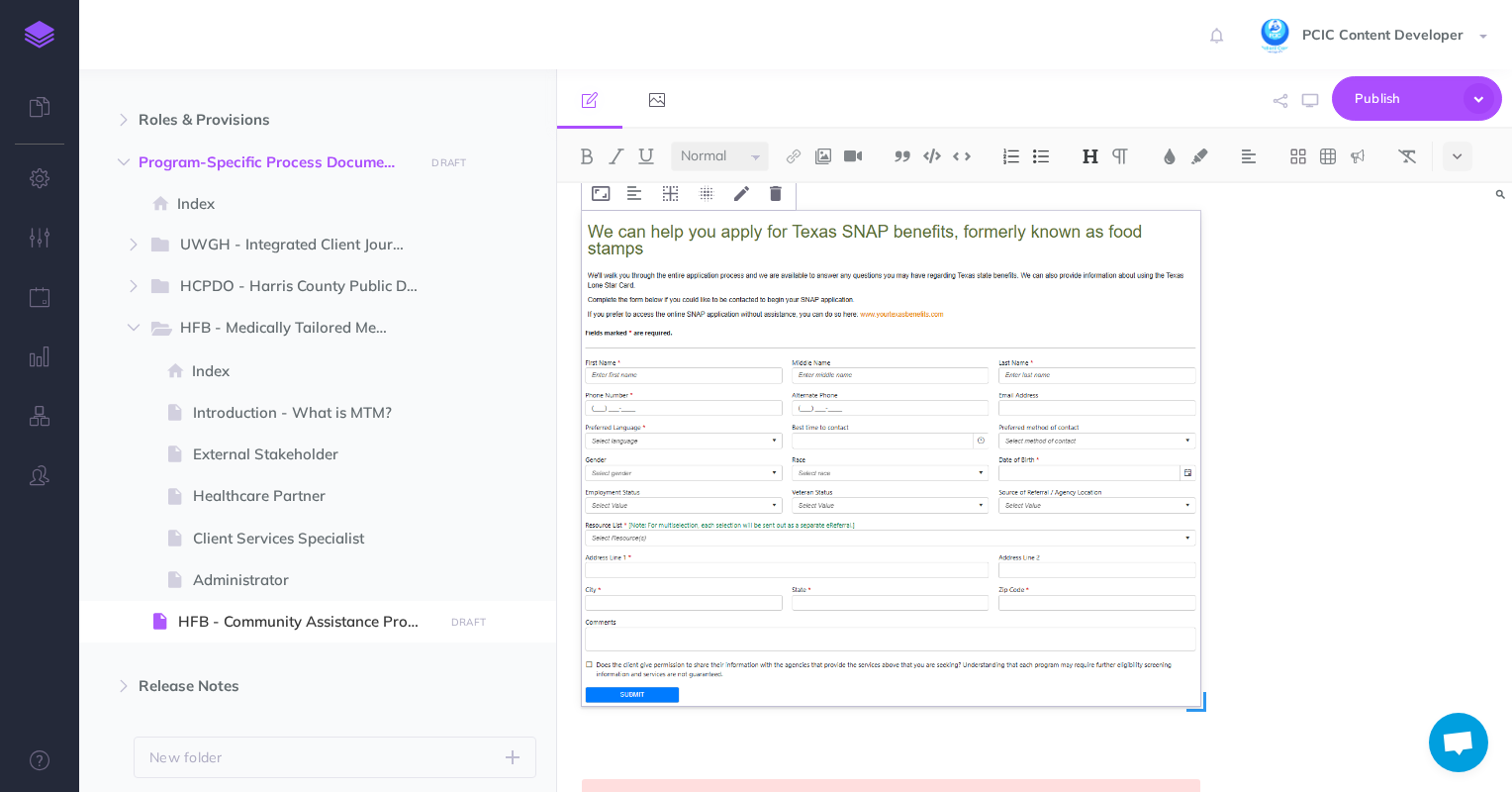 click at bounding box center [892, 458] 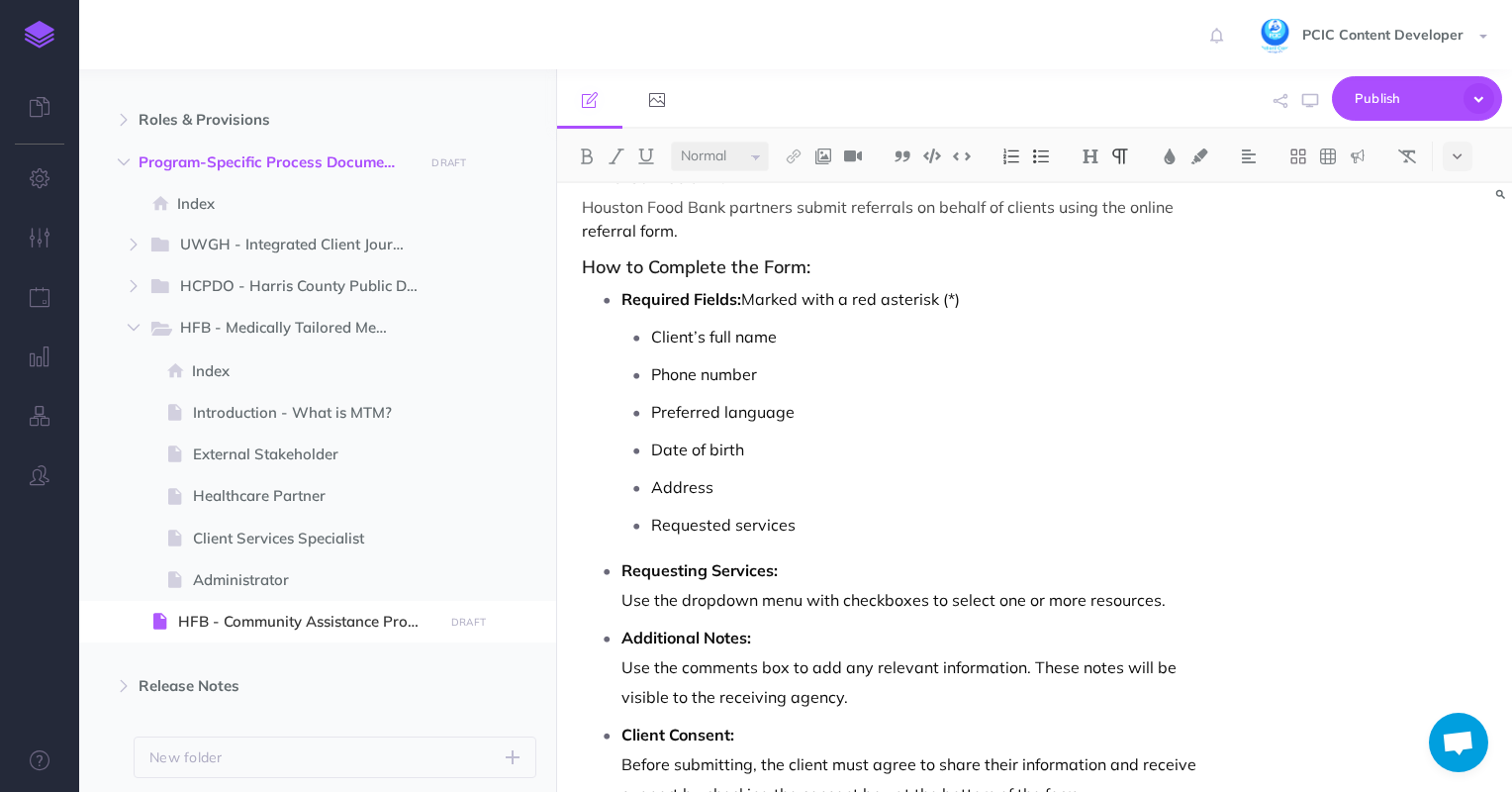 scroll, scrollTop: 198, scrollLeft: 0, axis: vertical 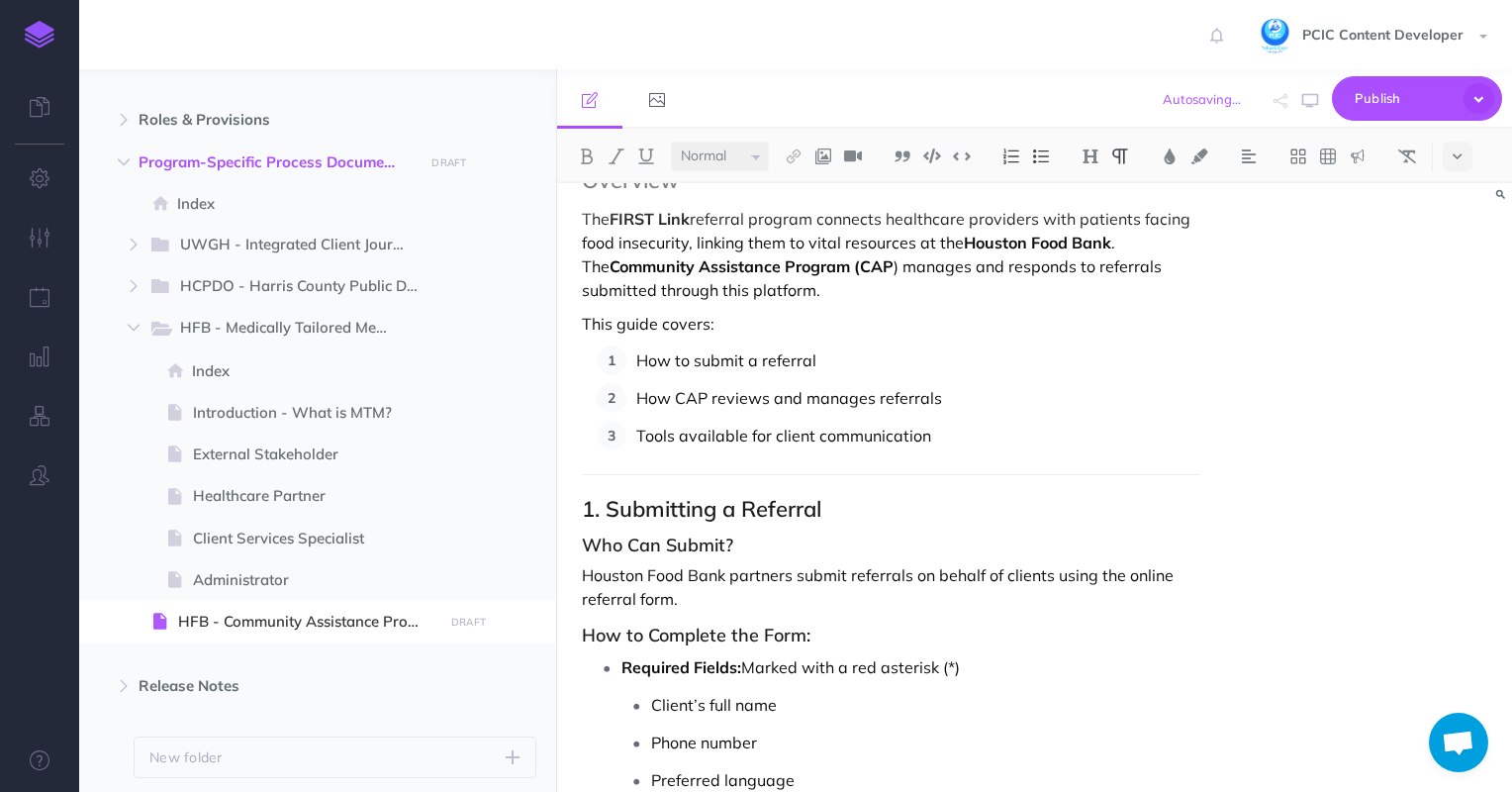 click on "Houston Food Bank partners submit referrals on behalf of clients using the online referral form." at bounding box center (892, 587) 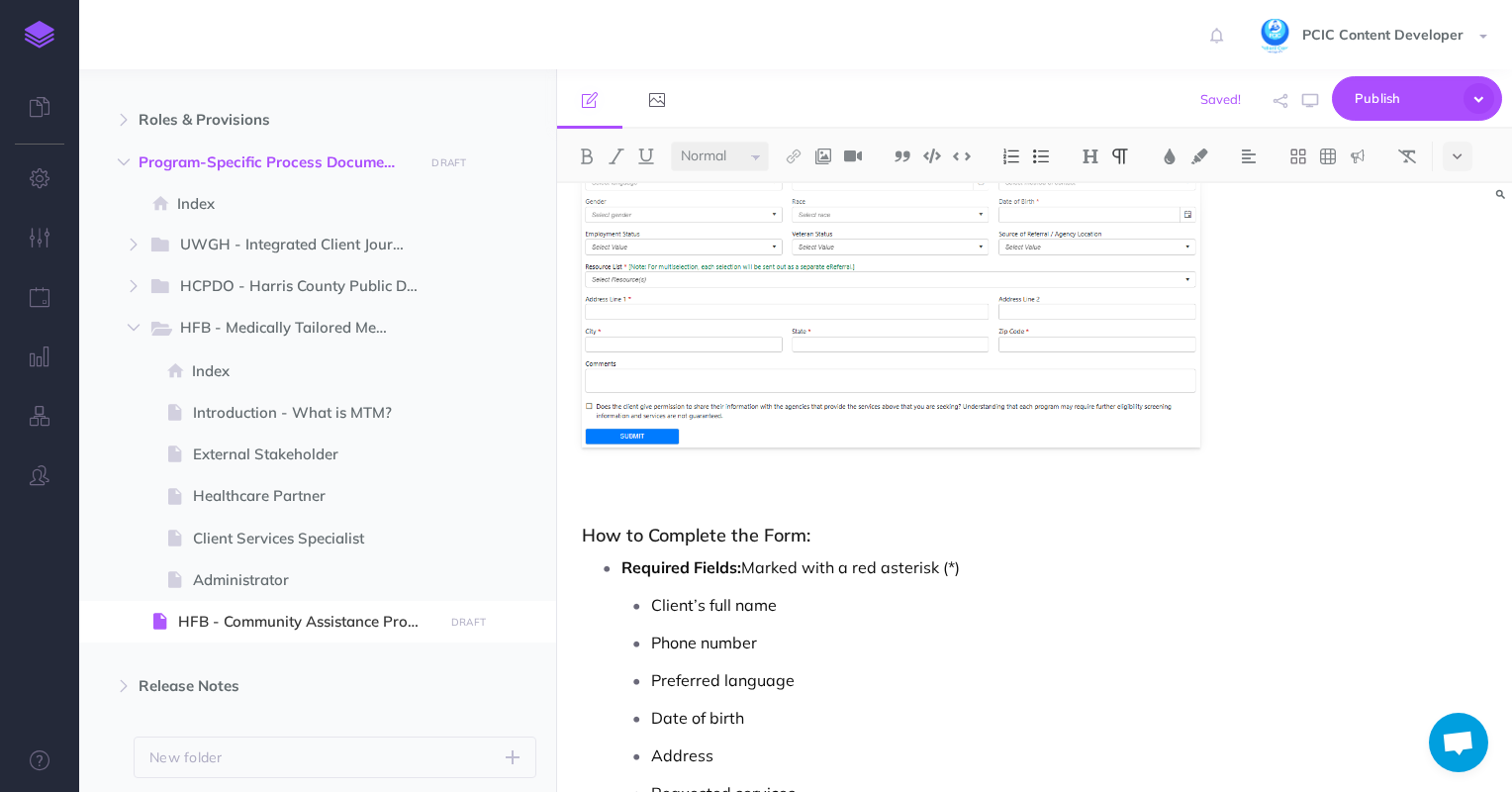 scroll, scrollTop: 891, scrollLeft: 0, axis: vertical 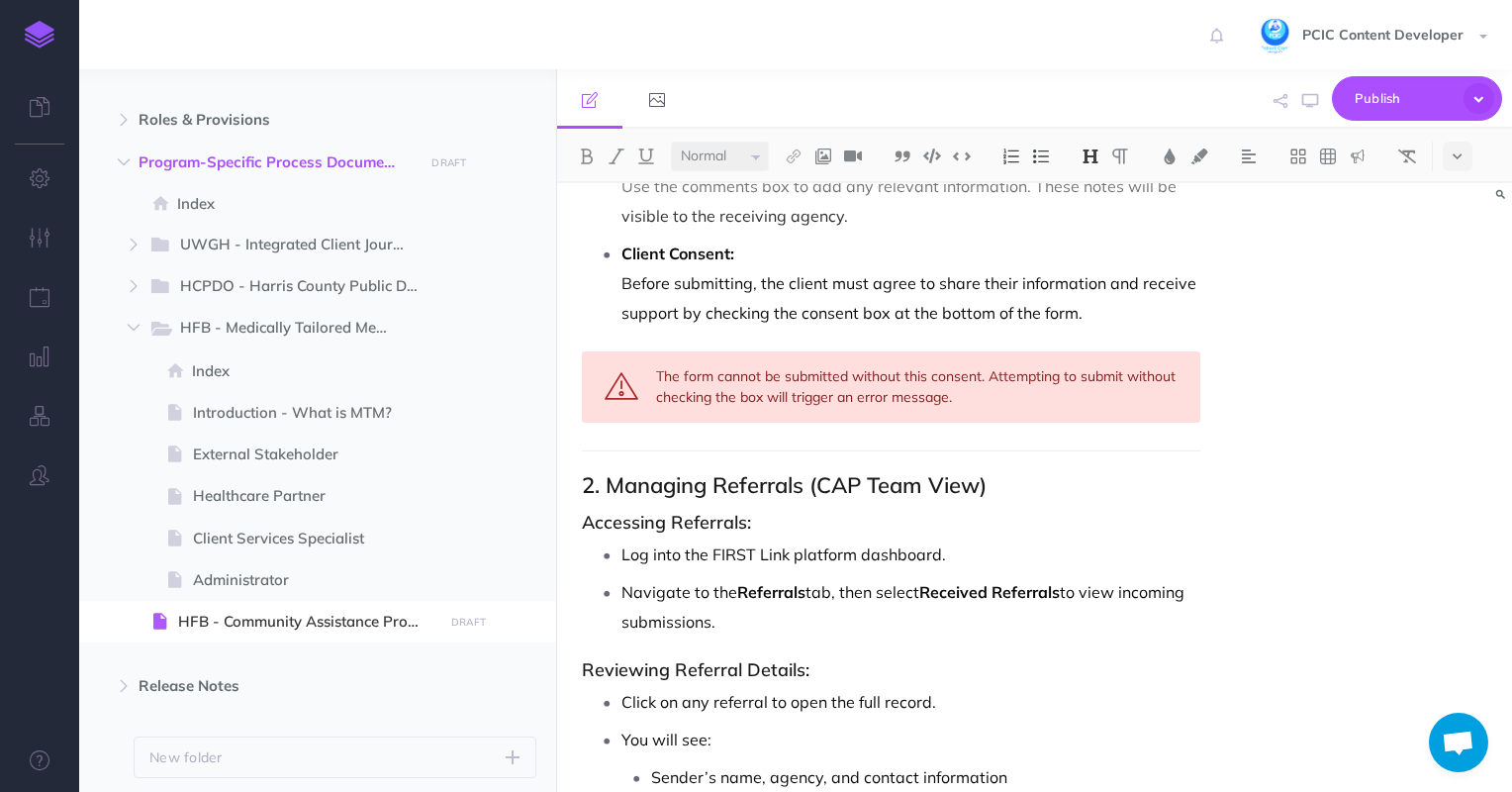 click on "Client Consent: Before submitting, the client must agree to share their information and receive support by checking the consent box at the bottom of the form." at bounding box center (911, 283) 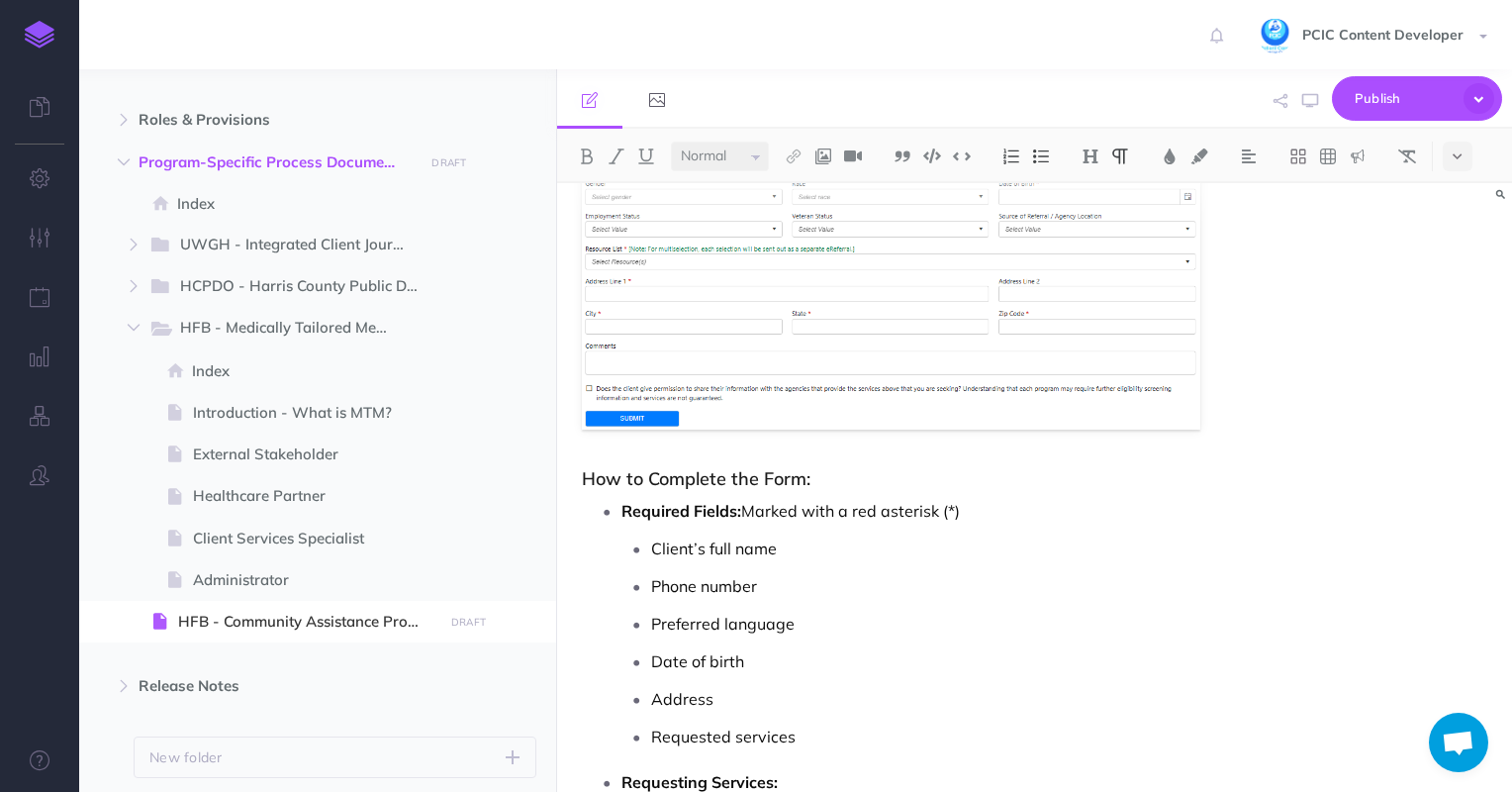 scroll, scrollTop: 1188, scrollLeft: 0, axis: vertical 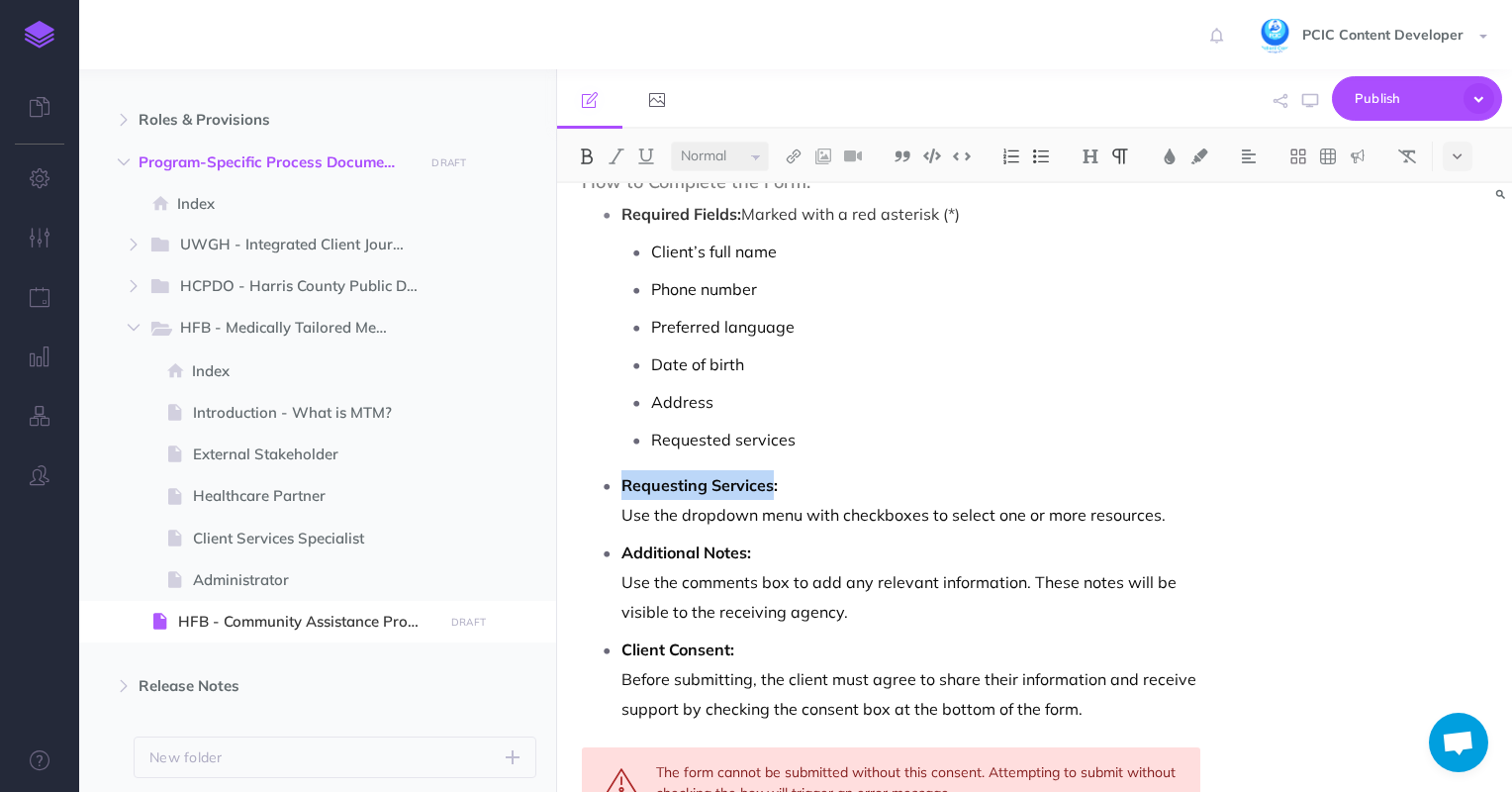 drag, startPoint x: 770, startPoint y: 486, endPoint x: 617, endPoint y: 488, distance: 153.01307 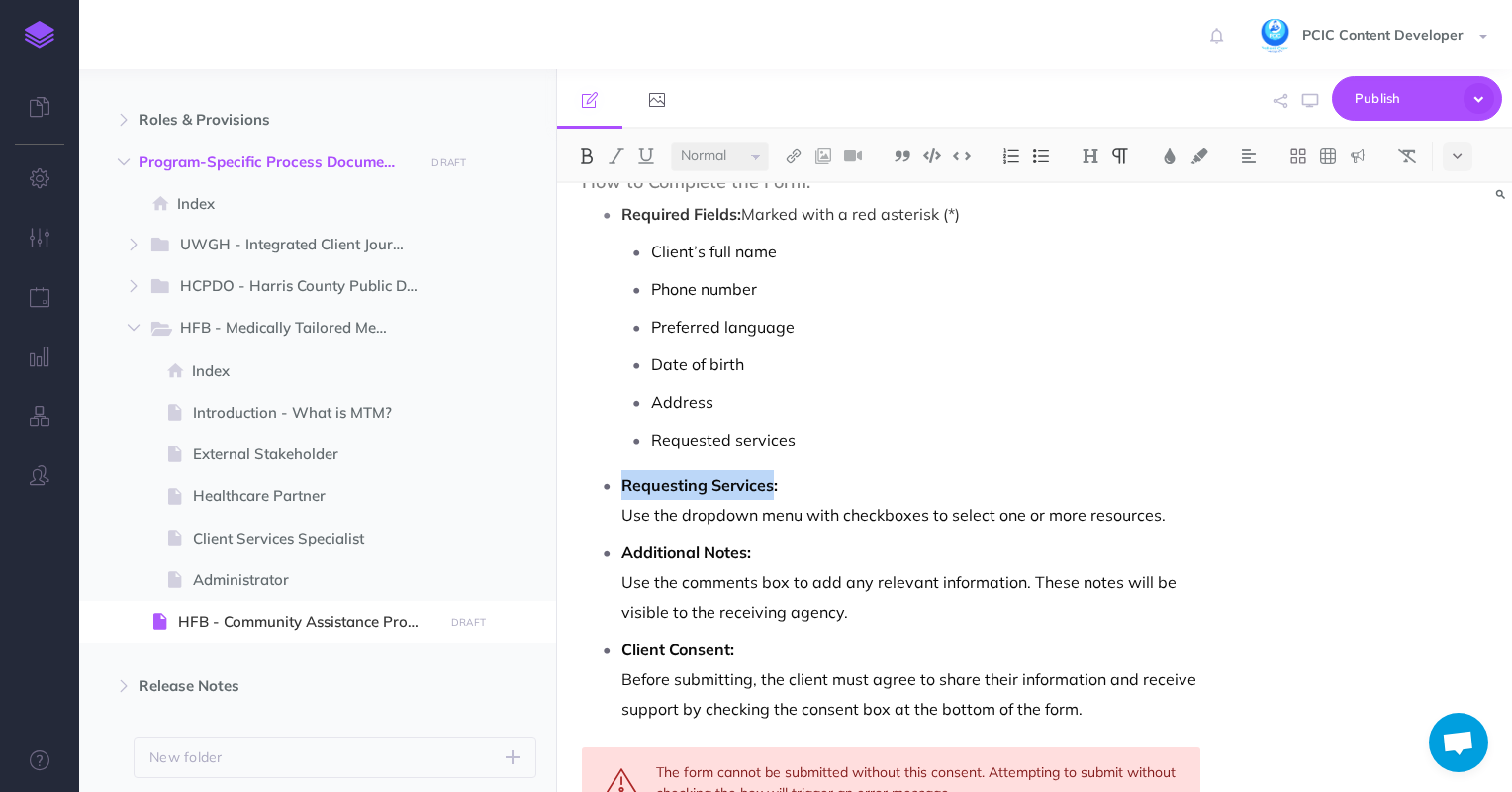 type 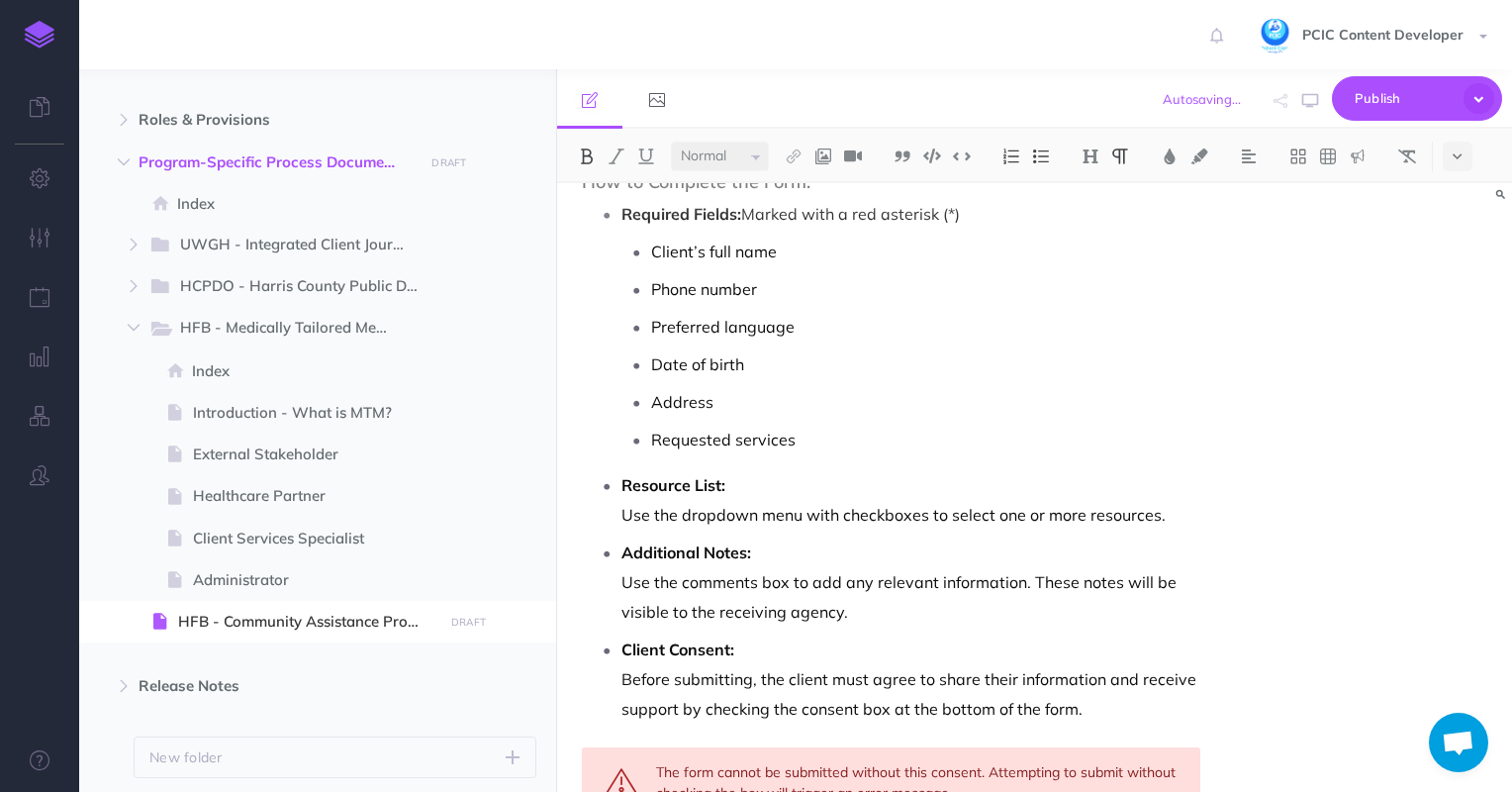 click on "Additional Notes: Use the comments box to add any relevant information. These notes will be visible to the receiving agency." at bounding box center (911, 582) 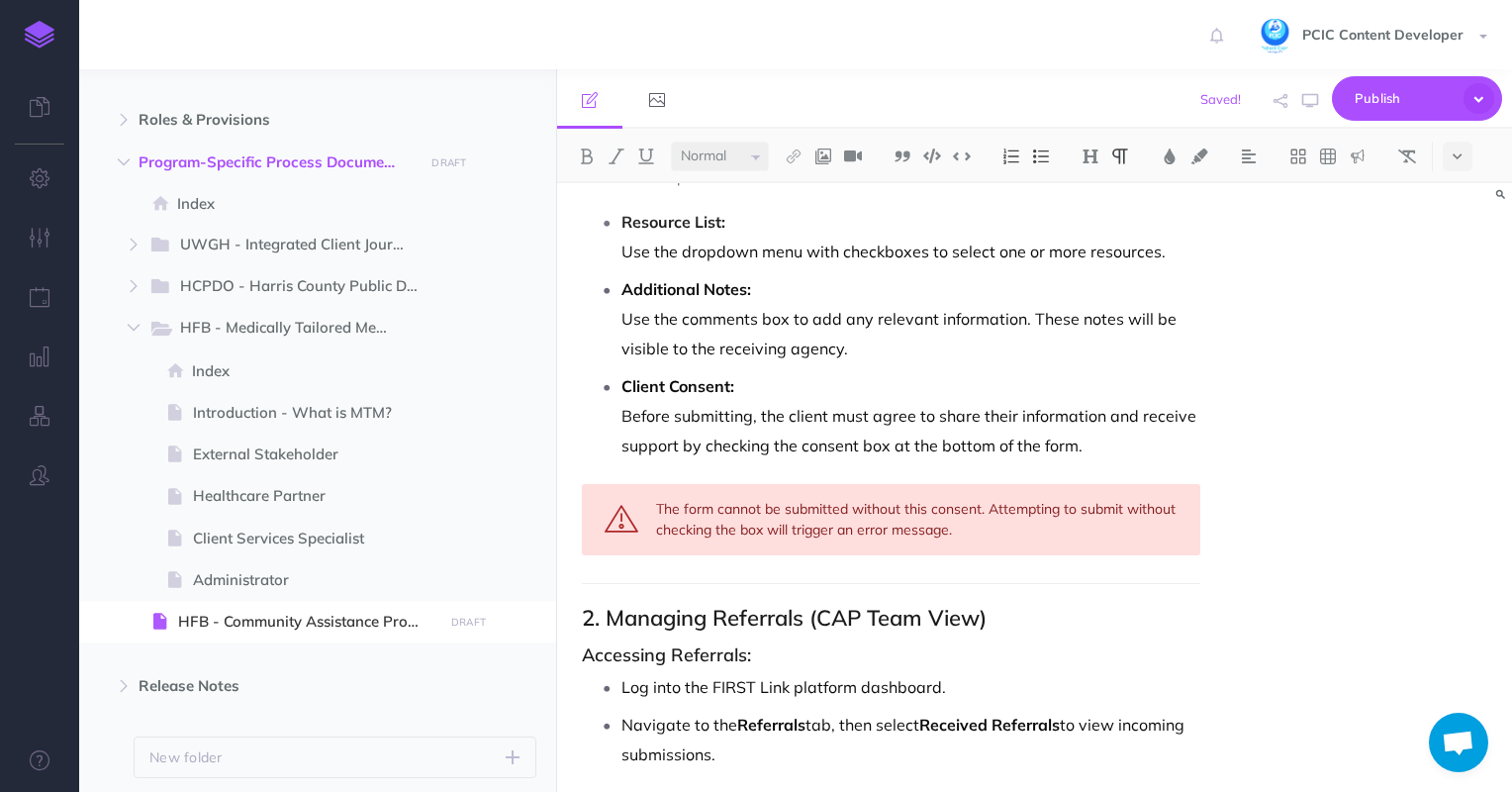 scroll, scrollTop: 1485, scrollLeft: 0, axis: vertical 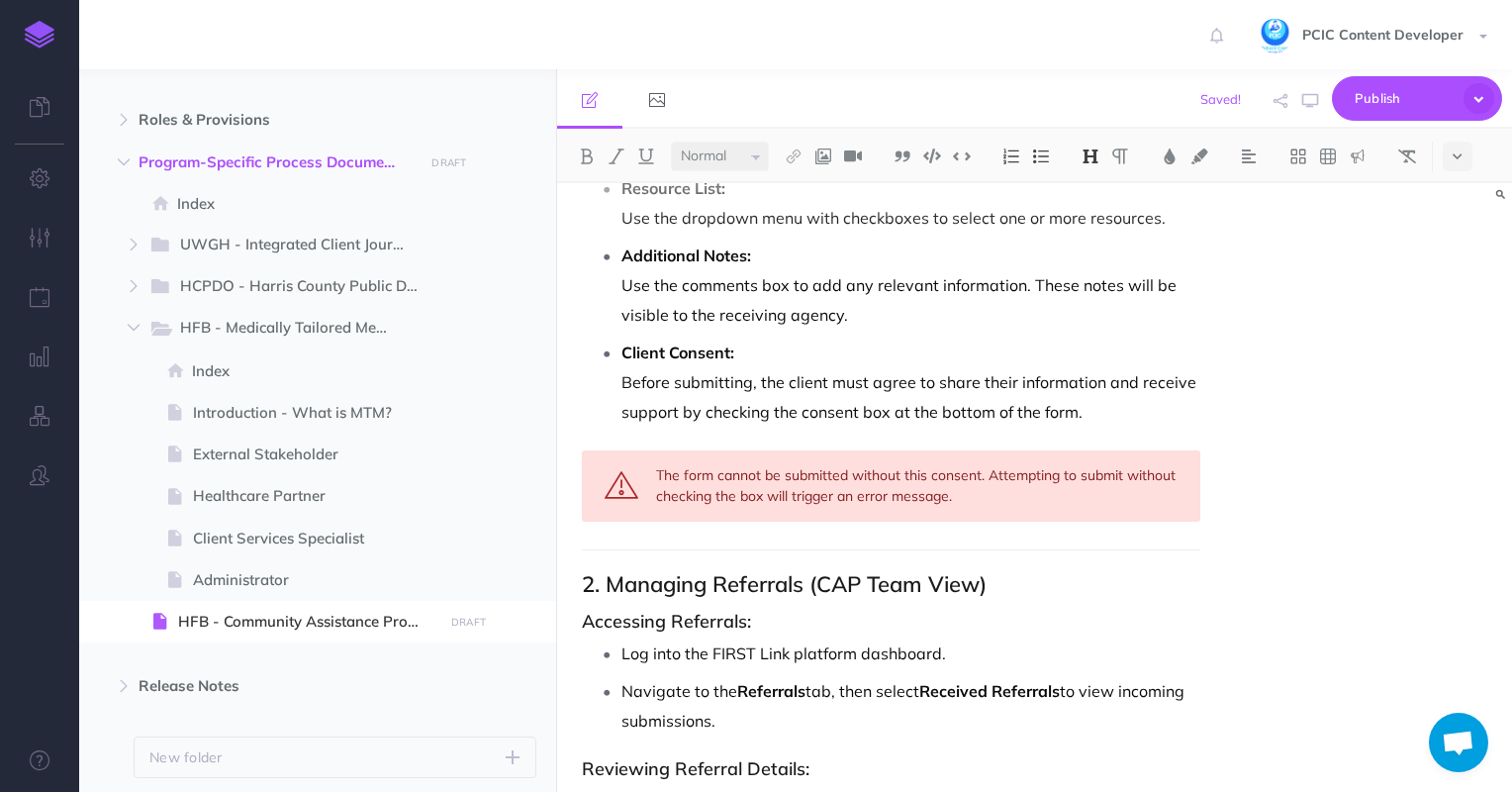 click on "Accessing Referrals:" at bounding box center (892, 622) 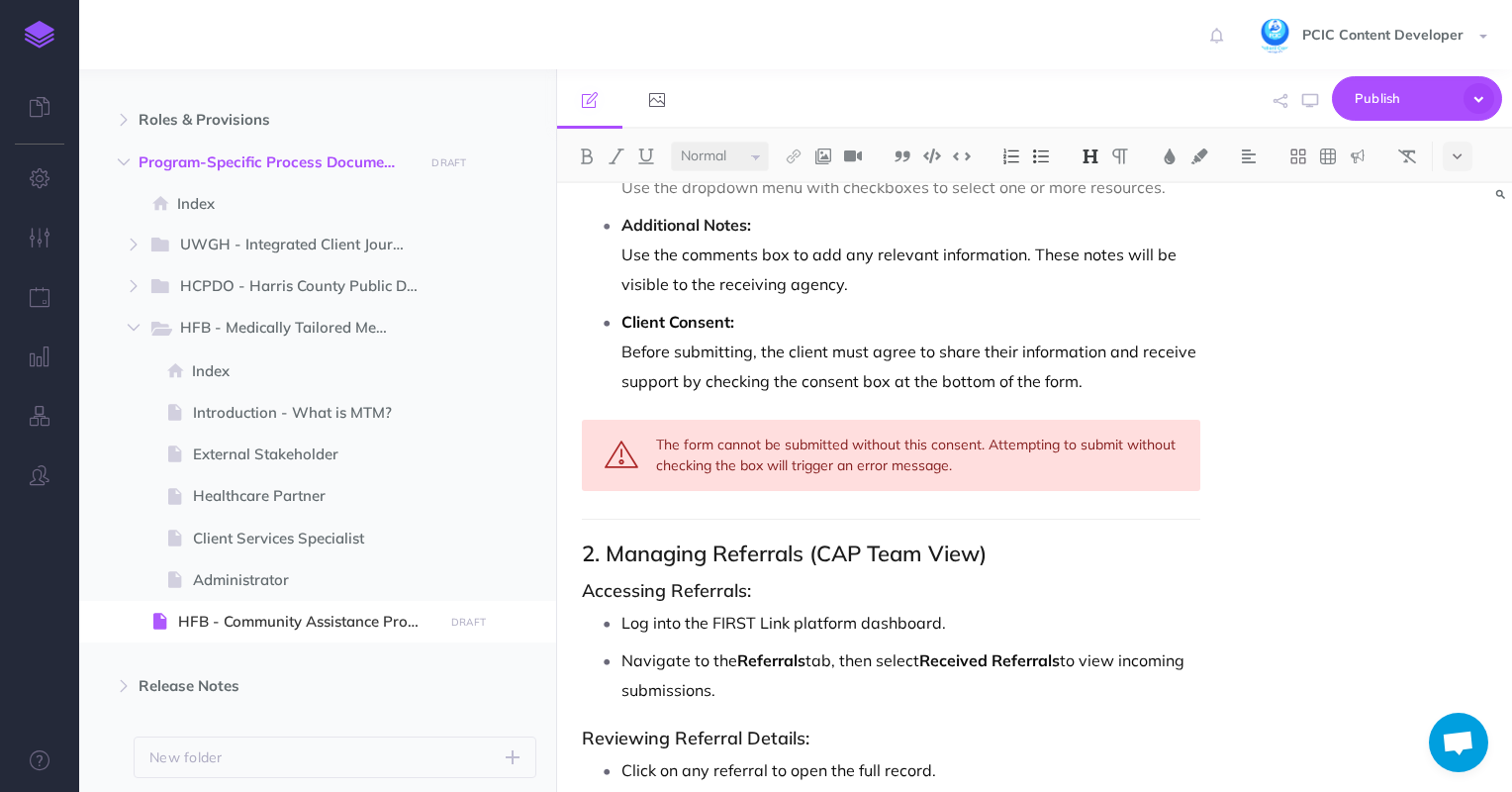 scroll, scrollTop: 1683, scrollLeft: 0, axis: vertical 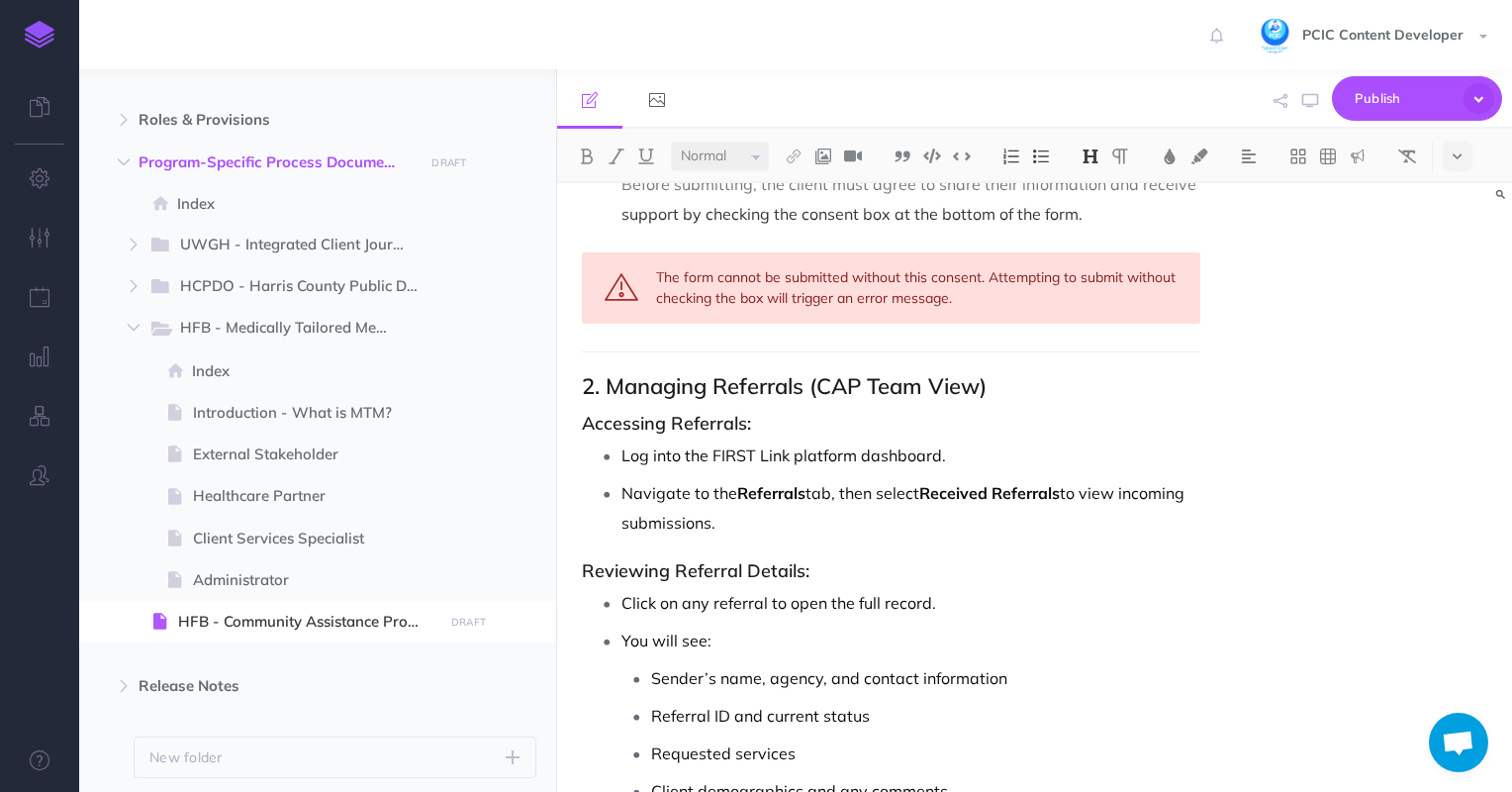 click on "Navigate to the Referrals tab, then select Received Referrals to view incoming submissions." at bounding box center [911, 508] 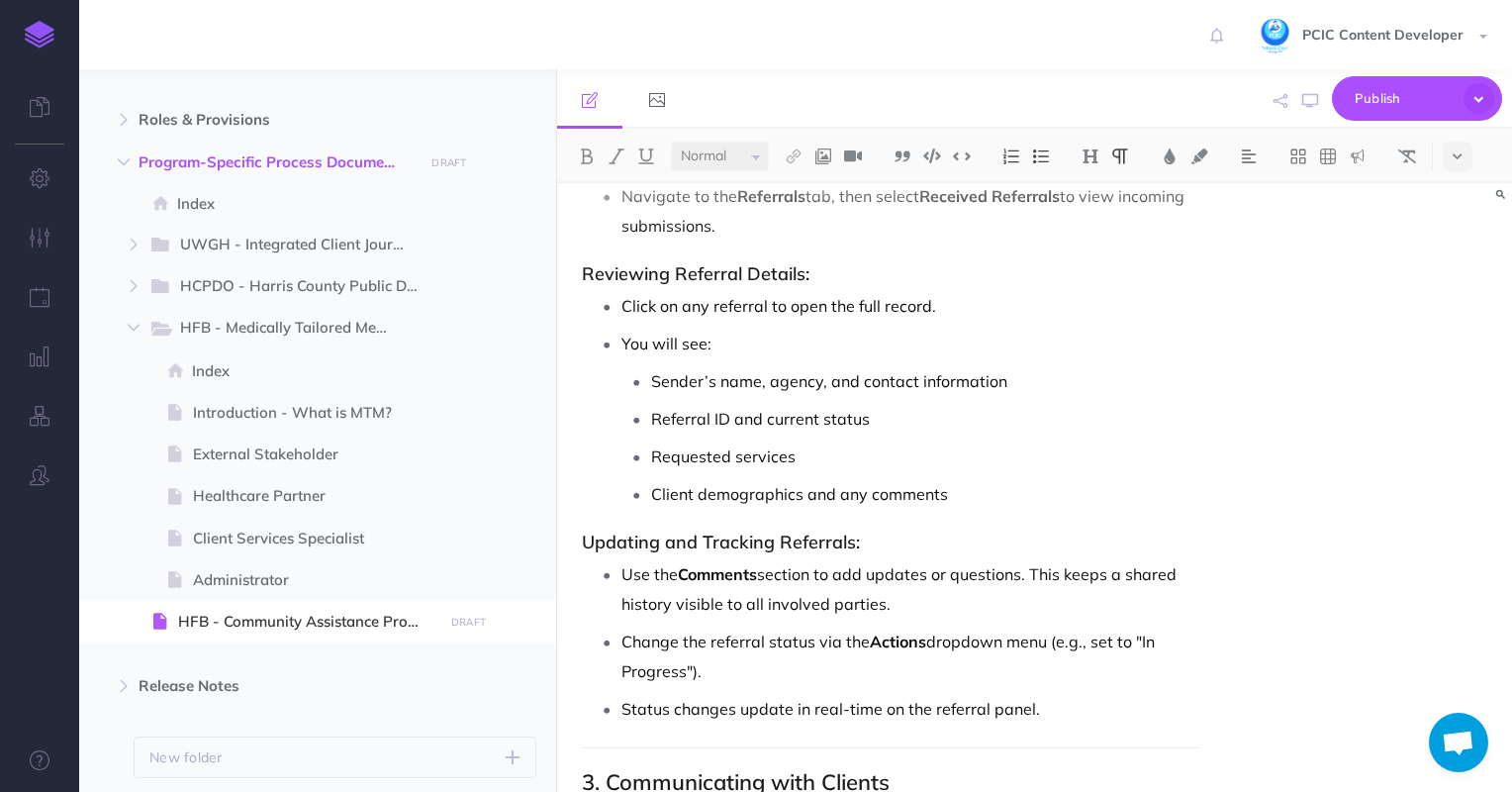 scroll, scrollTop: 1881, scrollLeft: 0, axis: vertical 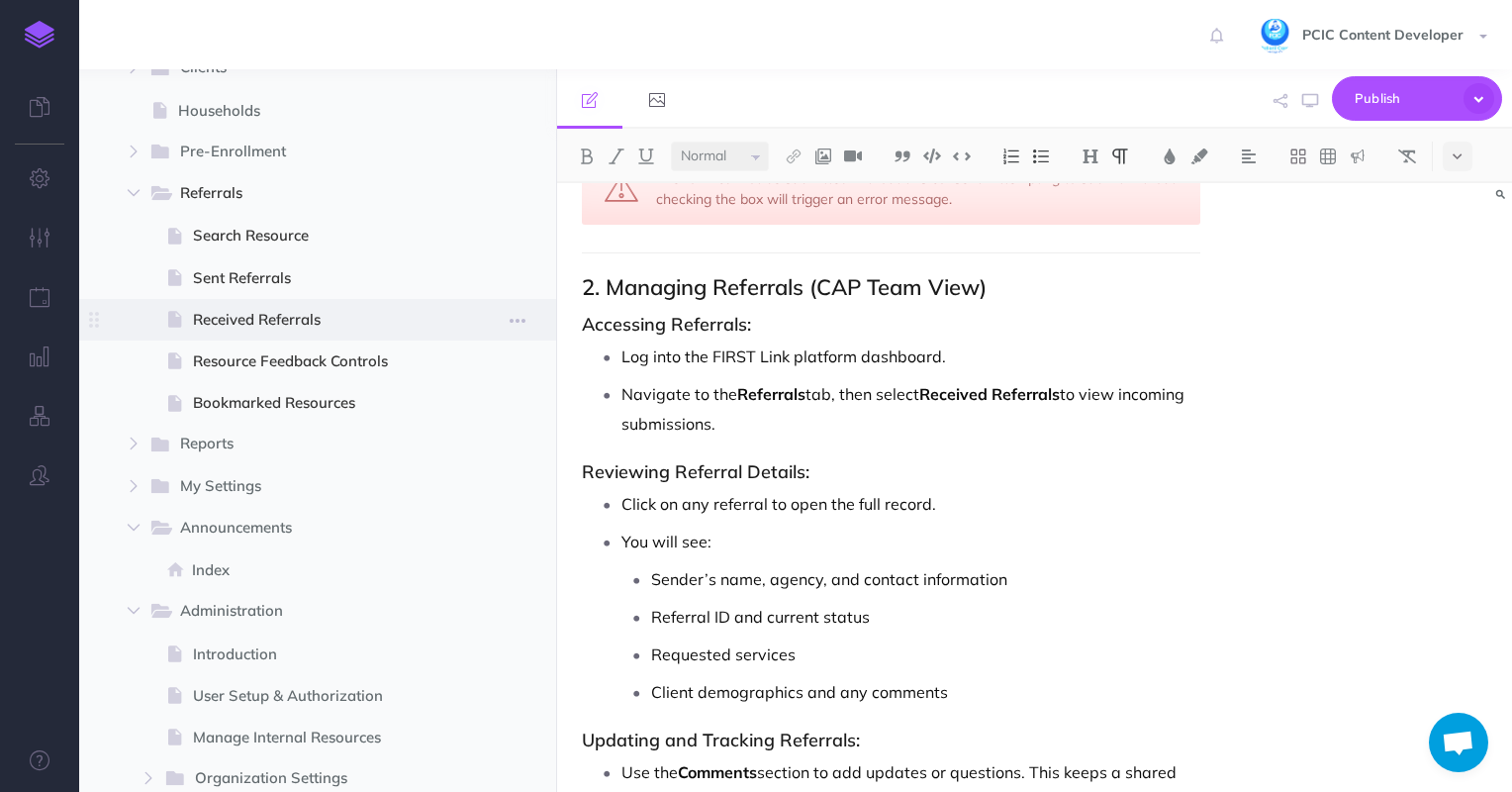click at bounding box center [318, 320] 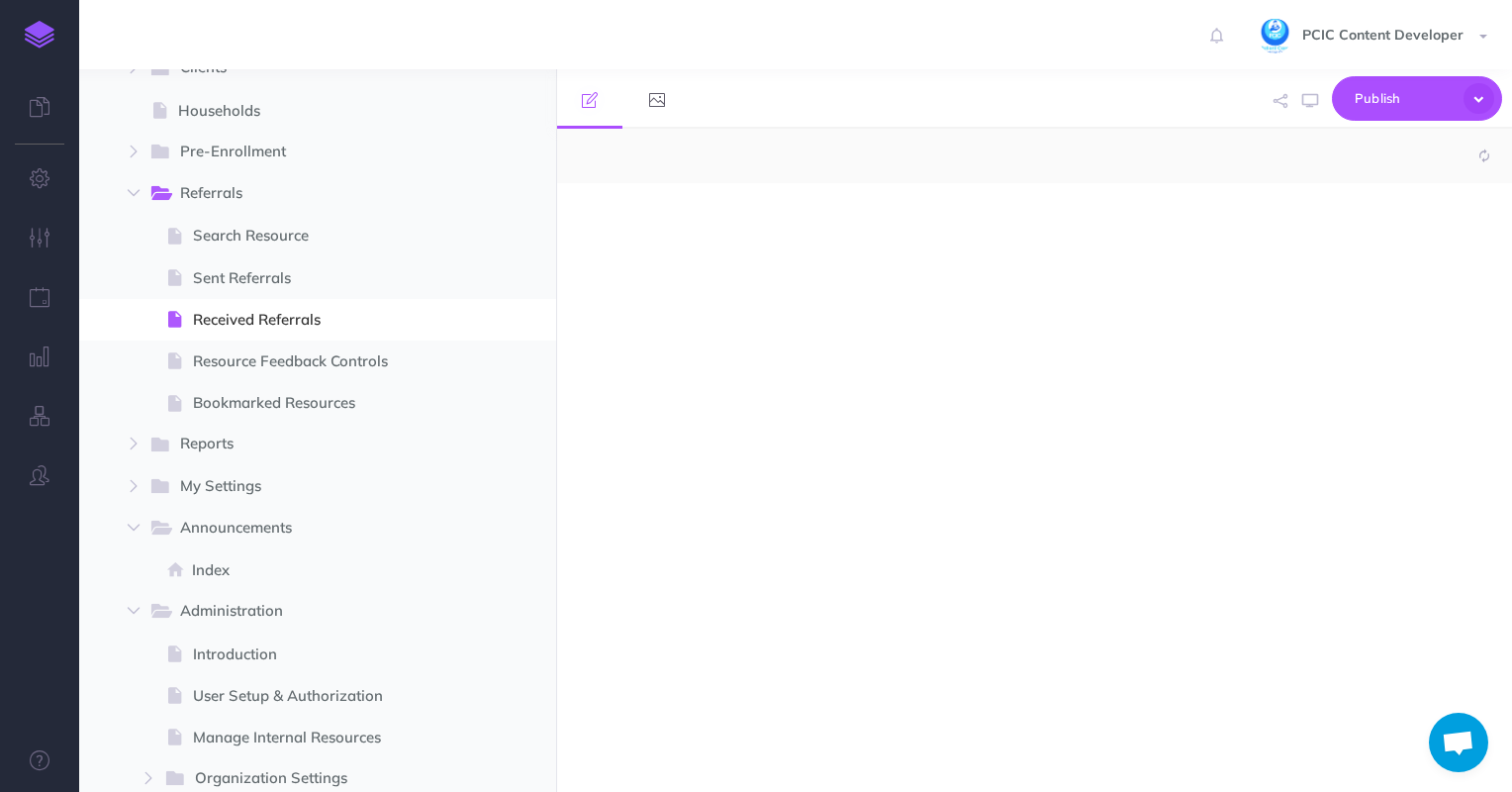 select on "null" 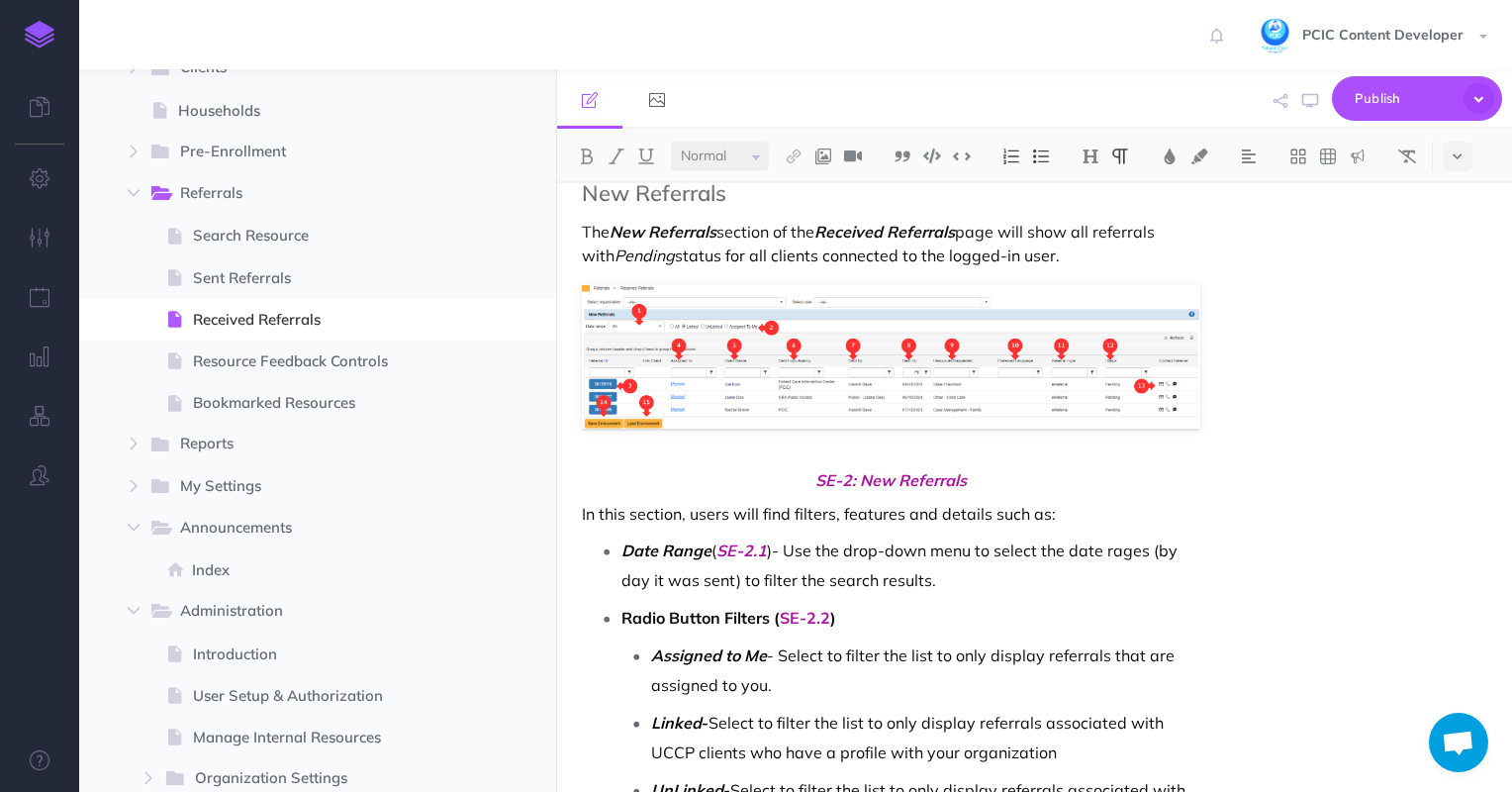 scroll, scrollTop: 396, scrollLeft: 0, axis: vertical 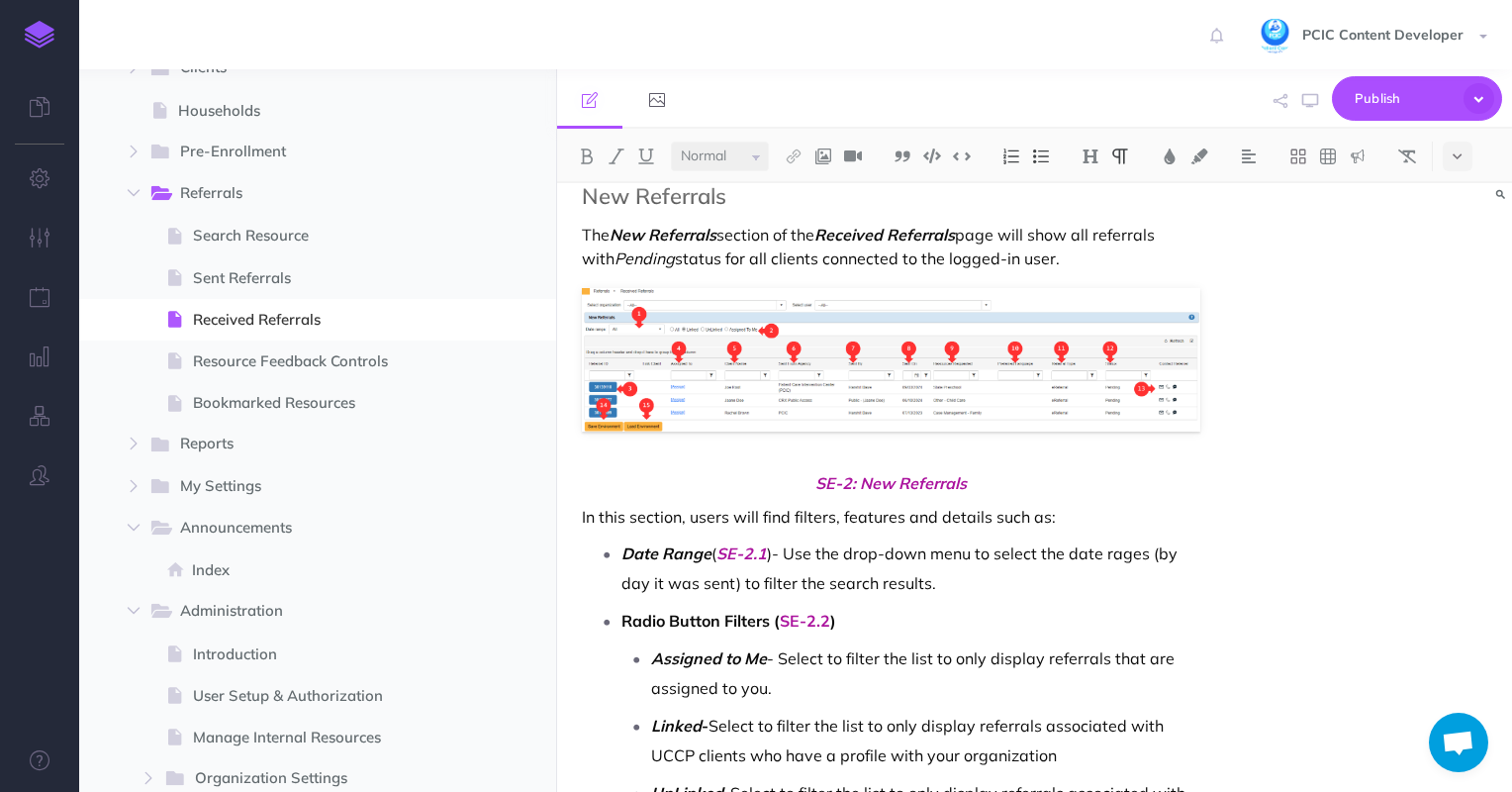 click on "The  New Referrals  section of the  Received Referrals  page will show all referrals with  Pending  status for all clients connected to the logged-in user." at bounding box center (892, 247) 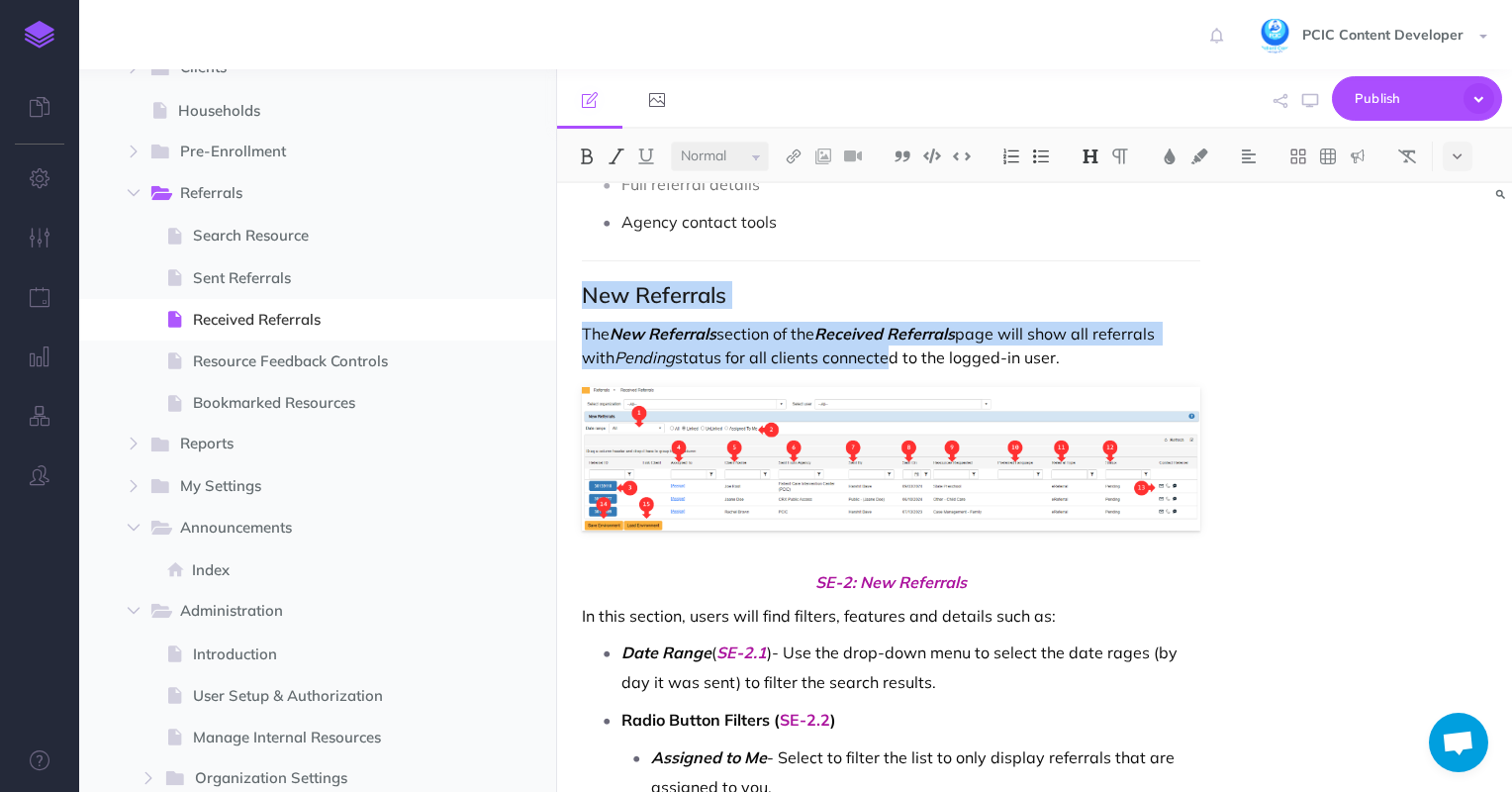 drag, startPoint x: 571, startPoint y: 291, endPoint x: 884, endPoint y: 368, distance: 322.33213 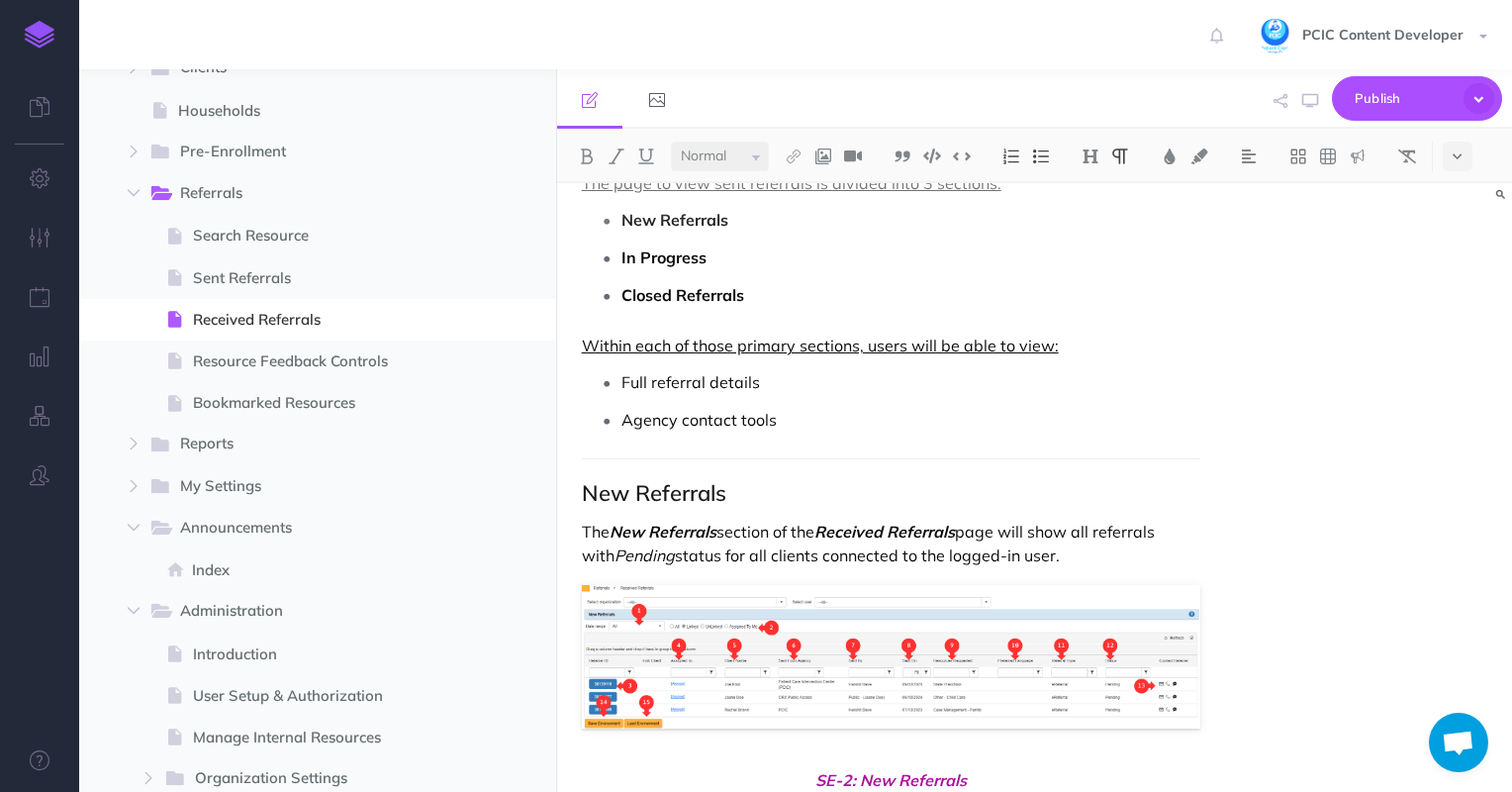 scroll, scrollTop: 0, scrollLeft: 0, axis: both 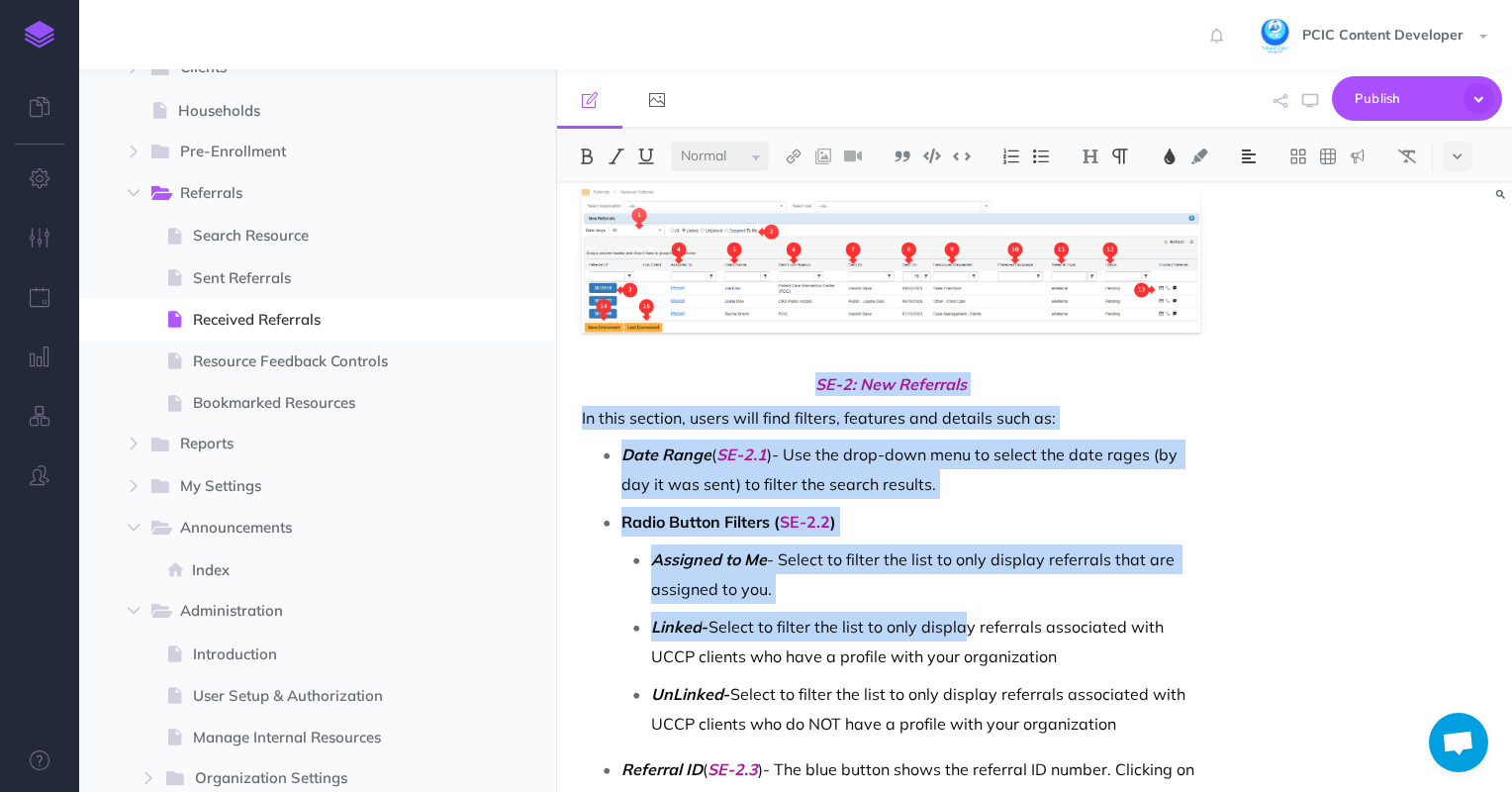 drag, startPoint x: 576, startPoint y: 215, endPoint x: 958, endPoint y: 621, distance: 557.4585 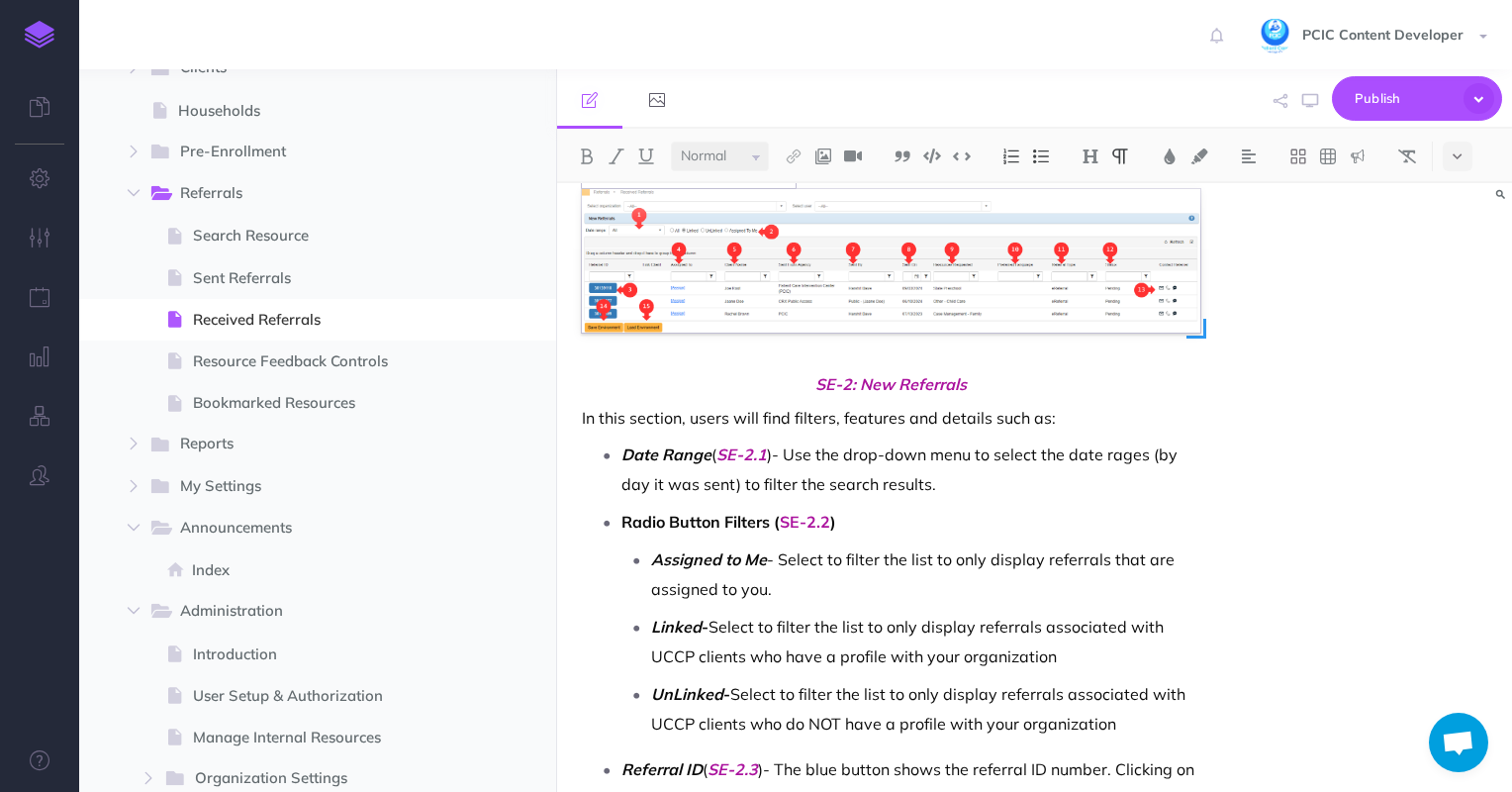click at bounding box center [892, 260] 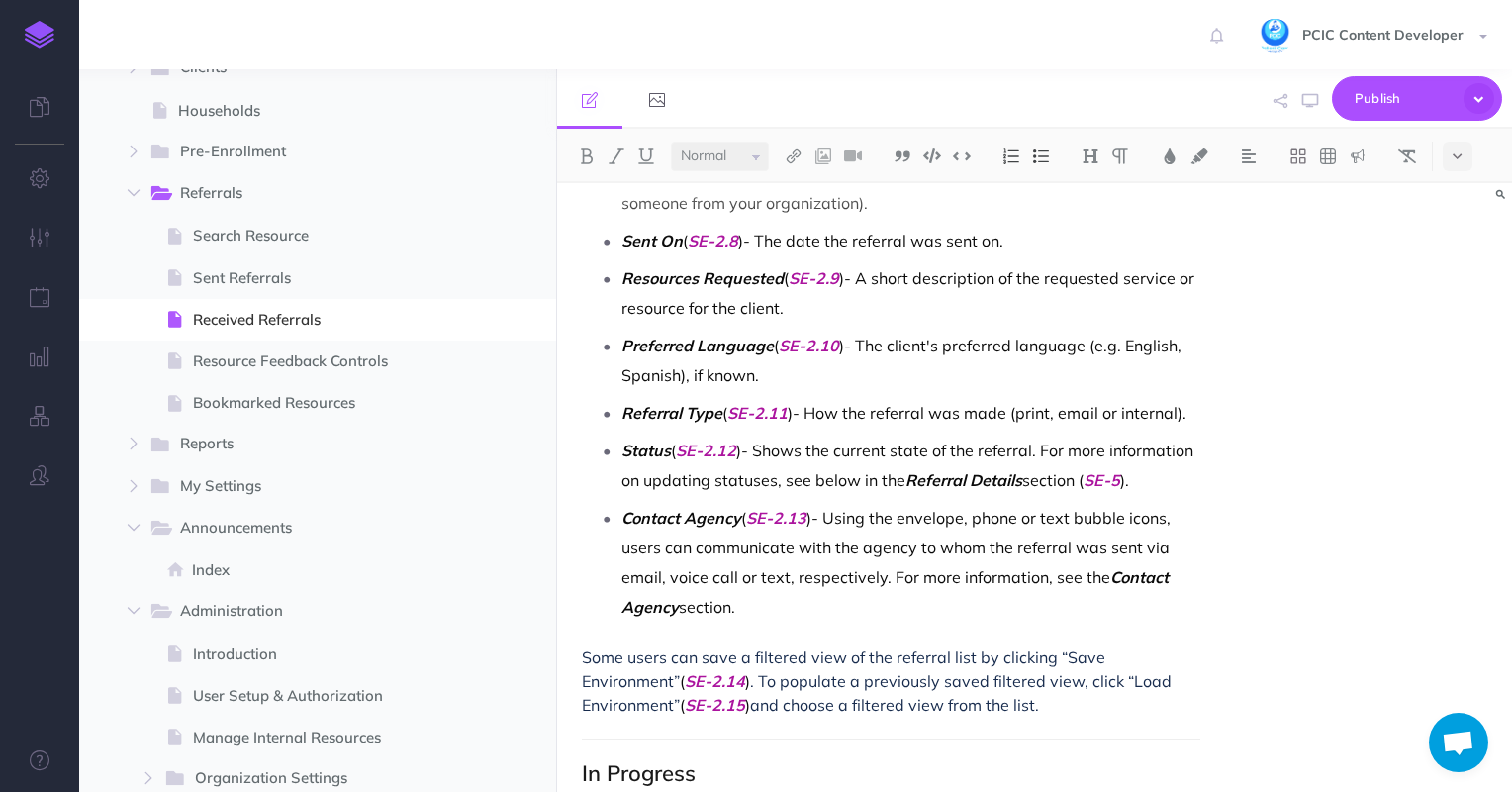 scroll, scrollTop: 1485, scrollLeft: 0, axis: vertical 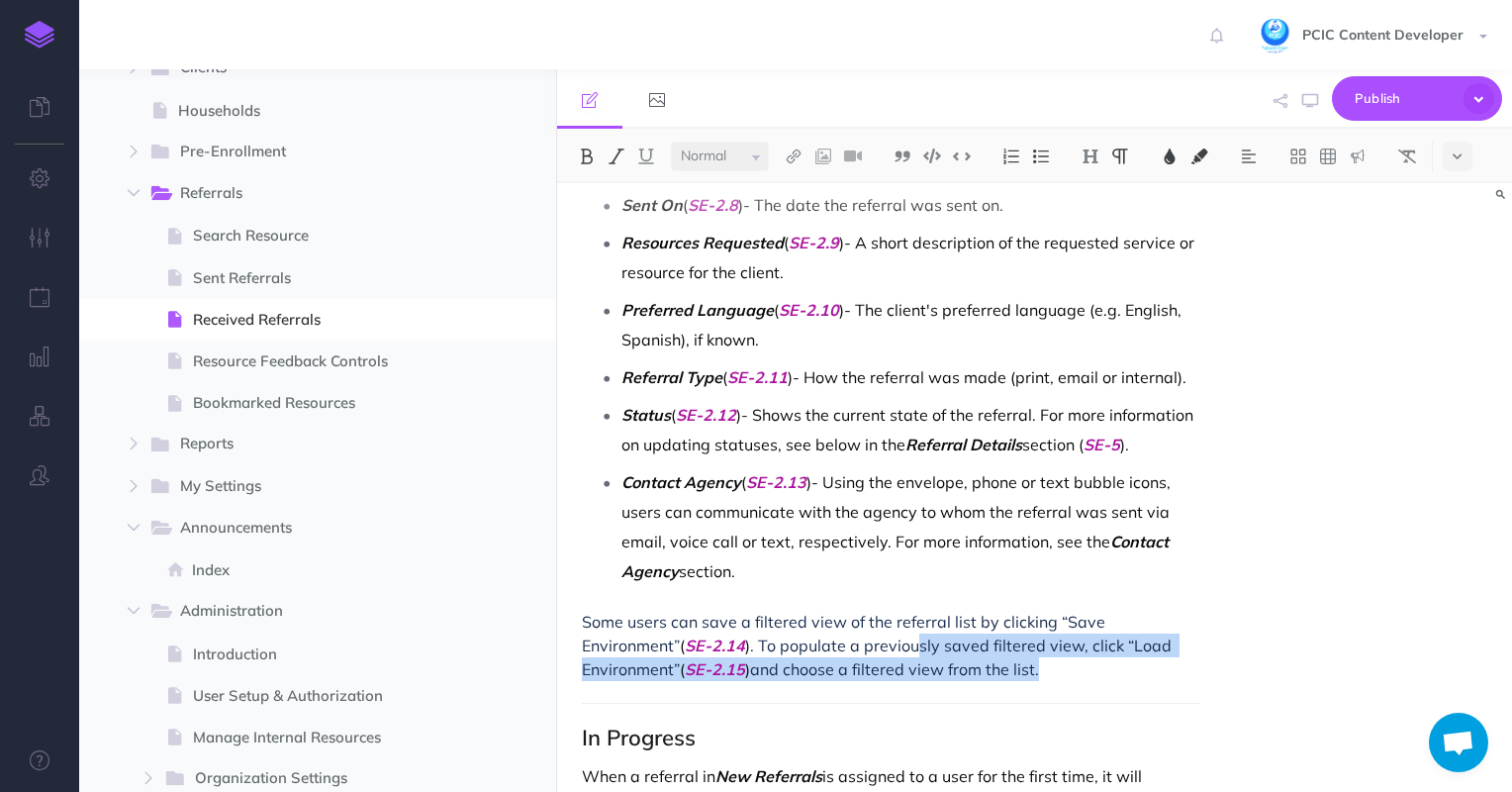 drag, startPoint x: 980, startPoint y: 678, endPoint x: 813, endPoint y: 646, distance: 170.03823 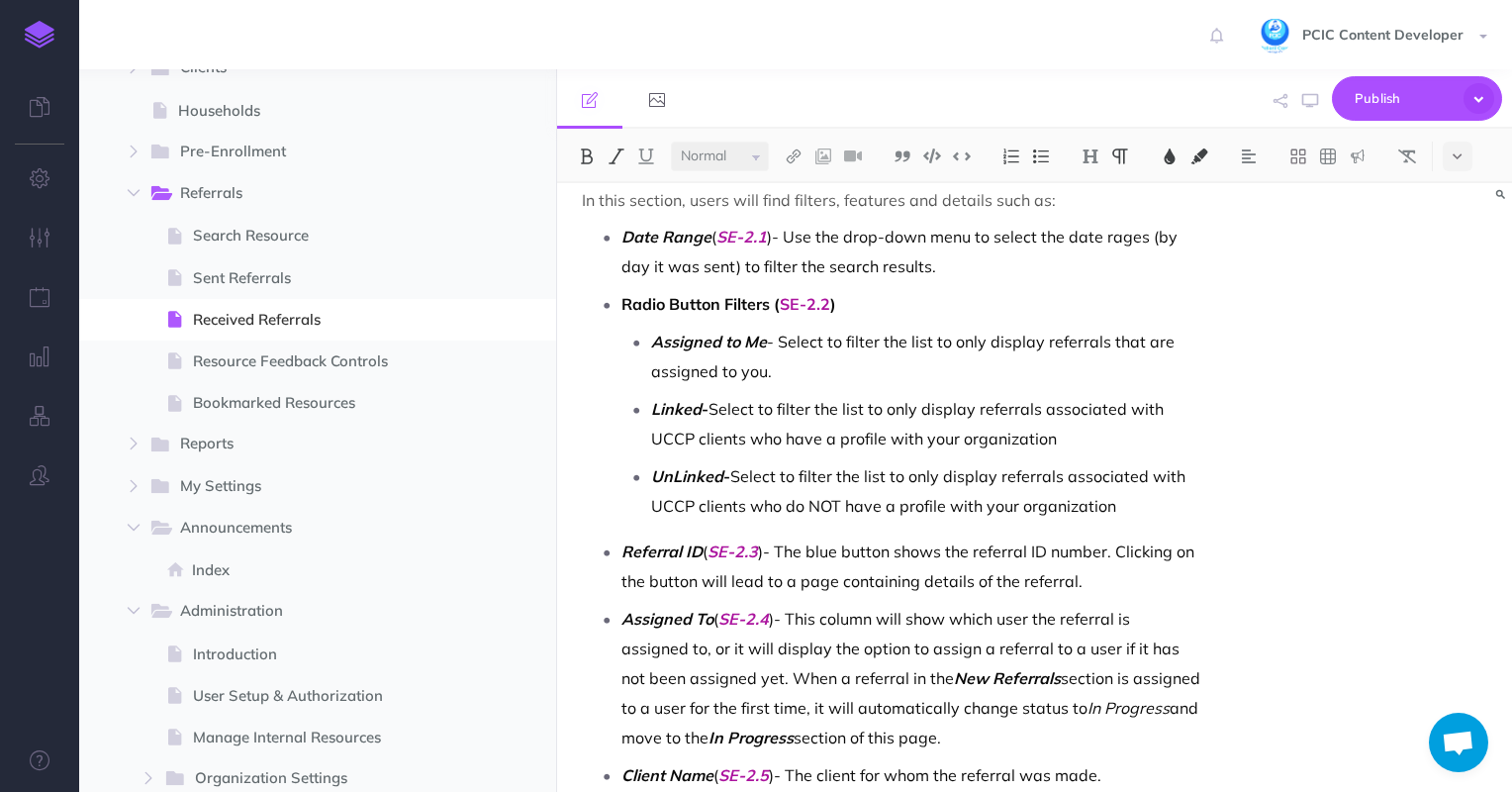 scroll, scrollTop: 396, scrollLeft: 0, axis: vertical 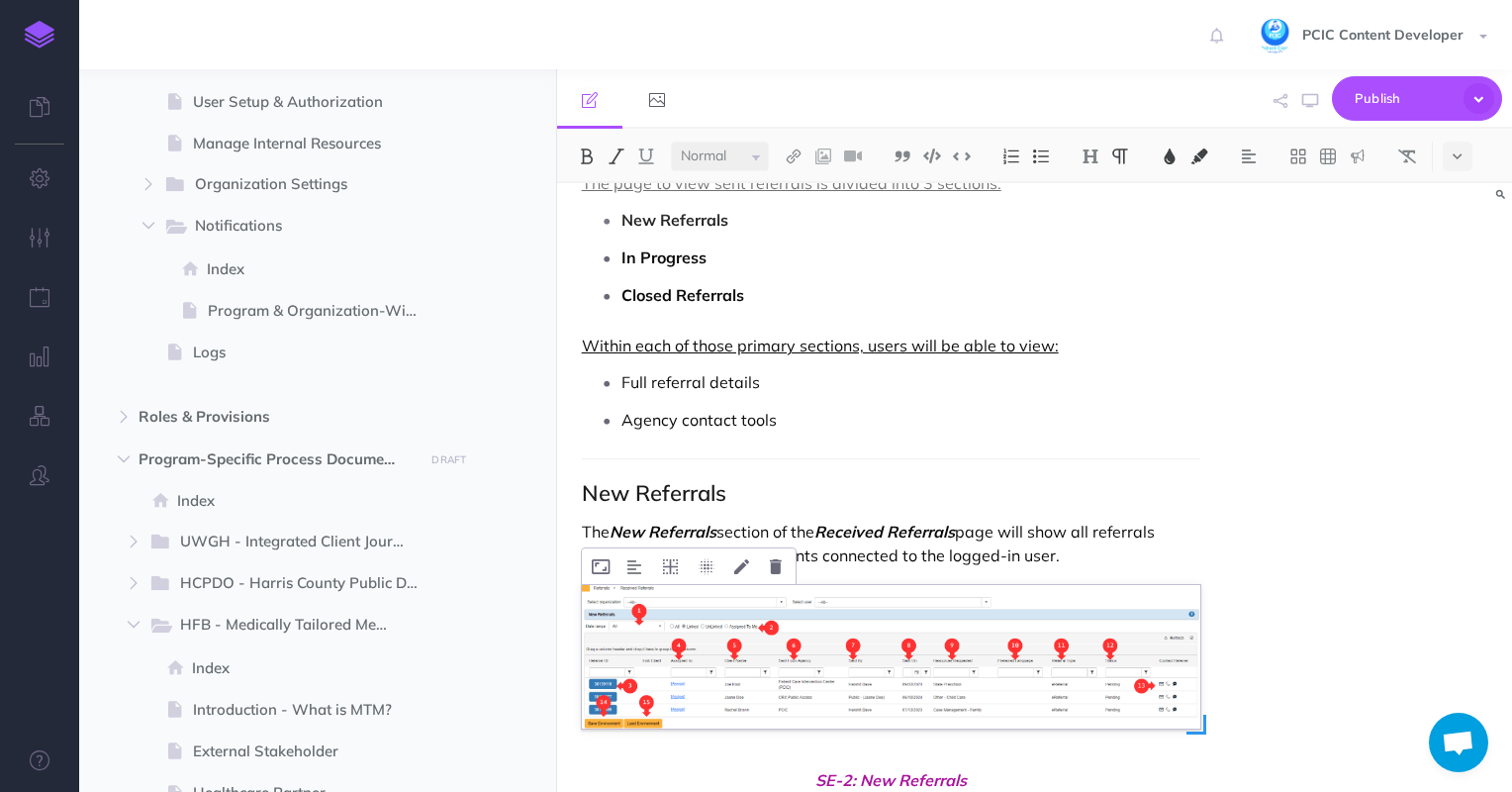 click at bounding box center (892, 656) 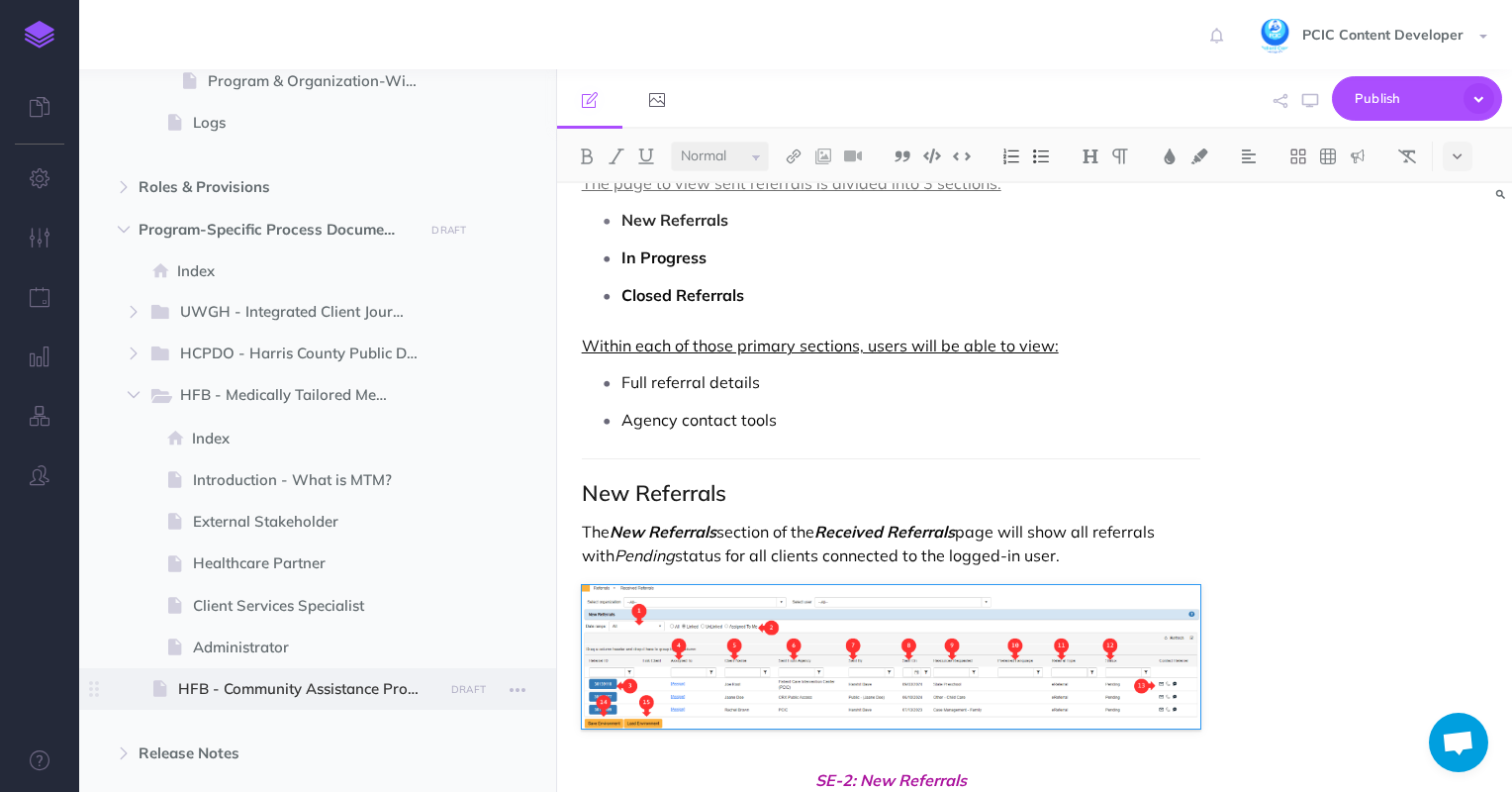 scroll, scrollTop: 1485, scrollLeft: 0, axis: vertical 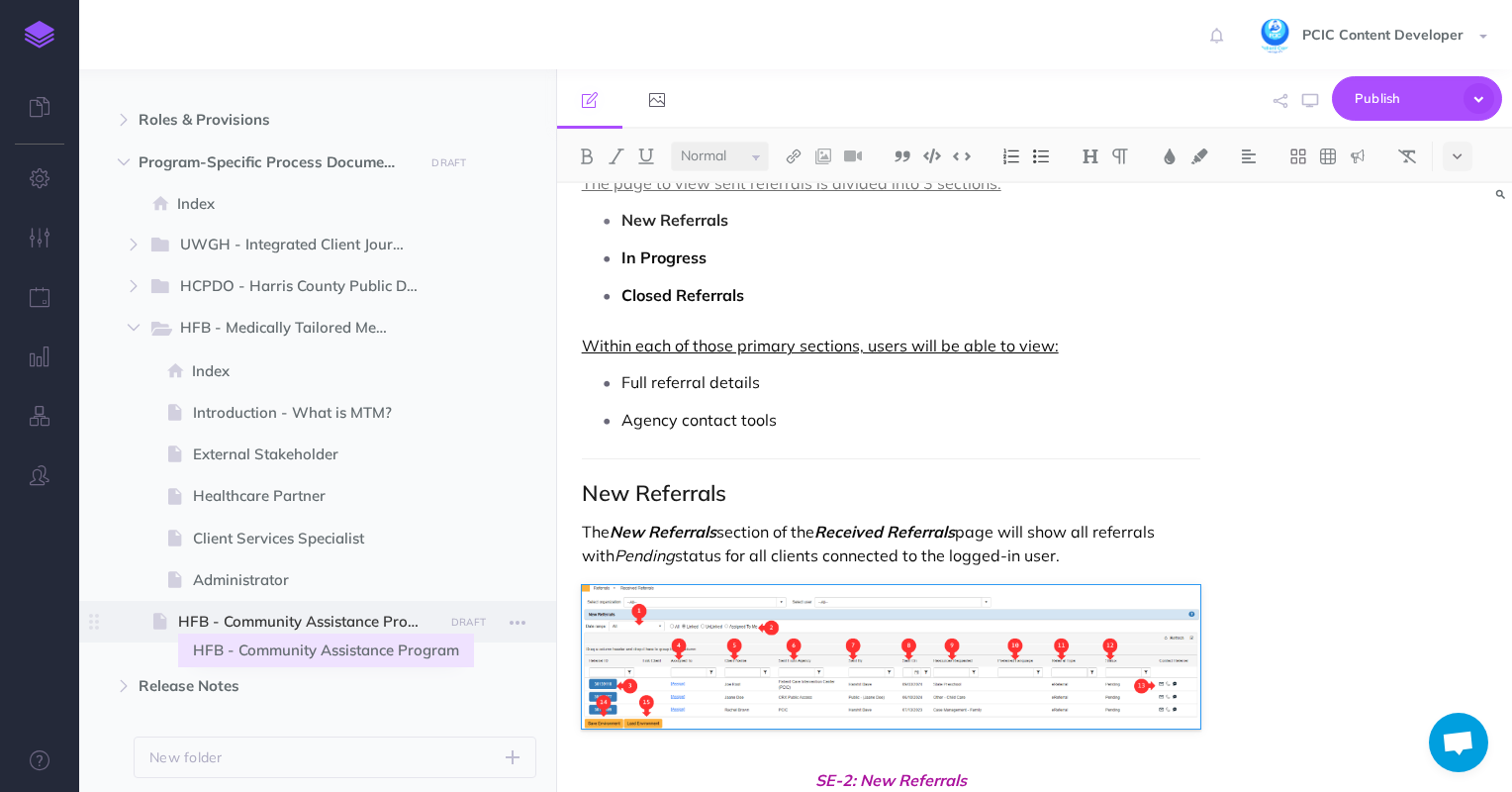 click on "HFB - Community Assistance Program" at bounding box center [308, 622] 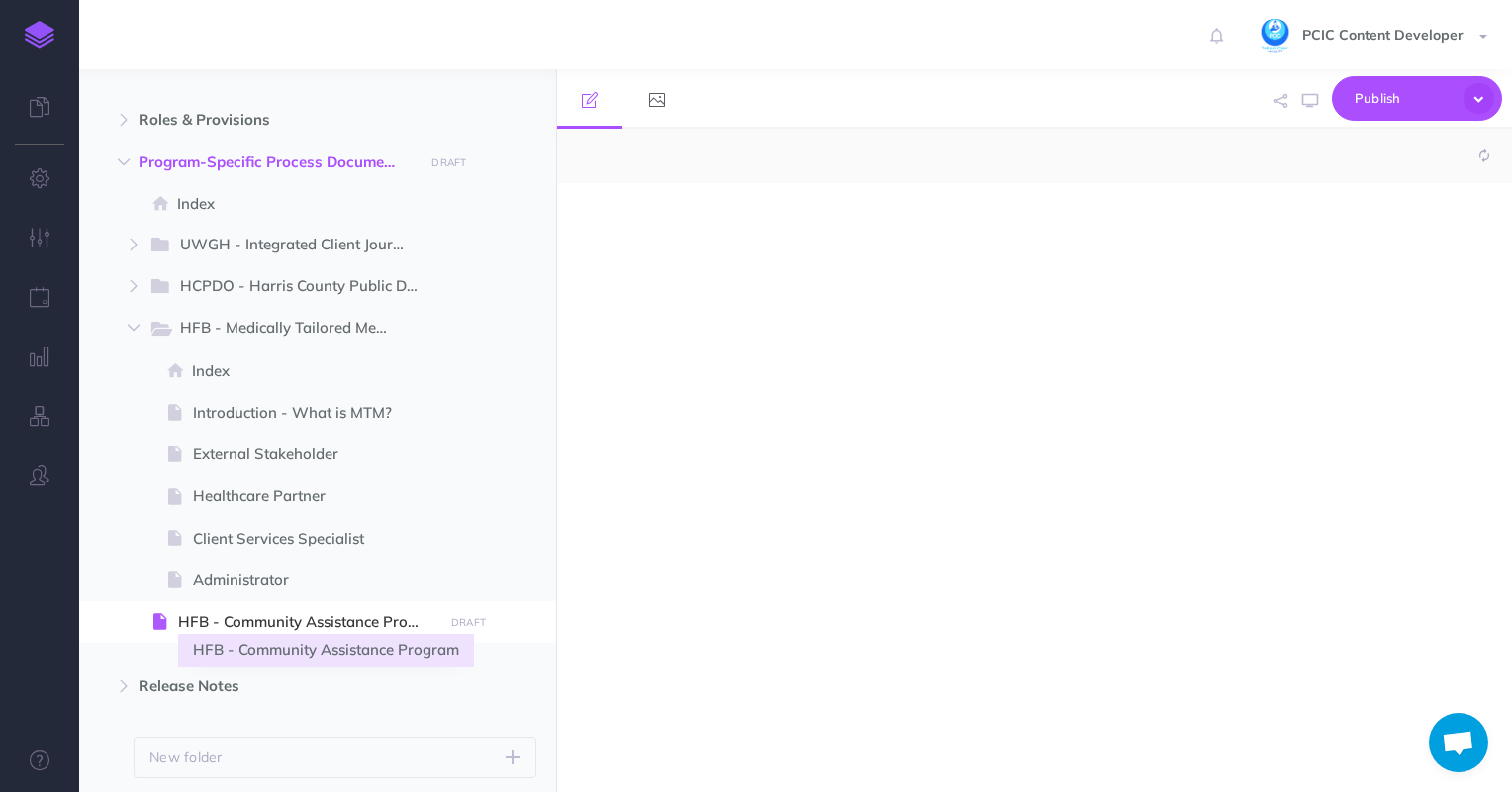 select on "null" 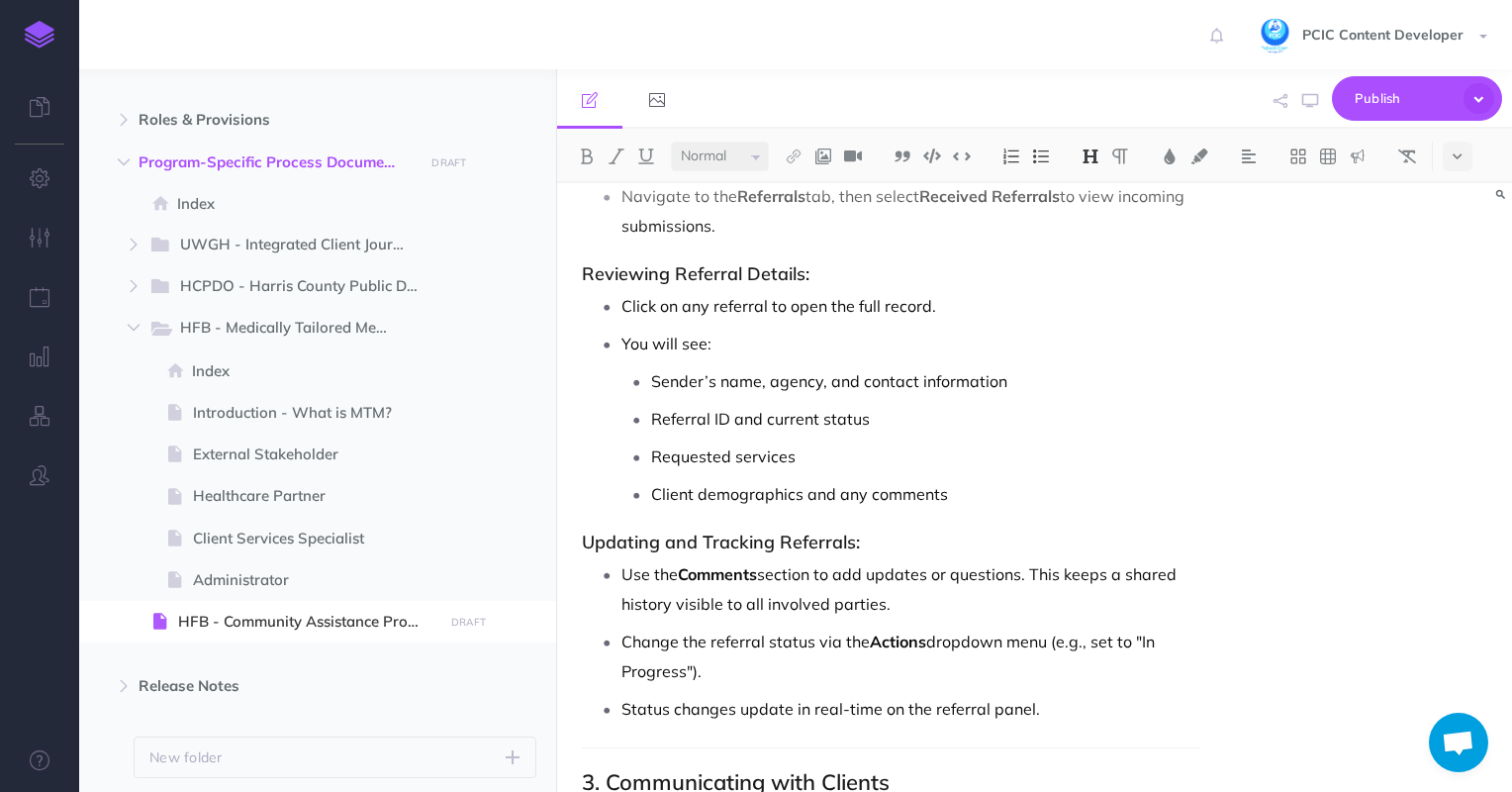 scroll, scrollTop: 1881, scrollLeft: 0, axis: vertical 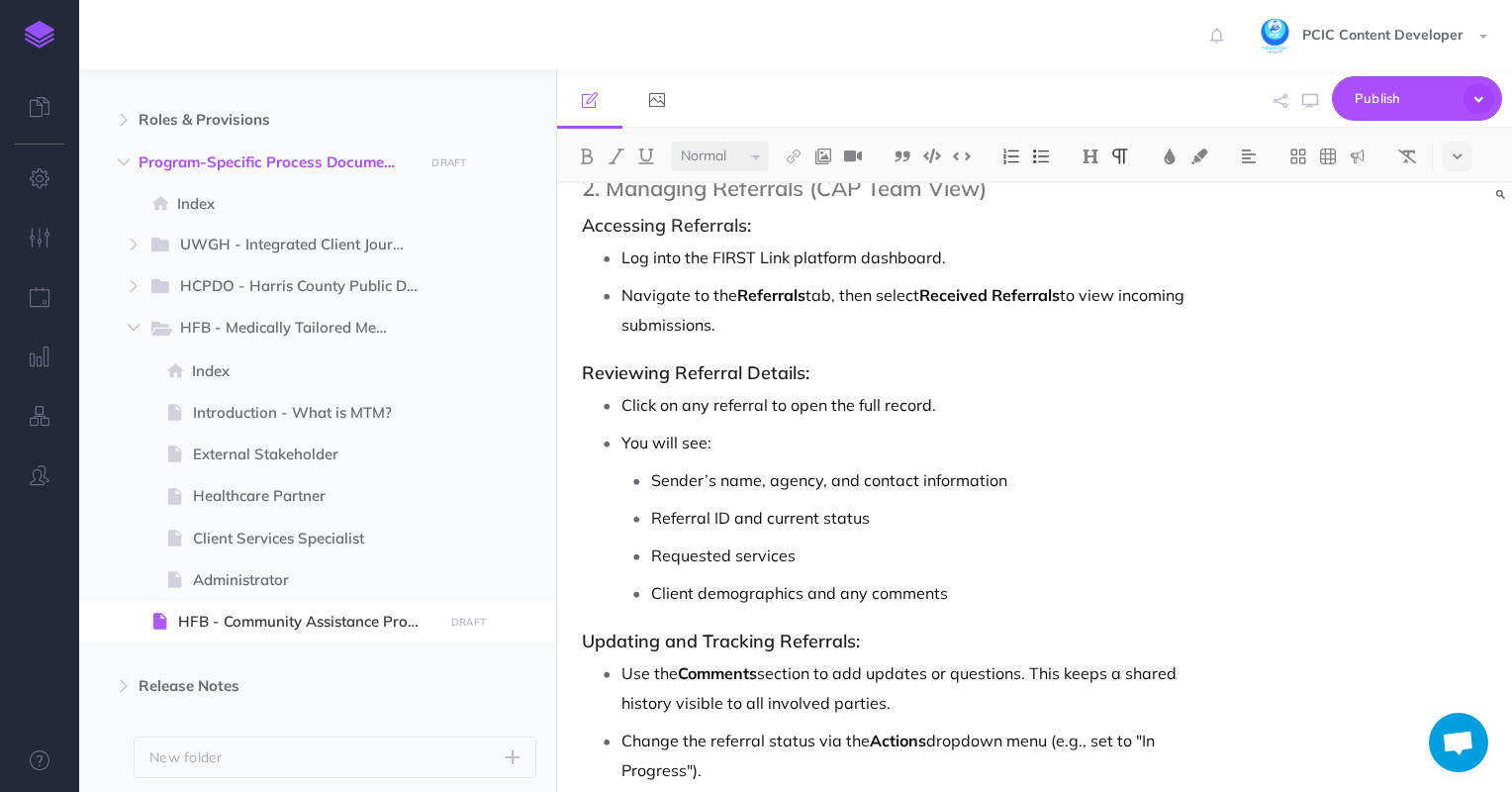 click on "Navigate to the Referrals tab, then select Received Referrals to view incoming submissions." at bounding box center (911, 310) 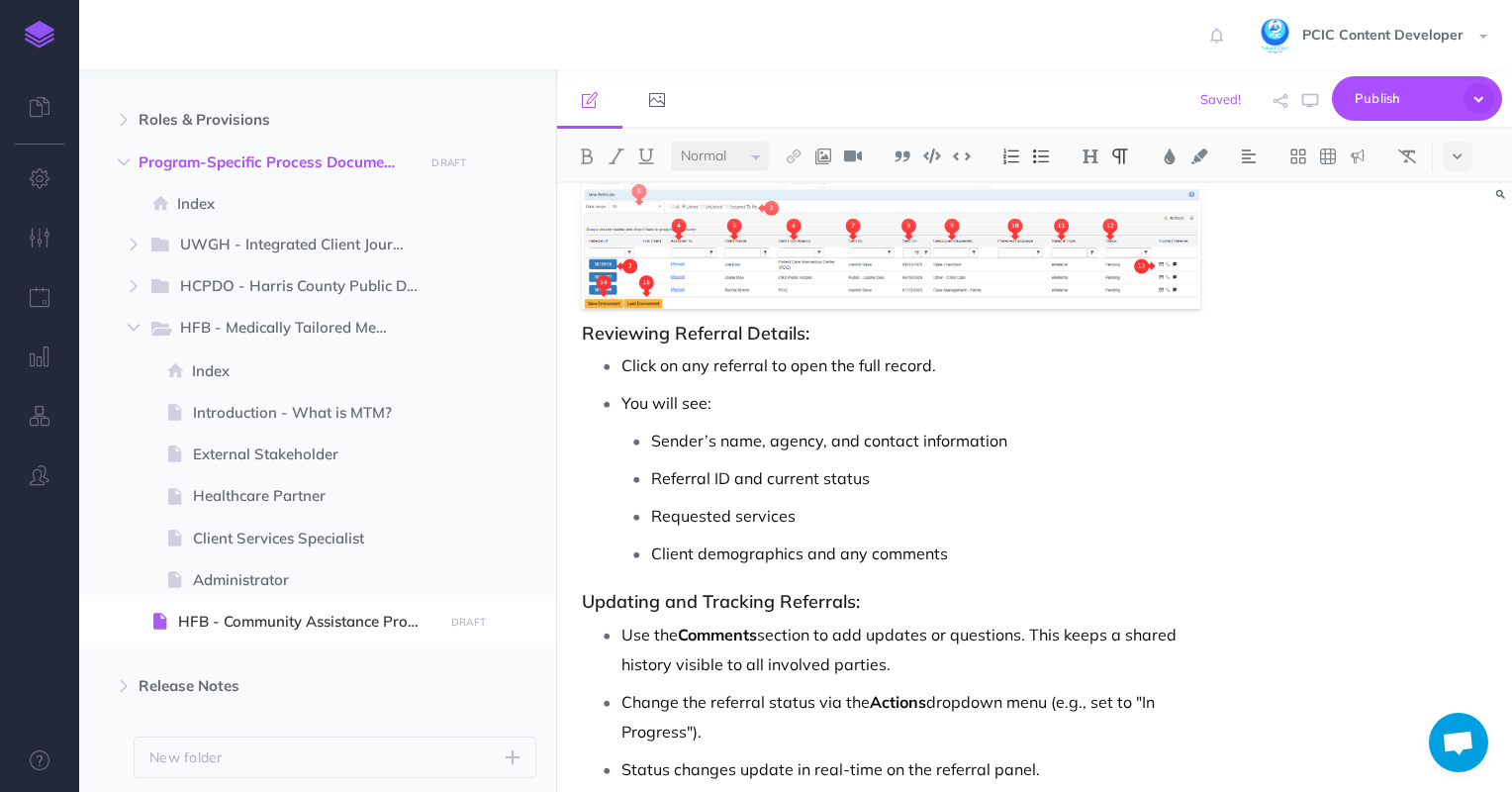 scroll, scrollTop: 1683, scrollLeft: 0, axis: vertical 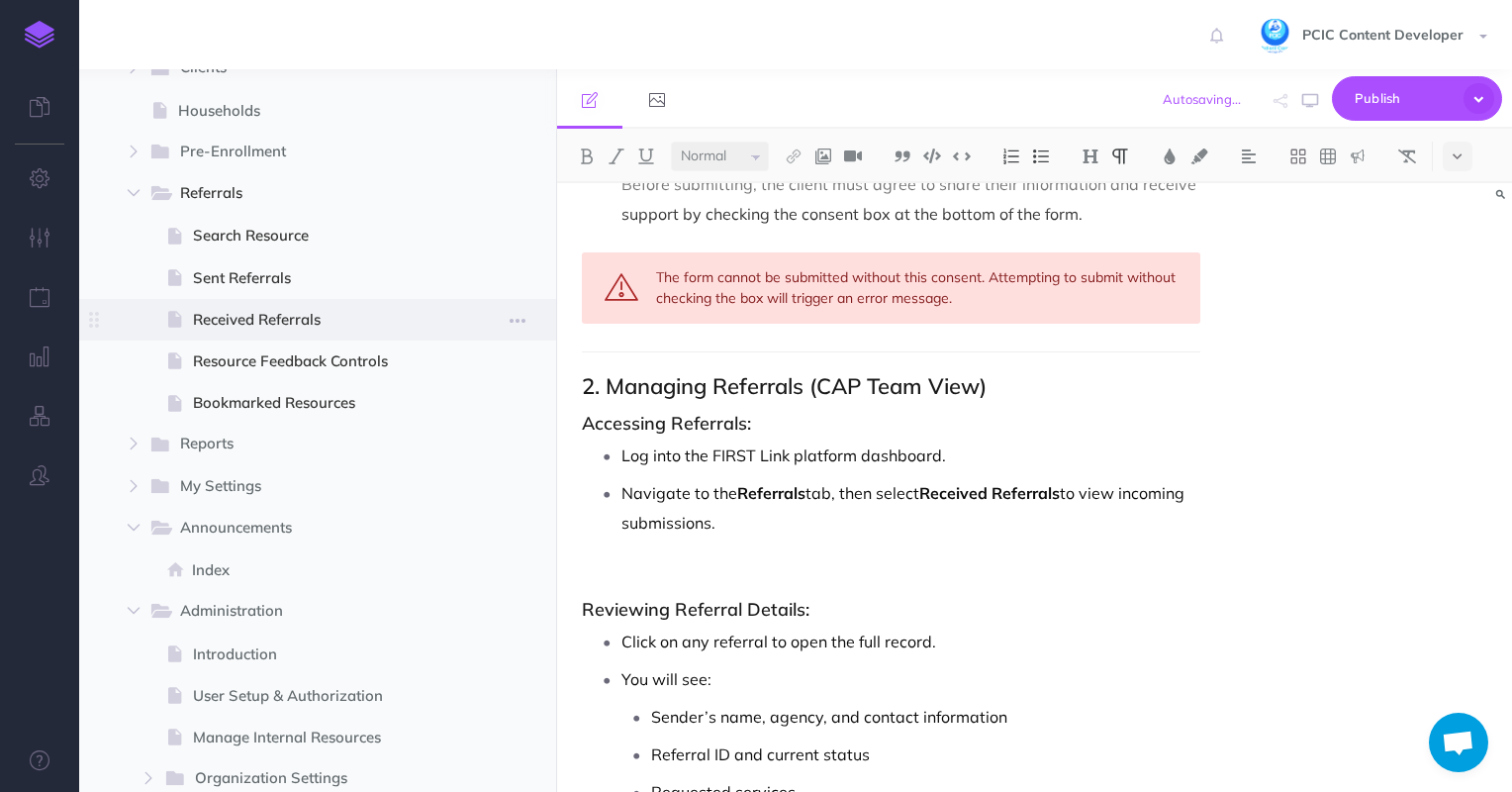 click at bounding box center (318, 320) 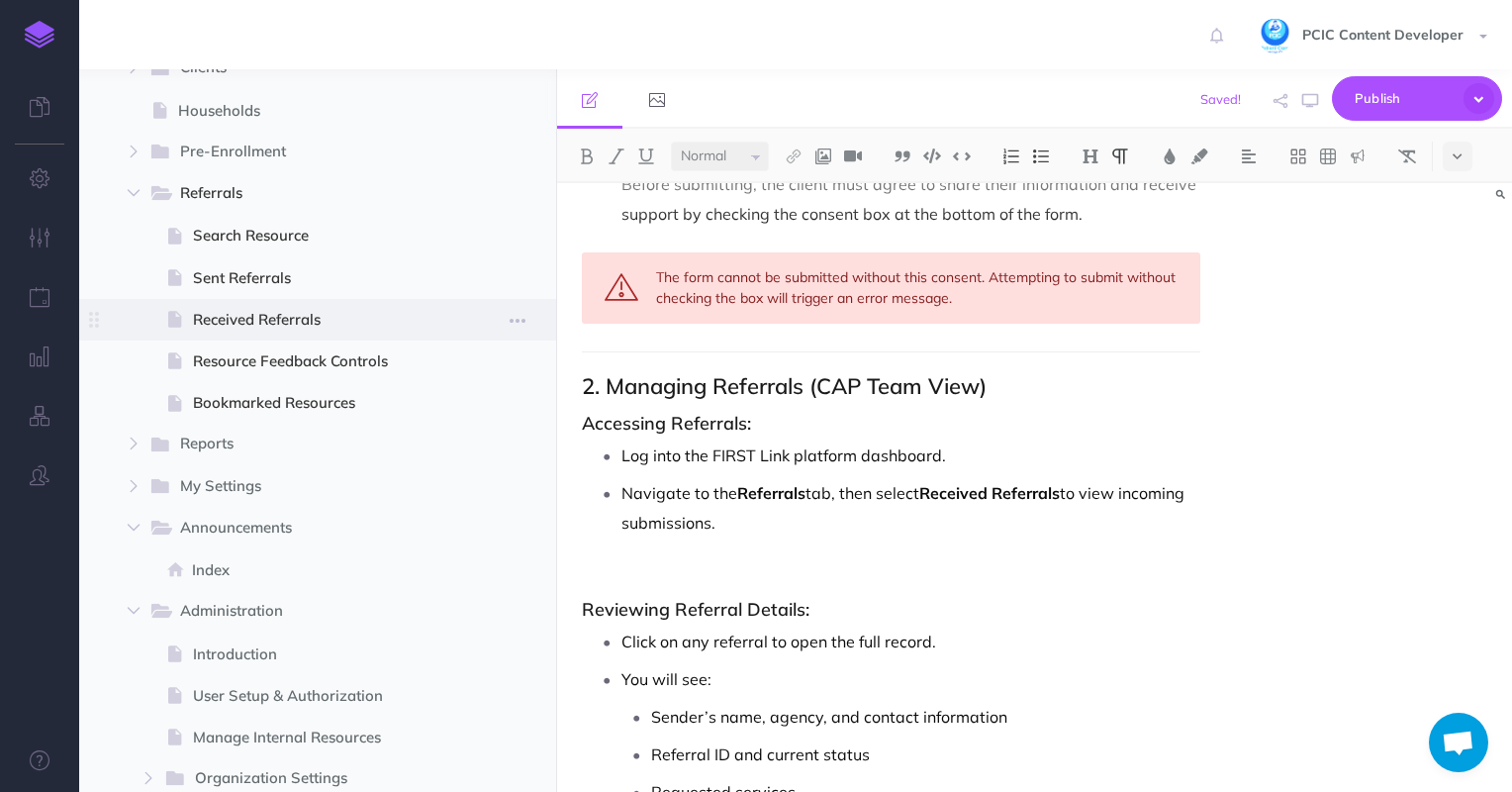 click on "Received Referrals" at bounding box center [315, 320] 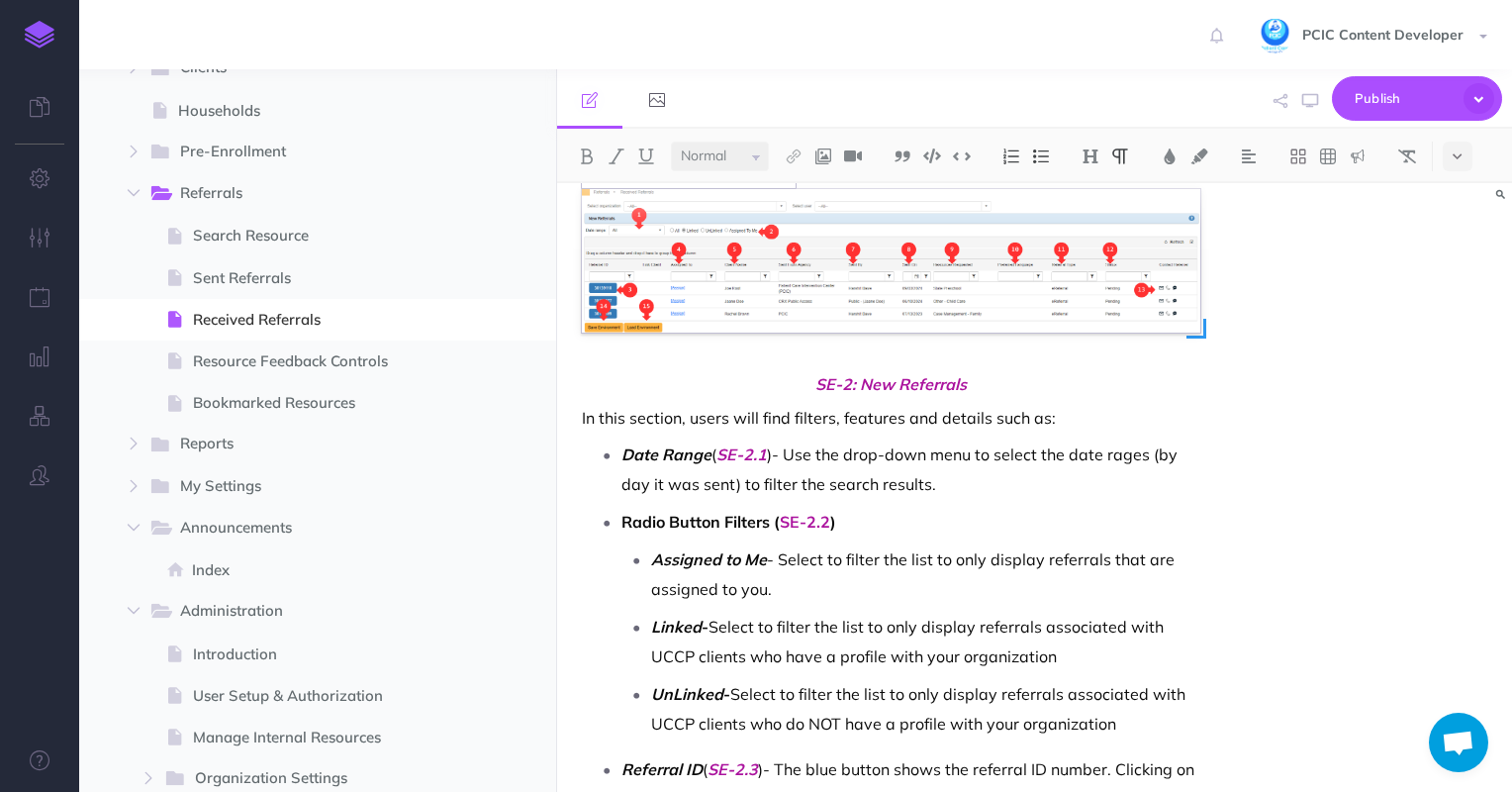 scroll, scrollTop: 297, scrollLeft: 0, axis: vertical 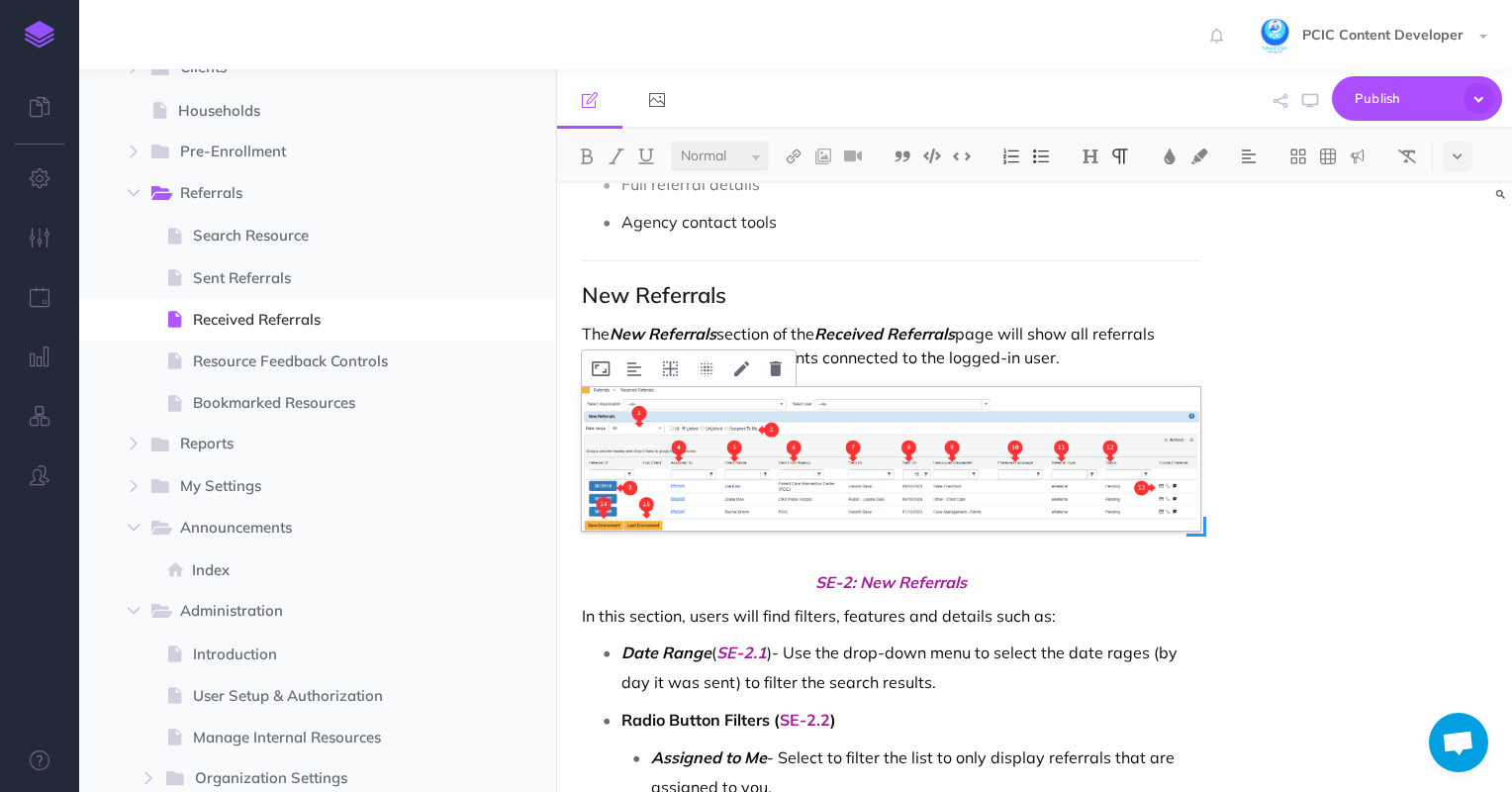 drag, startPoint x: 1127, startPoint y: 364, endPoint x: 1148, endPoint y: 503, distance: 140.57738 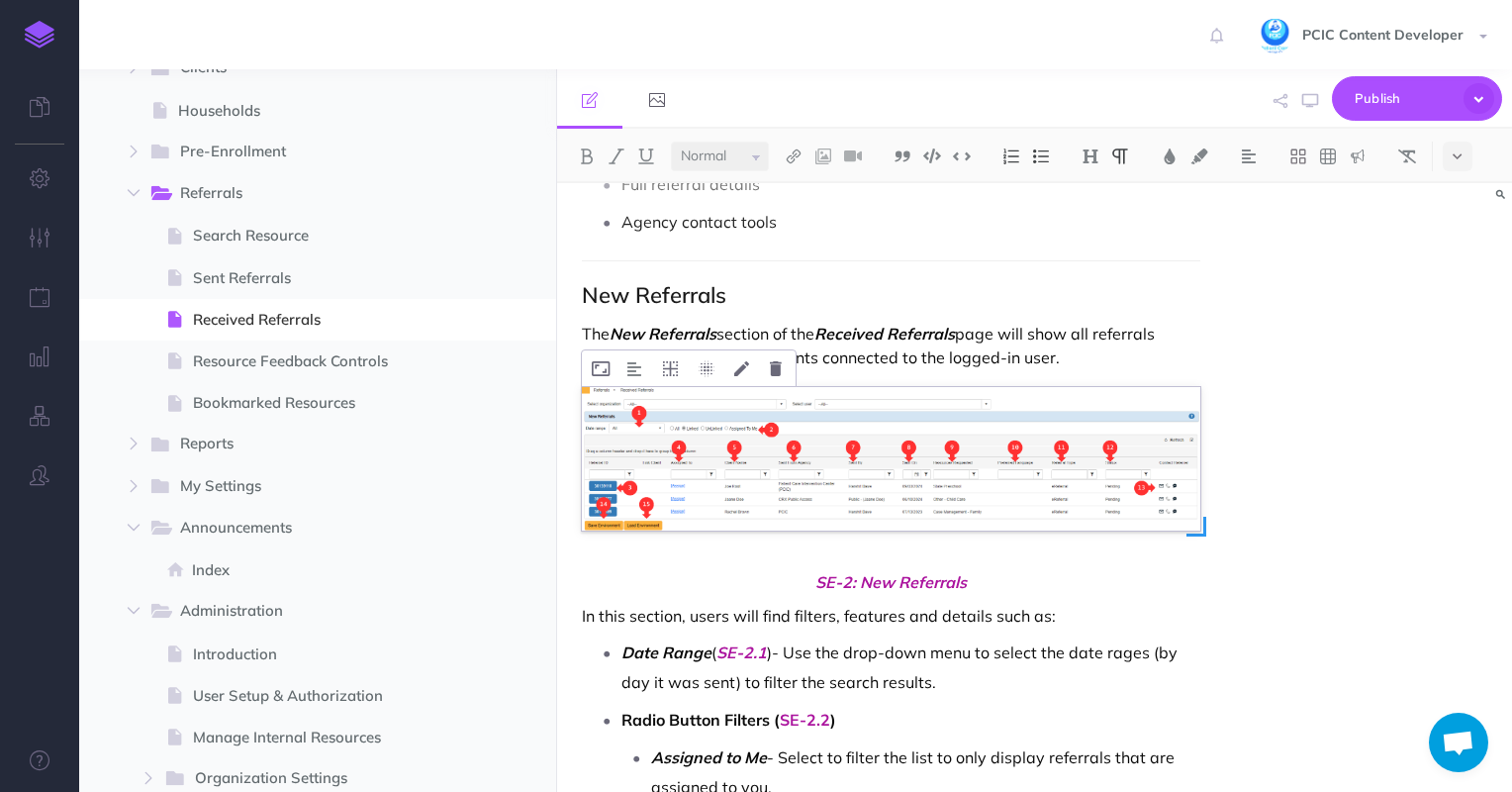 click on "In order to access the list of all referrals sent by the logged-in user (on behalf of all their clients), go to Referrals --> Received Referrals ( SE-1 ). The page to view sent referrals is divided into 3 sections: New Referrals In Progress Closed Referrals Within each of those primary sections, users will be able to view: Full referral details Agency contact tools New Referrals The New Referrals section of the Received Referrals page will show all referrals with Pending status for all clients connected to the logged-in user.                           SE-2: New Referrals In this section, users will find filters, features and details such as: Date Range ( SE-2.1 )- Use the drop-down menu to select the date rages (by day it was sent) to filter the search results. Radio Button Filters ( SE-2.2 ) Assigned to Me - Select to filter the list to only display referrals that are assigned to you. Linked - UnLinked - Referral ID ( SE-2.3 Assigned To ( SE-2.4 New Referrals In Progress and move to the ( ( (" at bounding box center (892, 3157) 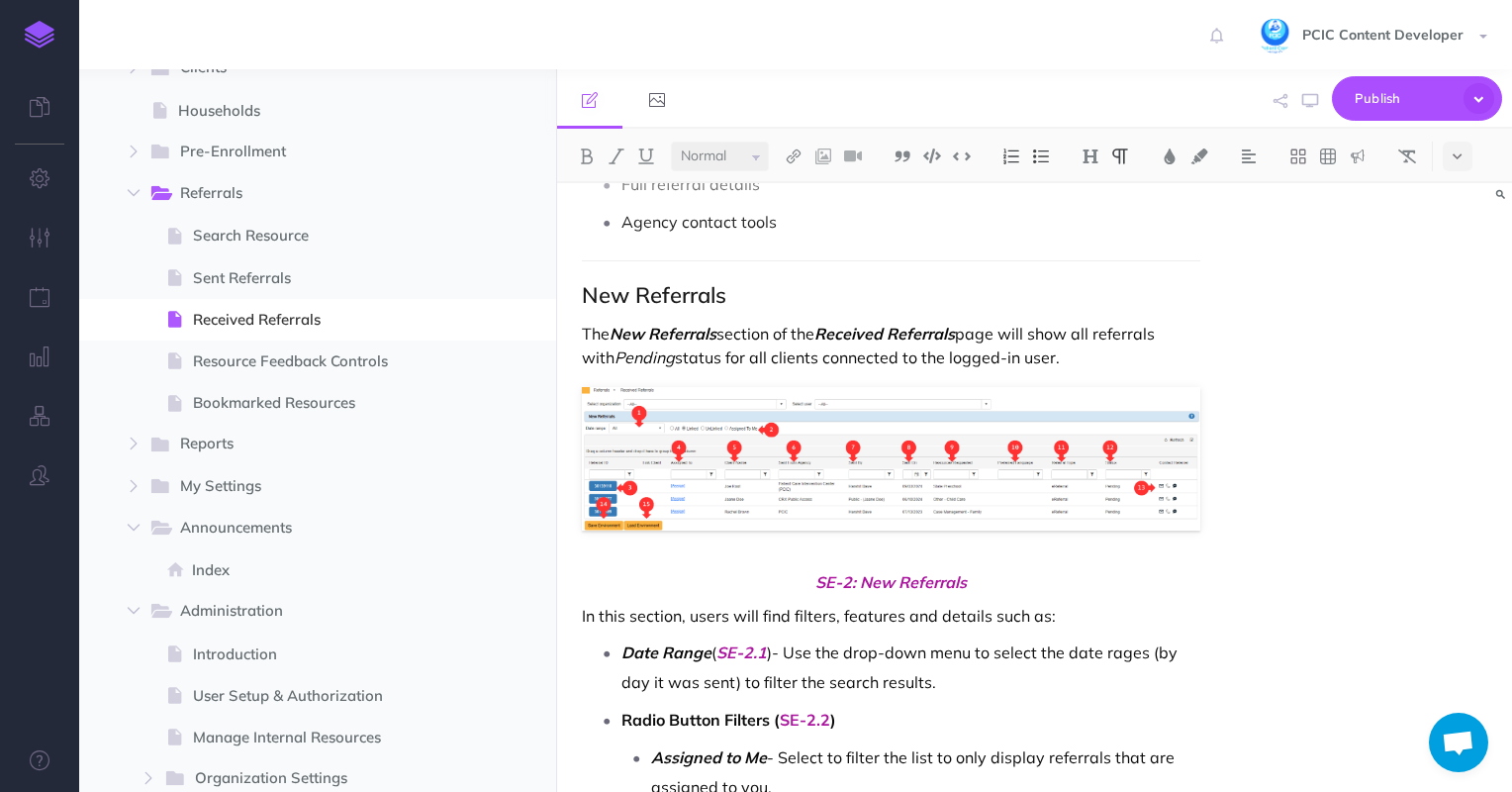 click on "The  New Referrals  section of the  Received Referrals  page will show all referrals with  Pending  status for all clients connected to the logged-in user." at bounding box center [892, 346] 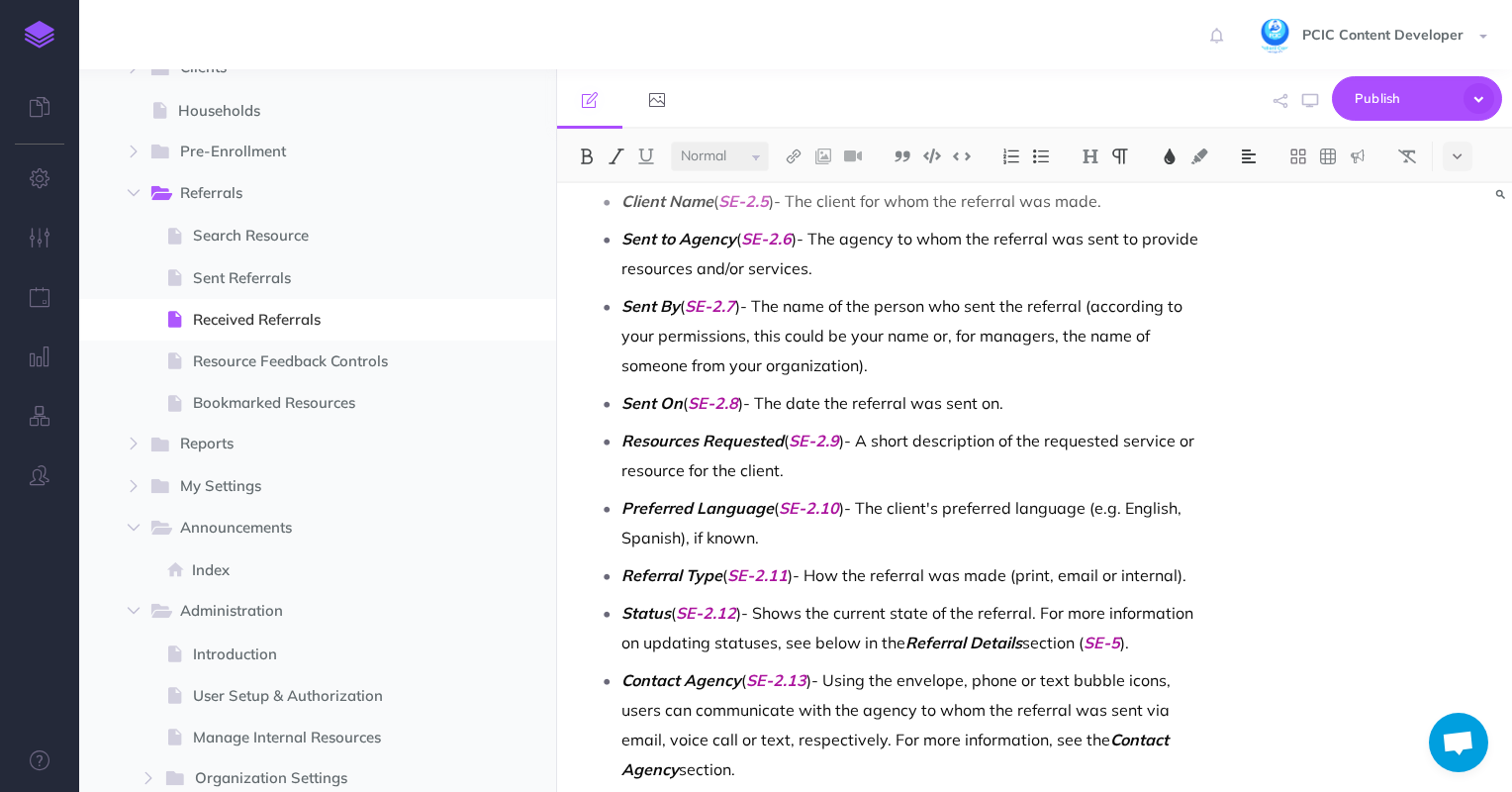 scroll, scrollTop: 1485, scrollLeft: 0, axis: vertical 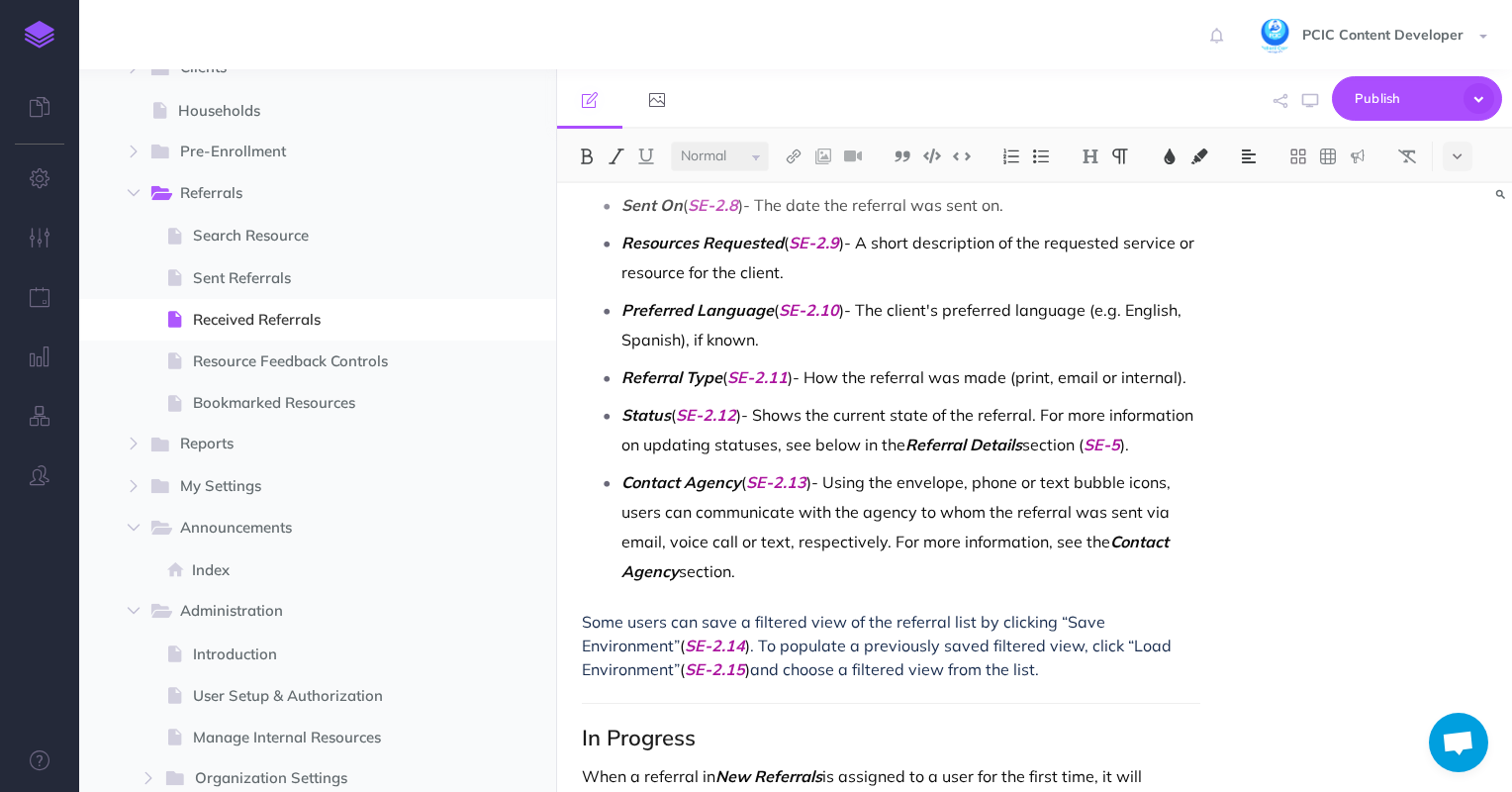 drag, startPoint x: 1081, startPoint y: 355, endPoint x: 992, endPoint y: 663, distance: 320.601 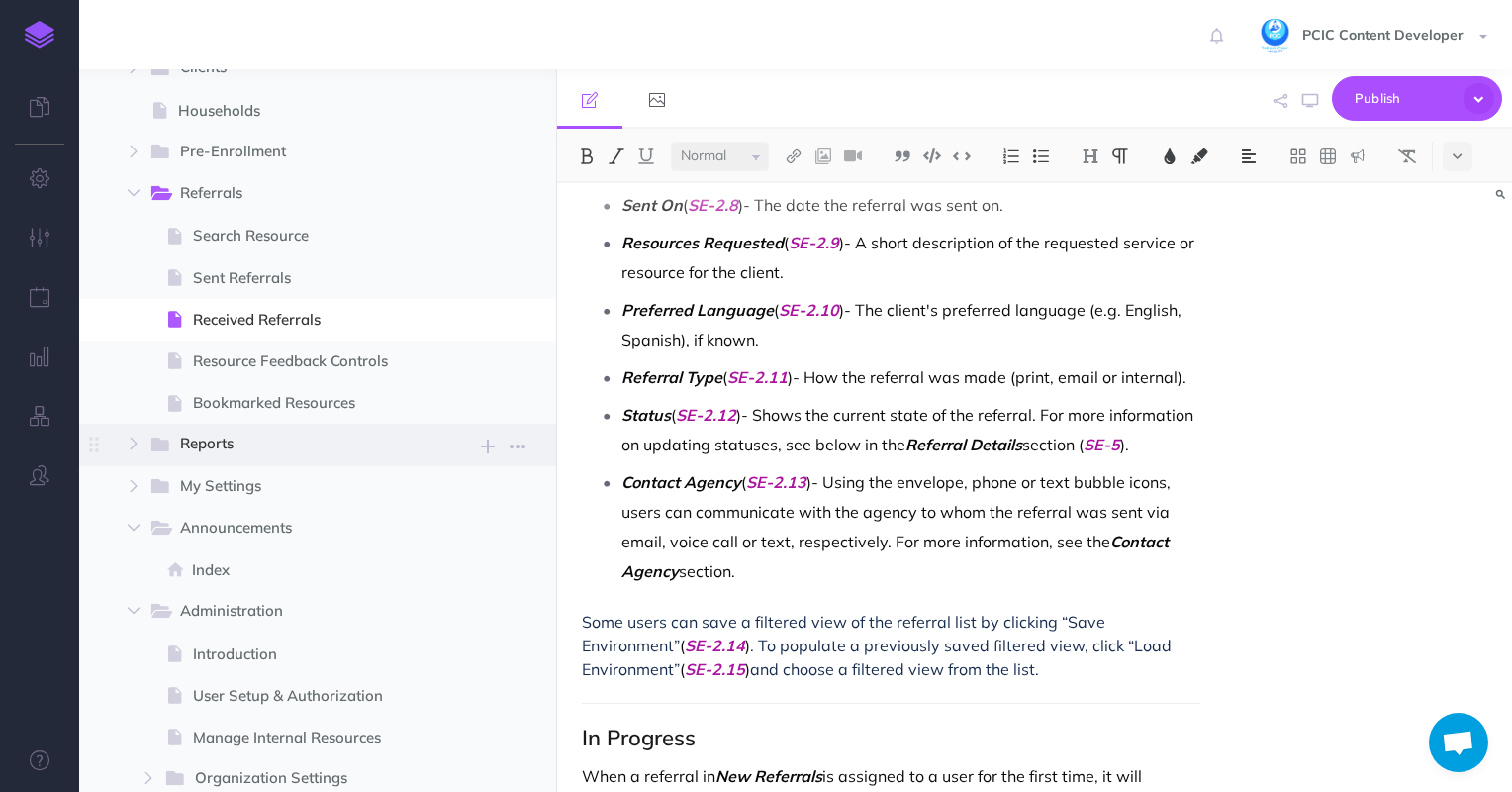 copy on "SE-2: New Referrals In this section, users will find filters, features and details such as: Date Range  ( SE-2.1 )- Use the drop-down menu to select the date rages (by day it was sent) to filter the search results. Radio Button Filters ( SE-2.2 ) Assigned to Me - Select to filter the list to only display referrals that are assigned to you. Linked -  Select to filter the list to only display referrals associated with UCCP clients who have a profile with your organization UnLinked -  Select to filter the list to only display referrals associated with UCCP clients who do NOT have a profile with your organization Referral ID  ( SE-2.3 )- The blue button shows the referral ID number. Clicking on the button will lead to a page containing details of the referral. Assigned To  ( SE-2.4 )- This column will show which user the referral is assigned to, or it will display the option to assign a referral to a user if it has not been assigned yet. When a referral in the  New Referrals  section ..." 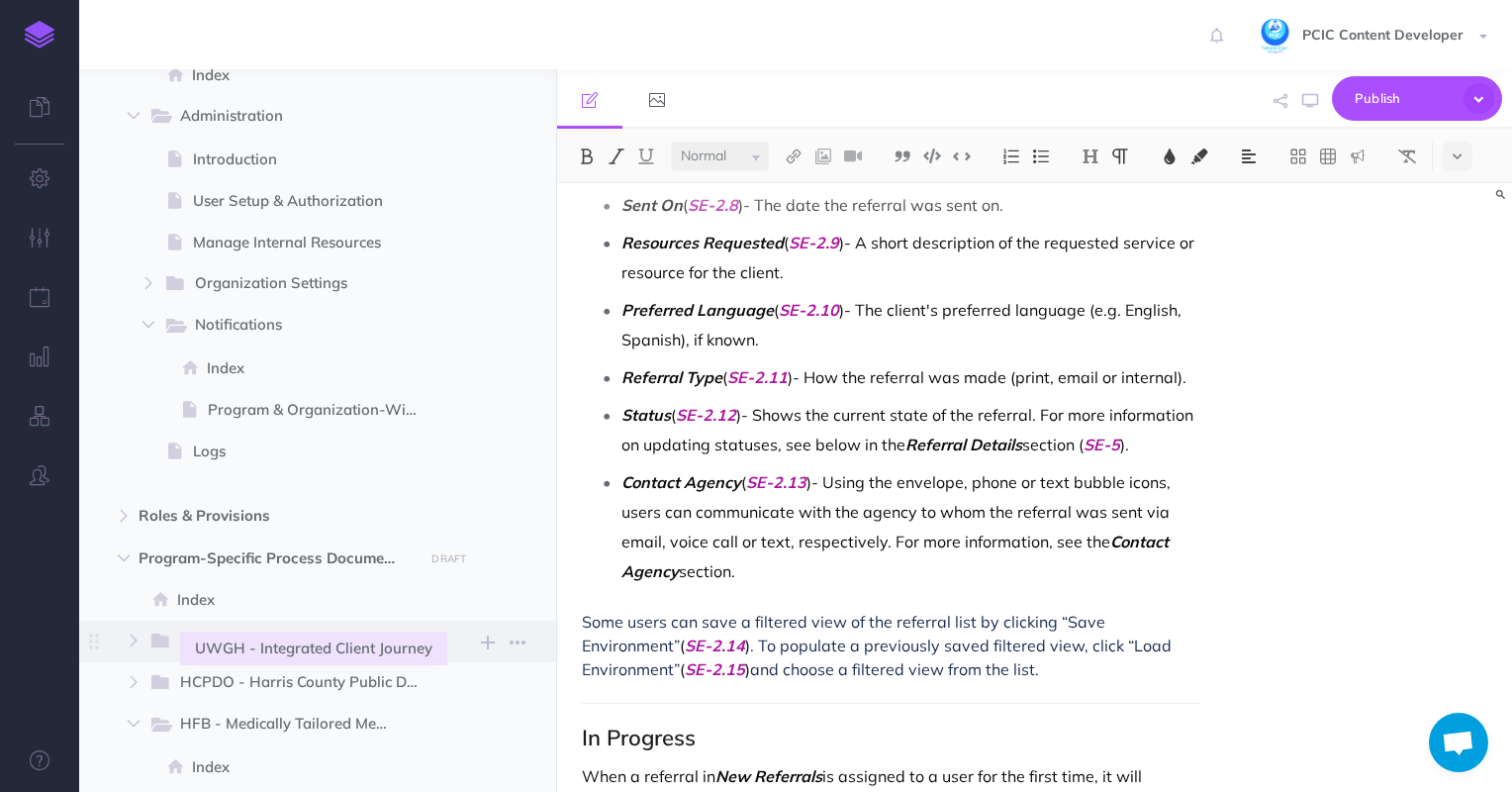scroll, scrollTop: 1386, scrollLeft: 0, axis: vertical 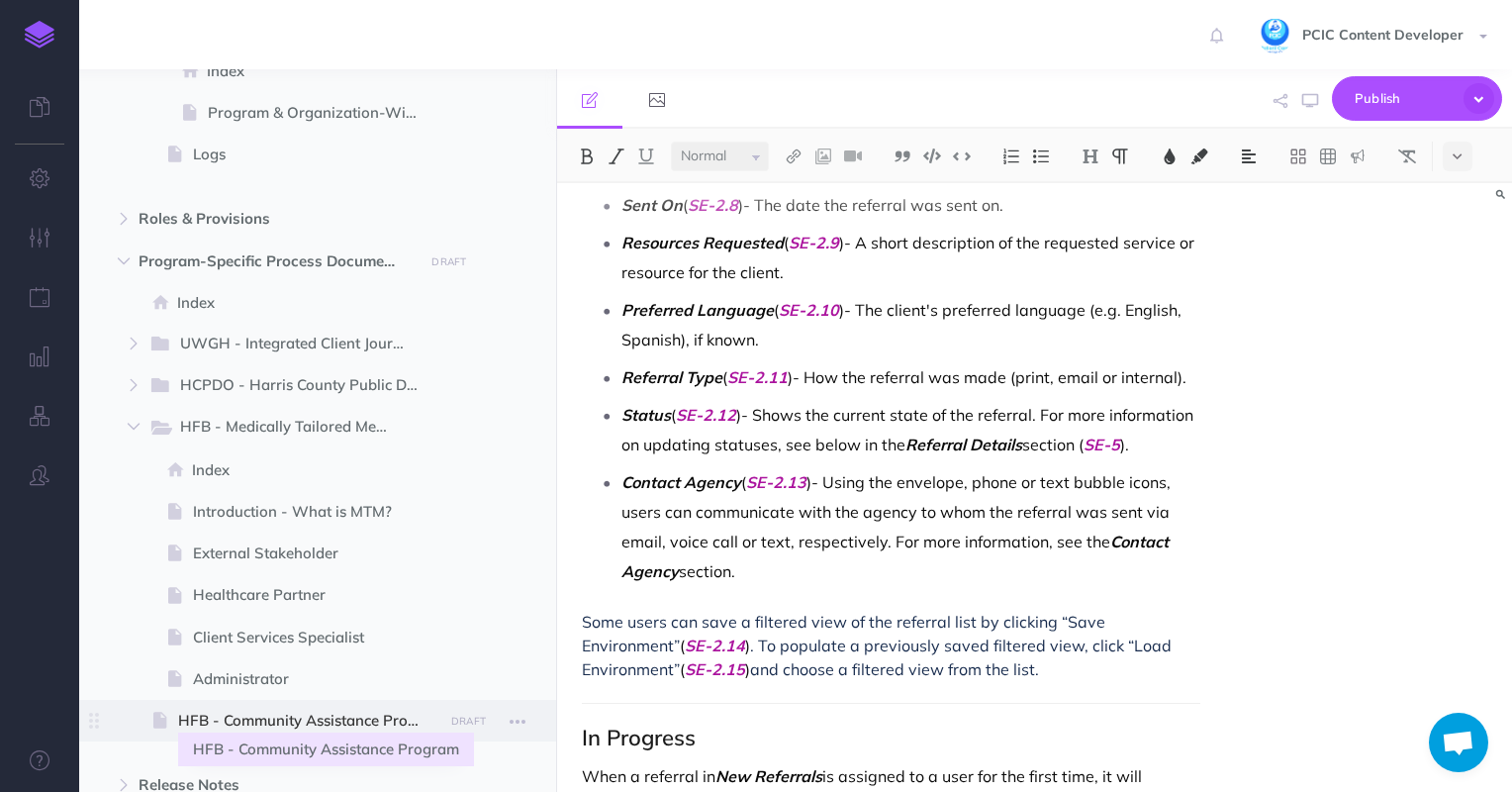 click on "HFB - Community Assistance Program" at bounding box center (308, 721) 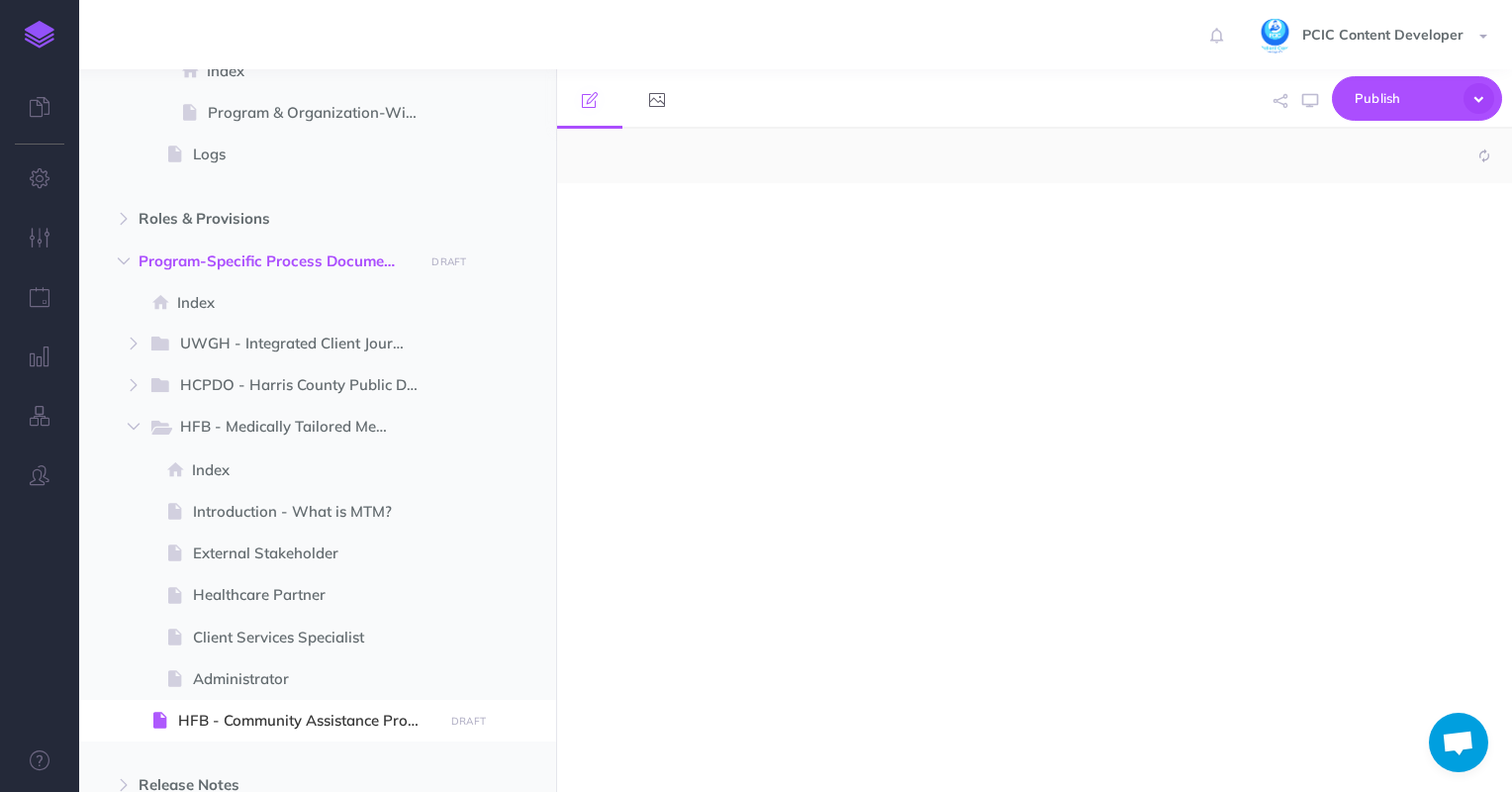 select on "null" 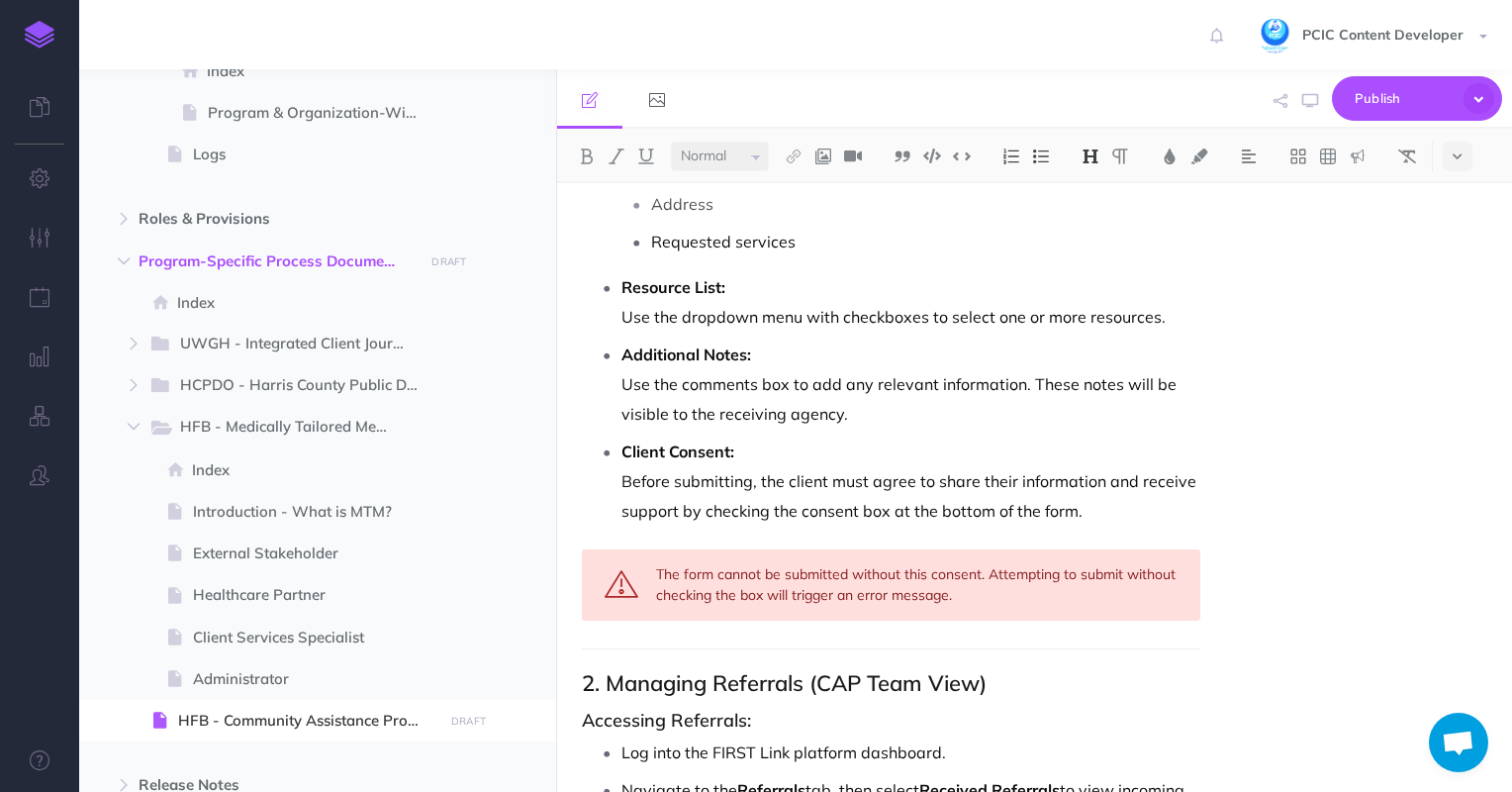scroll, scrollTop: 1584, scrollLeft: 0, axis: vertical 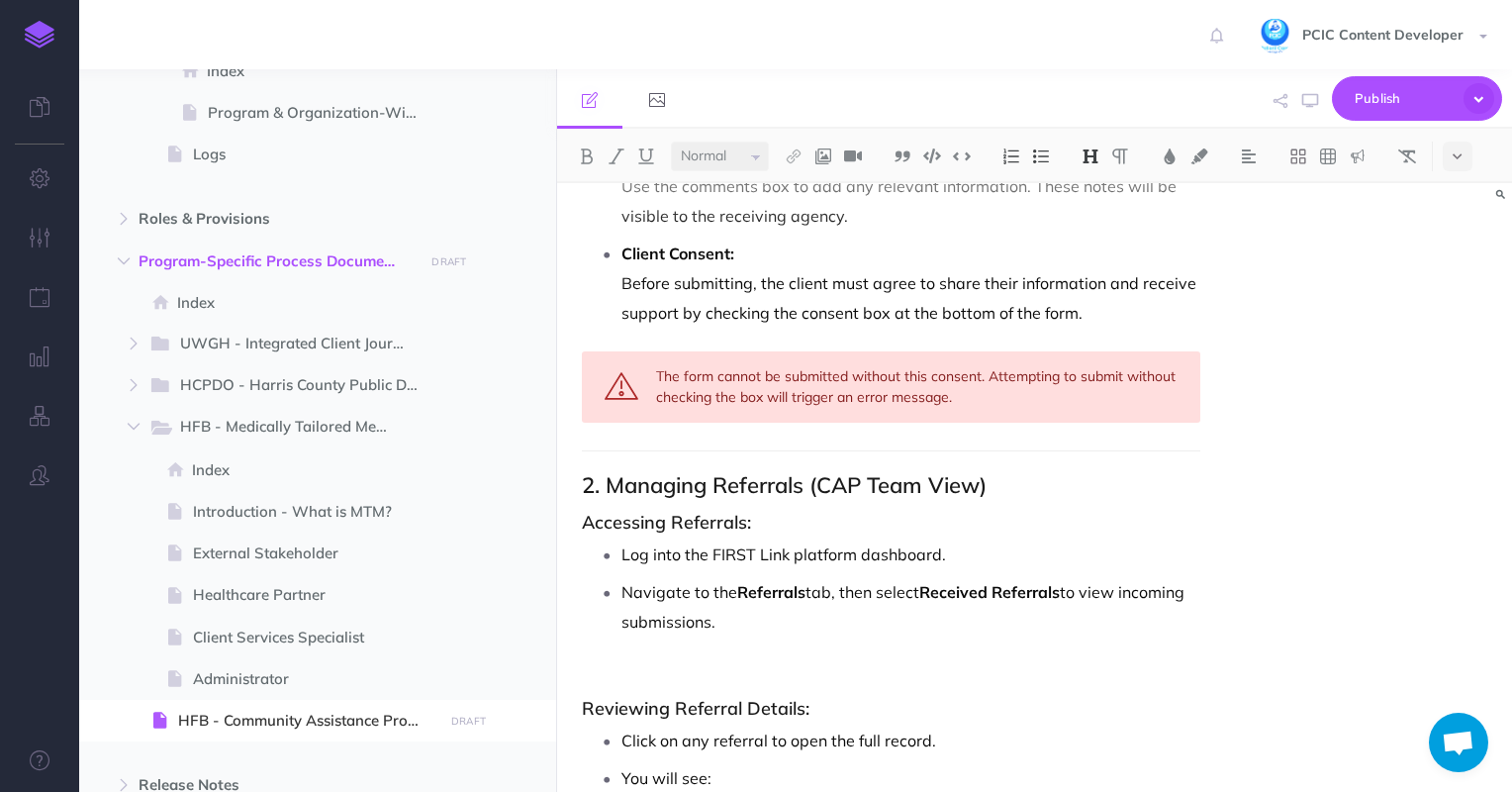 click on "FIRST Link Referral User Guide Powered by Houston Food Bank & Patient Care Intervention Center (PCIC) Connecting patients to food and social services Overview The FIRST Link referral program connects healthcare providers with patients facing food insecurity, linking them to vital resources at the Houston Food Bank. The Community Assistance Program (CAP ) manages and responds to referrals submitted through this platform. This guide covers: How to submit a referral How CAP reviews and manages referrals Tools available for client communication 1. Submitting a Referral Who Can Submit? Houston Food Bank partners submit referrals on behalf of clients using the online referral form.                           How to Complete the Form: Required Fields: Marked with a red asterisk (*) Client’s full name Phone number Preferred language Date of birth Address Requested services Resource List: Use the dropdown menu with checkboxes to select one or more resources. Additional Notes: Client Consent: Navigate to the ." at bounding box center [892, 178] 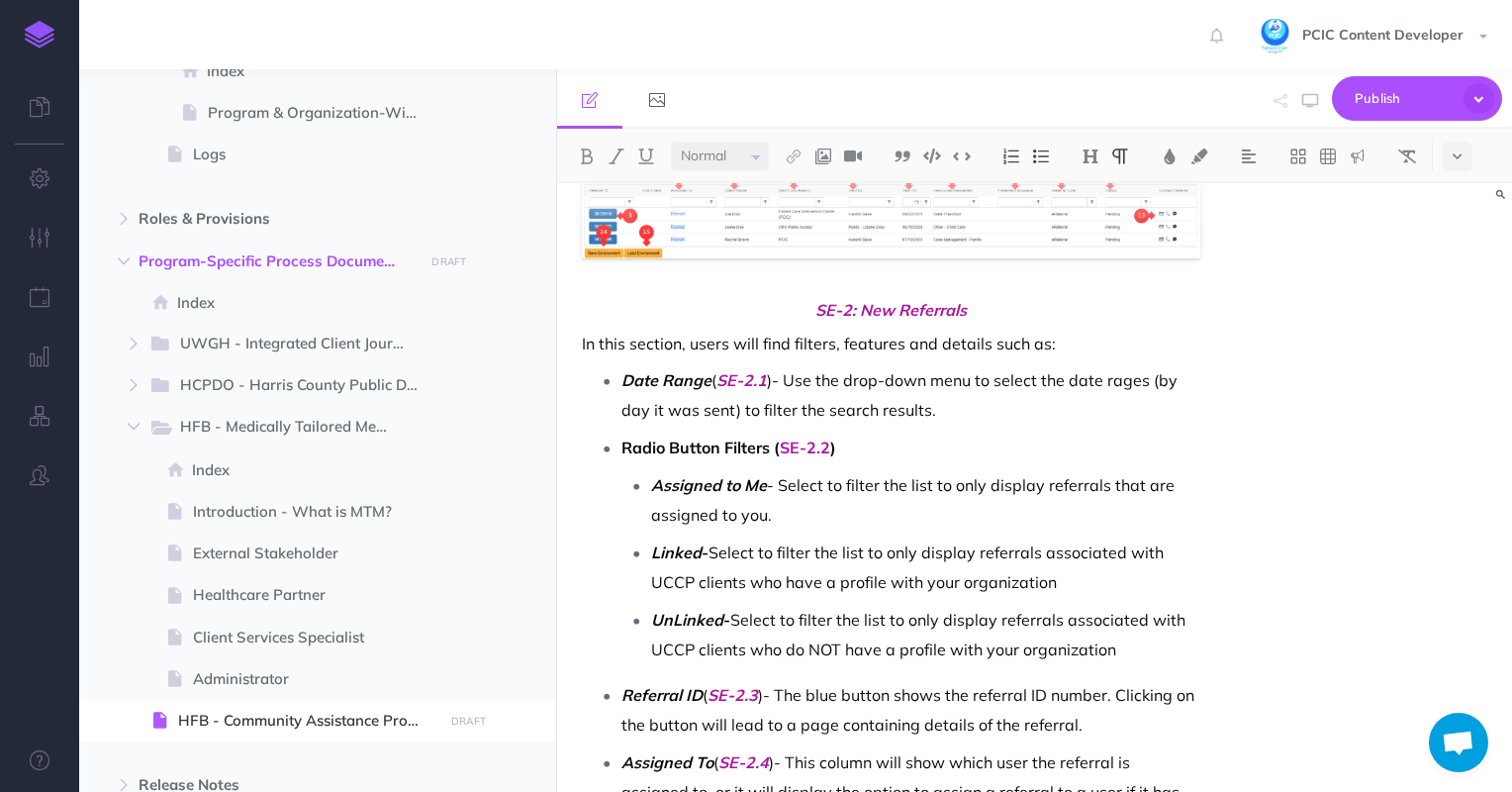scroll, scrollTop: 1888, scrollLeft: 0, axis: vertical 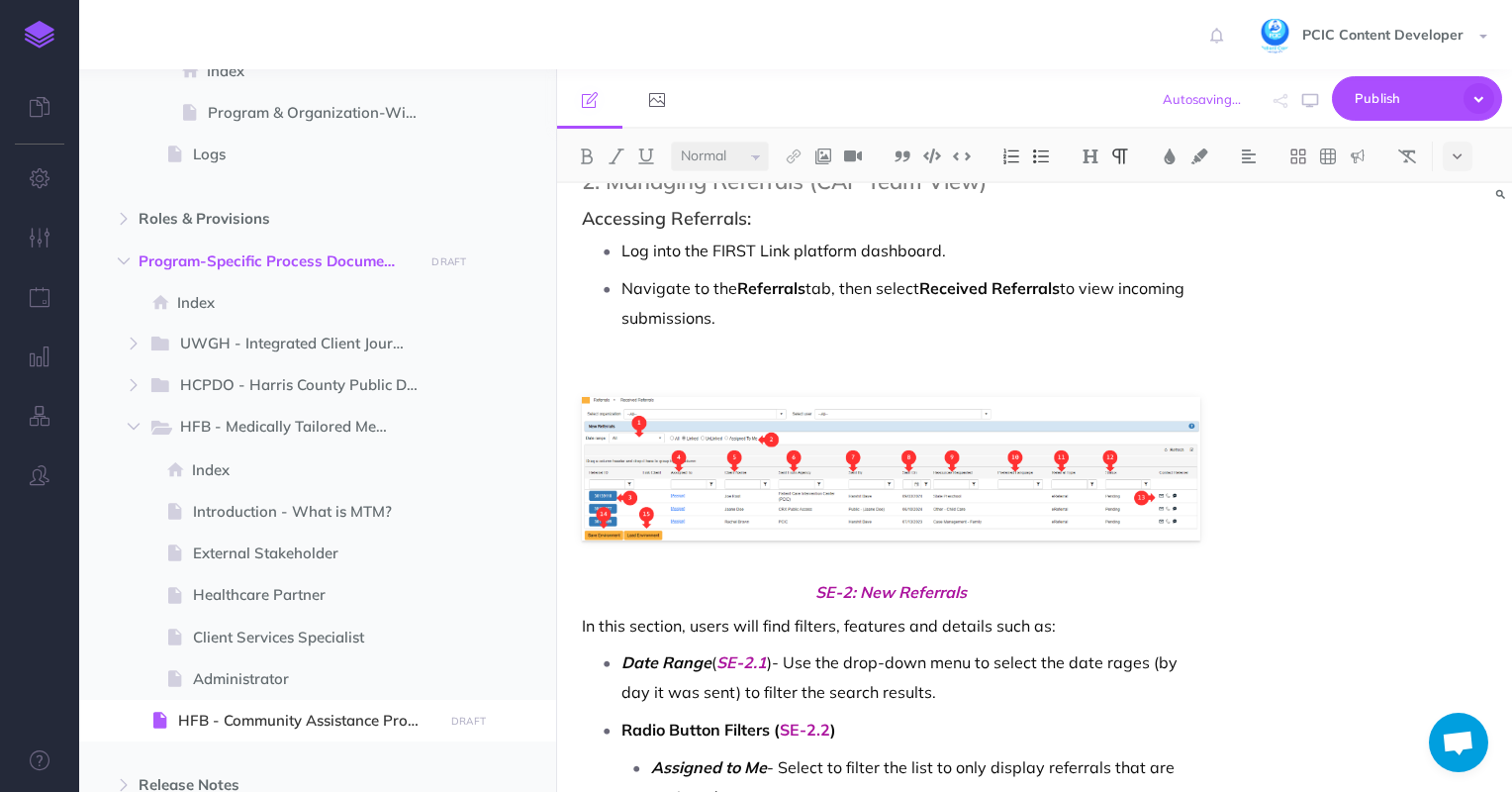 click on "FIRST Link Referral User Guide Powered by Houston Food Bank & Patient Care Intervention Center (PCIC) Connecting patients to food and social services Overview The FIRST Link referral program connects healthcare providers with patients facing food insecurity, linking them to vital resources at the Houston Food Bank. The Community Assistance Program (CAP ) manages and responds to referrals submitted through this platform. This guide covers: How to submit a referral How CAP reviews and manages referrals Tools available for client communication 1. Submitting a Referral Who Can Submit? Houston Food Bank partners submit referrals on behalf of clients using the online referral form.                           How to Complete the Form: Required Fields: Marked with a red asterisk (*) Client’s full name Phone number Preferred language Date of birth Address Requested services Resource List: Use the dropdown menu with checkboxes to select one or more resources. Additional Notes: Client Consent: Navigate to the" at bounding box center (892, 641) 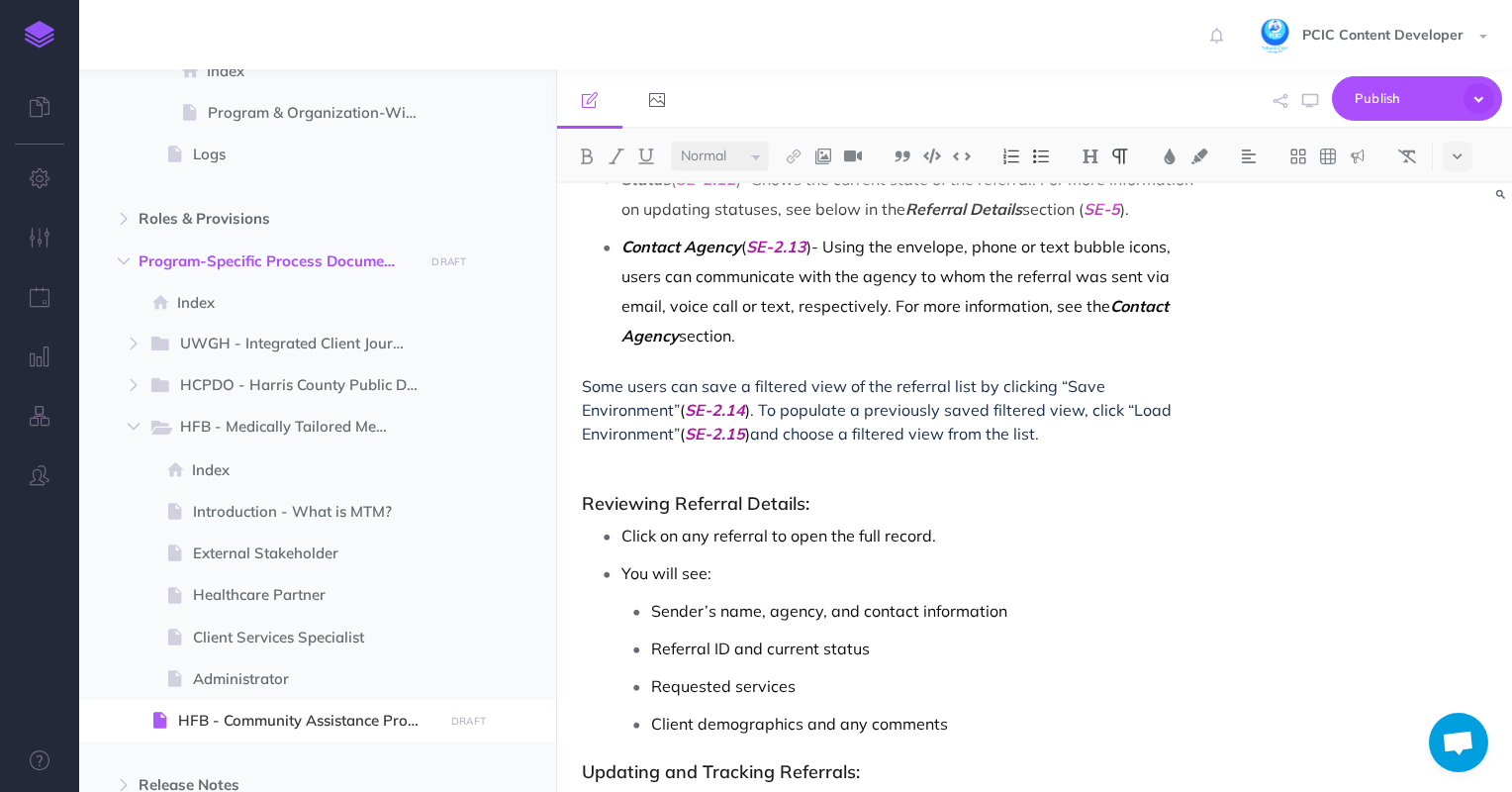 scroll, scrollTop: 3274, scrollLeft: 0, axis: vertical 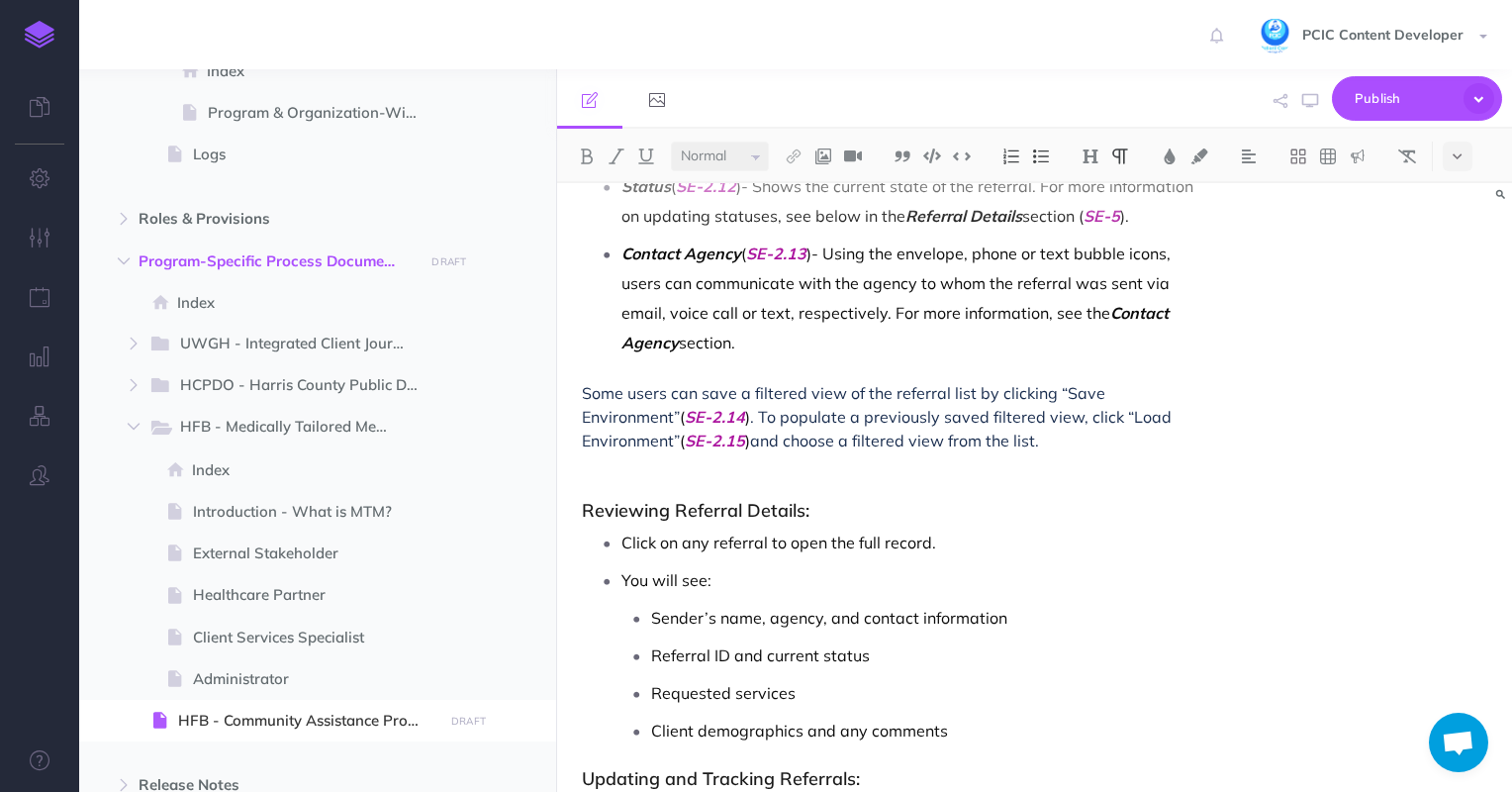 click at bounding box center (892, 474) 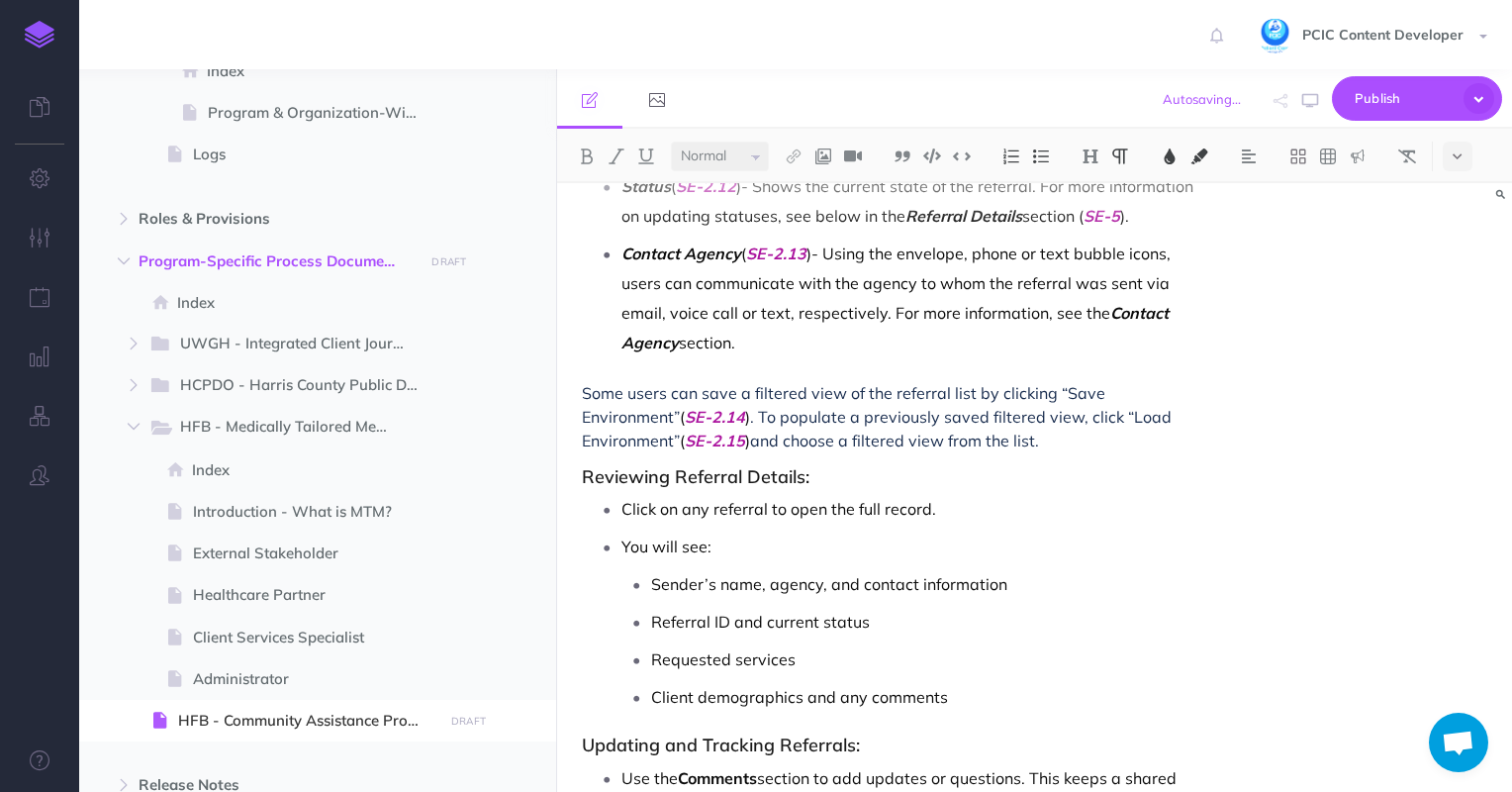 click on "Client demographics and any comments" at bounding box center [926, 697] 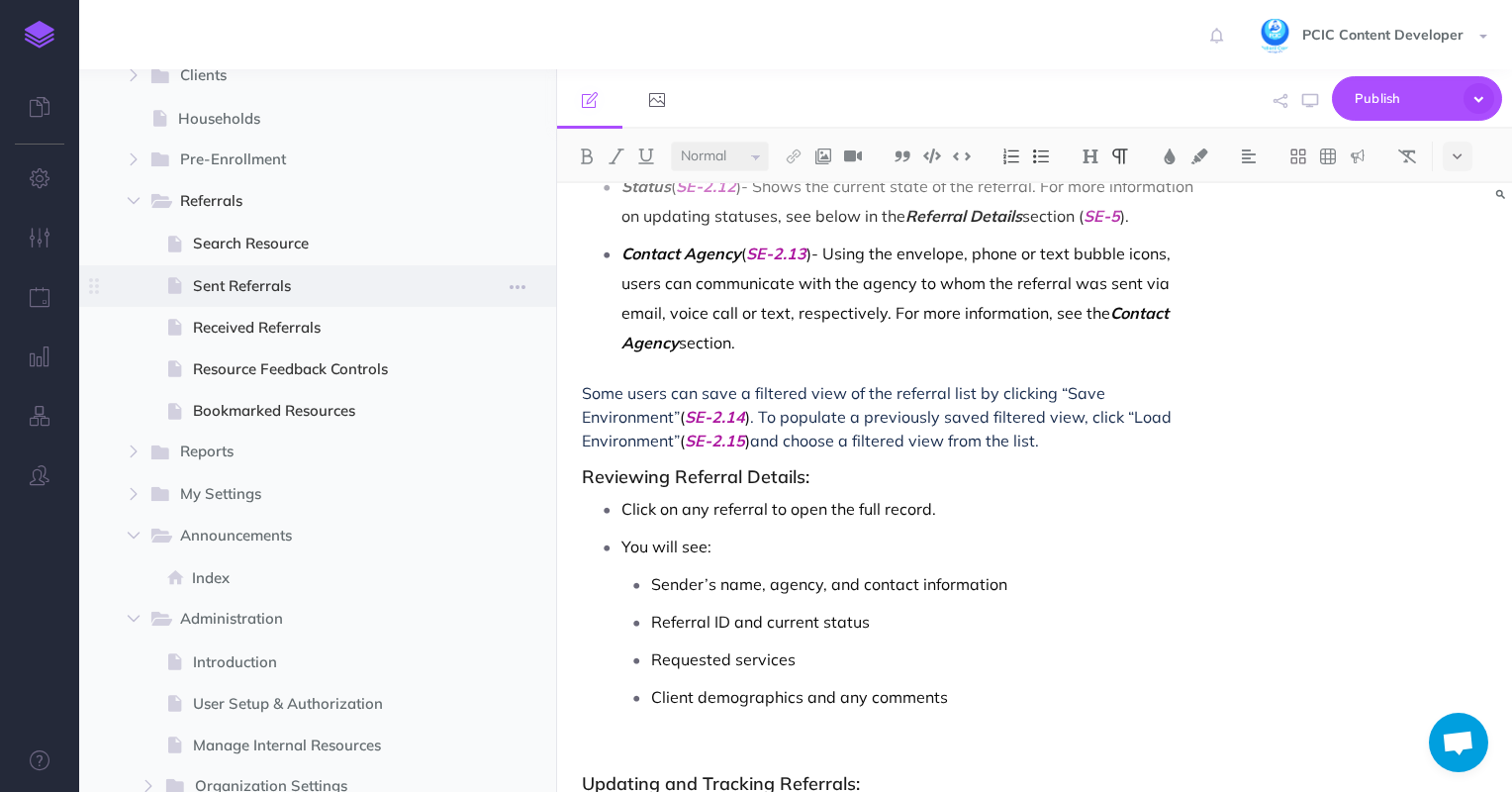 scroll, scrollTop: 594, scrollLeft: 0, axis: vertical 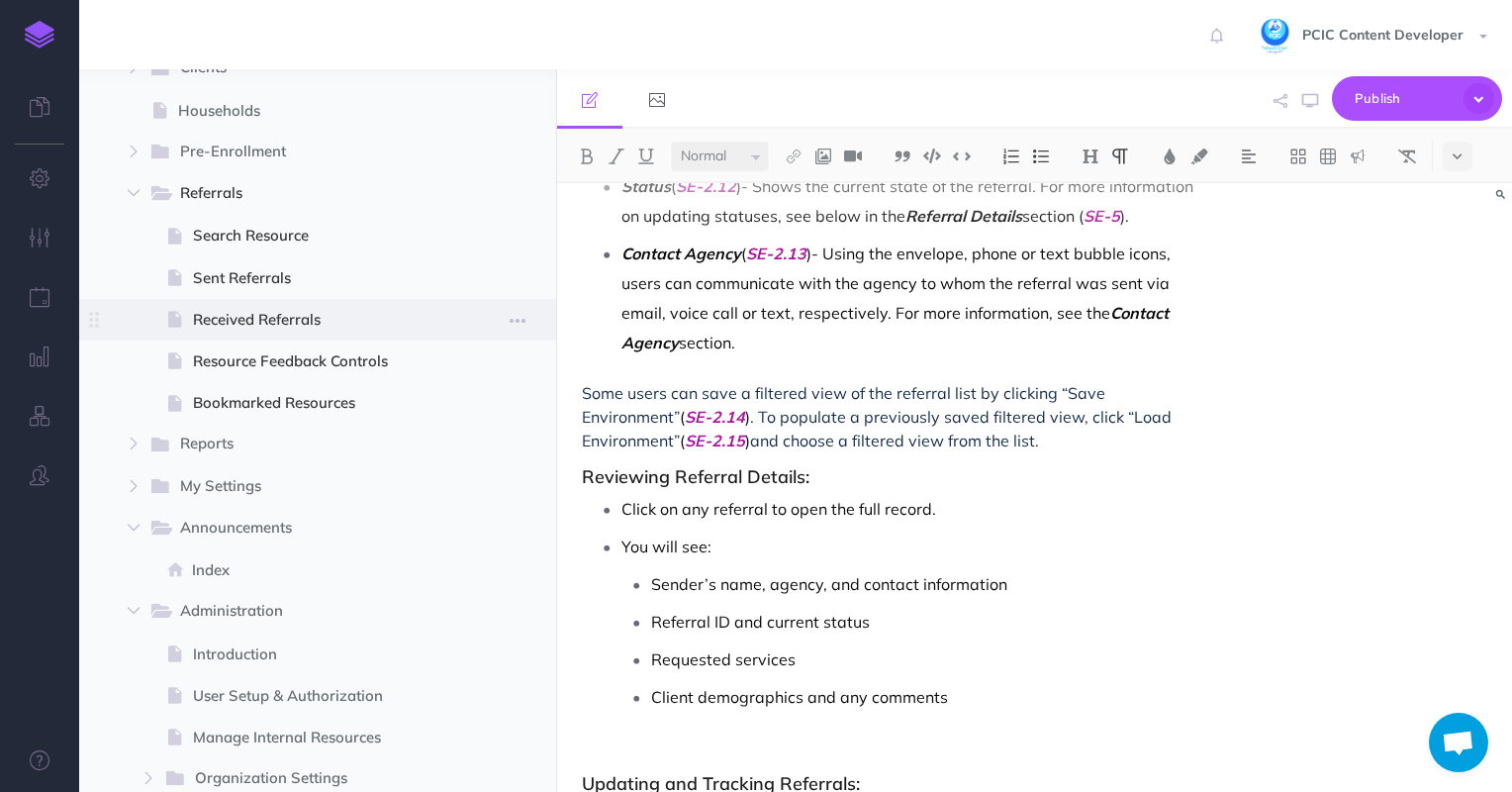 click on "Received Referrals" at bounding box center (315, 320) 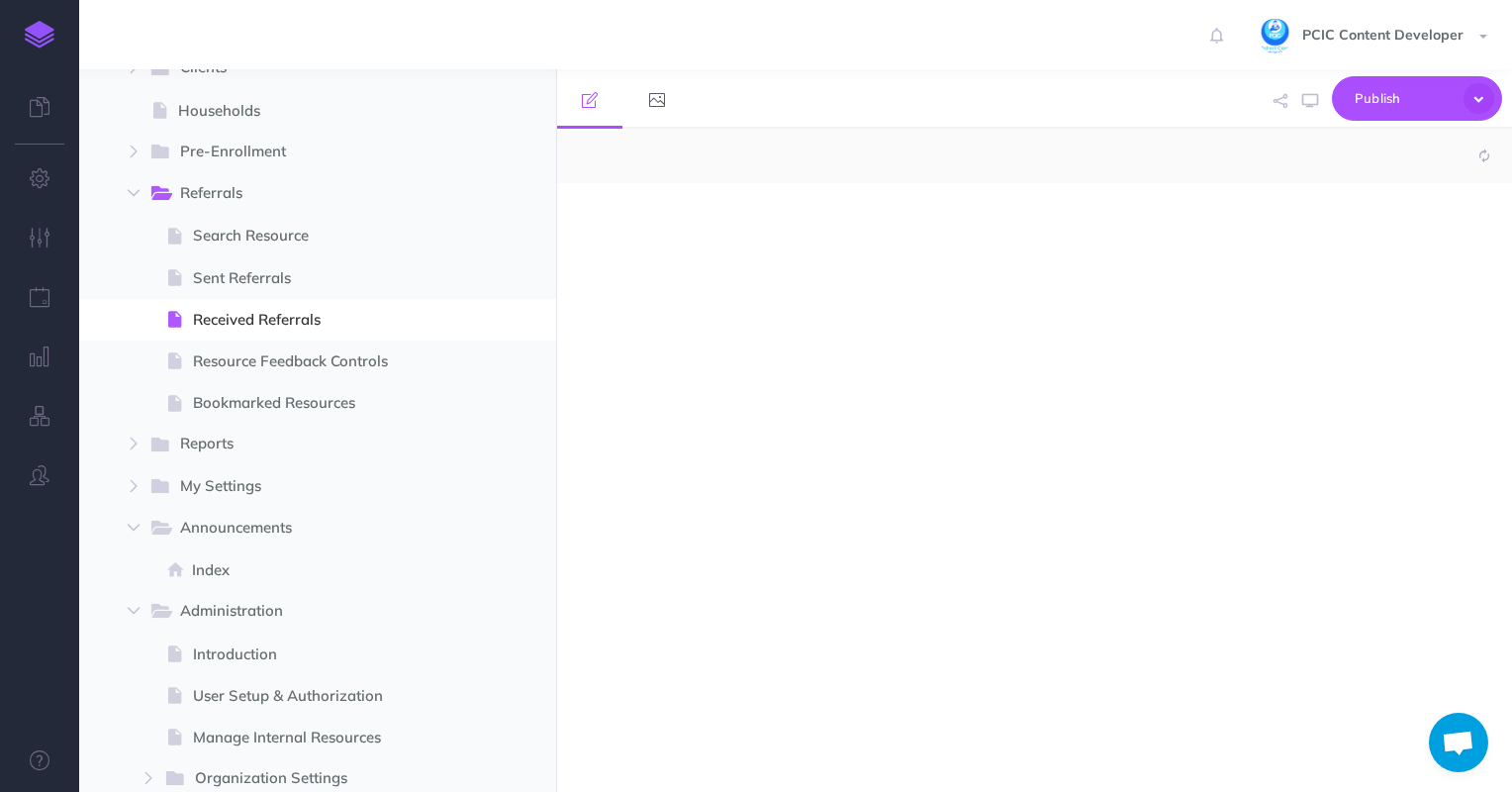select on "null" 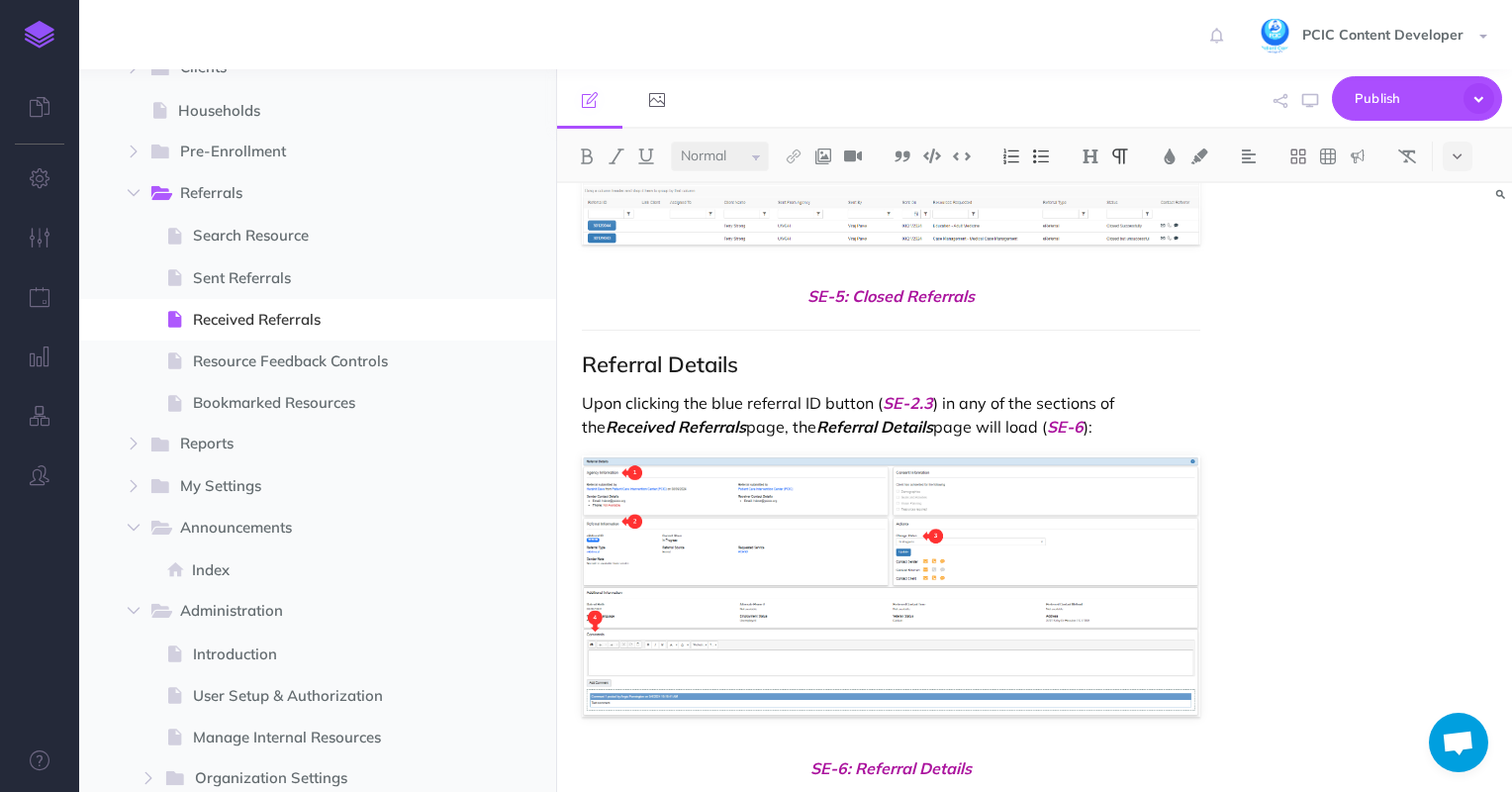 scroll, scrollTop: 3465, scrollLeft: 0, axis: vertical 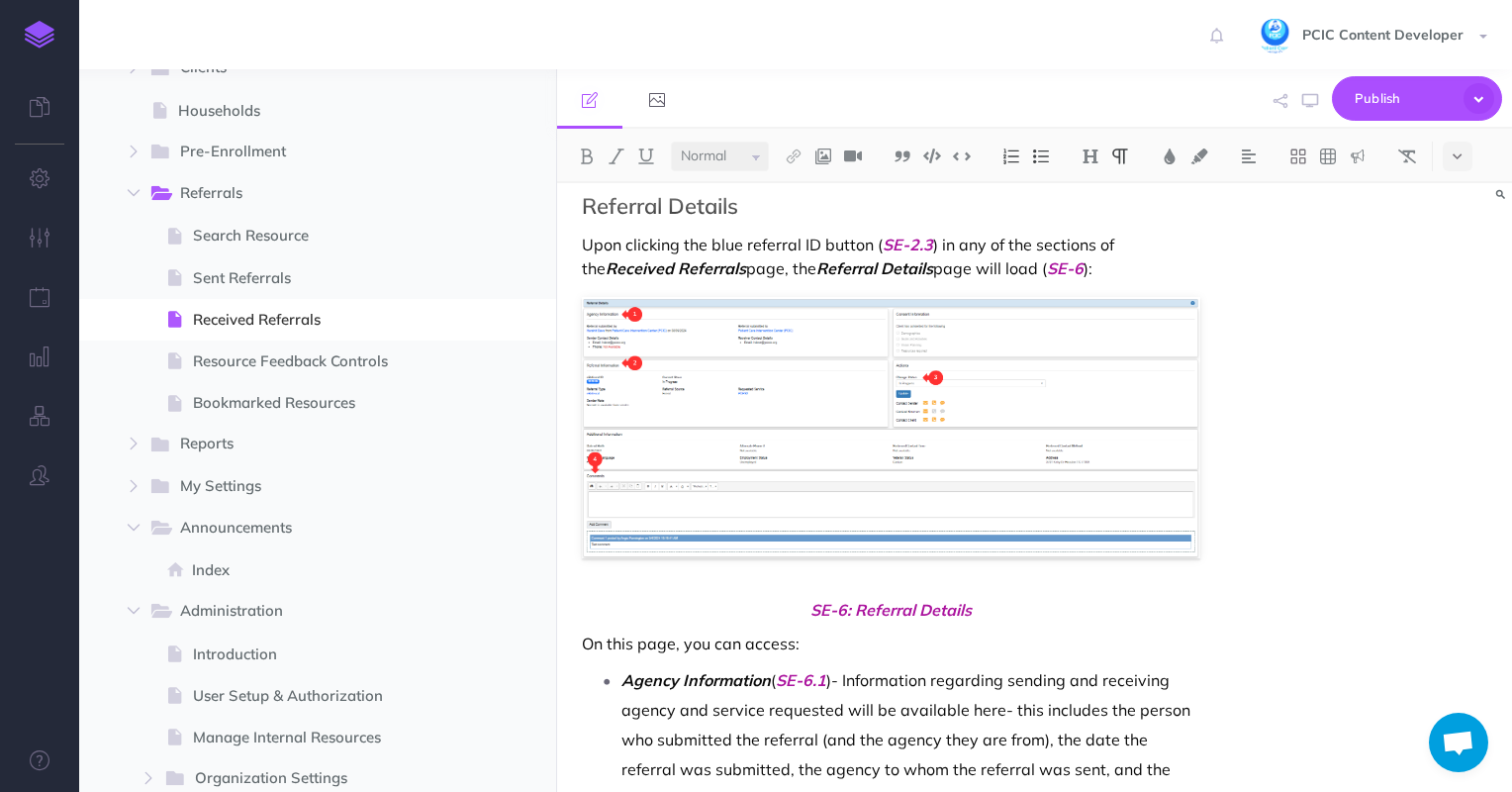 click on "Upon clicking the blue referral ID button ( SE-2.3 ) in any of the sections of the  Received Referrals  page, the  Referral Details  page will load ( SE-6 ):" at bounding box center [892, 256] 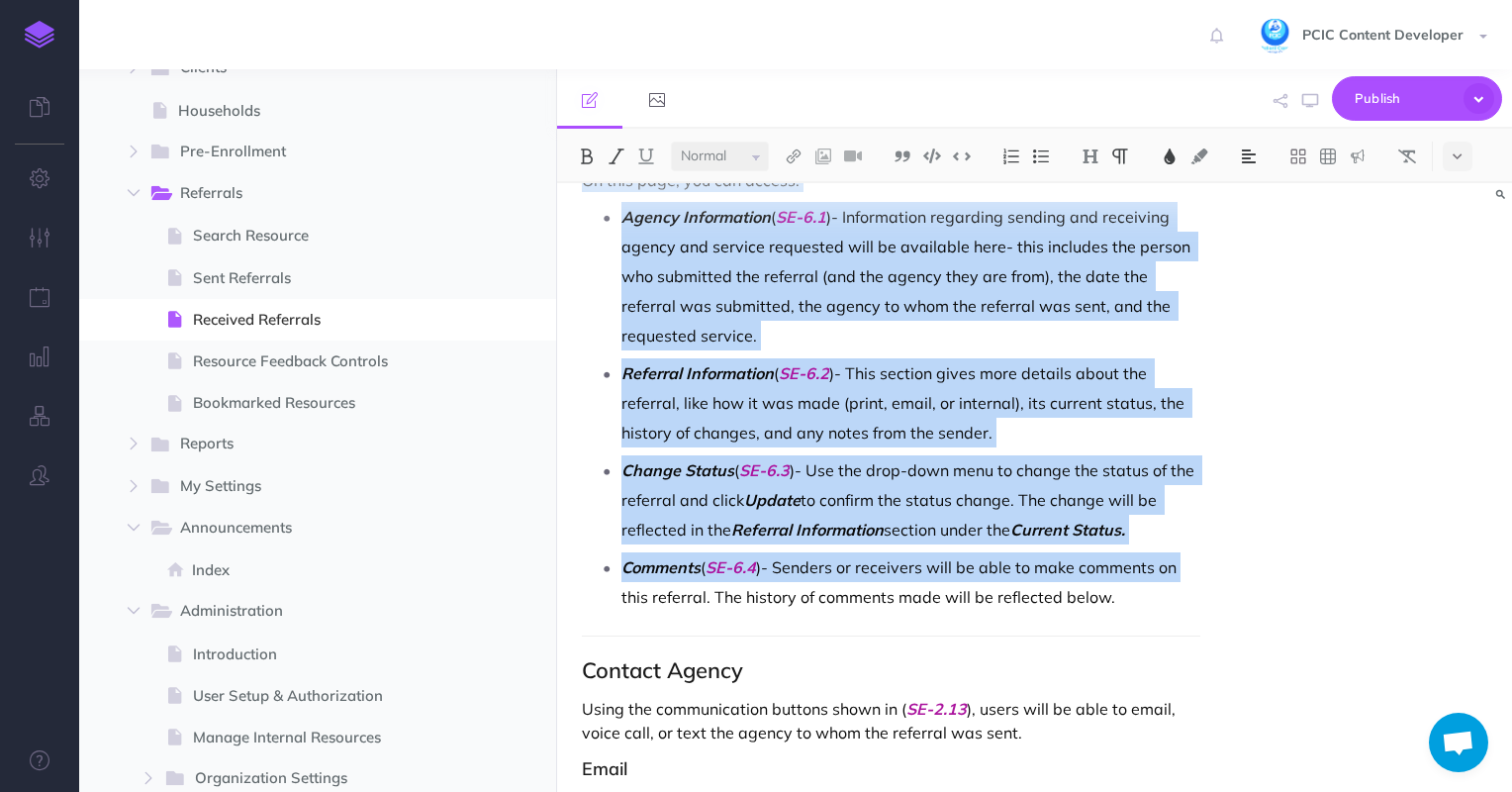 scroll, scrollTop: 3960, scrollLeft: 0, axis: vertical 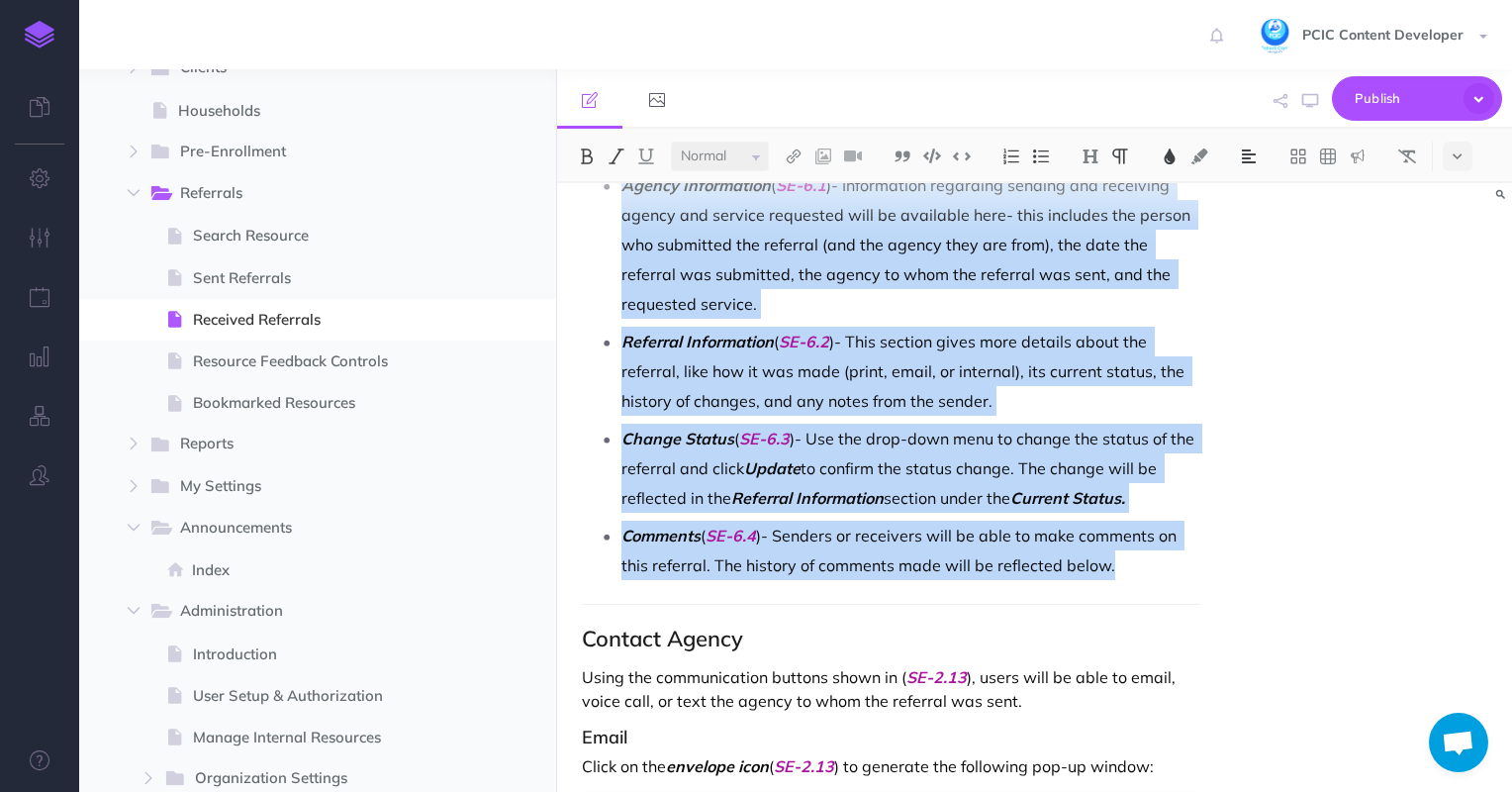 drag, startPoint x: 580, startPoint y: 240, endPoint x: 1222, endPoint y: 563, distance: 718.6745 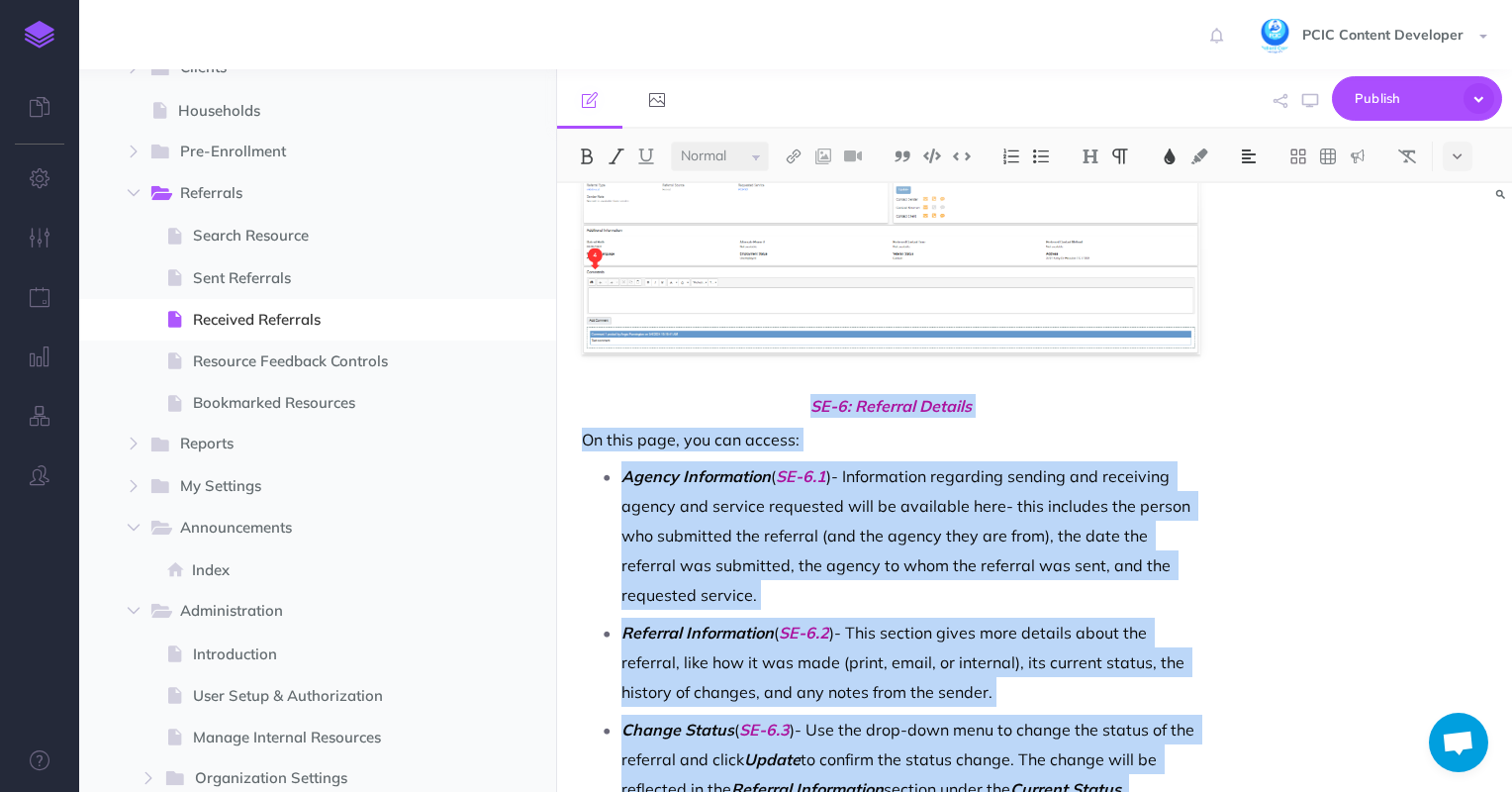scroll, scrollTop: 3465, scrollLeft: 0, axis: vertical 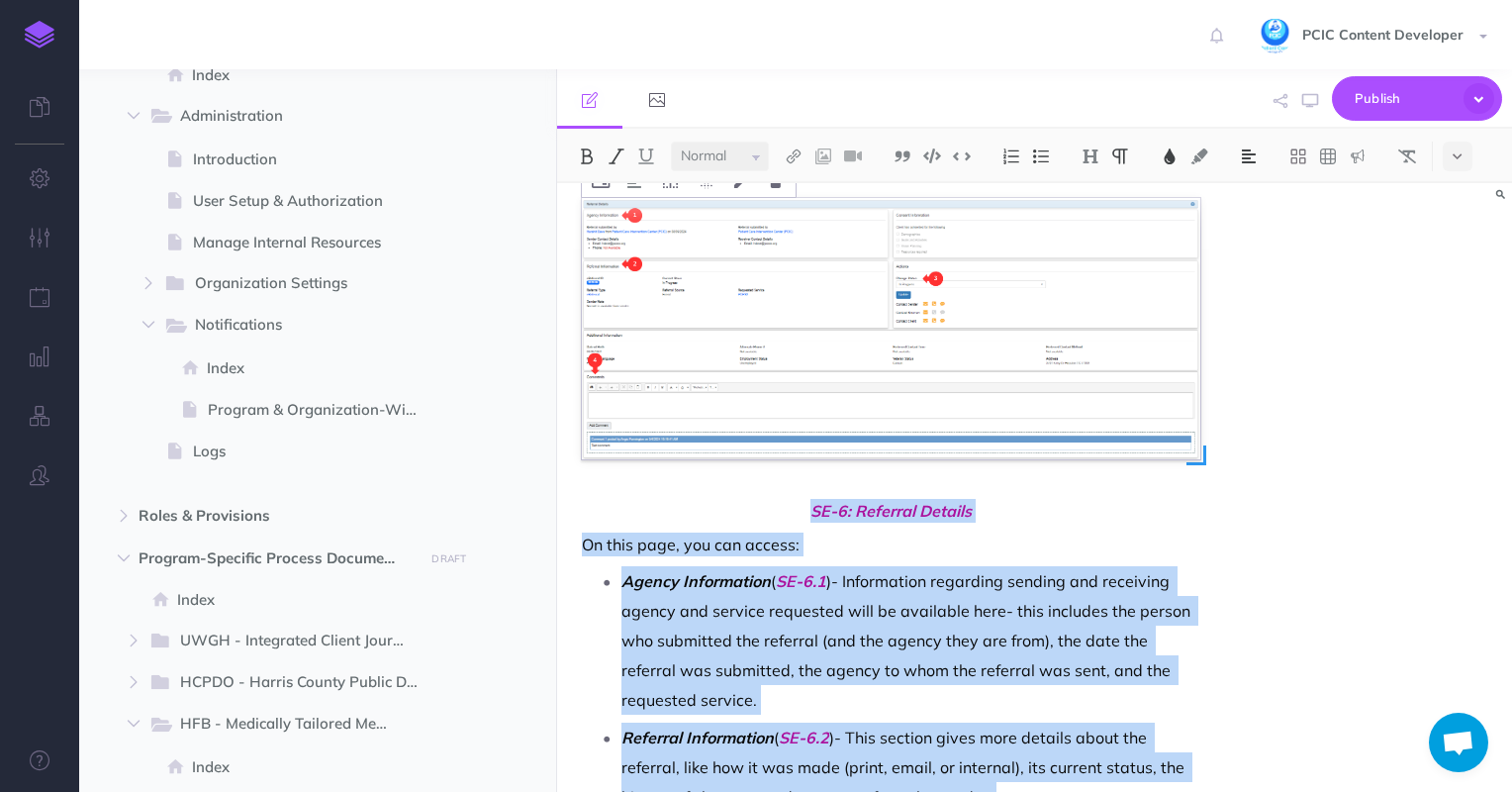 click at bounding box center [892, 329] 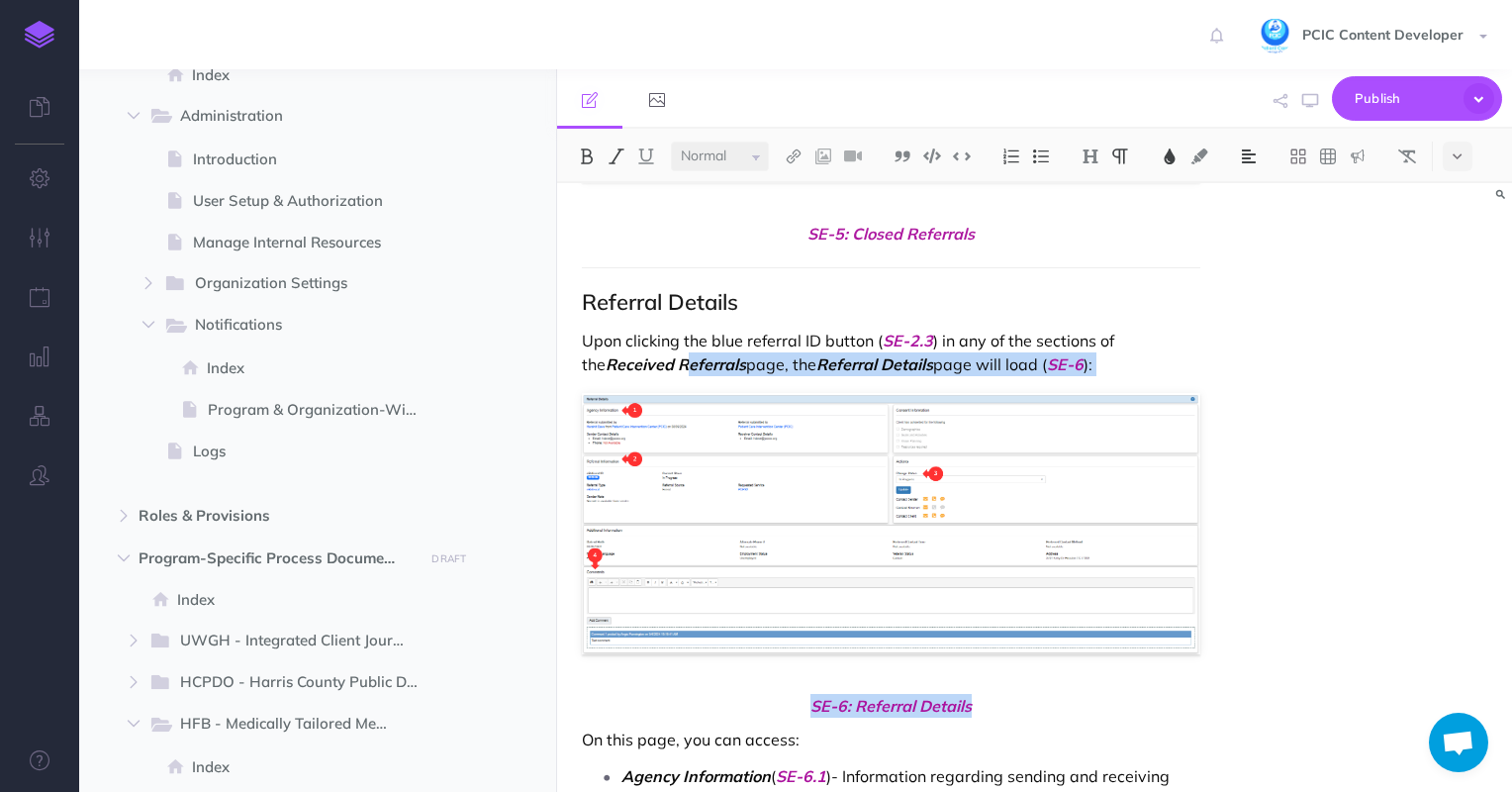 scroll, scrollTop: 3366, scrollLeft: 0, axis: vertical 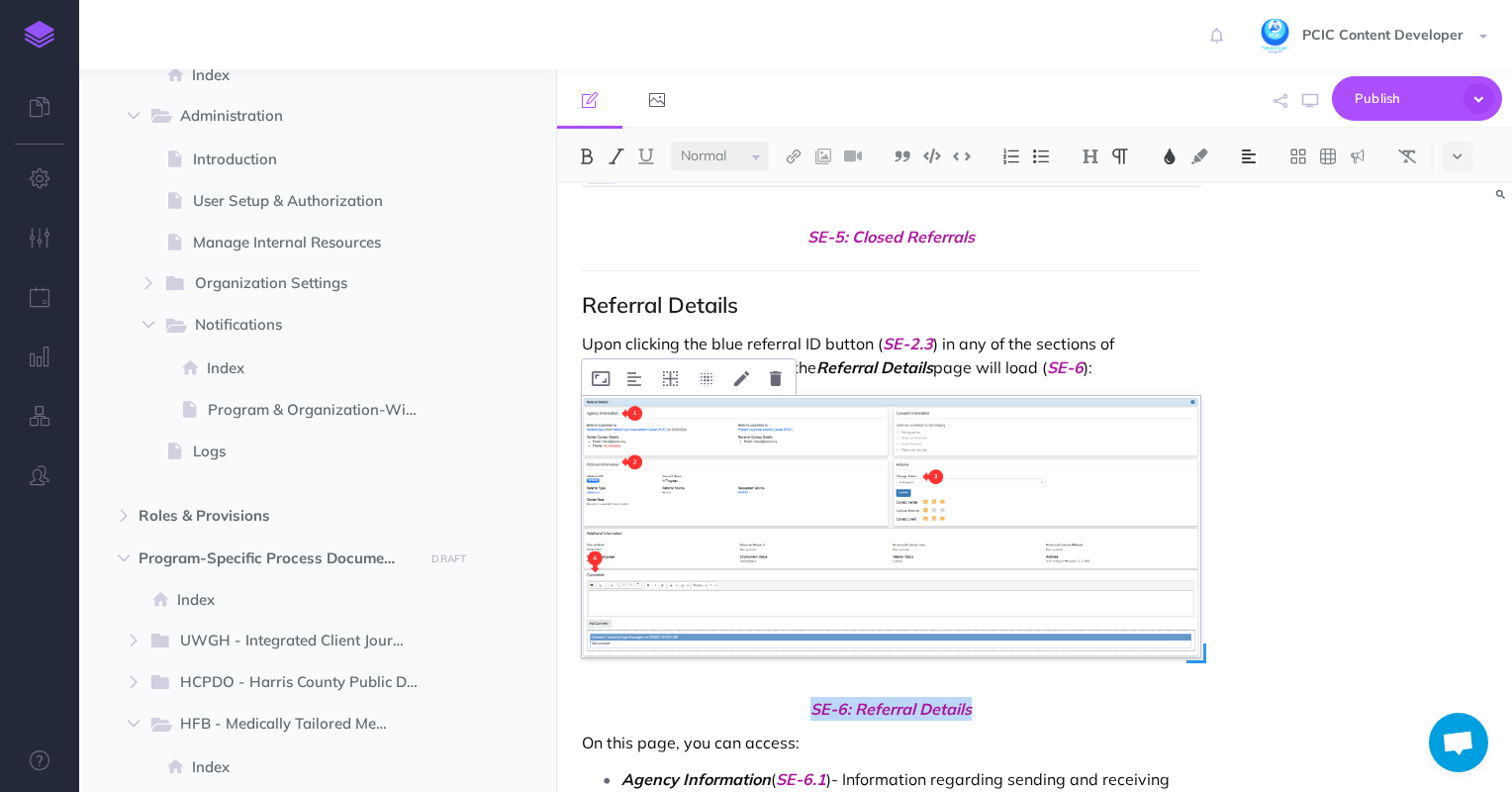 drag, startPoint x: 991, startPoint y: 514, endPoint x: 670, endPoint y: 407, distance: 338.364 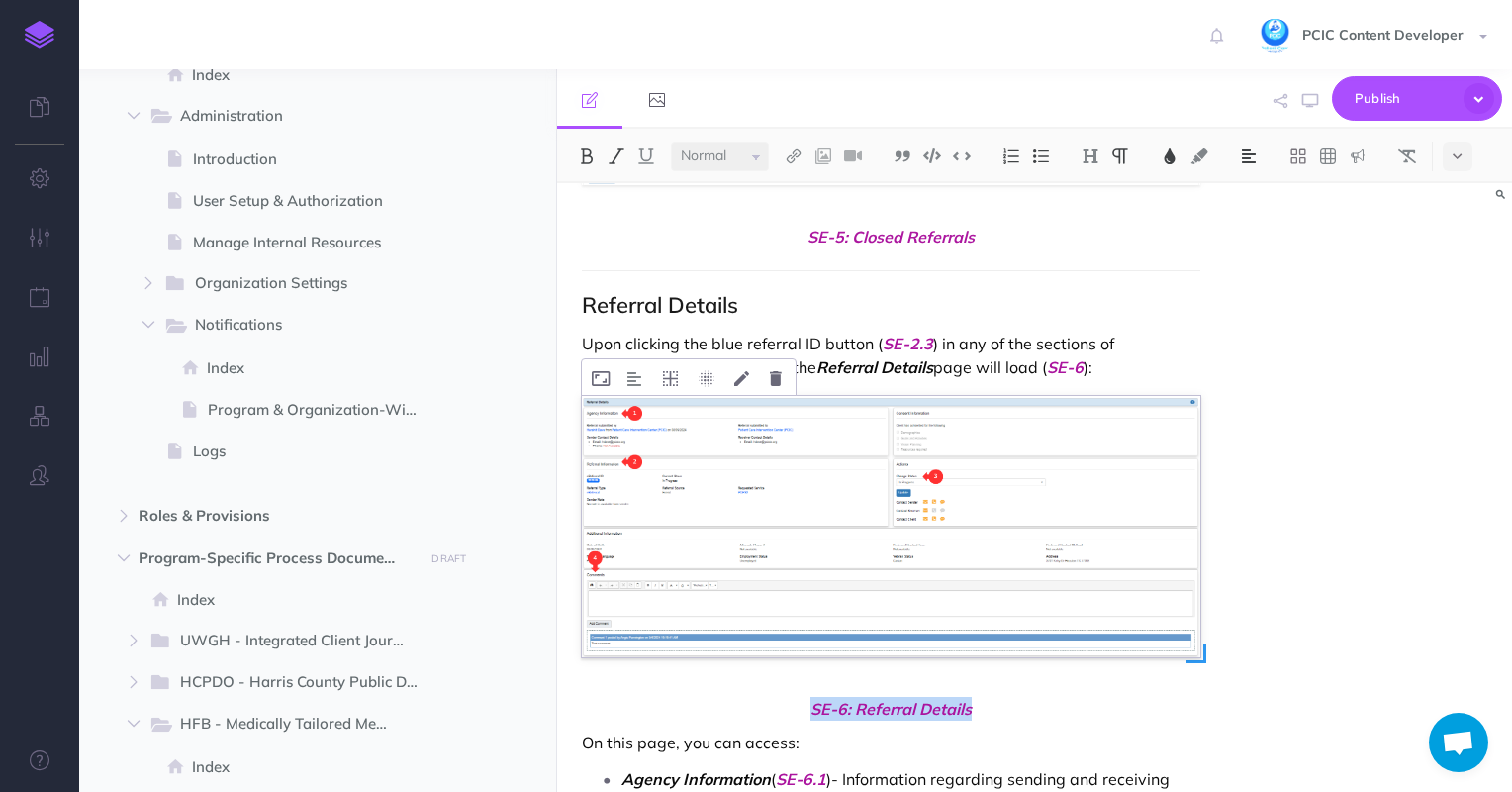 click on "In order to access the list of all referrals sent by the logged-in user (on behalf of all their clients), go to Referrals --> Received Referrals ( SE-1 ). The page to view sent referrals is divided into 3 sections: New Referrals In Progress Closed Referrals Within each of those primary sections, users will be able to view: Full referral details Agency contact tools New Referrals The New Referrals section of the Received Referrals page will show all referrals with Pending status for all clients connected to the logged-in user.                           SE-2: New Referrals In this section, users will find filters, features and details such as: Date Range ( SE-2.1 )- Use the drop-down menu to select the date rages (by day it was sent) to filter the search results. Radio Button Filters ( SE-2.2 ) Assigned to Me - Select to filter the list to only display referrals that are assigned to you. Linked - UnLinked - Referral ID ( SE-2.3 Assigned To ( SE-2.4 New Referrals In Progress and move to the ( ( (" at bounding box center [892, 88] 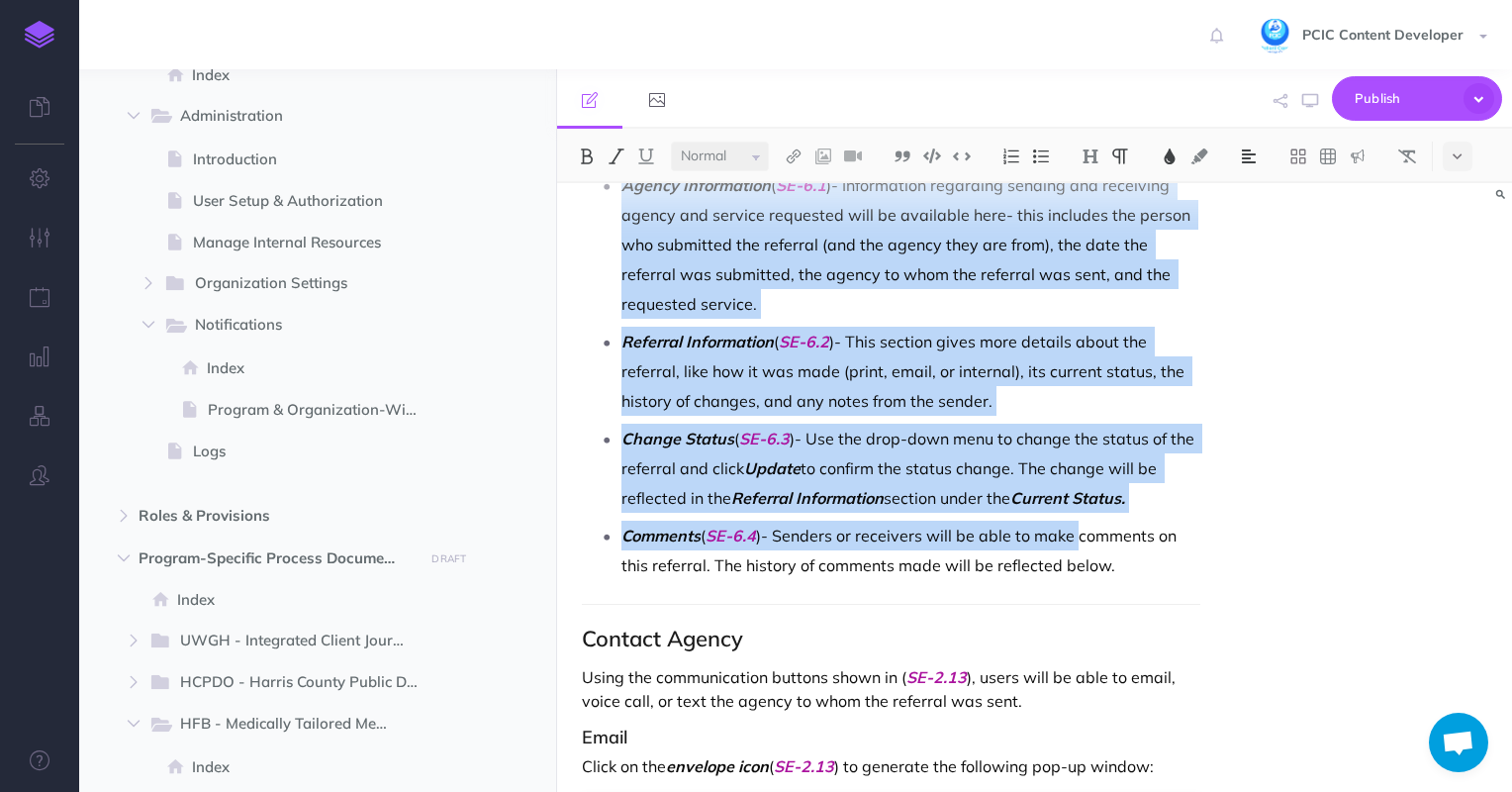 drag, startPoint x: 582, startPoint y: 338, endPoint x: 1080, endPoint y: 533, distance: 534.81679 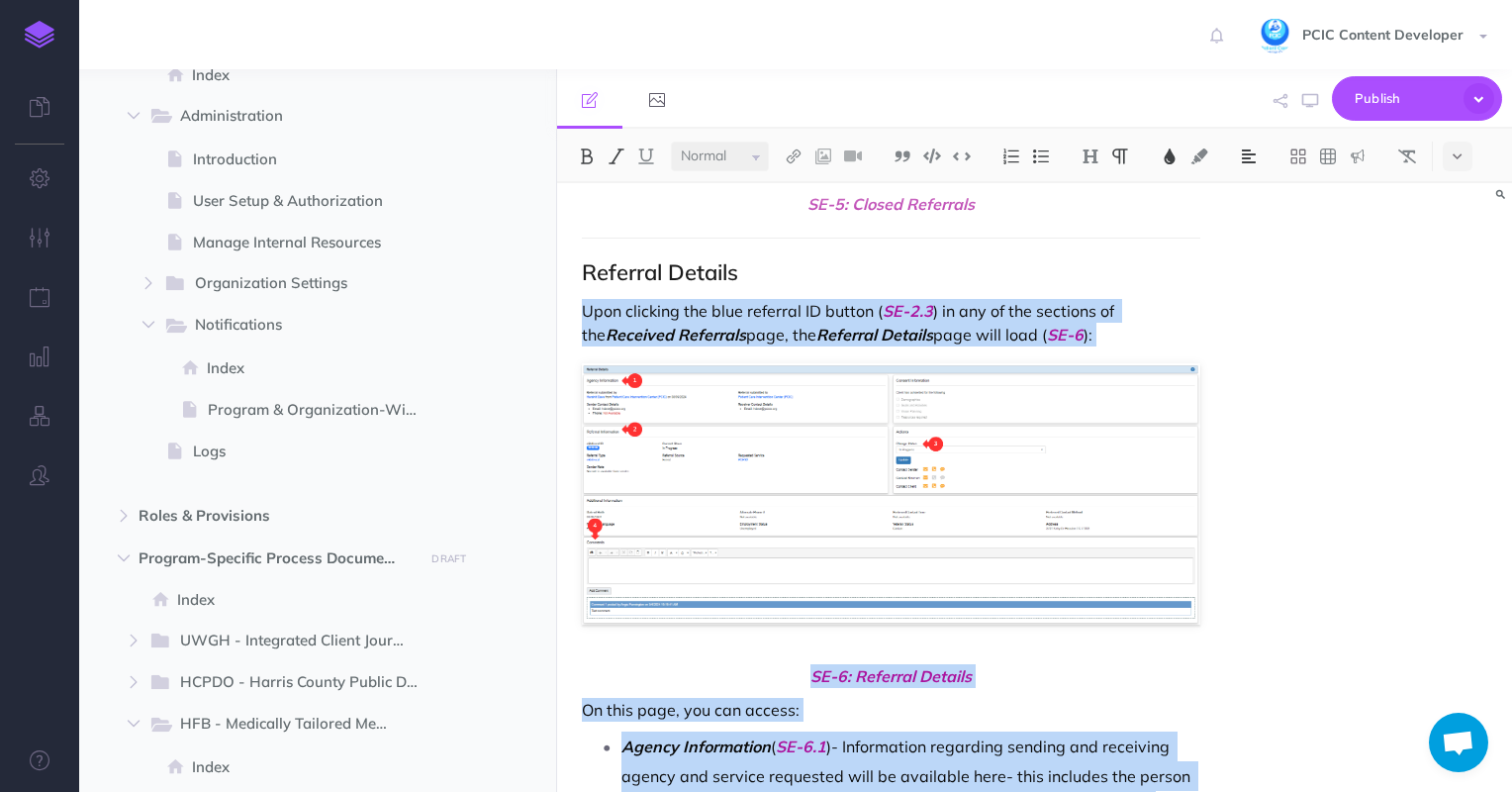 scroll, scrollTop: 3564, scrollLeft: 0, axis: vertical 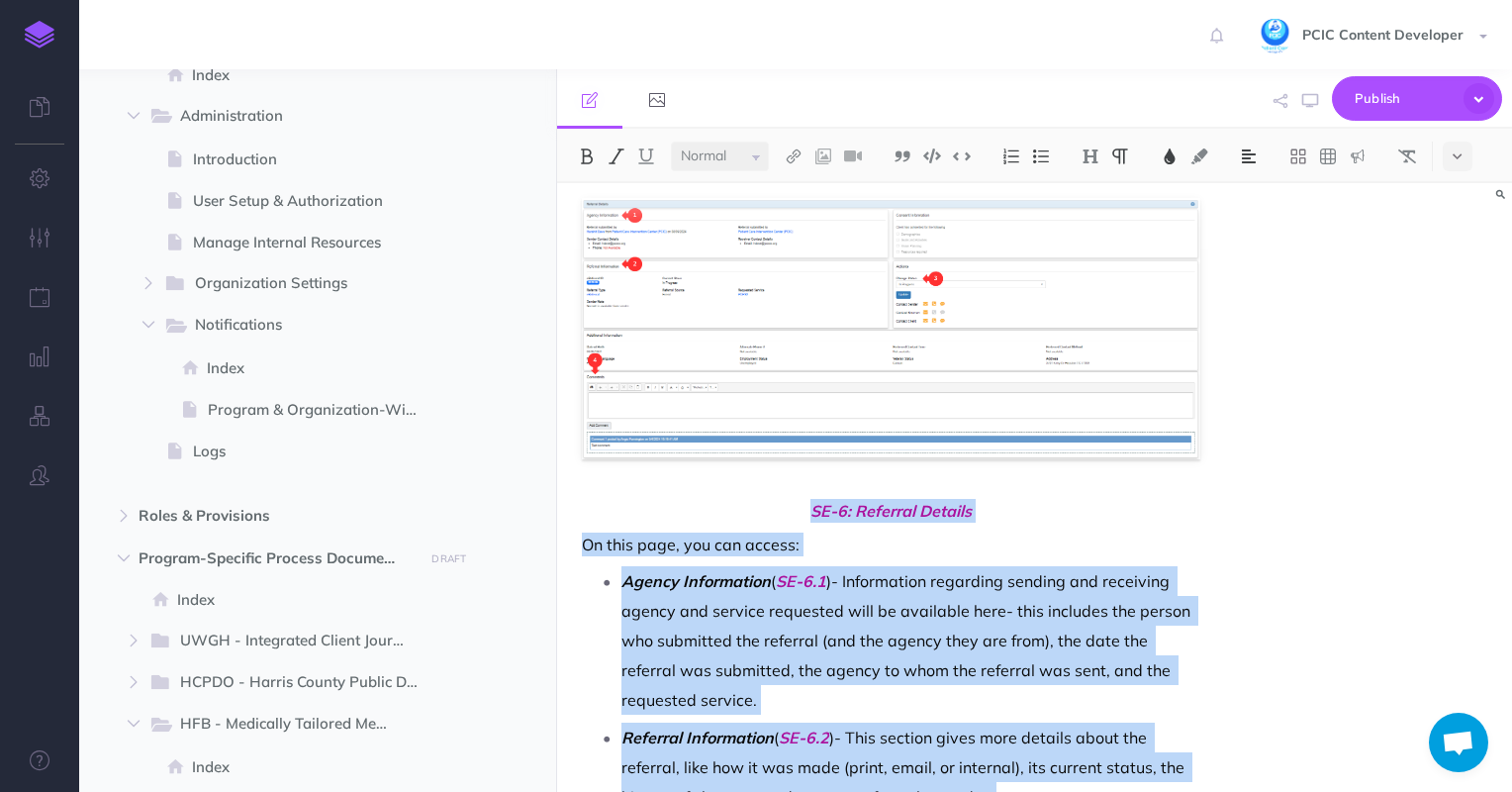 click on "Agency Information  ( SE-6.1 )- Information regarding sending and receiving agency and service requested will be available here- this includes the person who submitted the referral (and the agency they are from), the date the referral was submitted, the agency to whom the referral was sent, and the requested service." at bounding box center (911, 641) 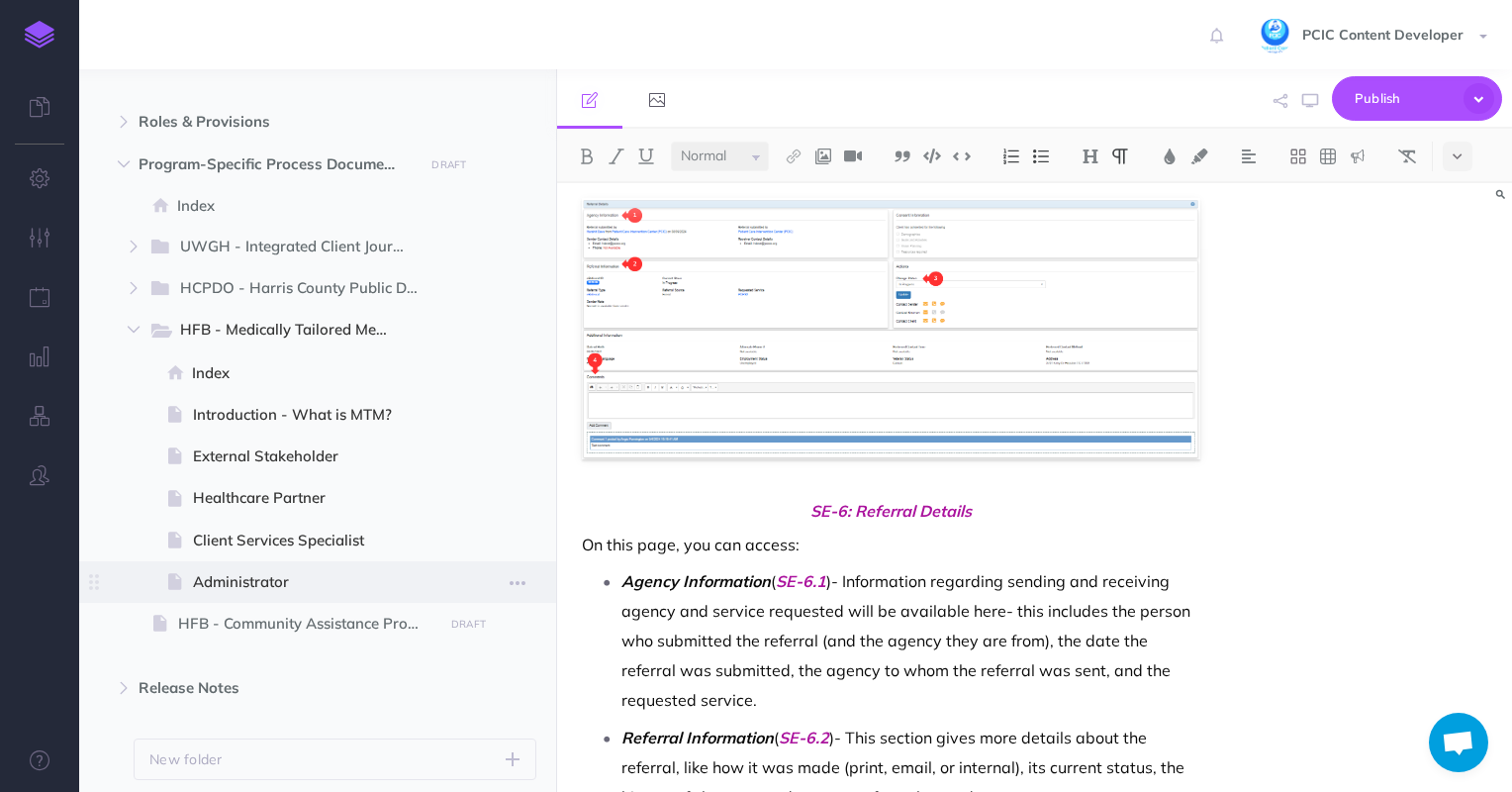 scroll, scrollTop: 1485, scrollLeft: 0, axis: vertical 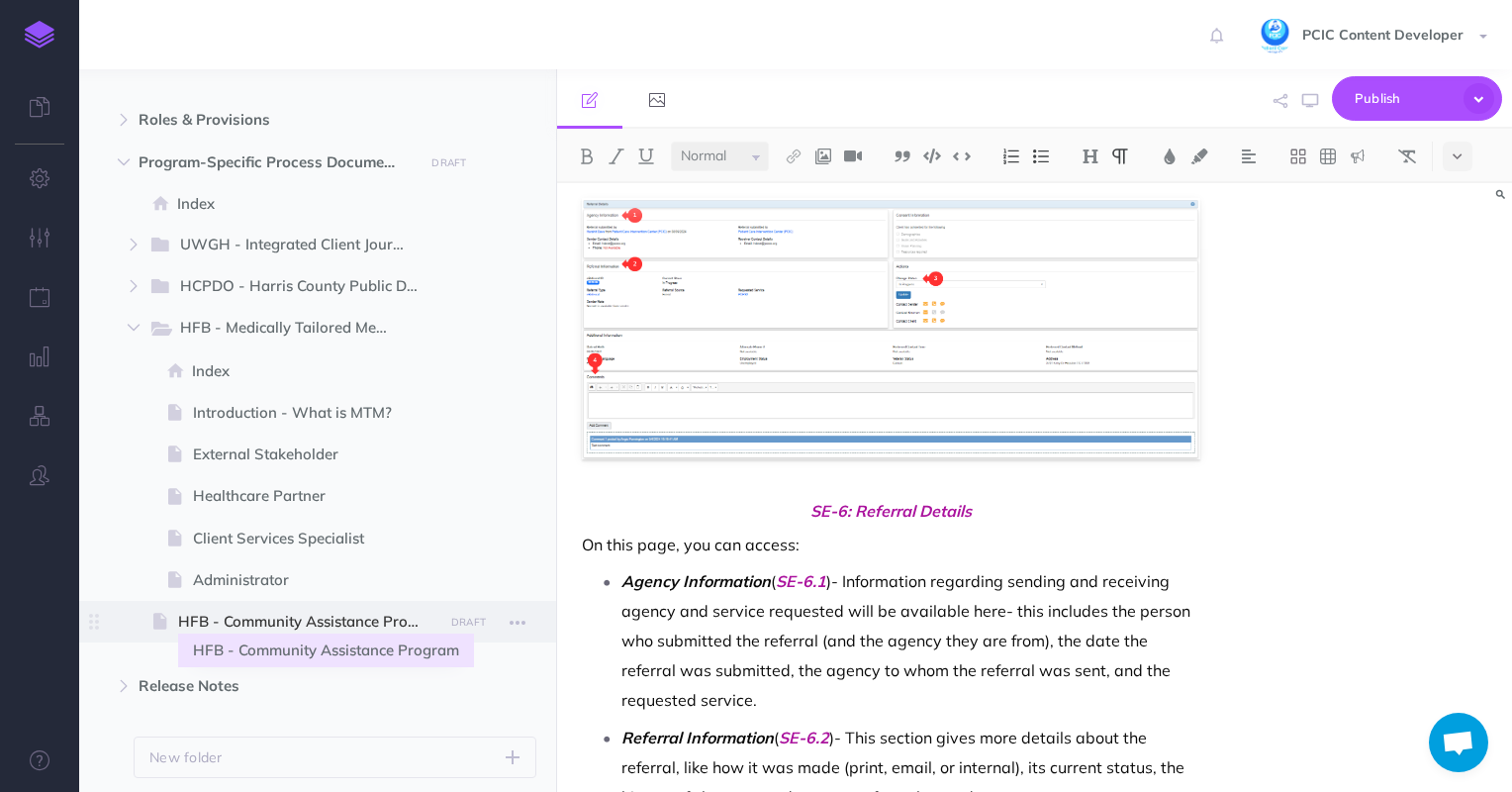 click on "HFB - Community Assistance Program" at bounding box center [308, 622] 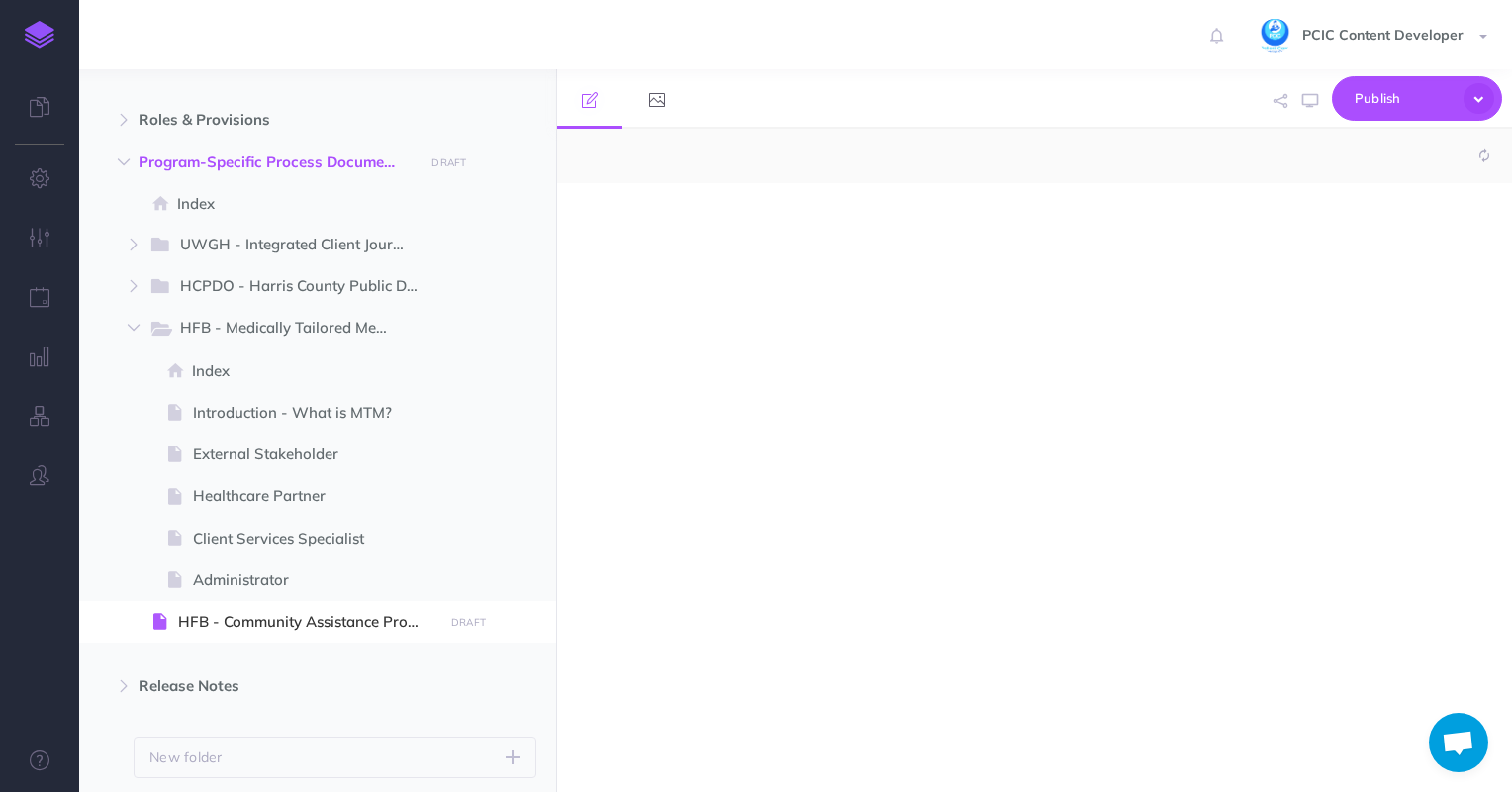 select on "null" 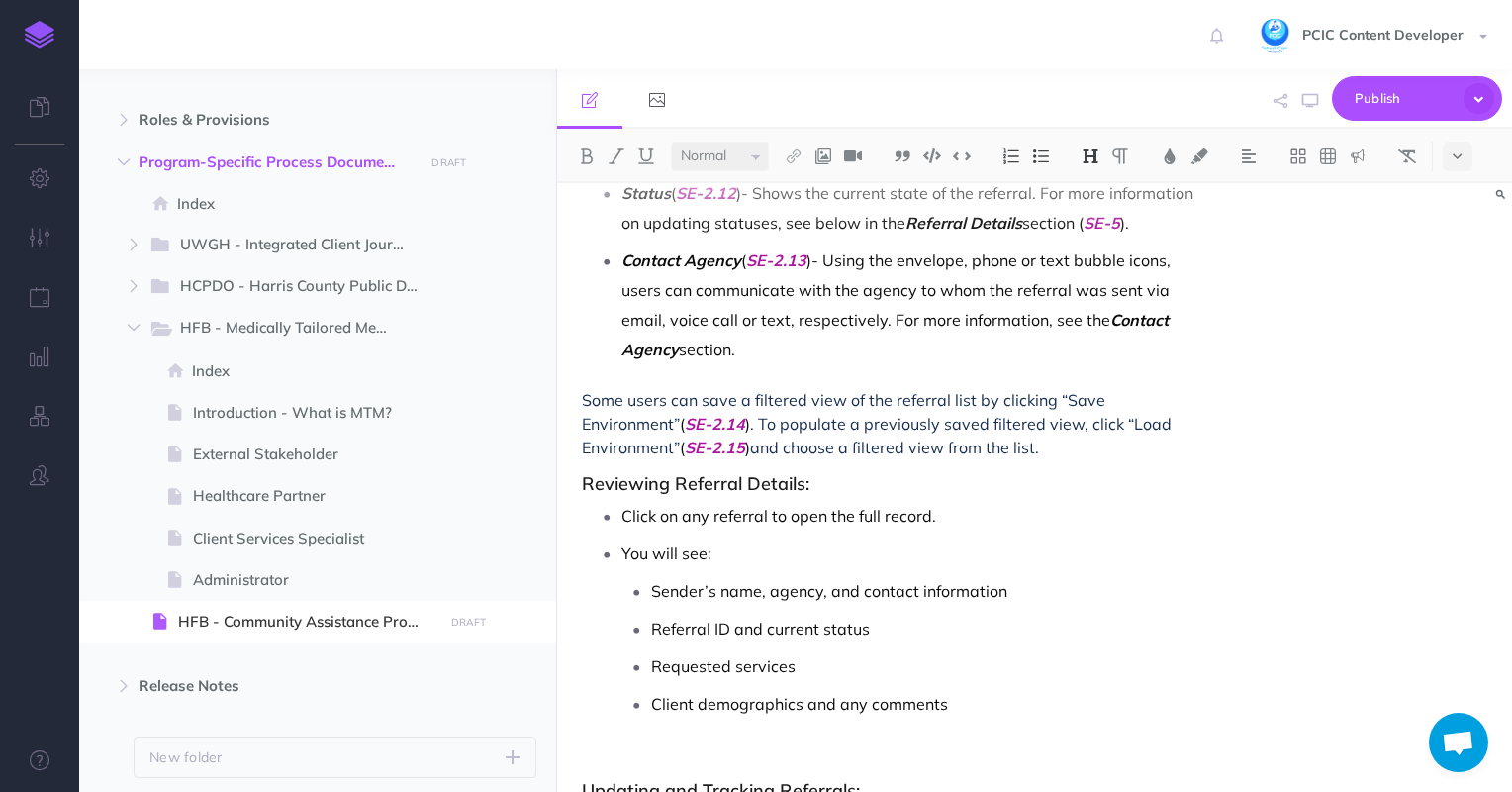 scroll, scrollTop: 3465, scrollLeft: 0, axis: vertical 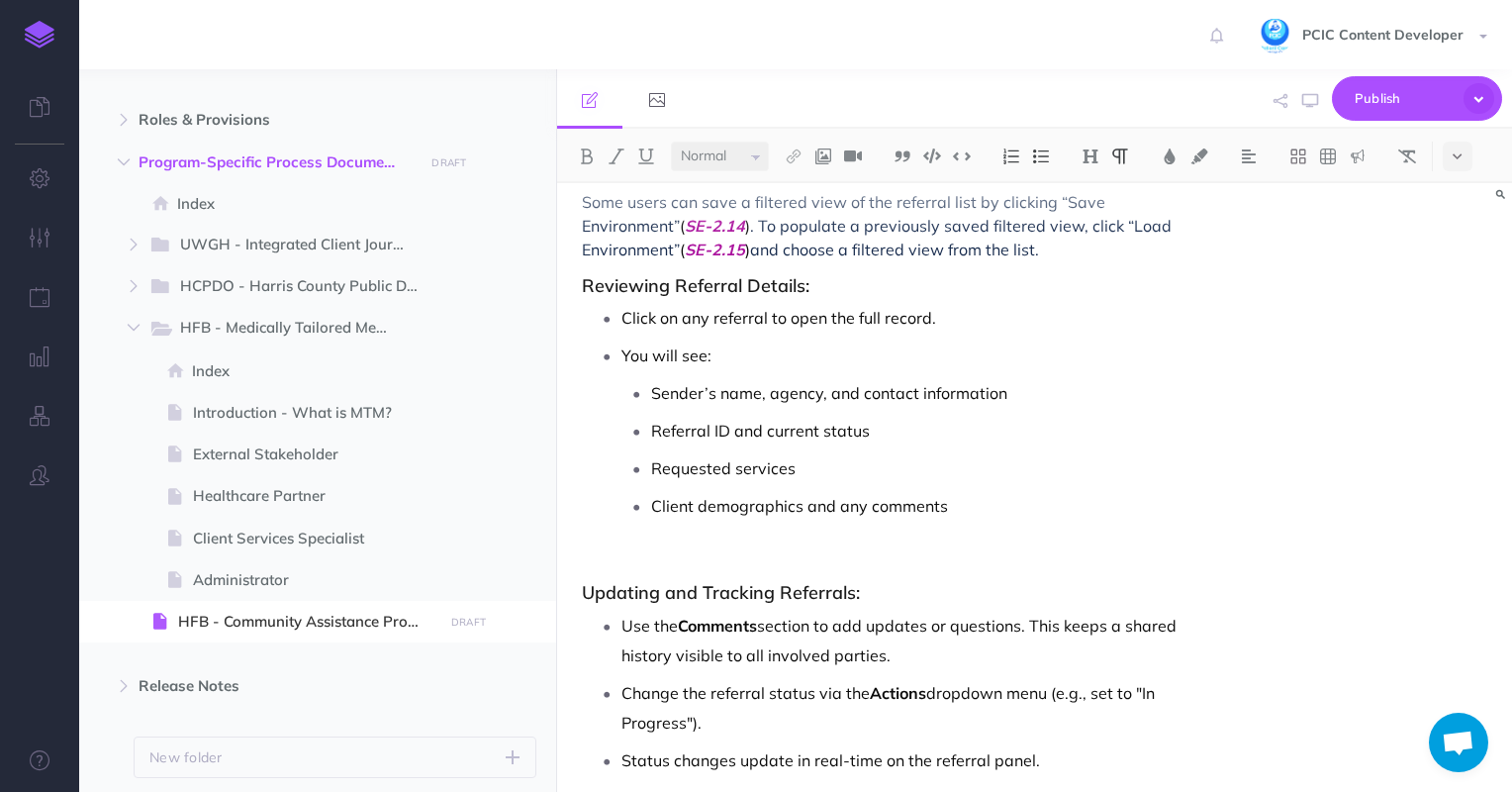 click on "FIRST Link Referral User Guide Powered by Houston Food Bank & Patient Care Intervention Center (PCIC) Connecting patients to food and social services Overview The FIRST Link referral program connects healthcare providers with patients facing food insecurity, linking them to vital resources at the Houston Food Bank. The Community Assistance Program (CAP ) manages and responds to referrals submitted through this platform. This guide covers: How to submit a referral How CAP reviews and manages referrals Tools available for client communication 1. Submitting a Referral Who Can Submit? Houston Food Bank partners submit referrals on behalf of clients using the online referral form.                           How to Complete the Form: Required Fields: Marked with a red asterisk (*) Client’s full name Phone number Preferred language Date of birth Address Requested services Resource List: Use the dropdown menu with checkboxes to select one or more resources. Additional Notes: Client Consent: Navigate to the" at bounding box center [892, -954] 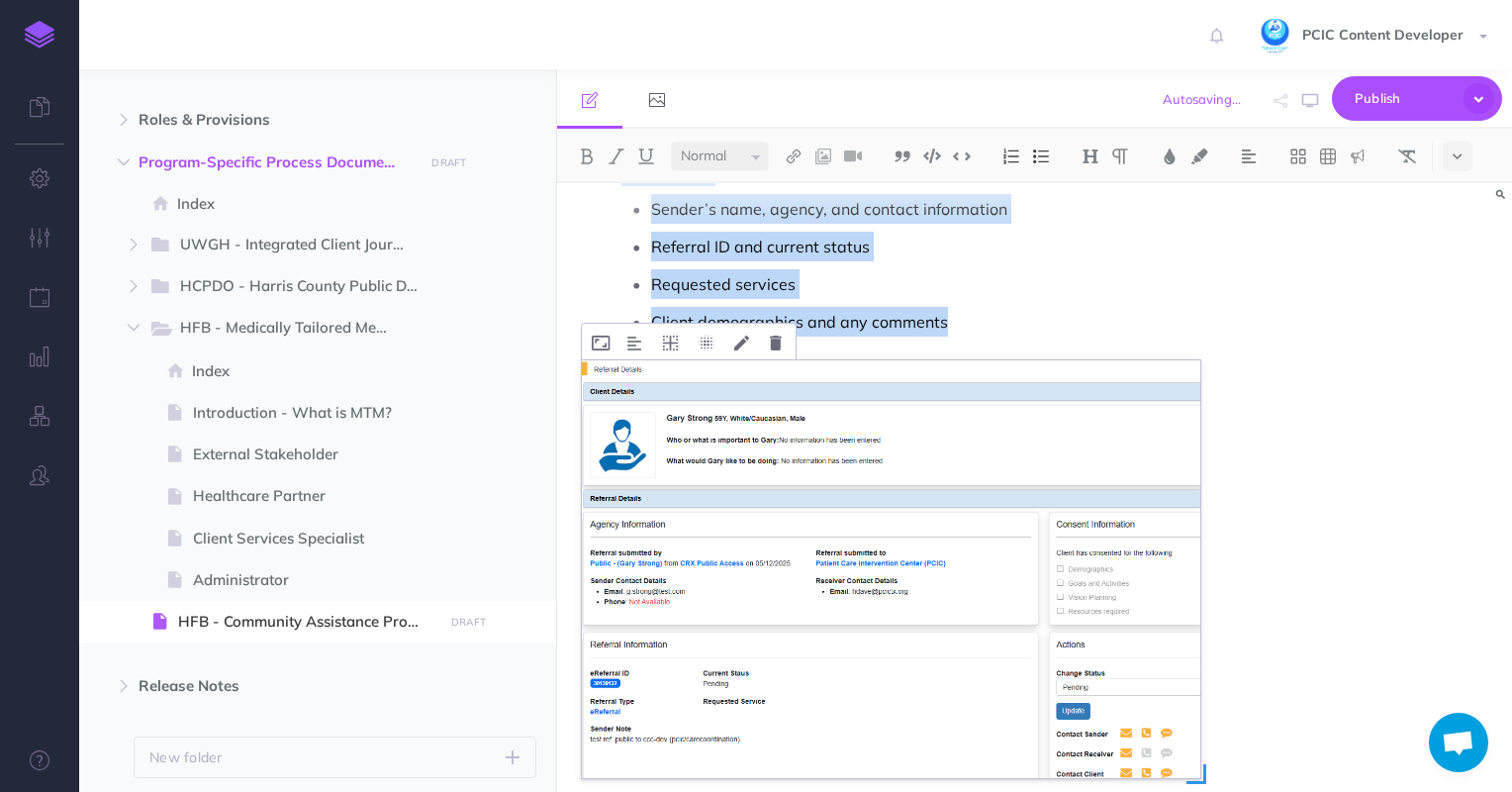 scroll, scrollTop: 3564, scrollLeft: 0, axis: vertical 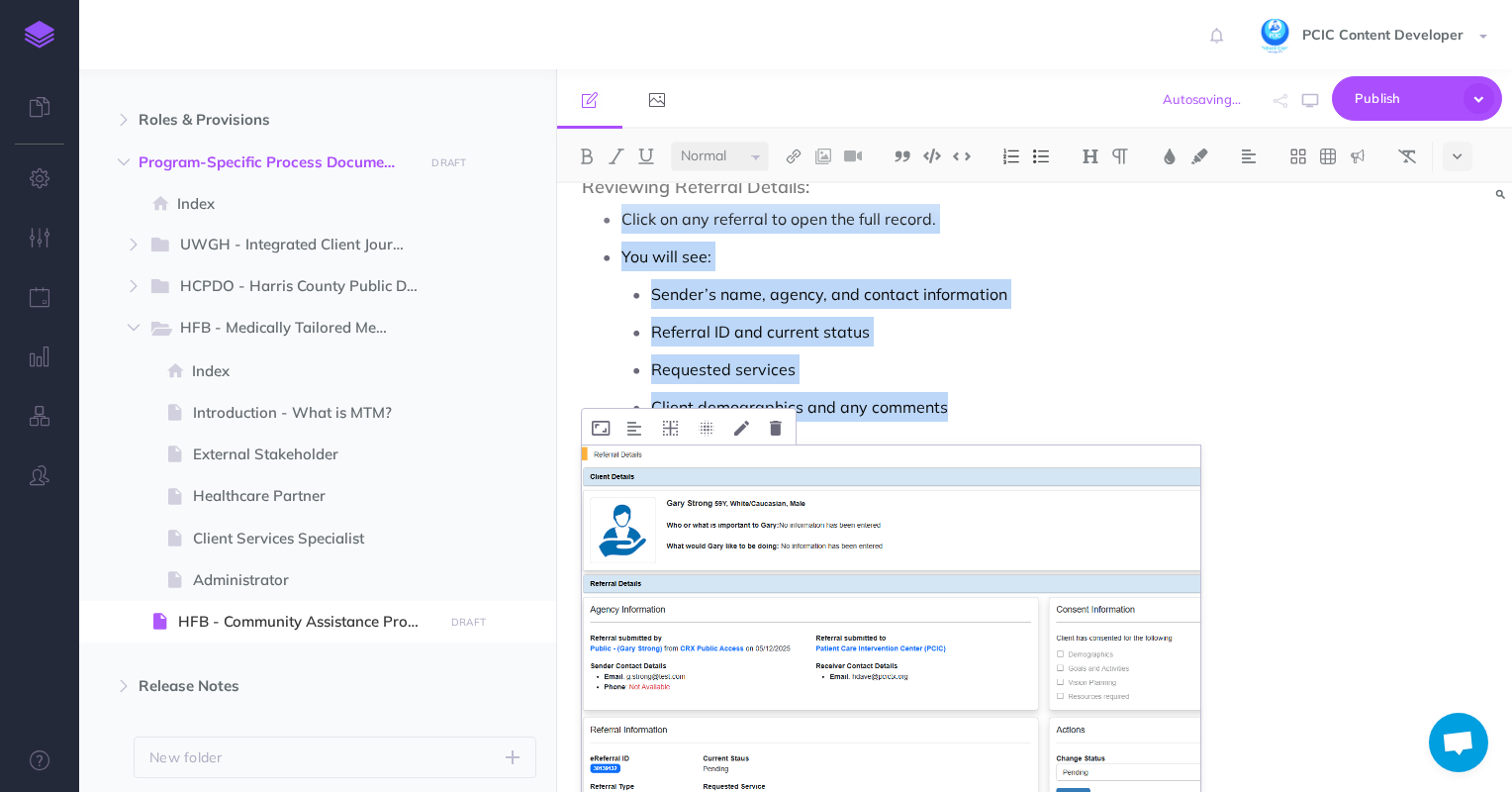 click at bounding box center [892, 654] 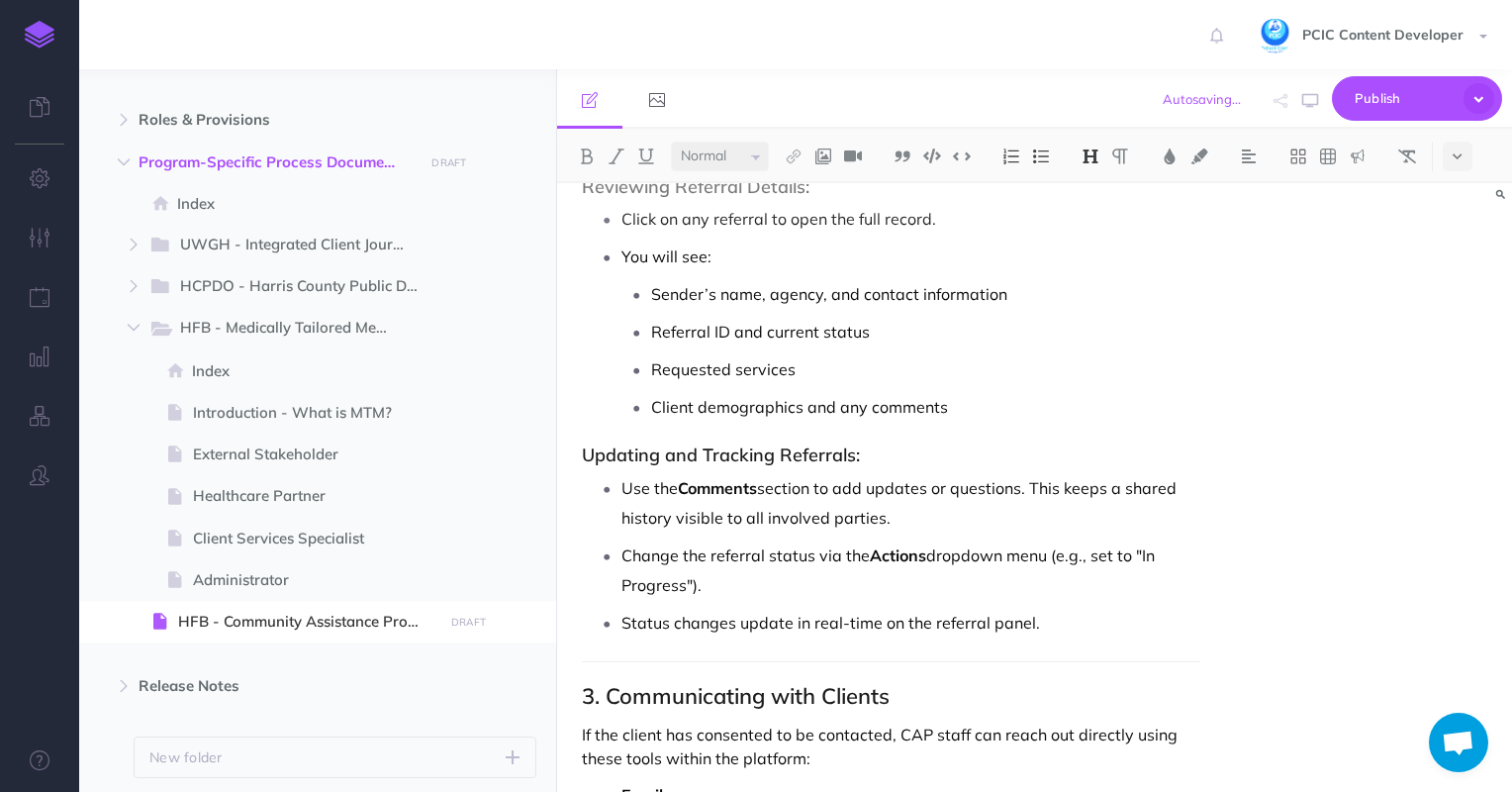 click on "Click on any referral to open the full record." at bounding box center (911, 219) 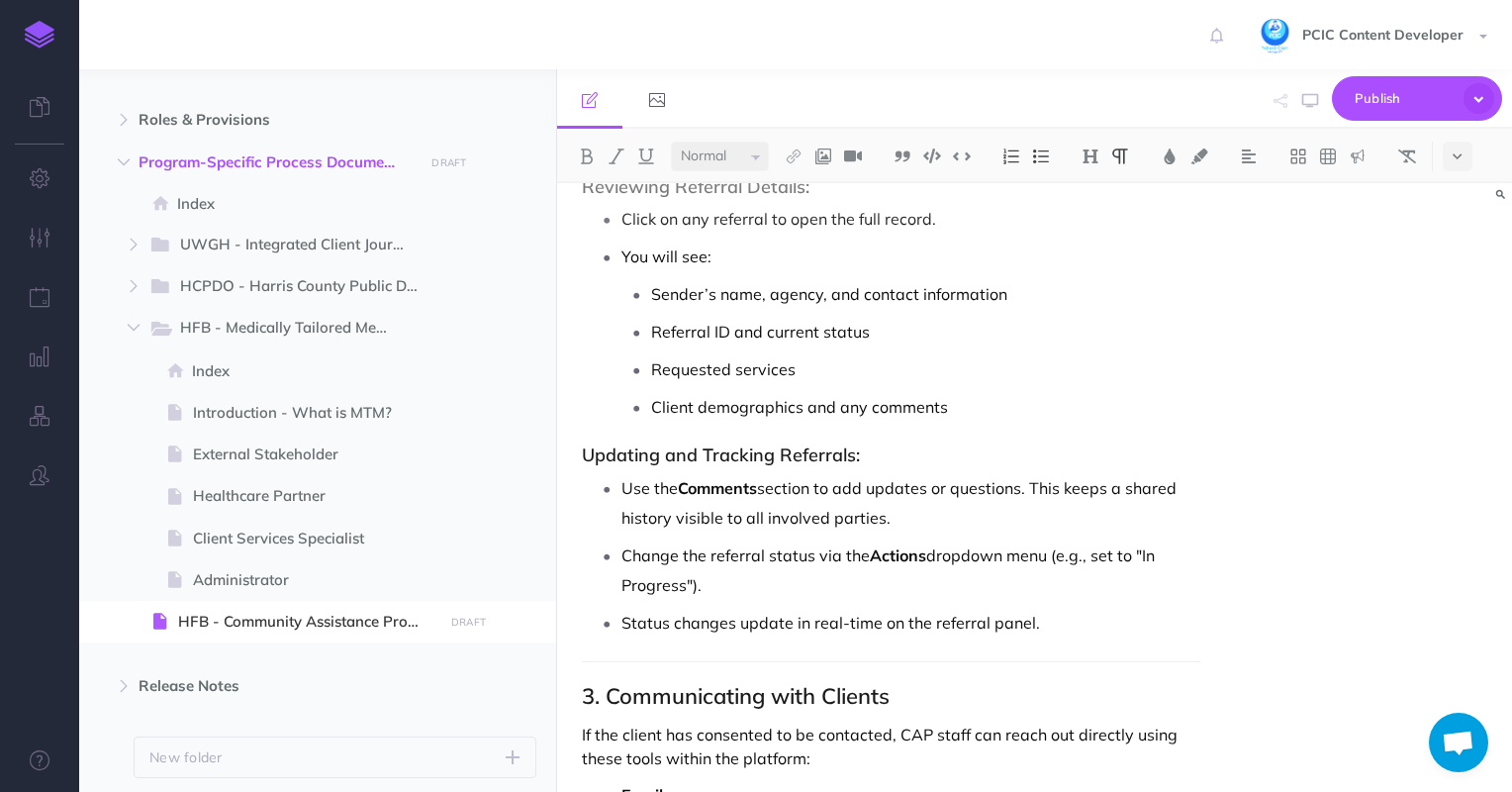 click on "Click on any referral to open the full record." at bounding box center (911, 219) 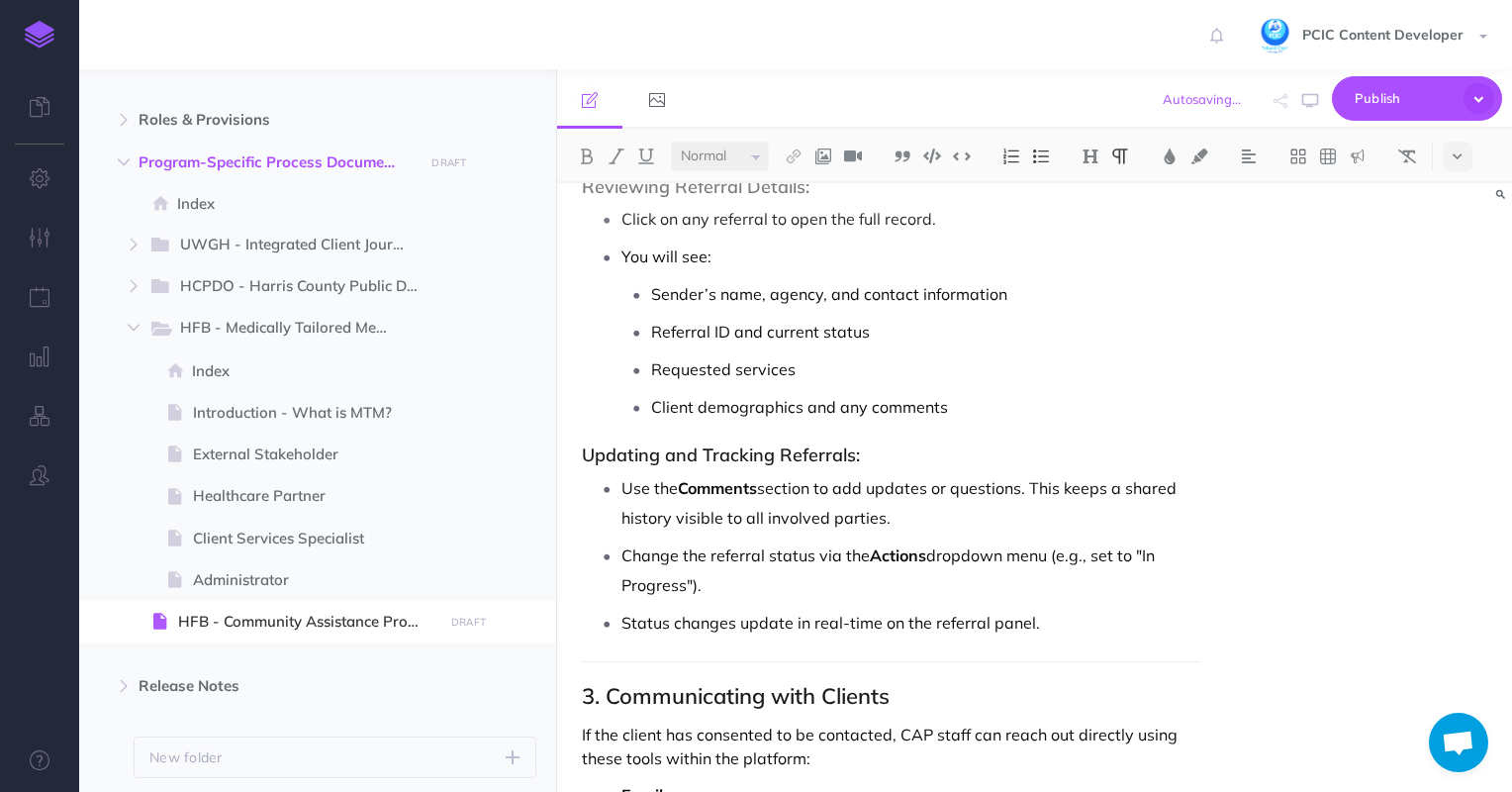 click at bounding box center (1041, 156) 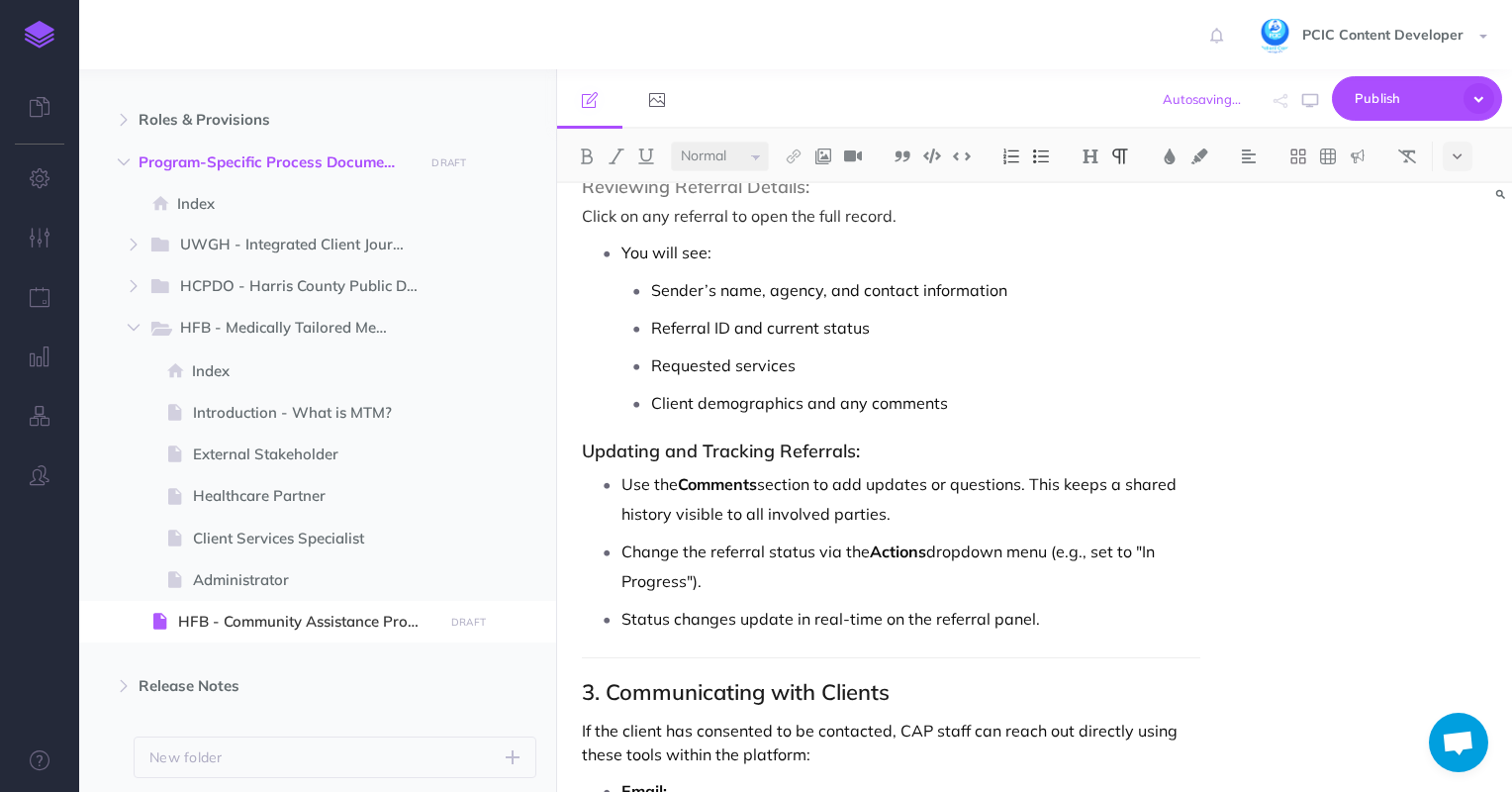 click on "Click on any referral to open the full record." at bounding box center [892, 216] 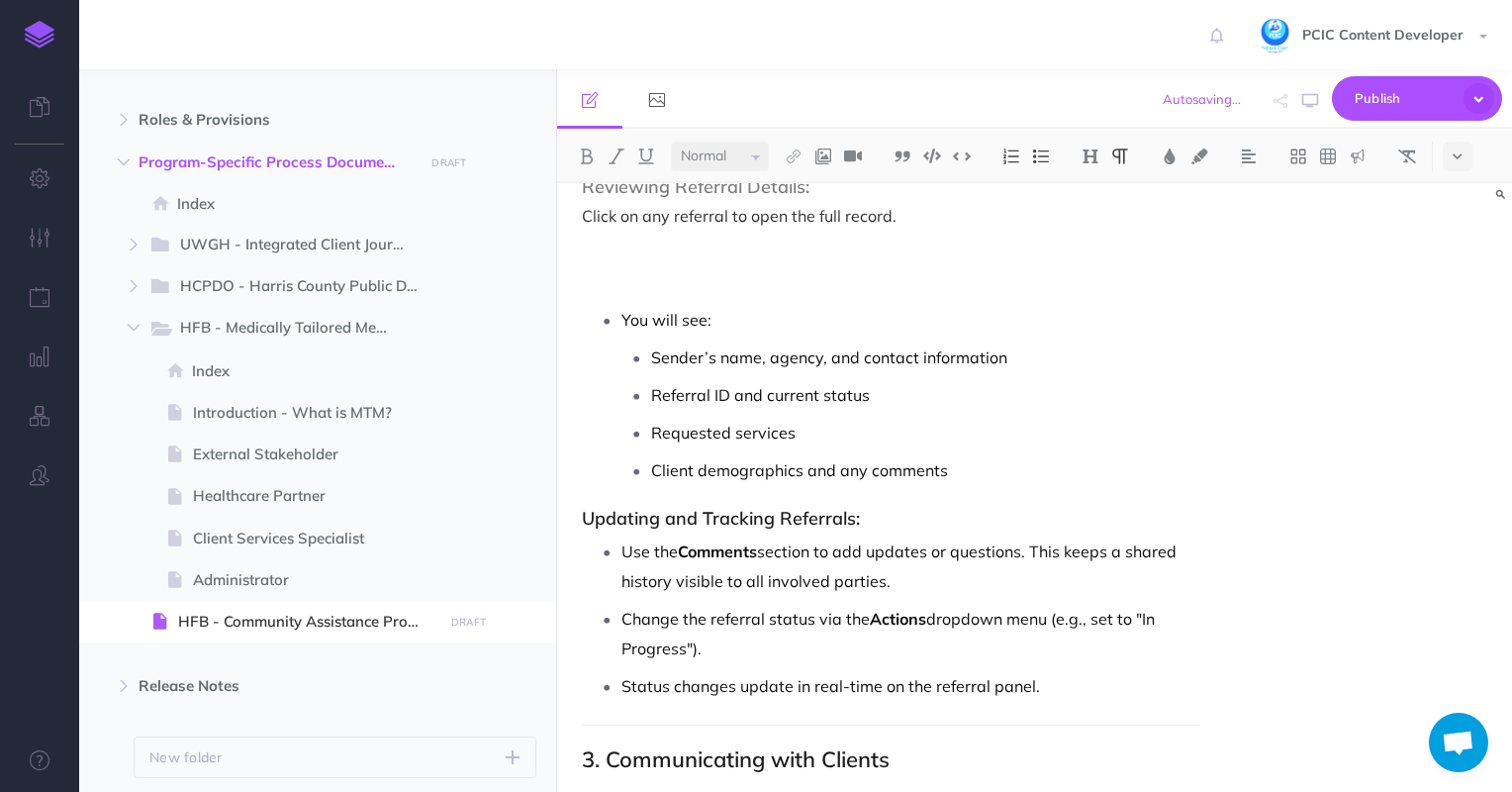 click on "You will see: Sender’s name, agency, and contact information Referral ID and current status Requested services Client demographics and any comments" at bounding box center (911, 395) 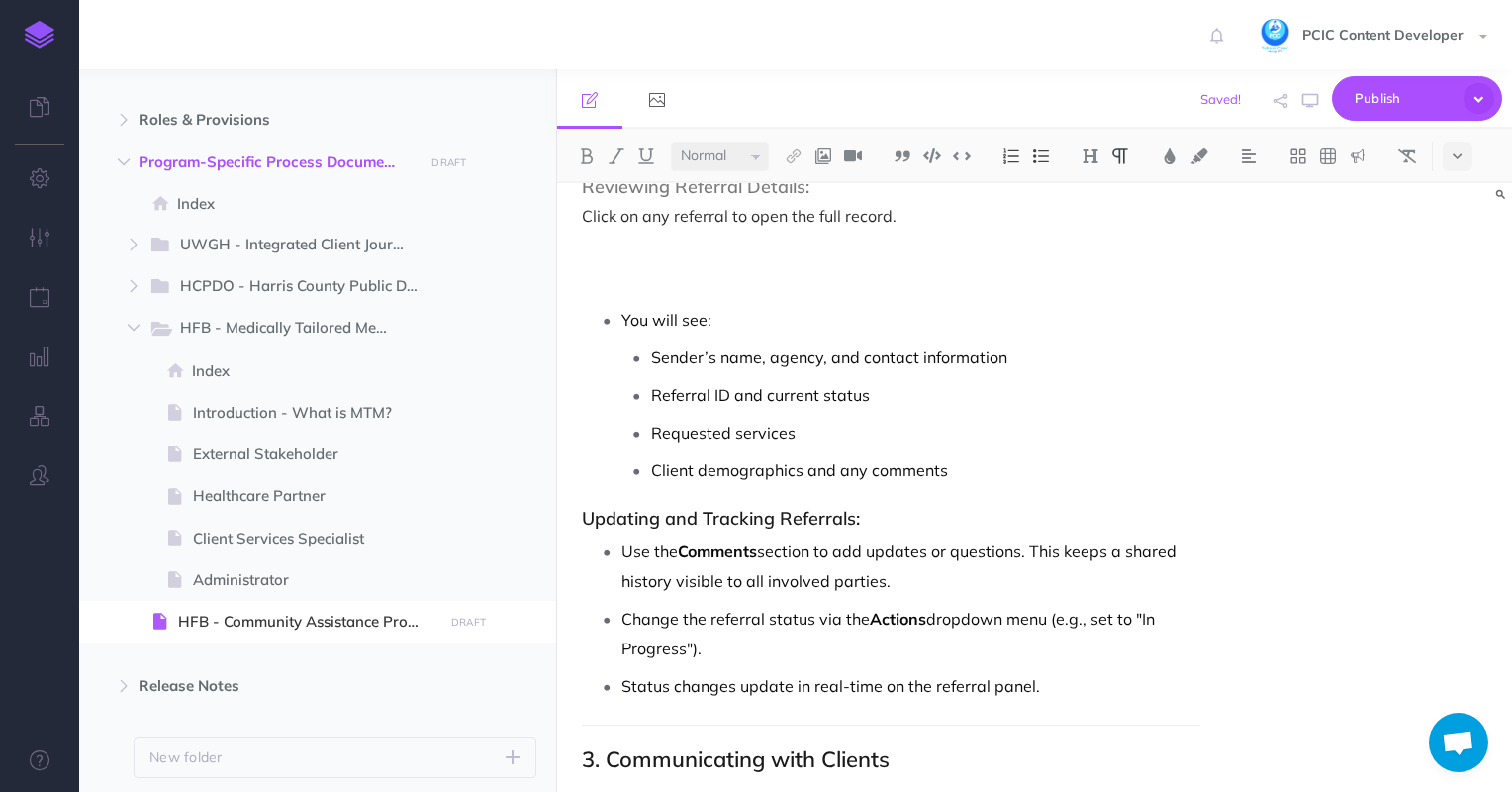 click at bounding box center (892, 249) 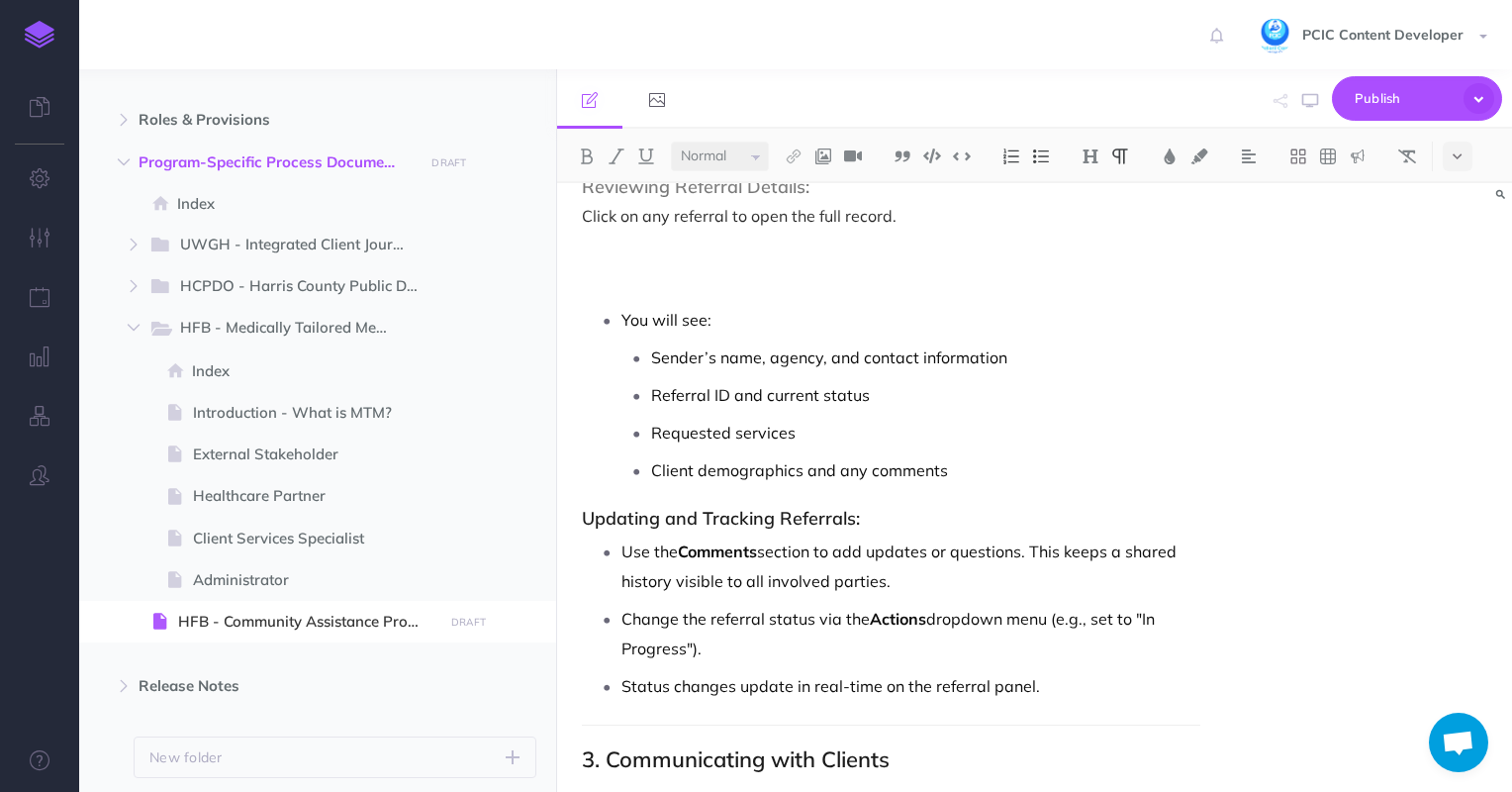 click on "FIRST Link Referral User Guide Powered by Houston Food Bank & Patient Care Intervention Center (PCIC) Connecting patients to food and social services Overview The FIRST Link referral program connects healthcare providers with patients facing food insecurity, linking them to vital resources at the Houston Food Bank. The Community Assistance Program (CAP ) manages and responds to referrals submitted through this platform. This guide covers: How to submit a referral How CAP reviews and manages referrals Tools available for client communication 1. Submitting a Referral Who Can Submit? Houston Food Bank partners submit referrals on behalf of clients using the online referral form.                           How to Complete the Form: Required Fields: Marked with a red asterisk (*) Client’s full name Phone number Preferred language Date of birth Address Requested services Resource List: Use the dropdown menu with checkboxes to select one or more resources. Additional Notes: Client Consent: Navigate to the" at bounding box center (892, -1041) 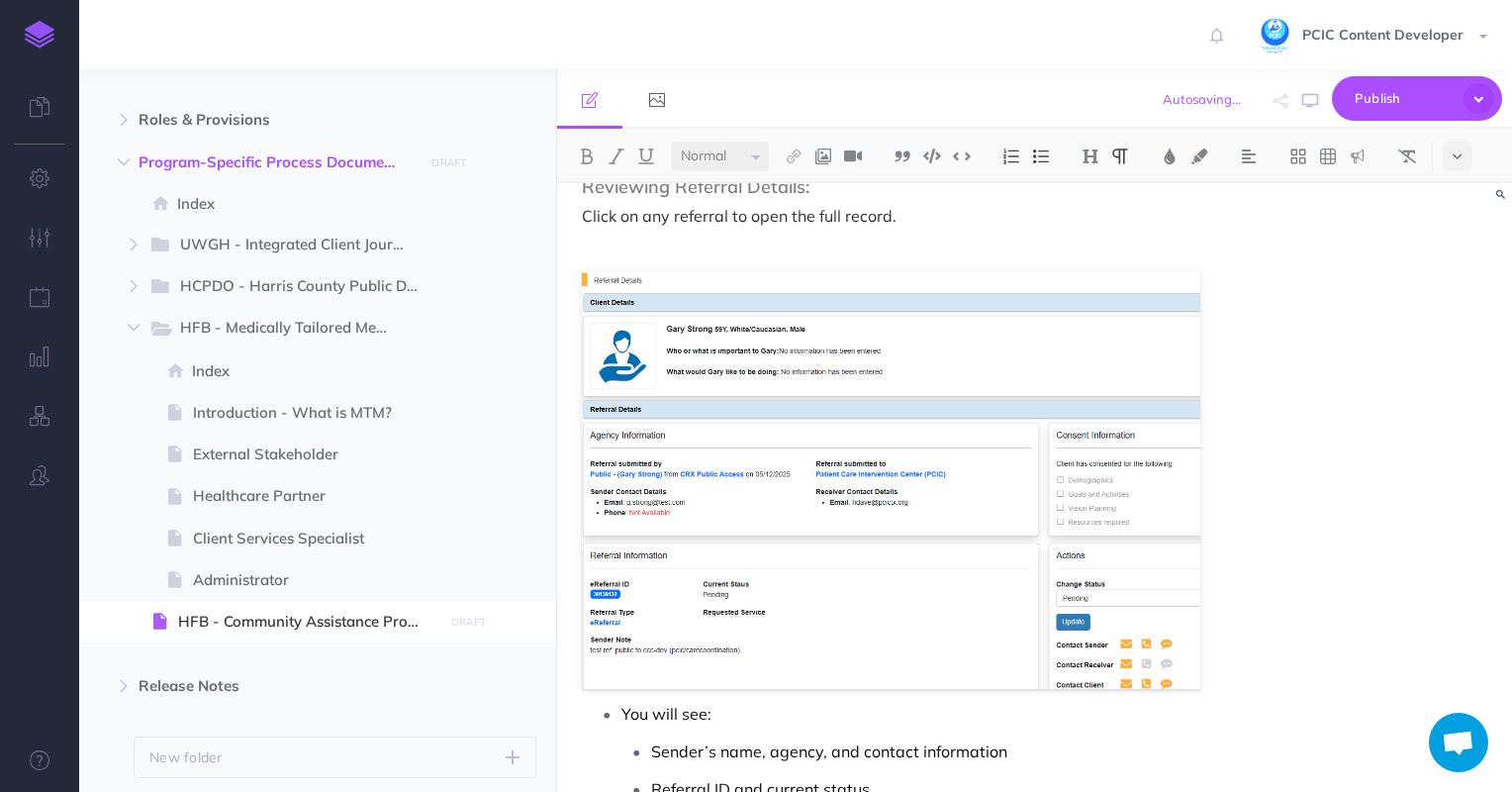 click on "FIRST Link Referral User Guide Powered by Houston Food Bank & Patient Care Intervention Center (PCIC) Connecting patients to food and social services Overview The FIRST Link referral program connects healthcare providers with patients facing food insecurity, linking them to vital resources at the Houston Food Bank. The Community Assistance Program (CAP ) manages and responds to referrals submitted through this platform. This guide covers: How to submit a referral How CAP reviews and manages referrals Tools available for client communication 1. Submitting a Referral Who Can Submit? Houston Food Bank partners submit referrals on behalf of clients using the online referral form.                           How to Complete the Form: Required Fields: Marked with a red asterisk (*) Client’s full name Phone number Preferred language Date of birth Address Requested services Resource List: Use the dropdown menu with checkboxes to select one or more resources. Additional Notes: Client Consent: Navigate to the" at bounding box center [892, -844] 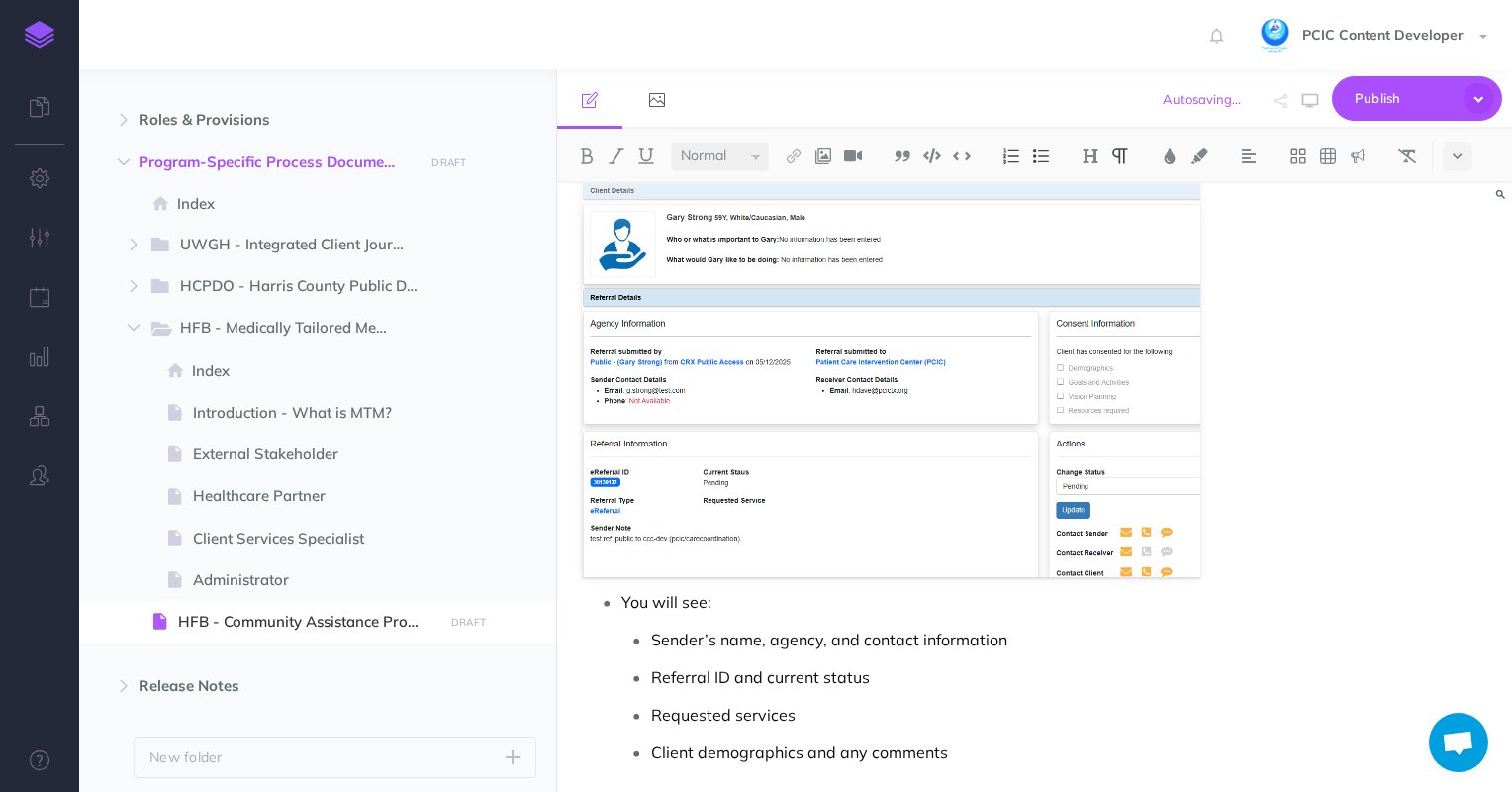 scroll, scrollTop: 3762, scrollLeft: 0, axis: vertical 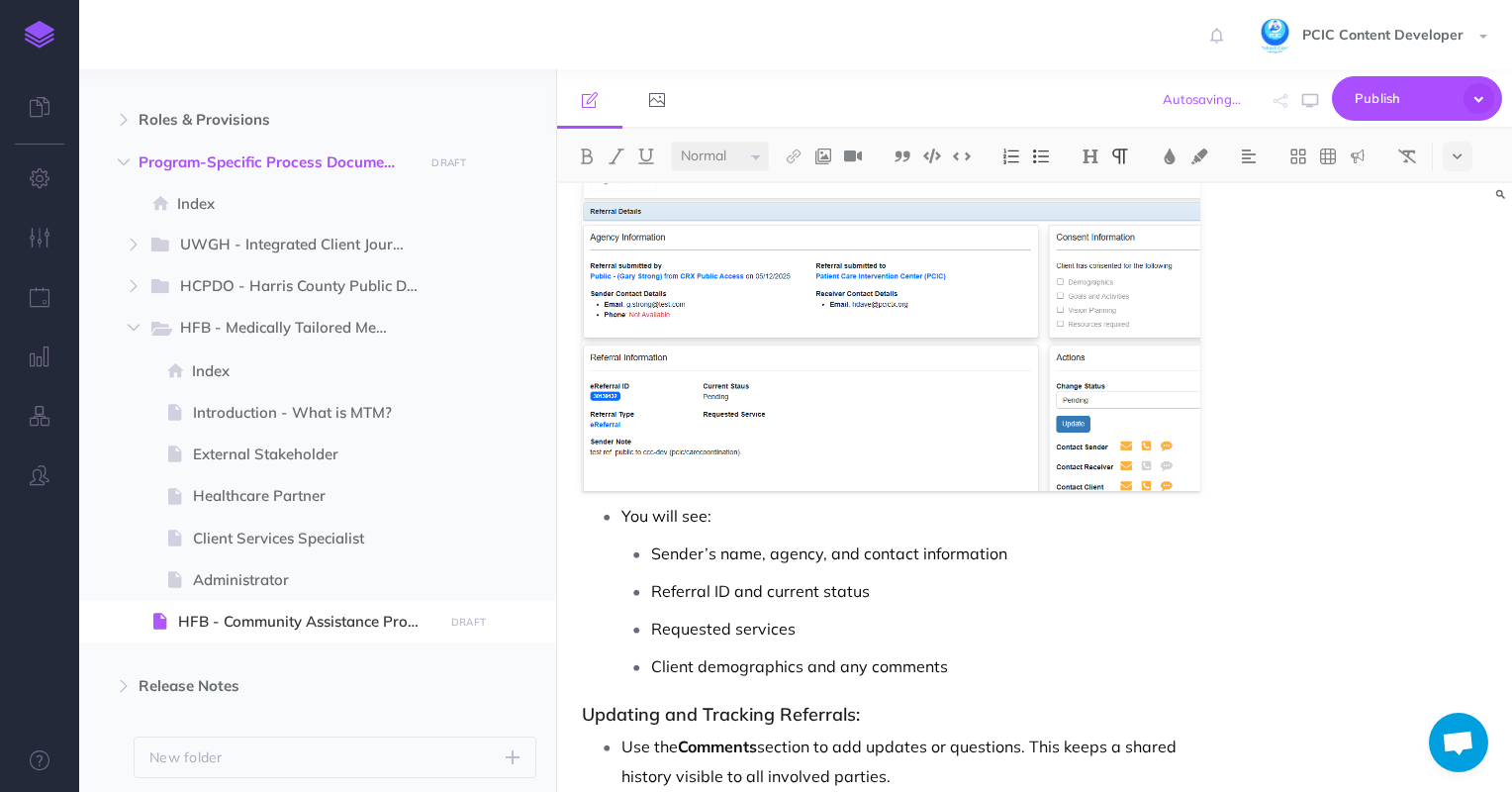 click on "You will see: Sender’s name, agency, and contact information Referral ID and current status Requested services Client demographics and any comments" at bounding box center [911, 591] 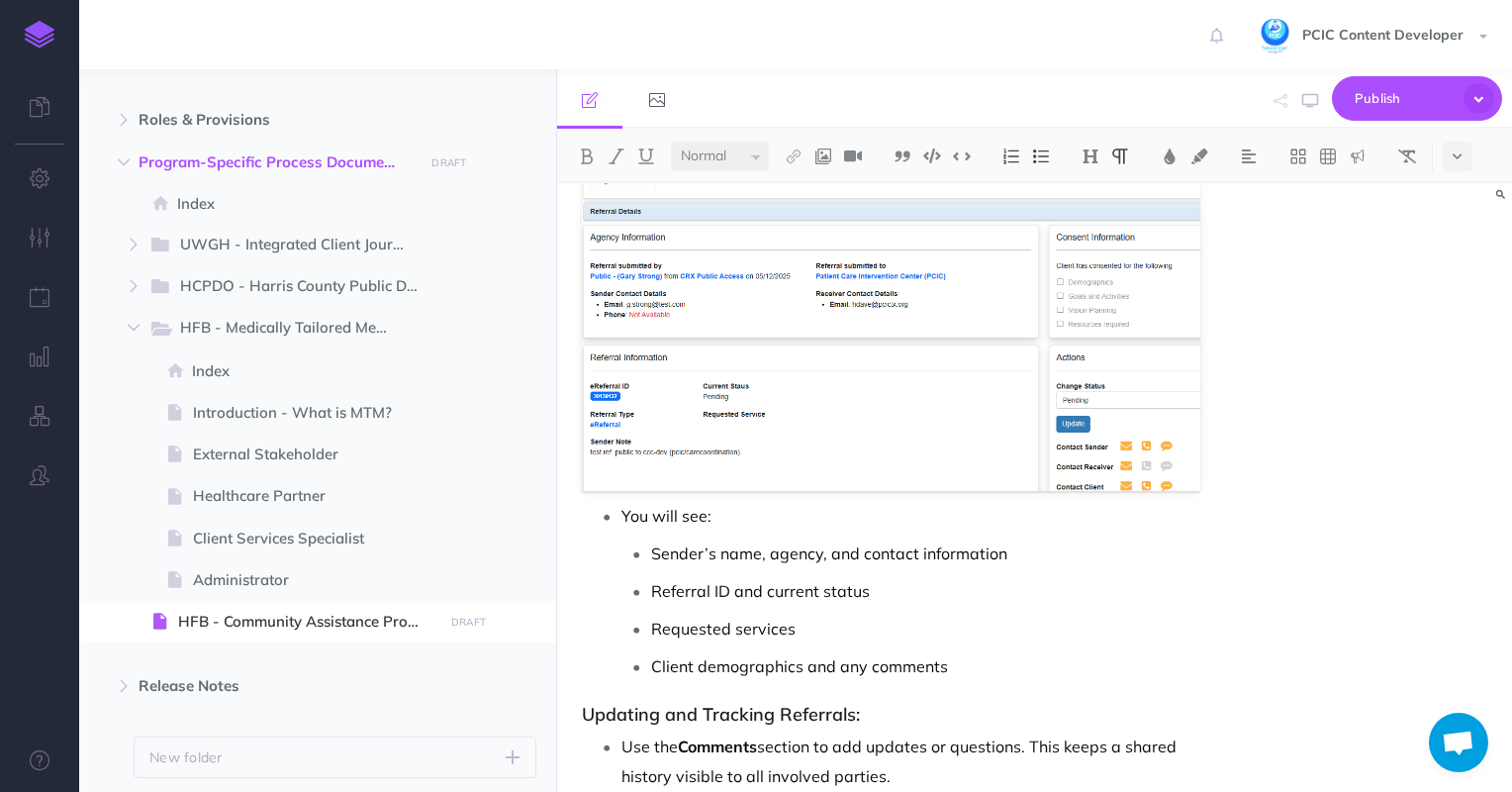 click at bounding box center [1041, 156] 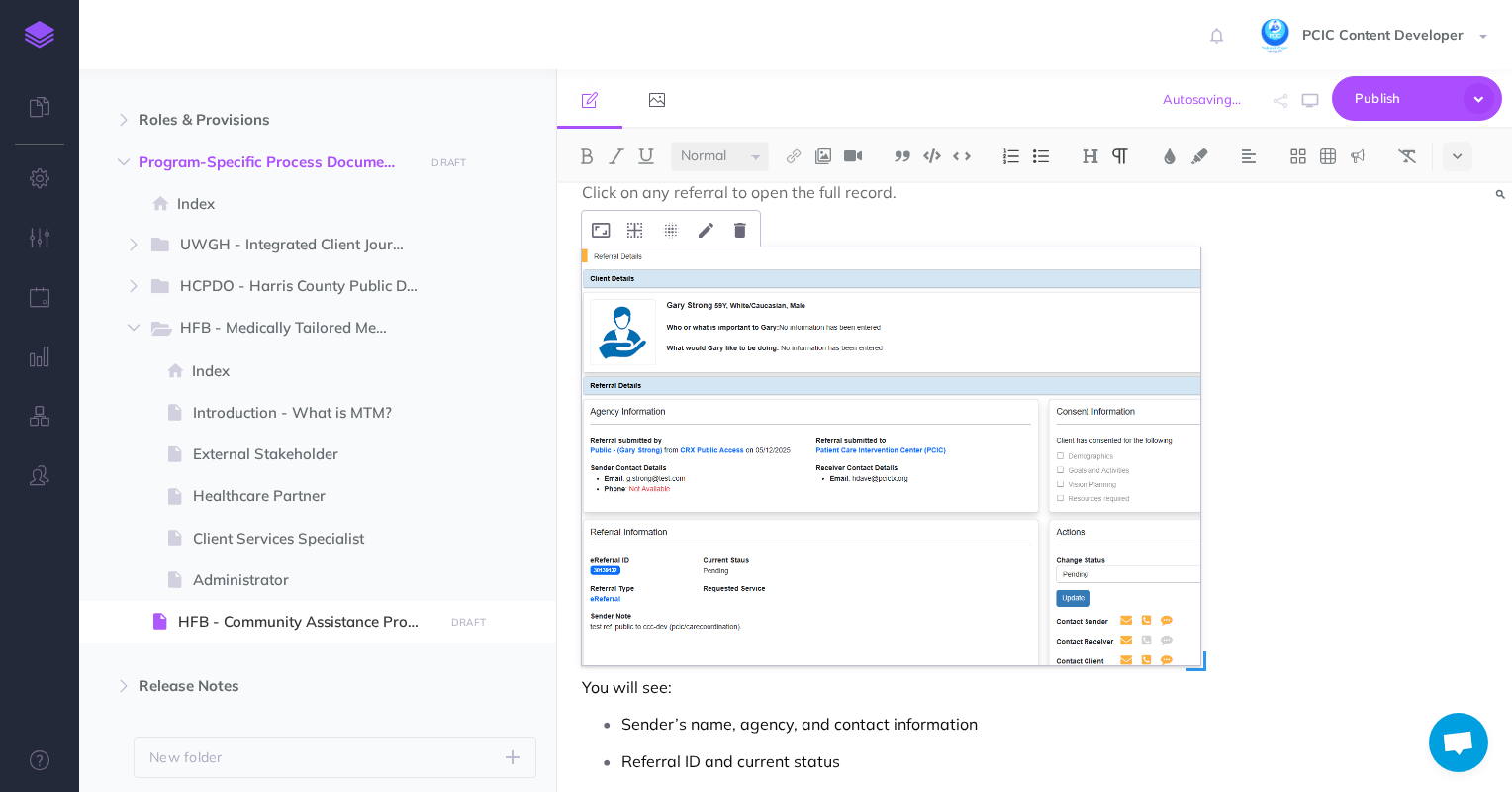 scroll, scrollTop: 3465, scrollLeft: 0, axis: vertical 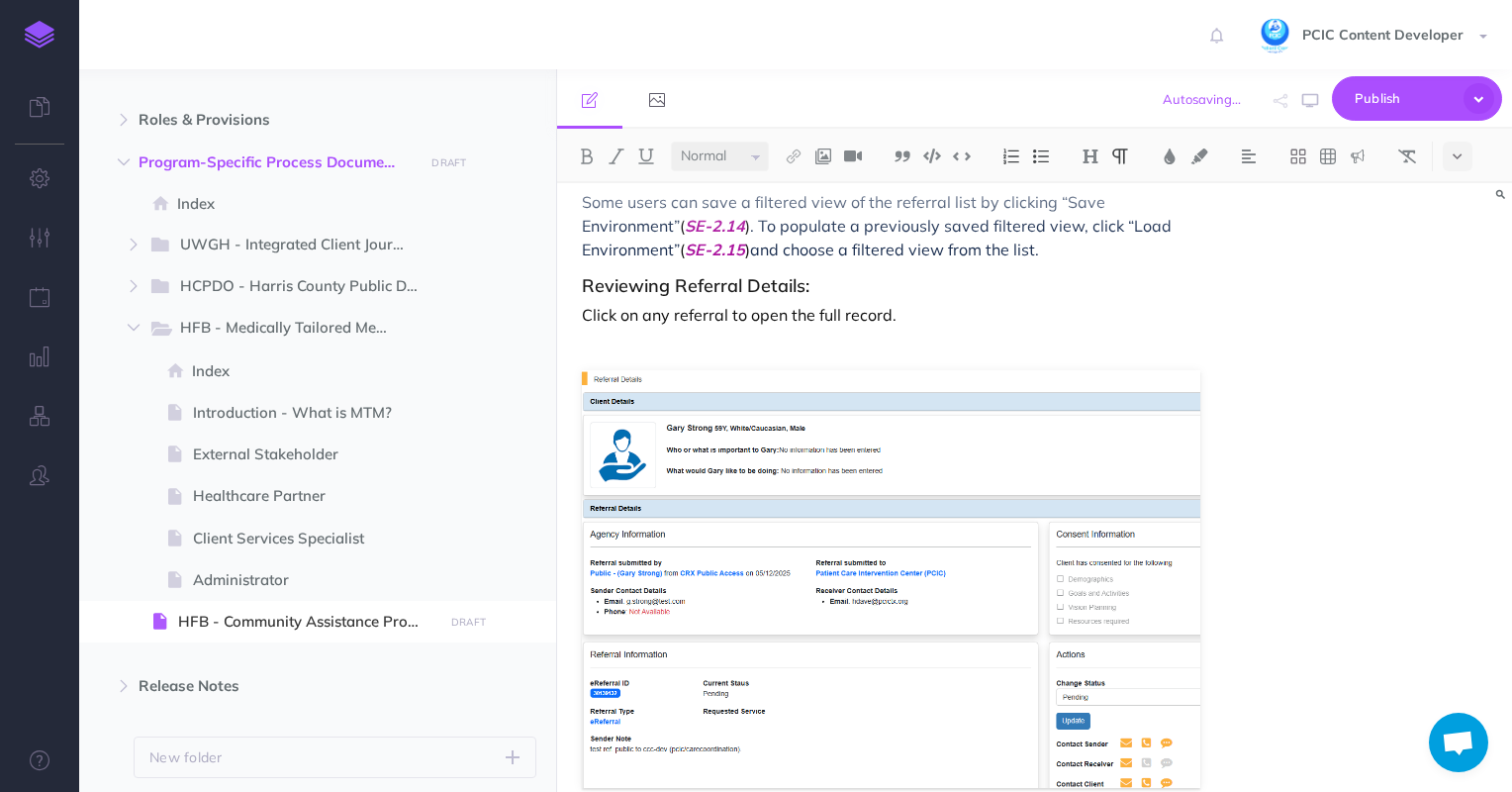 click on "FIRST Link Referral User Guide Powered by Houston Food Bank & Patient Care Intervention Center (PCIC) Connecting patients to food and social services Overview The FIRST Link referral program connects healthcare providers with patients facing food insecurity, linking them to vital resources at the Houston Food Bank. The Community Assistance Program (CAP ) manages and responds to referrals submitted through this platform. This guide covers: How to submit a referral How CAP reviews and manages referrals Tools available for client communication 1. Submitting a Referral Who Can Submit? Houston Food Bank partners submit referrals on behalf of clients using the online referral form.                           How to Complete the Form: Required Fields: Marked with a red asterisk (*) Client’s full name Phone number Preferred language Date of birth Address Requested services Resource List: Use the dropdown menu with checkboxes to select one or more resources. Additional Notes: Client Consent: Navigate to the" at bounding box center [892, -747] 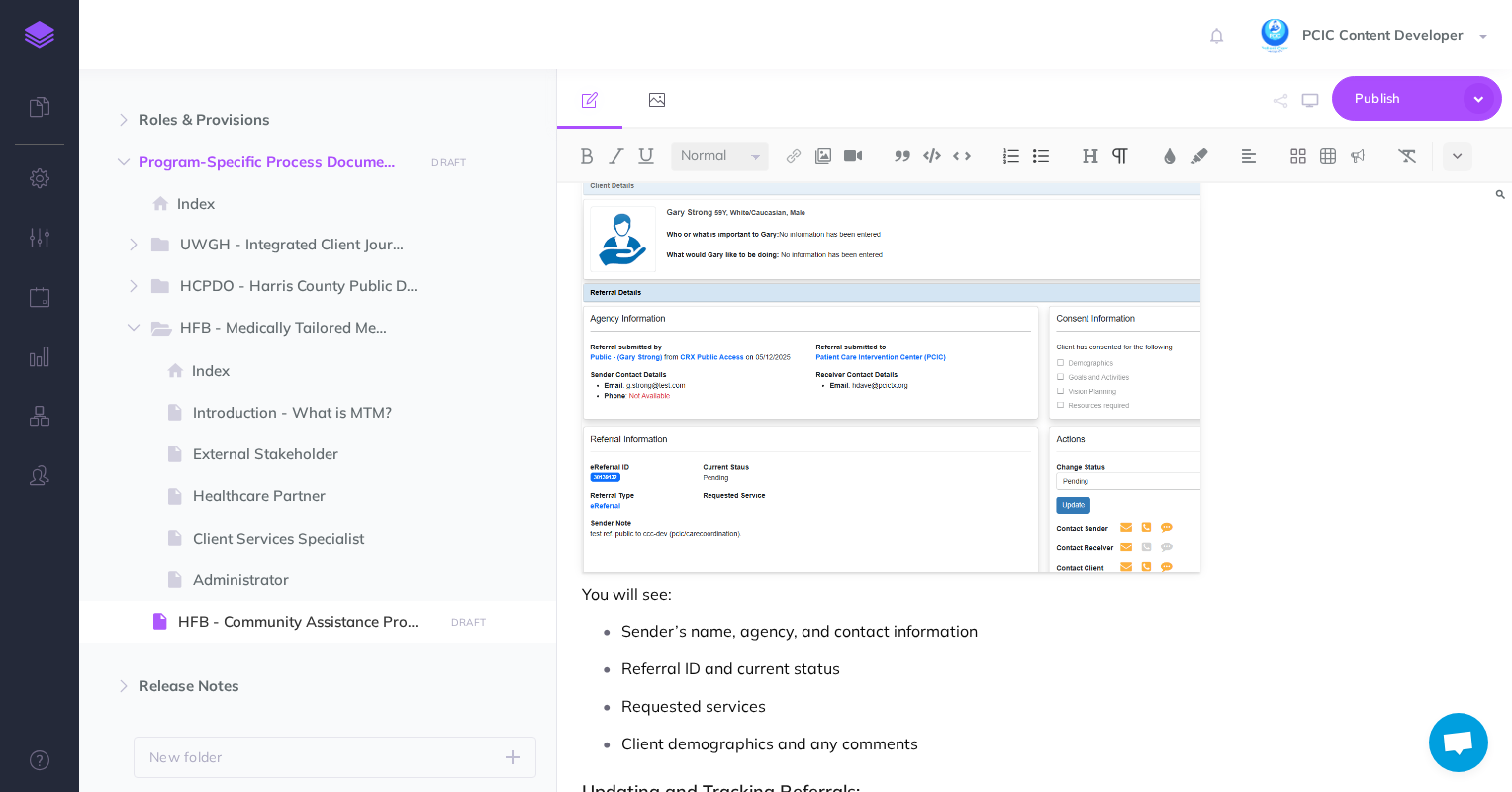 scroll, scrollTop: 3762, scrollLeft: 0, axis: vertical 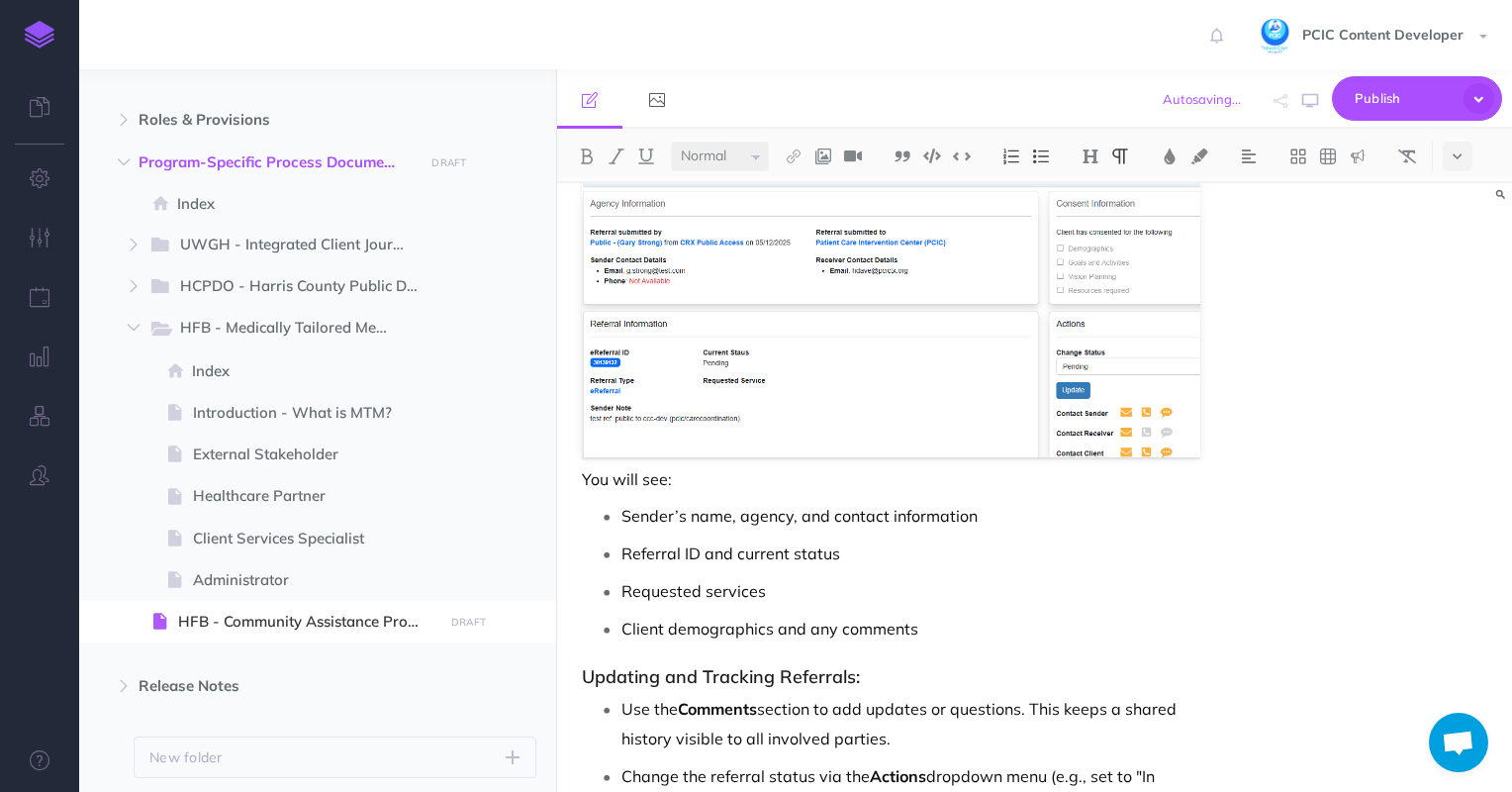 click on "You will see:" at bounding box center [892, 479] 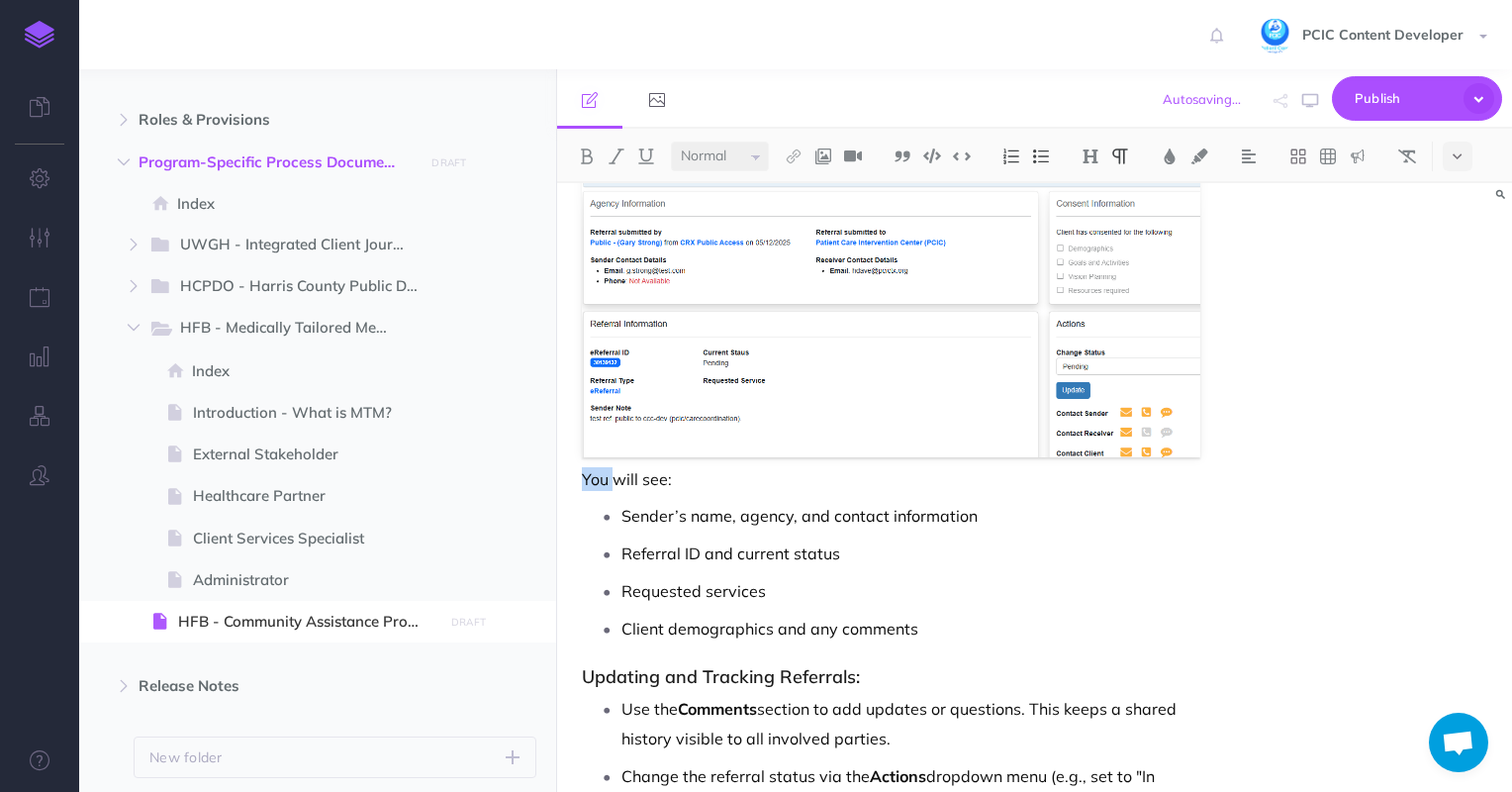 click on "You will see:" at bounding box center [892, 479] 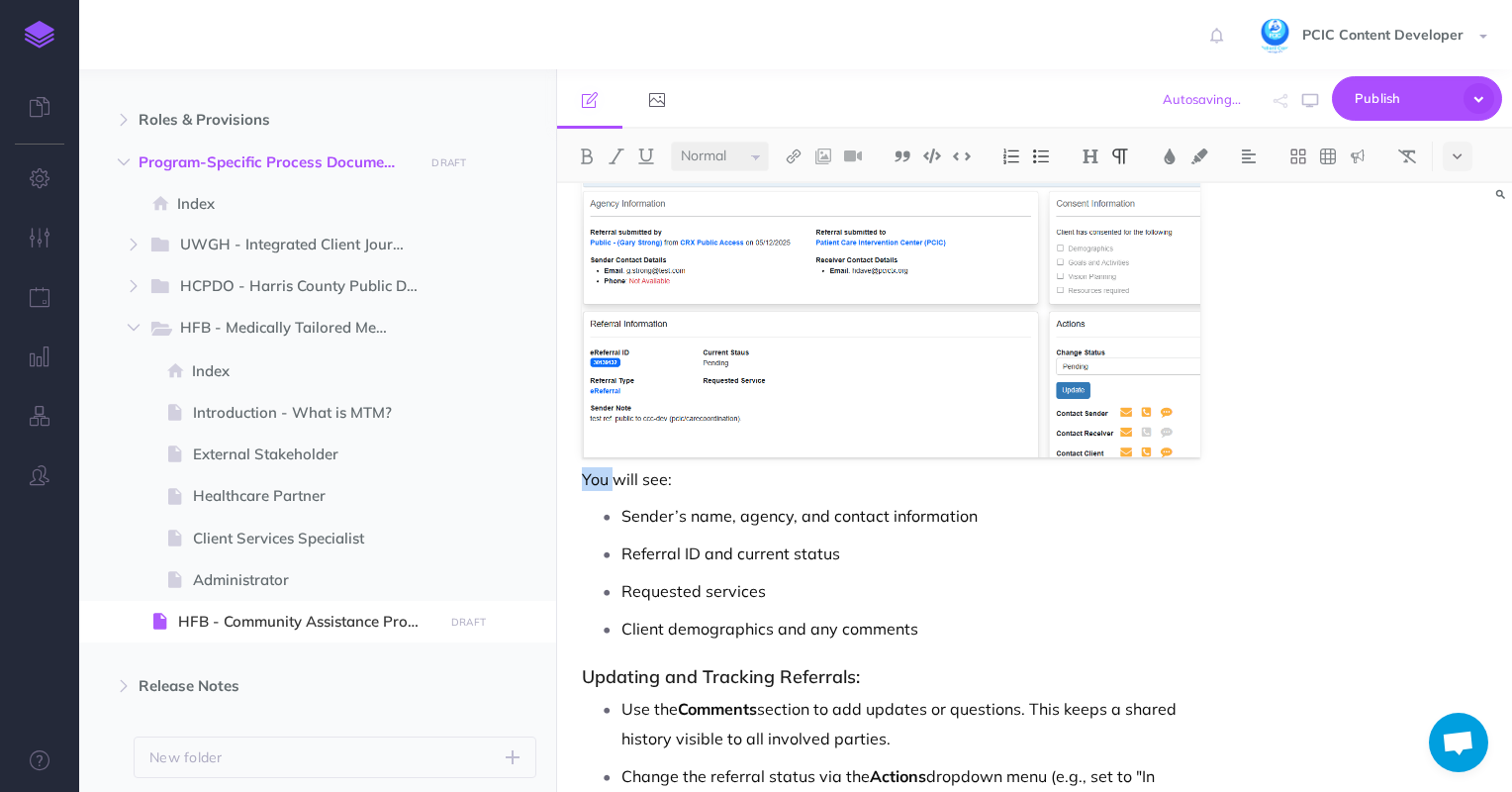type 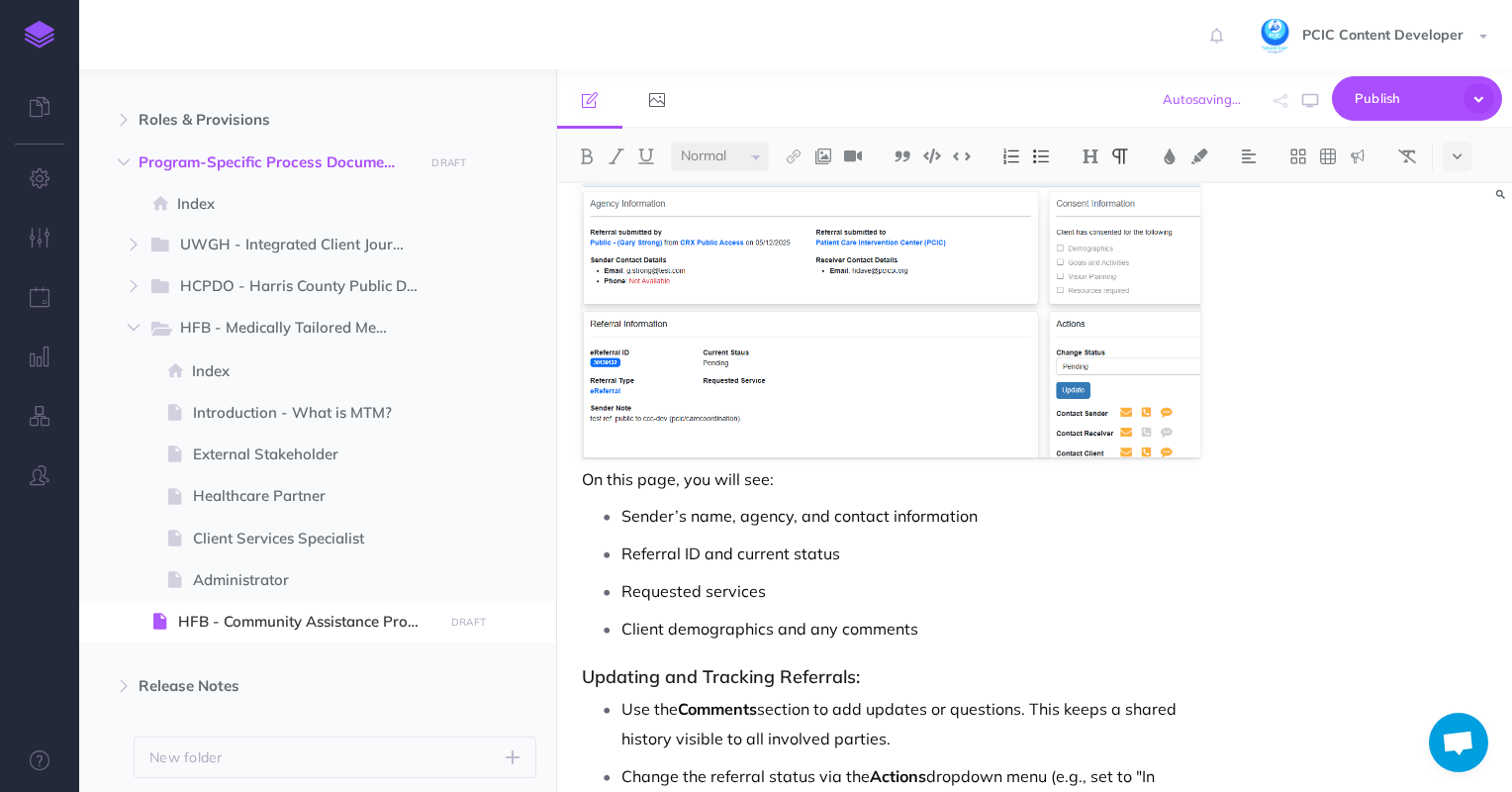 scroll, scrollTop: 4059, scrollLeft: 0, axis: vertical 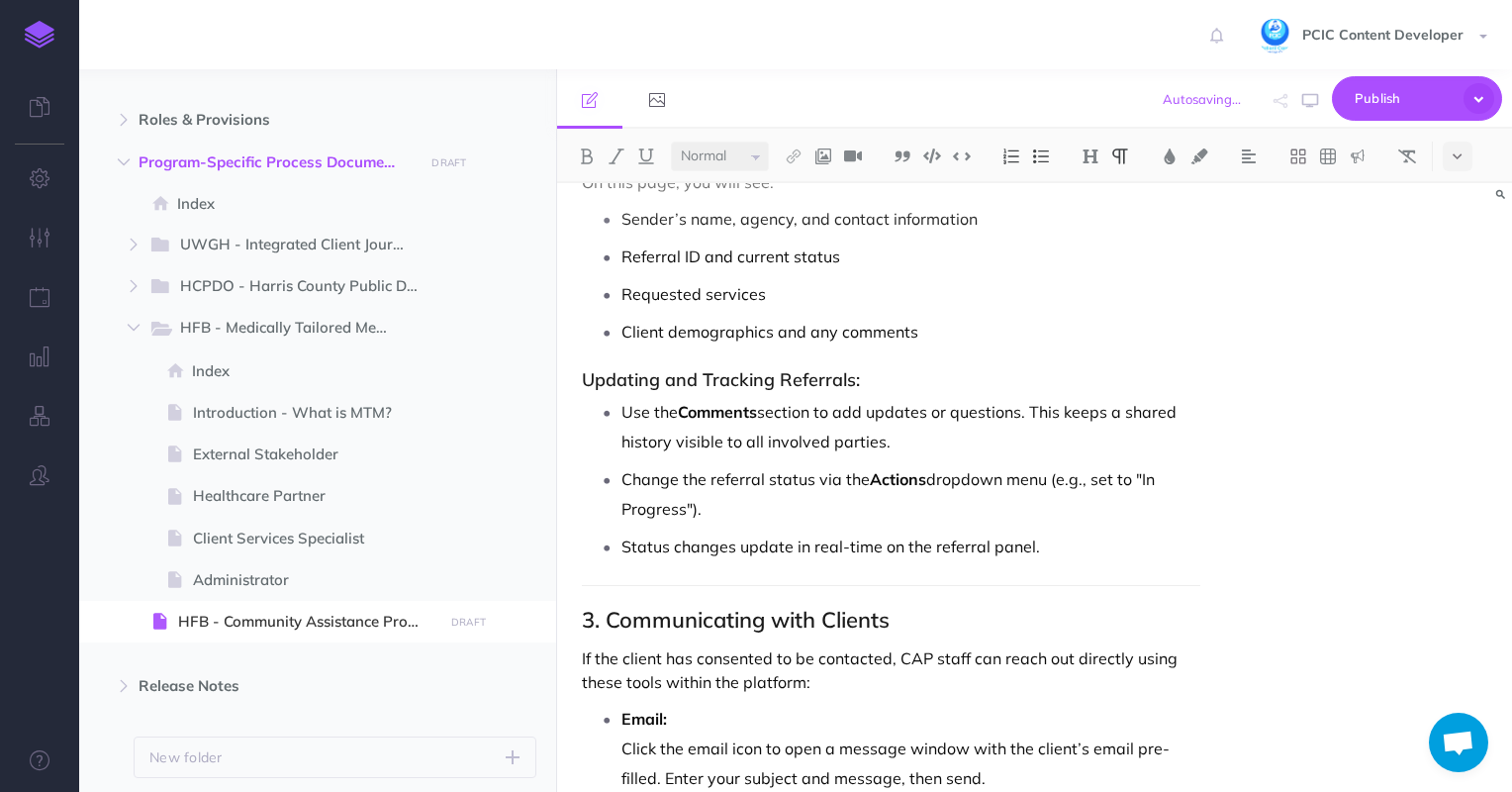 click on "Use the  Comments  section to add updates or questions. This keeps a shared history visible to all involved parties." at bounding box center (911, 427) 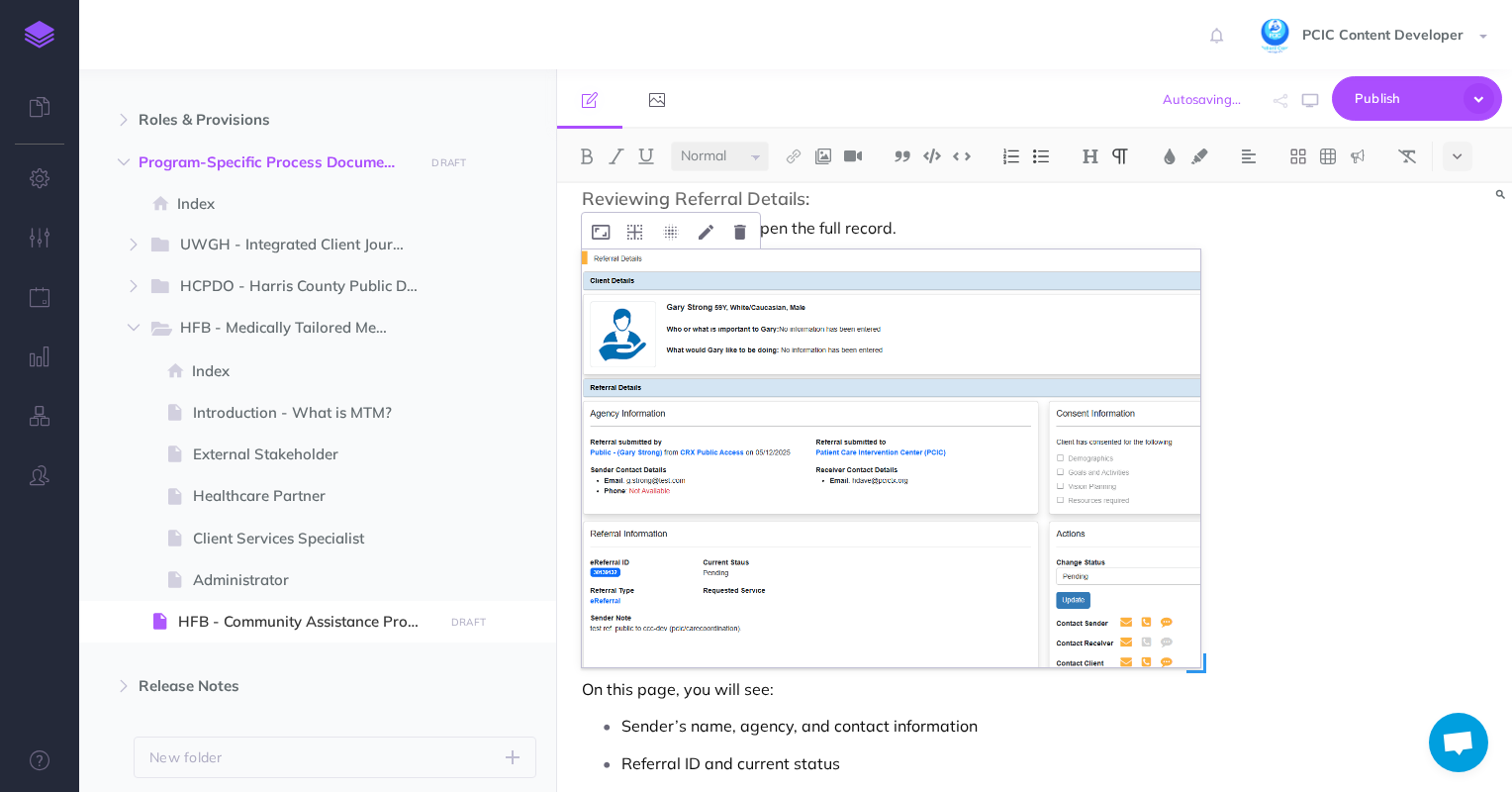 scroll, scrollTop: 3762, scrollLeft: 0, axis: vertical 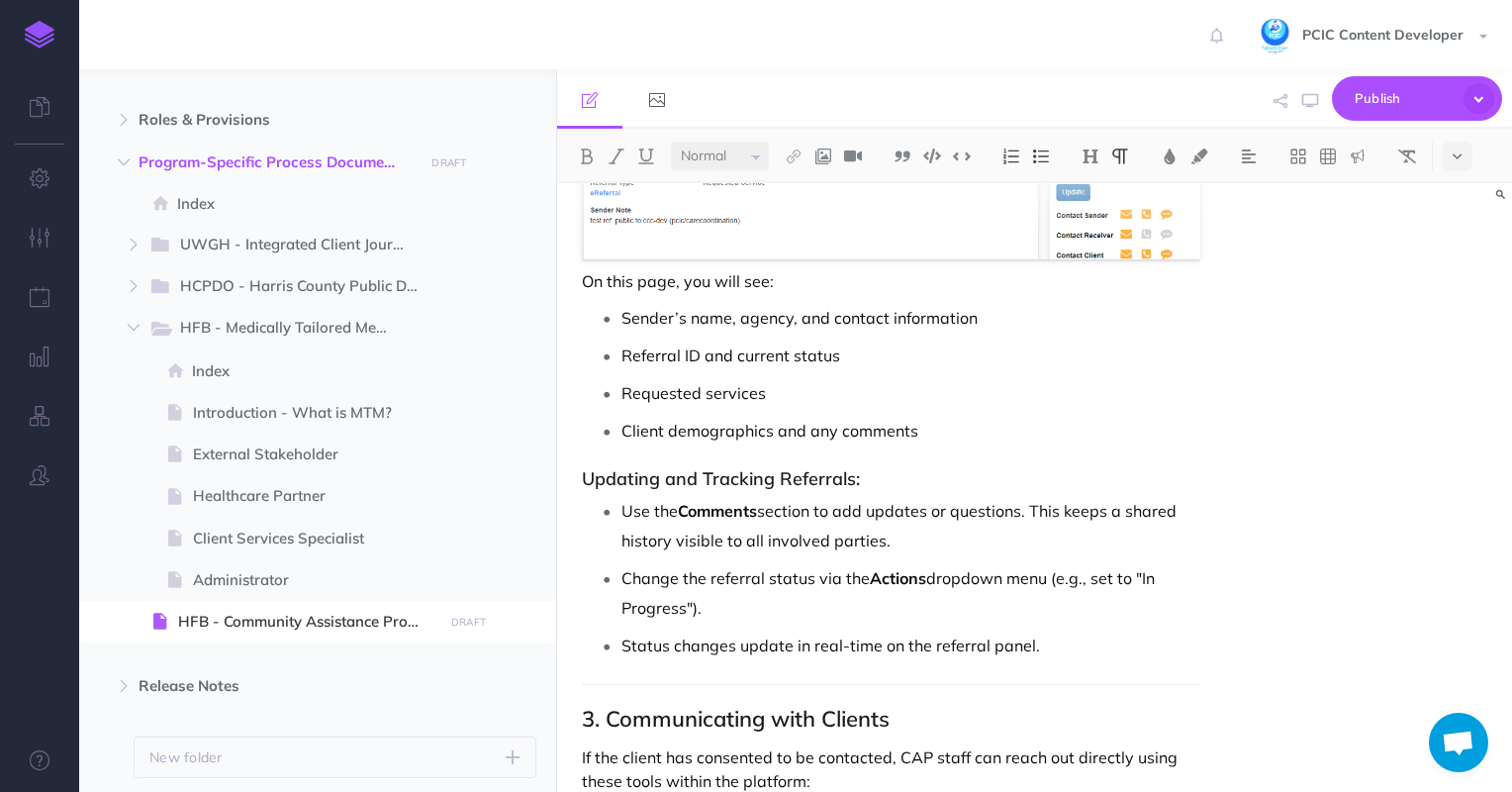 click on "Use the  Comments  section to add updates or questions. This keeps a shared history visible to all involved parties." at bounding box center (911, 526) 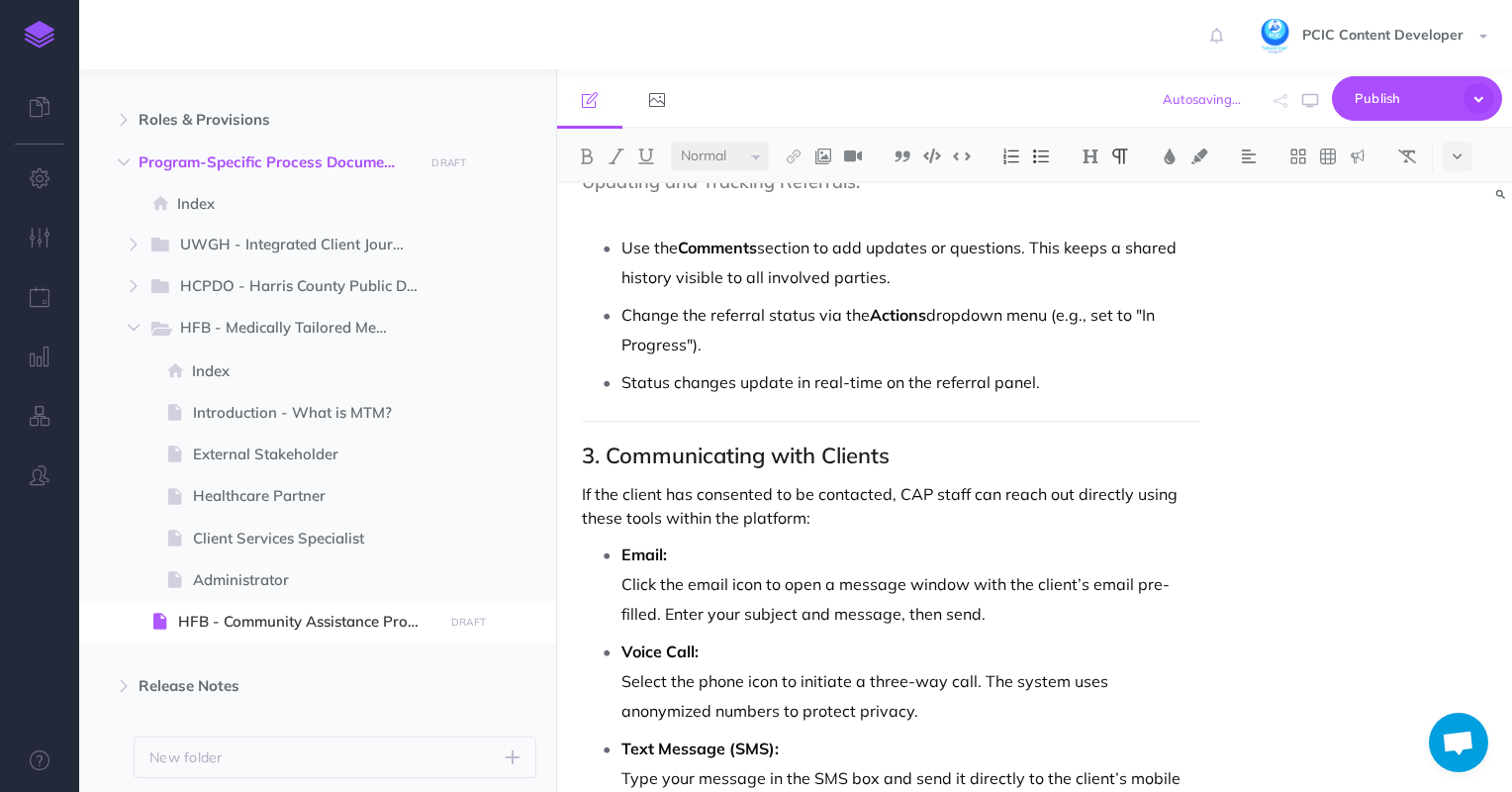 scroll, scrollTop: 4059, scrollLeft: 0, axis: vertical 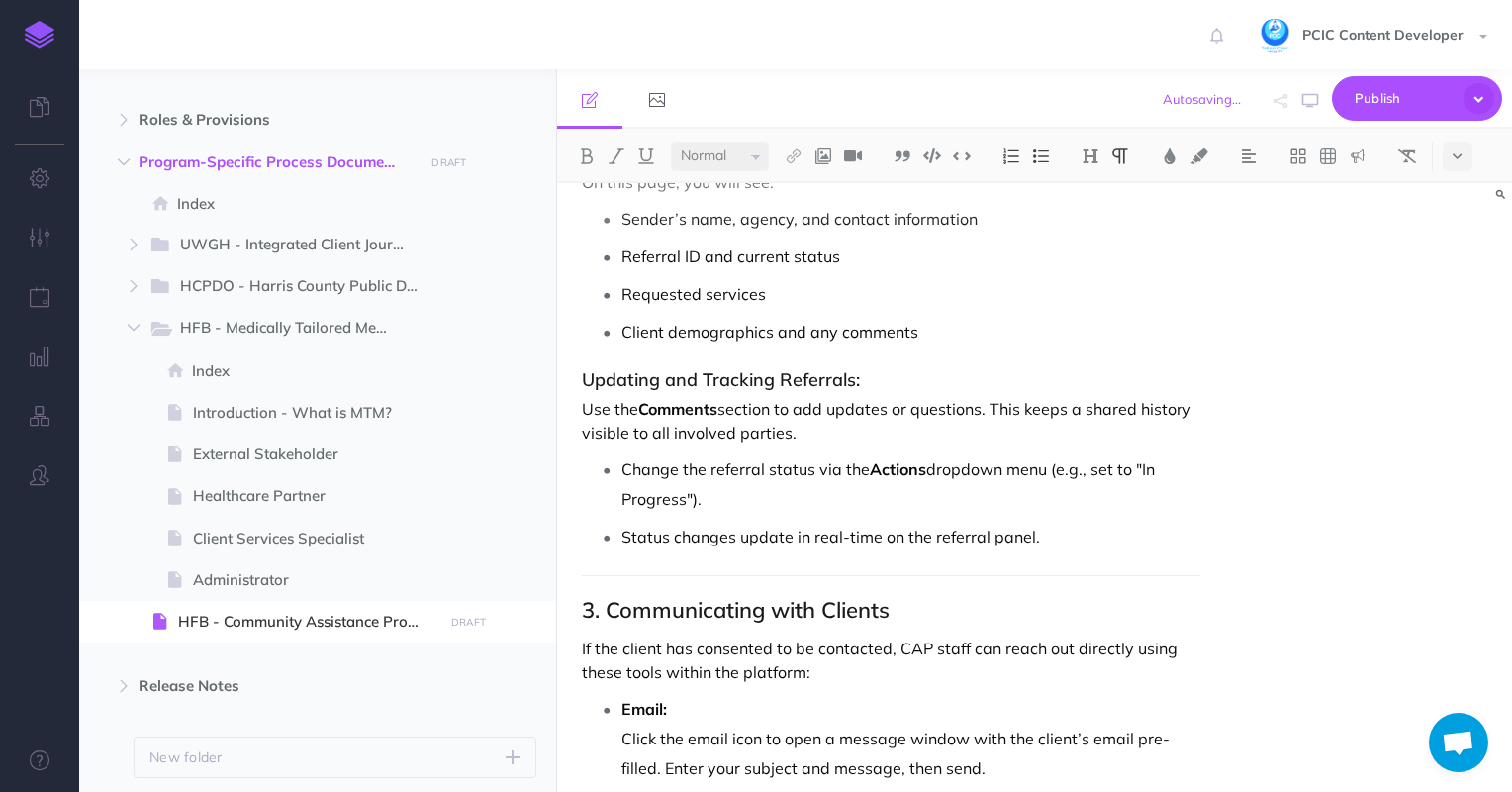 click on "Use the  Comments  section to add updates or questions. This keeps a shared history visible to all involved parties." at bounding box center [892, 421] 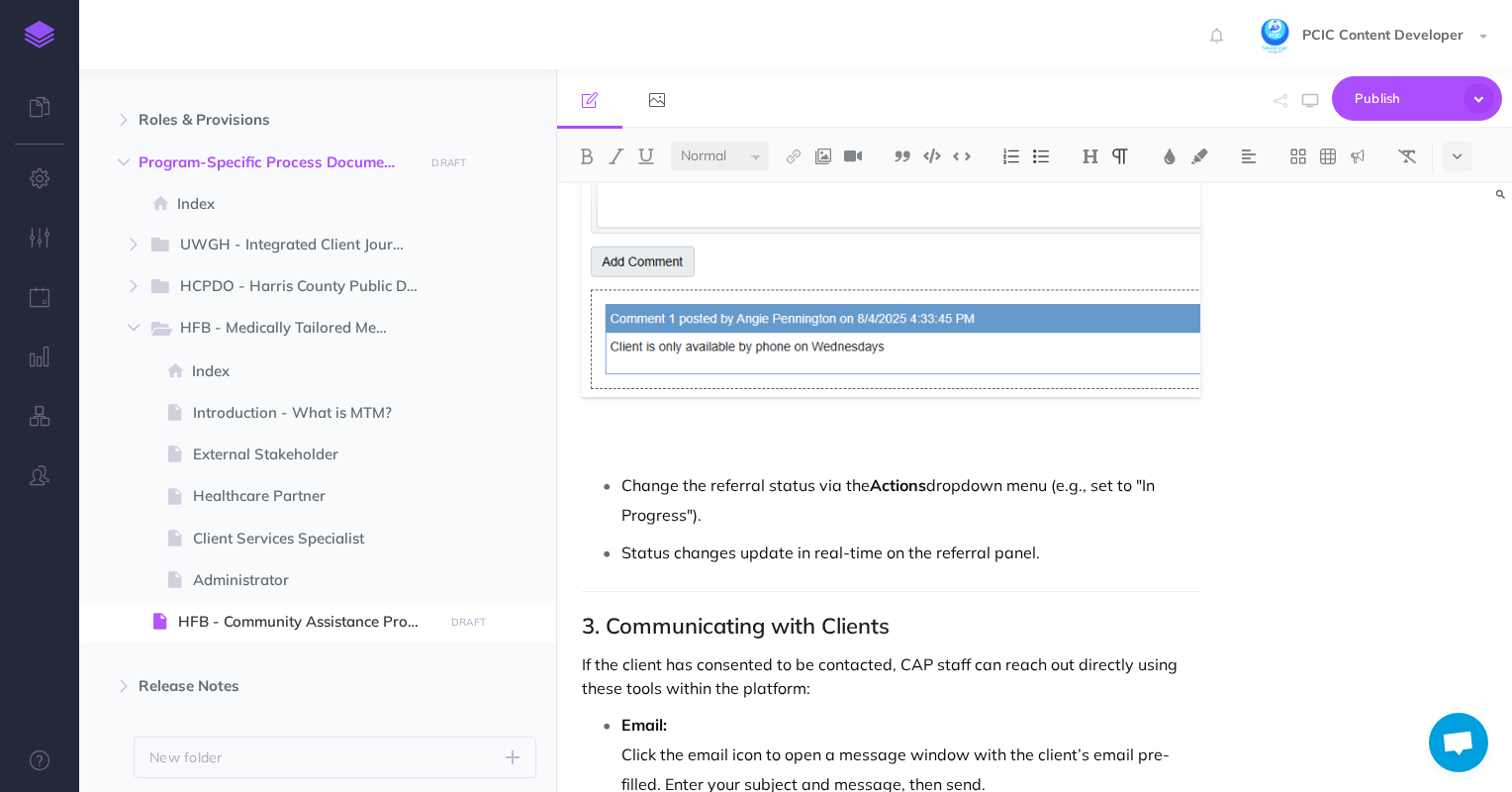 scroll, scrollTop: 4554, scrollLeft: 0, axis: vertical 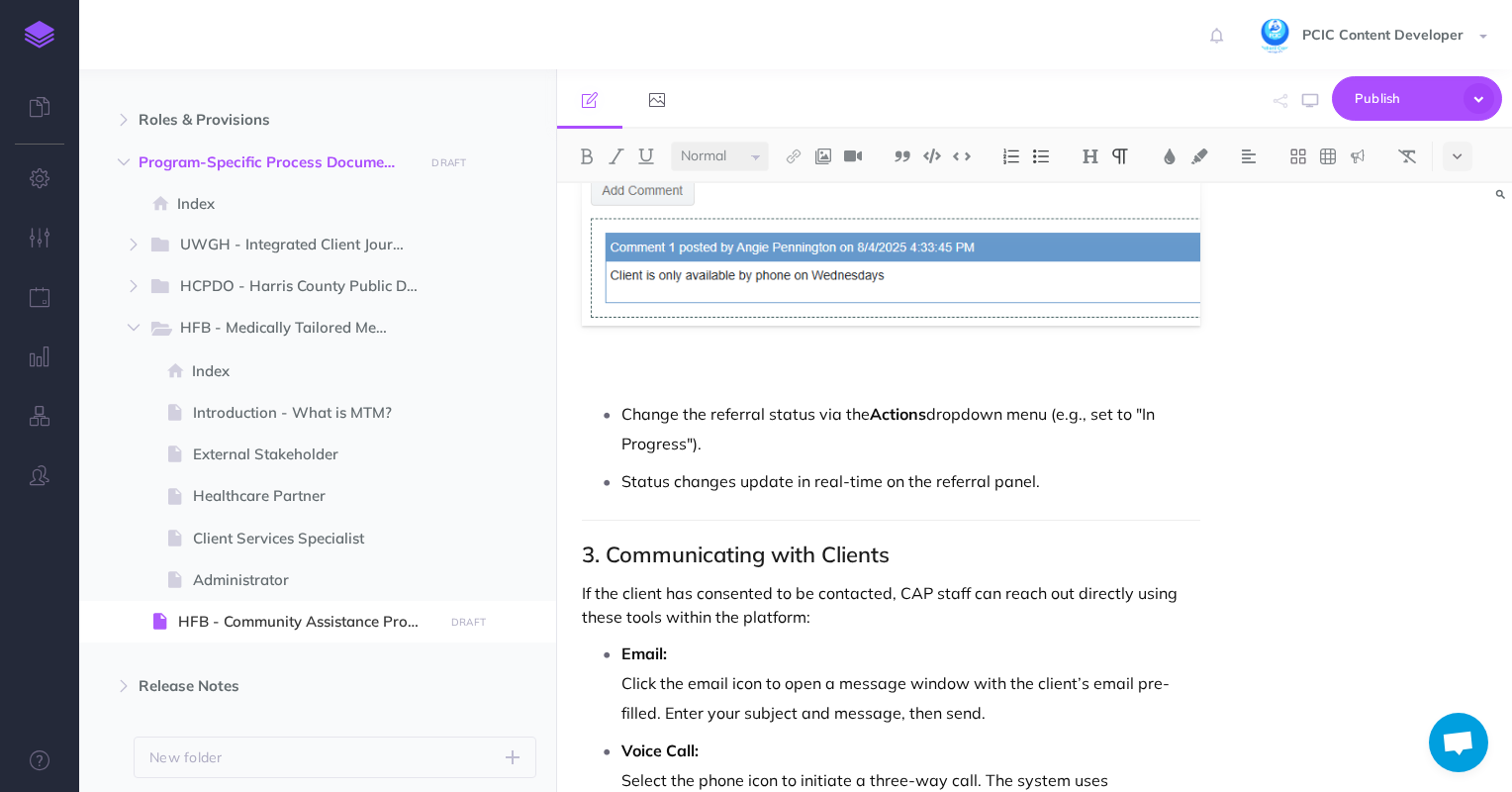 click on "Change the referral status via the  Actions  dropdown menu (e.g., set to "In Progress")." at bounding box center (911, 429) 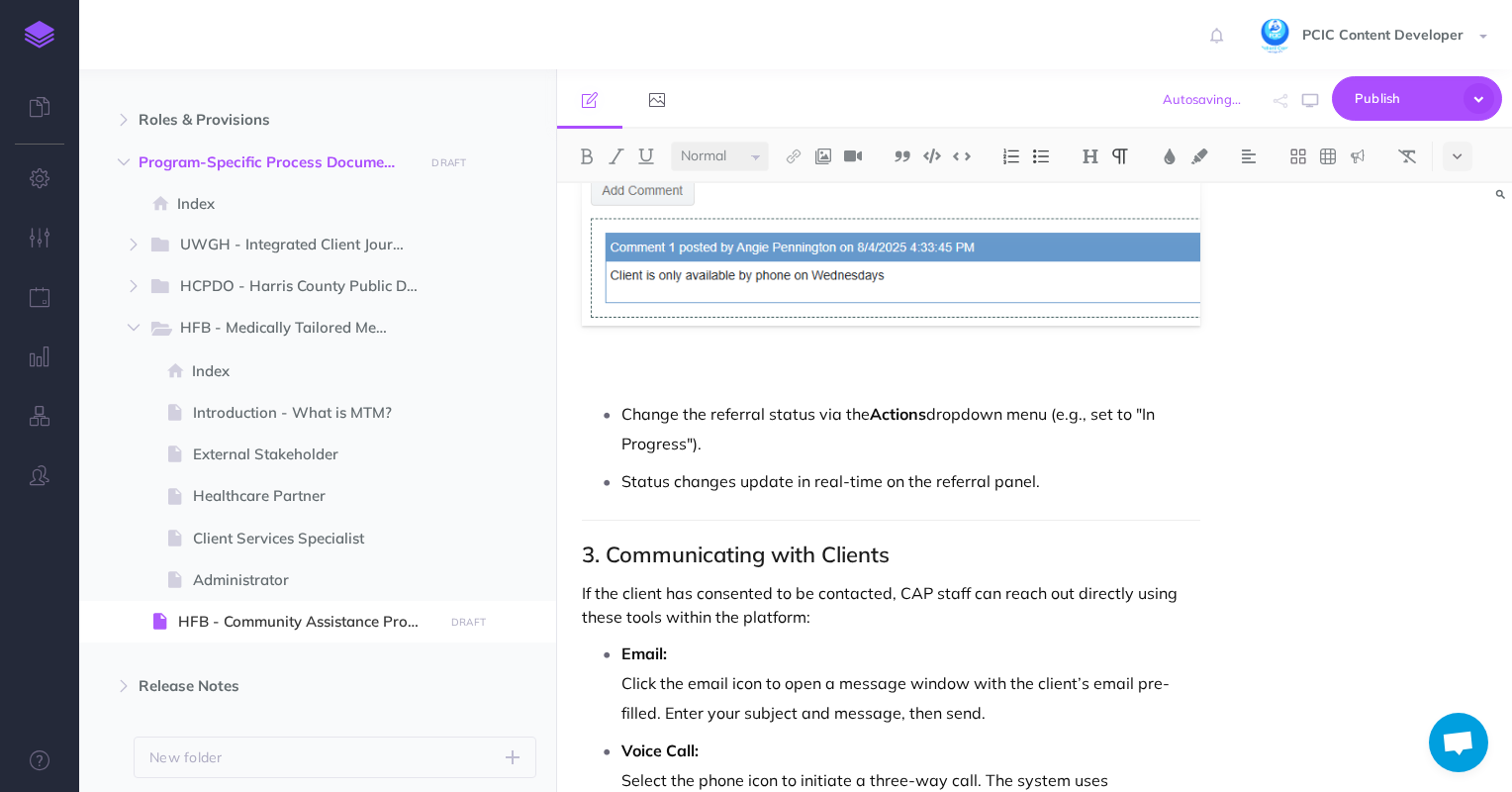 click at bounding box center (1041, 156) 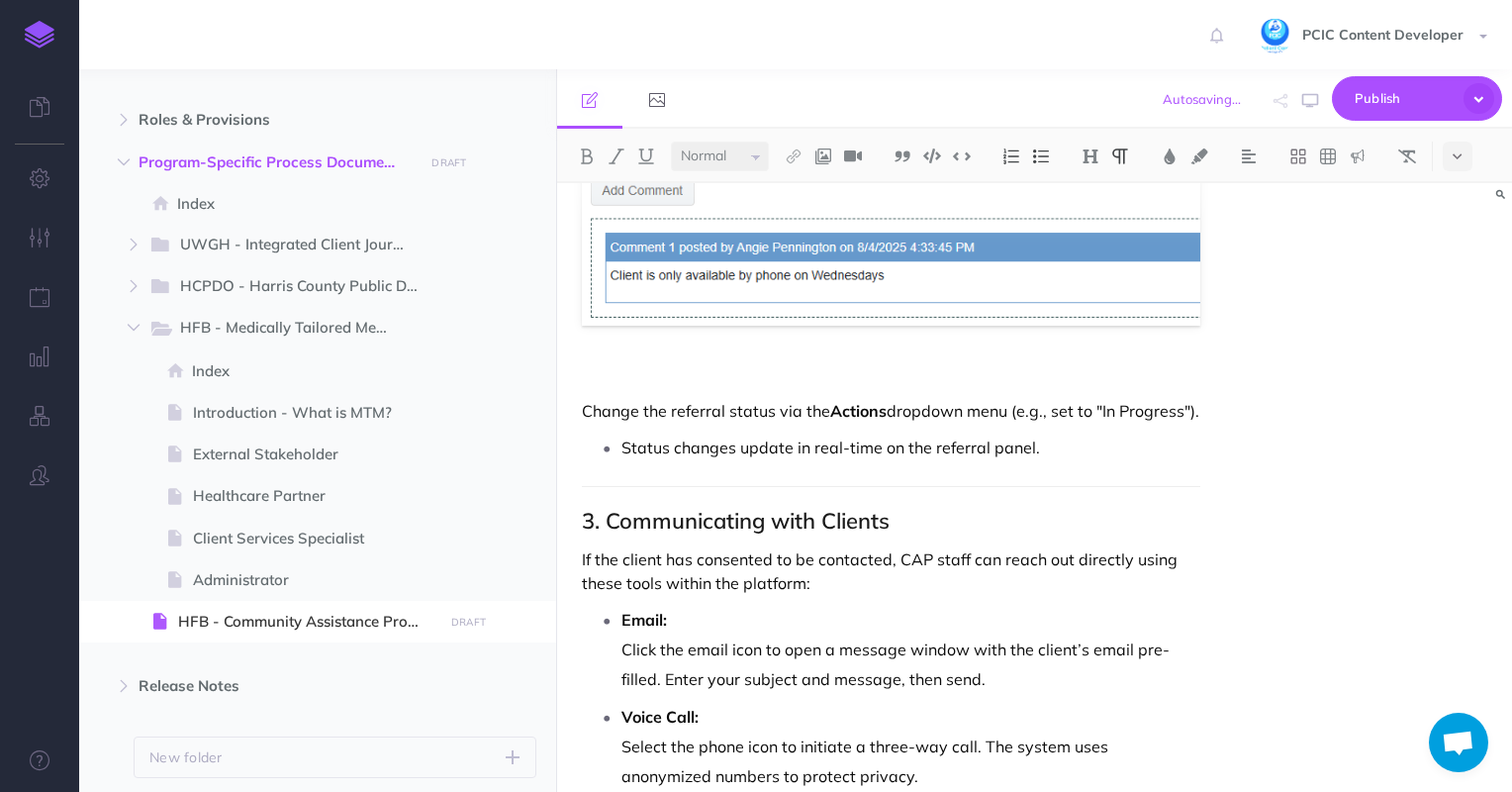 click at bounding box center [892, 377] 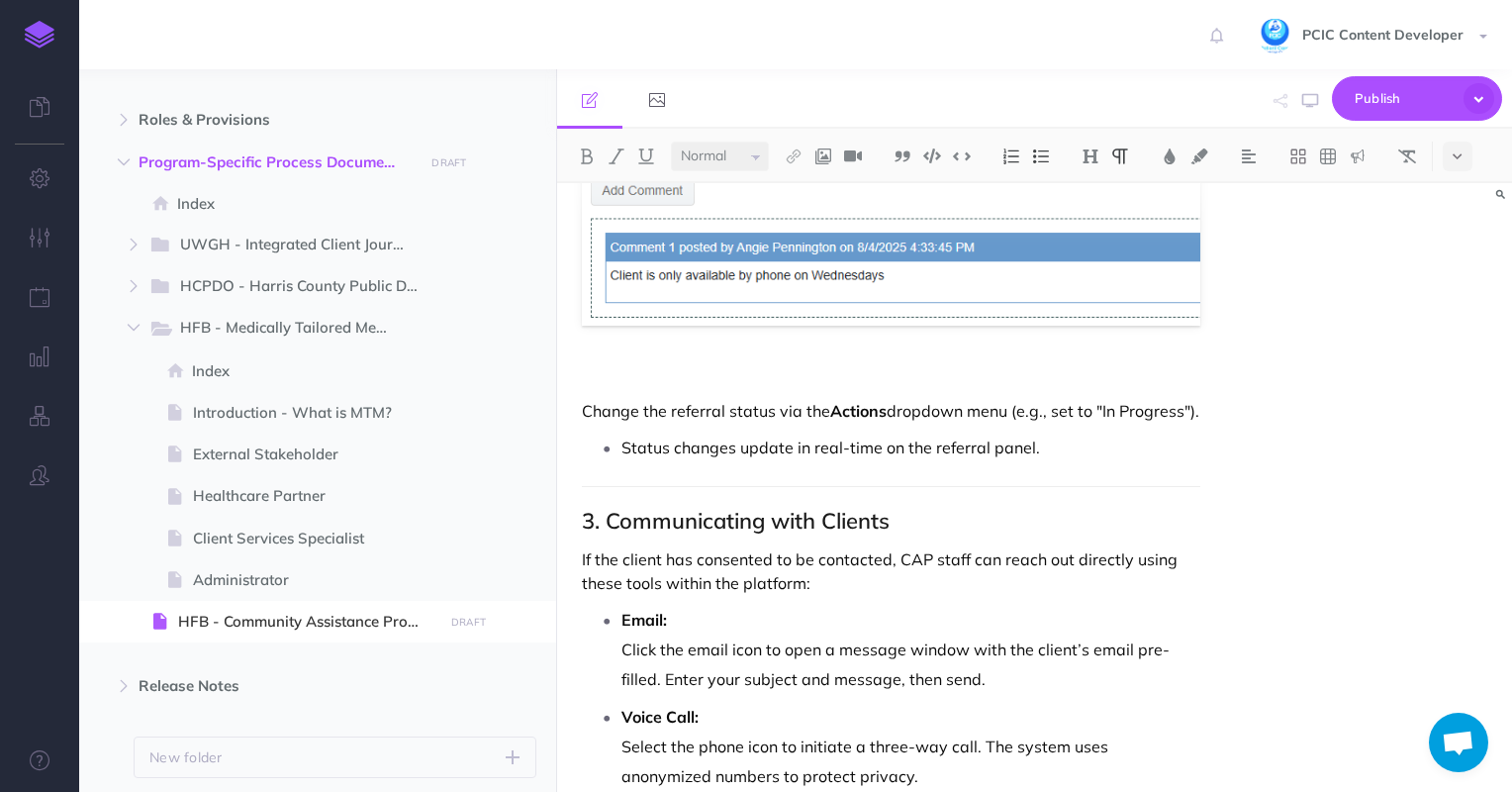 scroll, scrollTop: 4332, scrollLeft: 0, axis: vertical 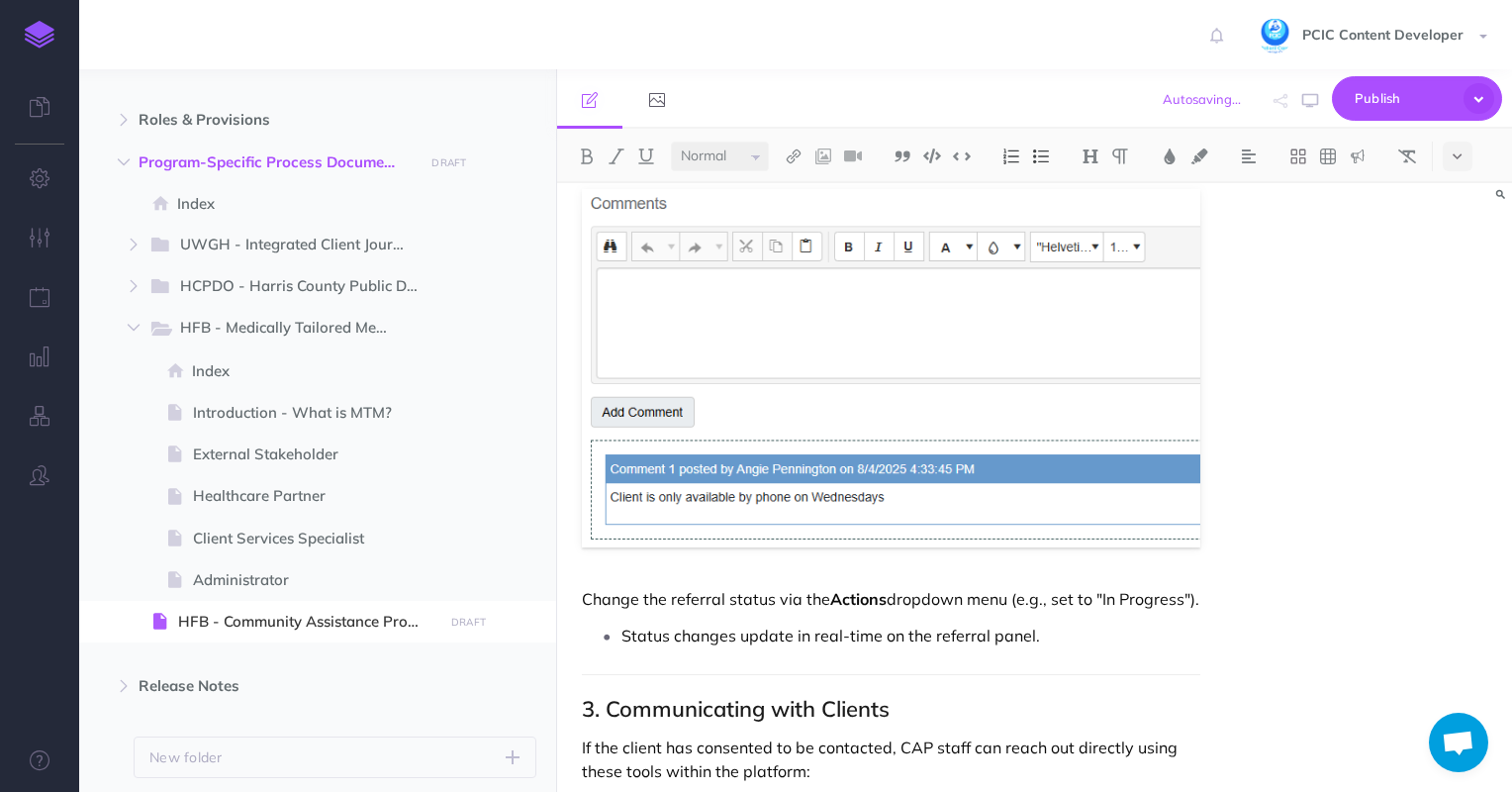 click on "FIRST Link Referral User Guide Powered by Houston Food Bank & Patient Care Intervention Center (PCIC) Connecting patients to food and social services Overview The FIRST Link referral program connects healthcare providers with patients facing food insecurity, linking them to vital resources at the Houston Food Bank. The Community Assistance Program (CAP ) manages and responds to referrals submitted through this platform. This guide covers: How to submit a referral How CAP reviews and manages referrals Tools available for client communication 1. Submitting a Referral Who Can Submit? Houston Food Bank partners submit referrals on behalf of clients using the online referral form.                           How to Complete the Form: Required Fields: Marked with a red asterisk (*) Client’s full name Phone number Preferred language Date of birth Address Requested services Resource List: Use the dropdown menu with checkboxes to select one or more resources. Additional Notes: Client Consent: Navigate to the" at bounding box center (1034, 487) 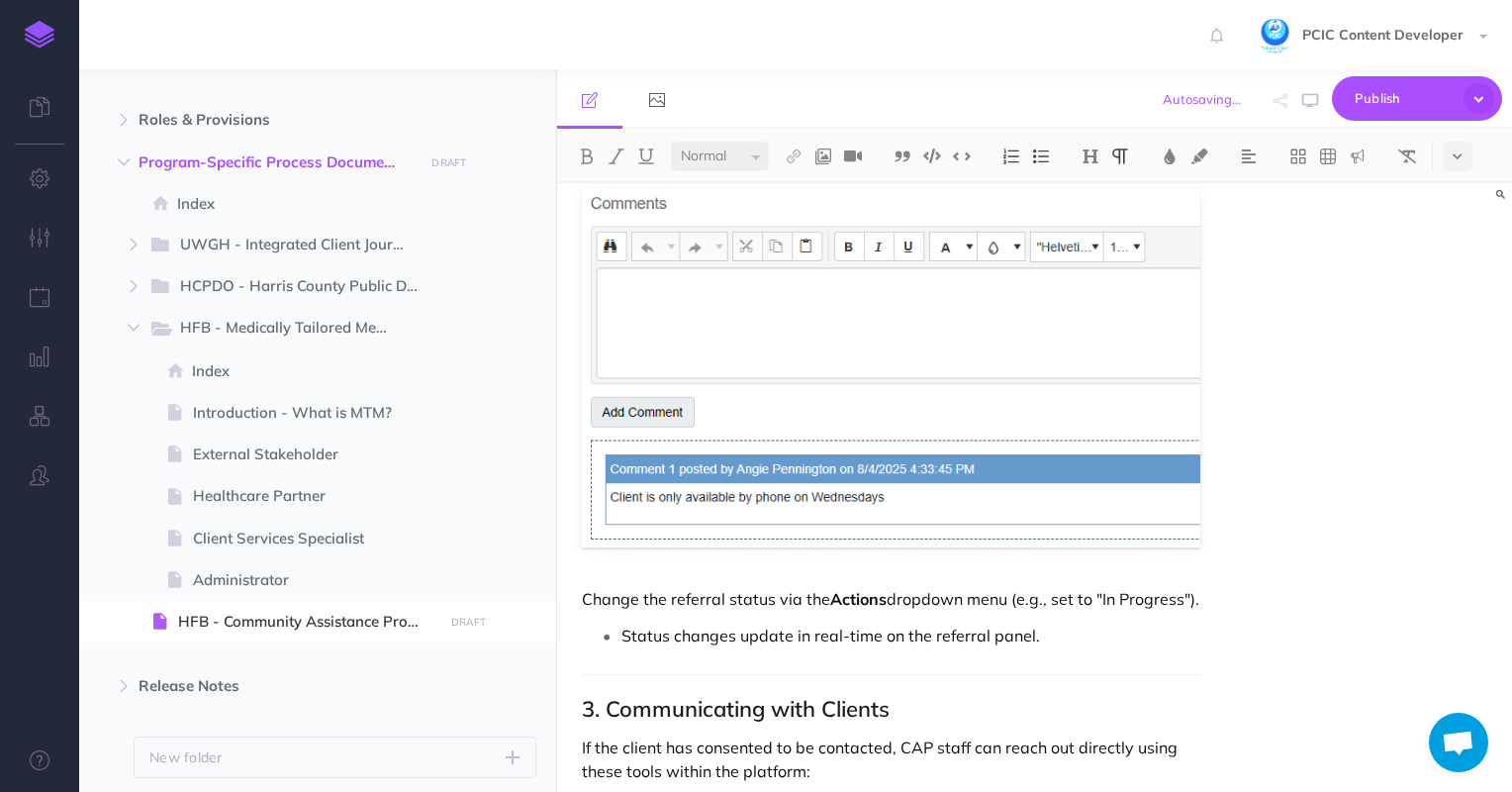 click on "Change the referral status via the  Actions  dropdown menu (e.g., set to "In Progress")." at bounding box center (892, 599) 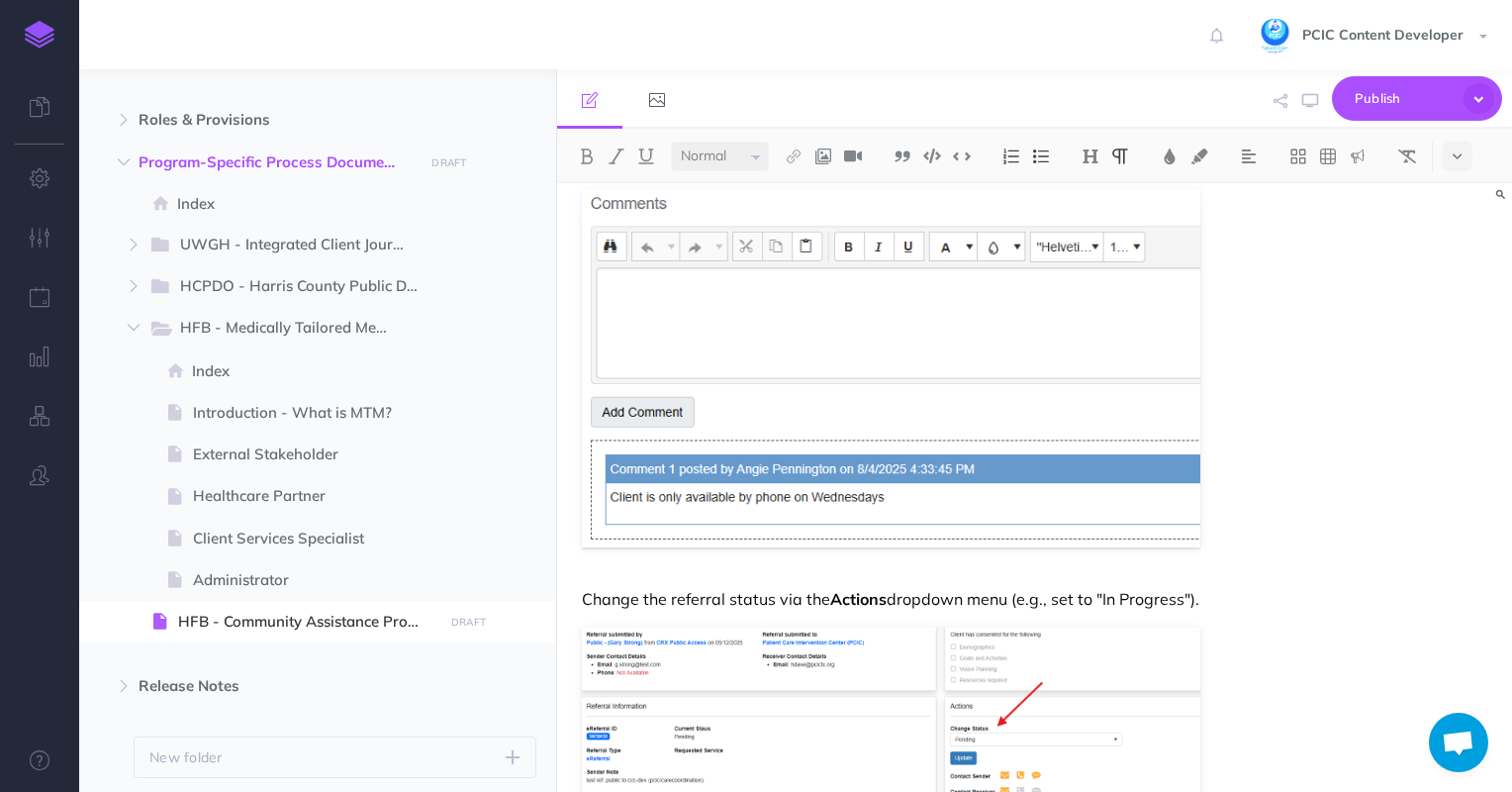 scroll, scrollTop: 4530, scrollLeft: 0, axis: vertical 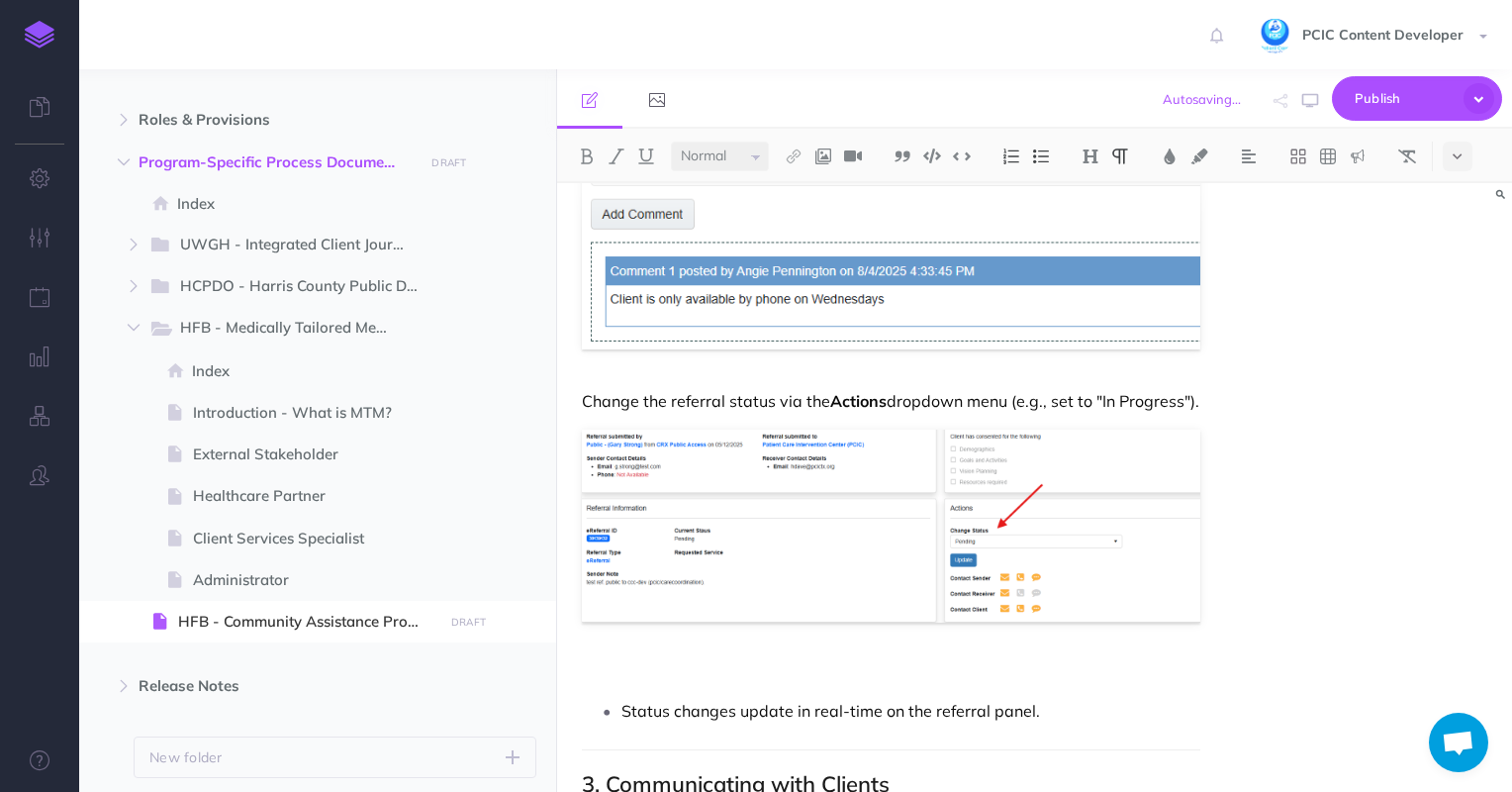 click on "Change the referral status via the  Actions  dropdown menu (e.g., set to "In Progress")." at bounding box center (892, 401) 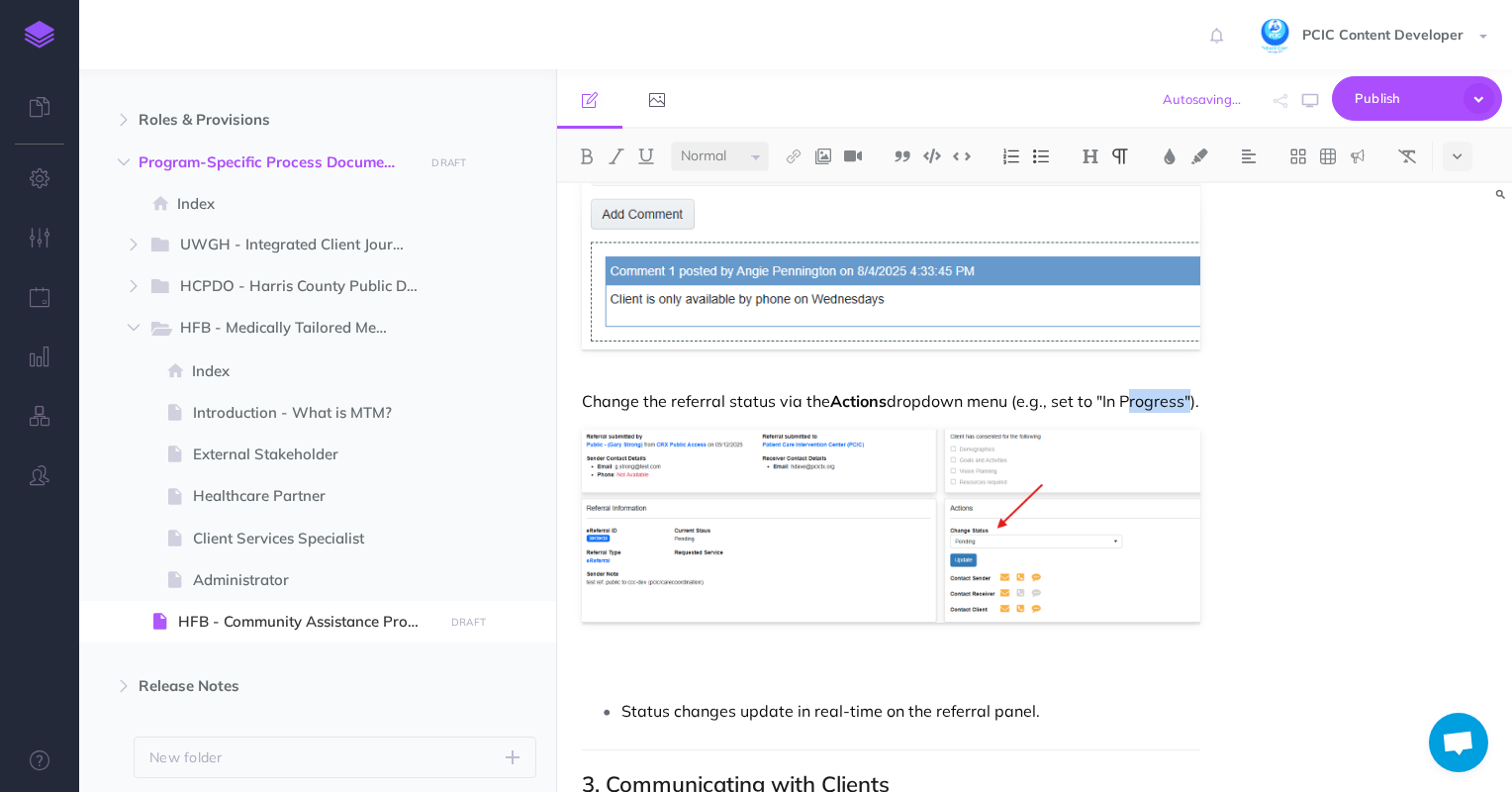 click on "Change the referral status via the  Actions  dropdown menu (e.g., set to "In Progress")." at bounding box center (892, 401) 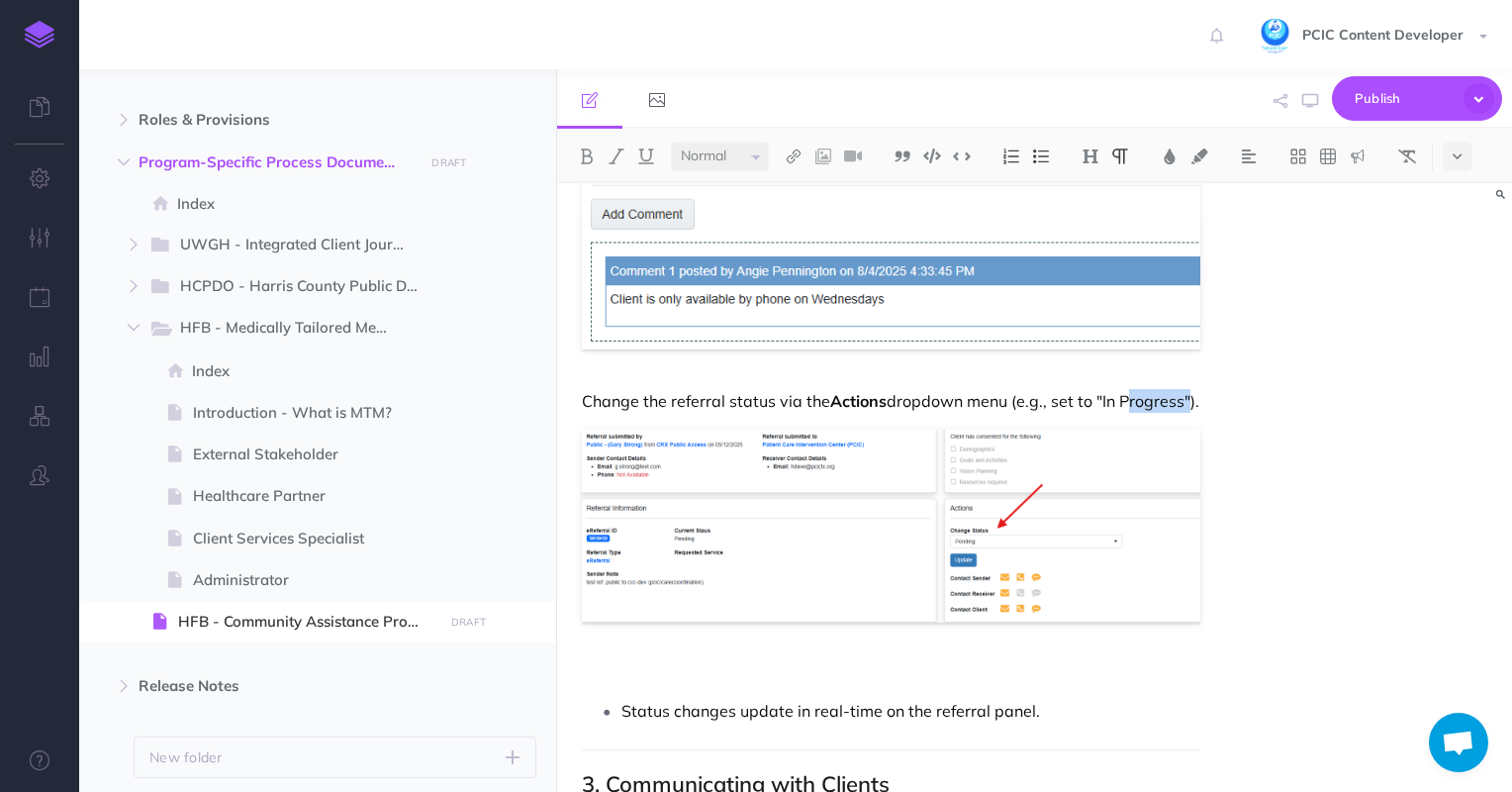 click on "FIRST Link Referral User Guide Powered by Houston Food Bank & Patient Care Intervention Center (PCIC) Connecting patients to food and social services Overview The FIRST Link referral program connects healthcare providers with patients facing food insecurity, linking them to vital resources at the Houston Food Bank. The Community Assistance Program (CAP ) manages and responds to referrals submitted through this platform. This guide covers: How to submit a referral How CAP reviews and manages referrals Tools available for client communication 1. Submitting a Referral Who Can Submit? Houston Food Bank partners submit referrals on behalf of clients using the online referral form.                           How to Complete the Form: Required Fields: Marked with a red asterisk (*) Client’s full name Phone number Preferred language Date of birth Address Requested services Resource List: Use the dropdown menu with checkboxes to select one or more resources. Additional Notes: Client Consent: Navigate to the" at bounding box center [892, -1512] 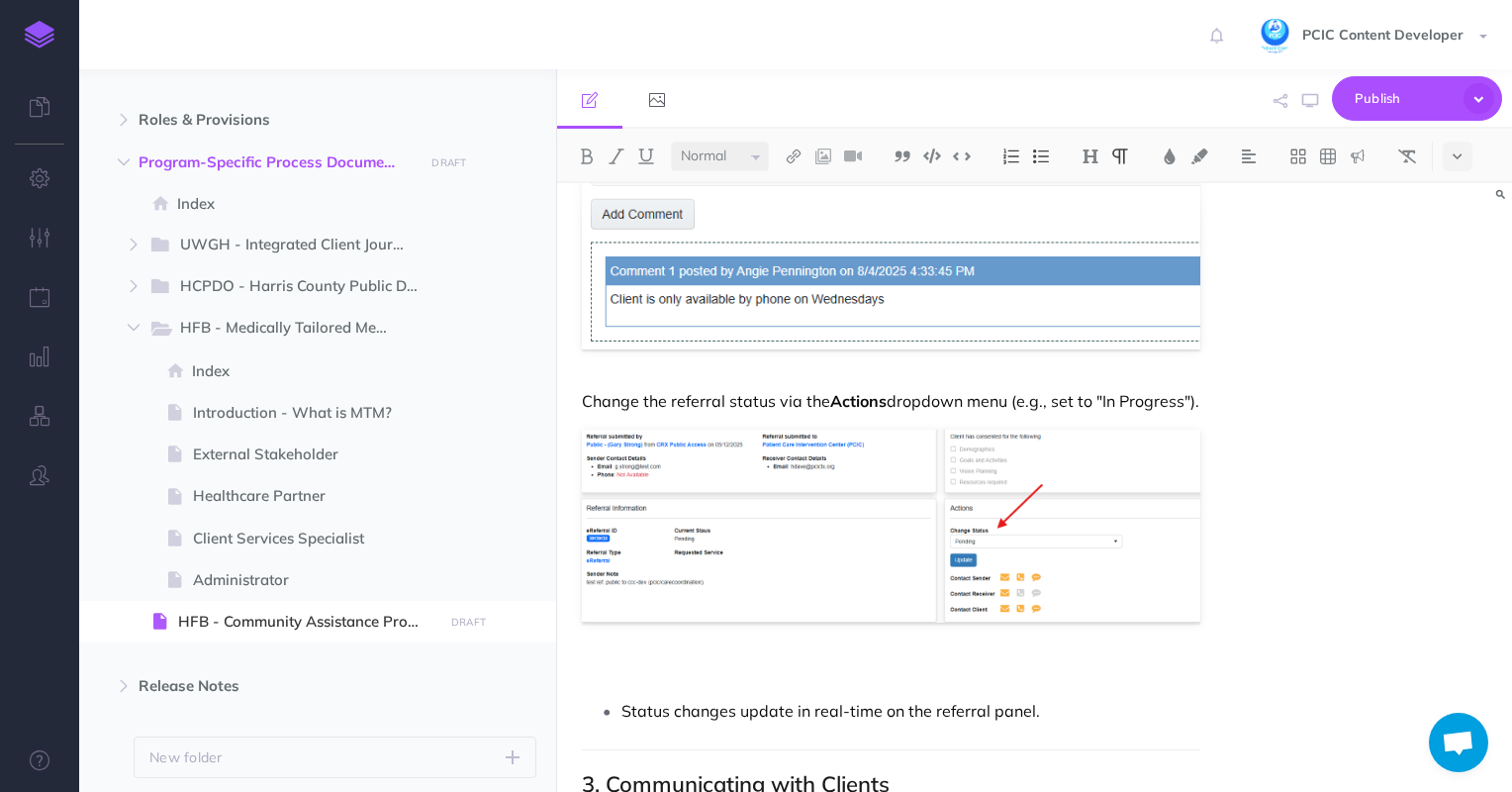 drag, startPoint x: 1222, startPoint y: 401, endPoint x: 1010, endPoint y: 388, distance: 212.3982 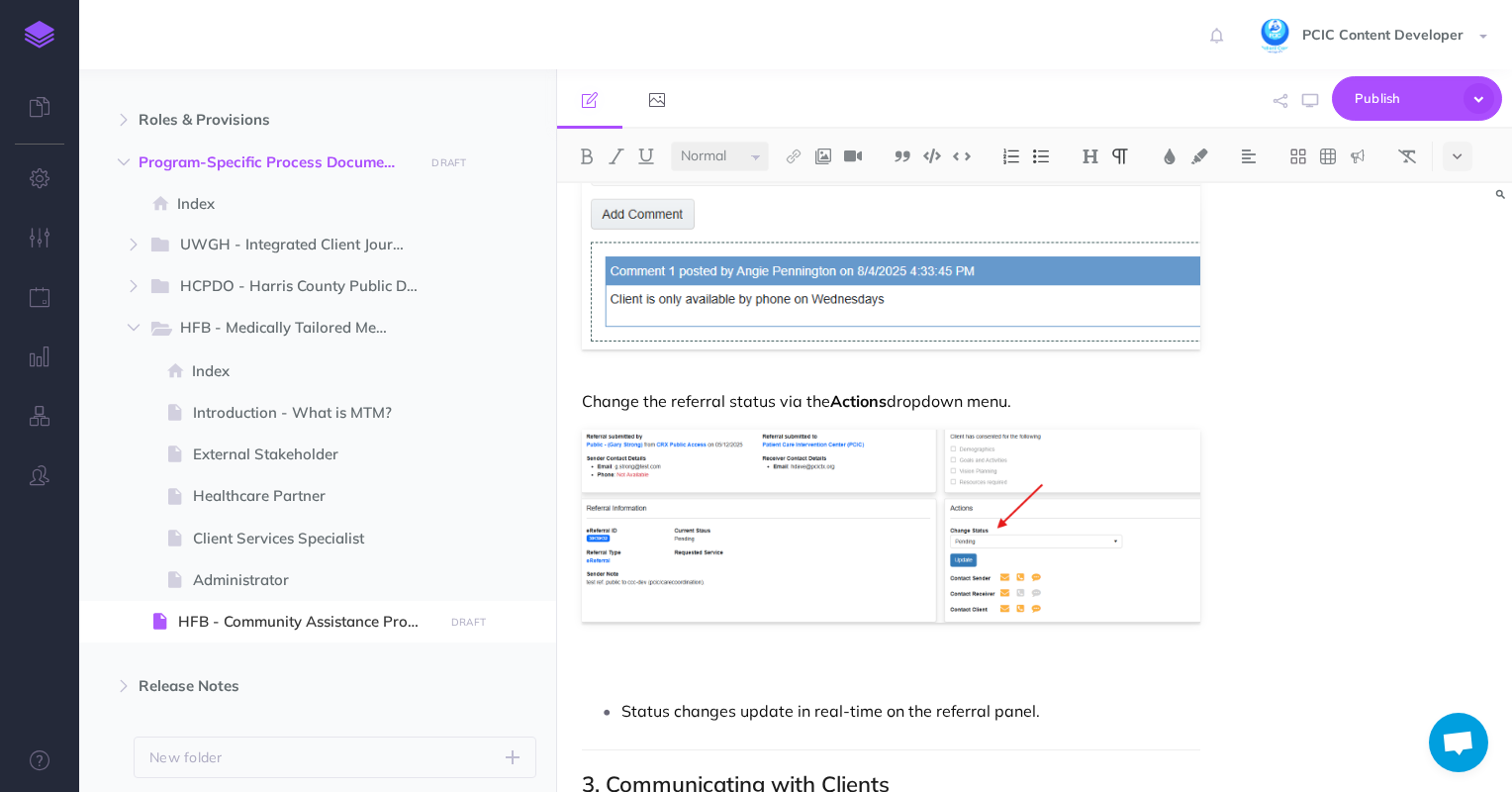 click on "FIRST Link Referral User Guide Powered by Houston Food Bank & Patient Care Intervention Center (PCIC) Connecting patients to food and social services Overview The FIRST Link referral program connects healthcare providers with patients facing food insecurity, linking them to vital resources at the Houston Food Bank. The Community Assistance Program (CAP ) manages and responds to referrals submitted through this platform. This guide covers: How to submit a referral How CAP reviews and manages referrals Tools available for client communication 1. Submitting a Referral Who Can Submit? Houston Food Bank partners submit referrals on behalf of clients using the online referral form.                           How to Complete the Form: Required Fields: Marked with a red asterisk (*) Client’s full name Phone number Preferred language Date of birth Address Requested services Resource List: Use the dropdown menu with checkboxes to select one or more resources. Additional Notes: Client Consent: Navigate to the" at bounding box center [892, -1512] 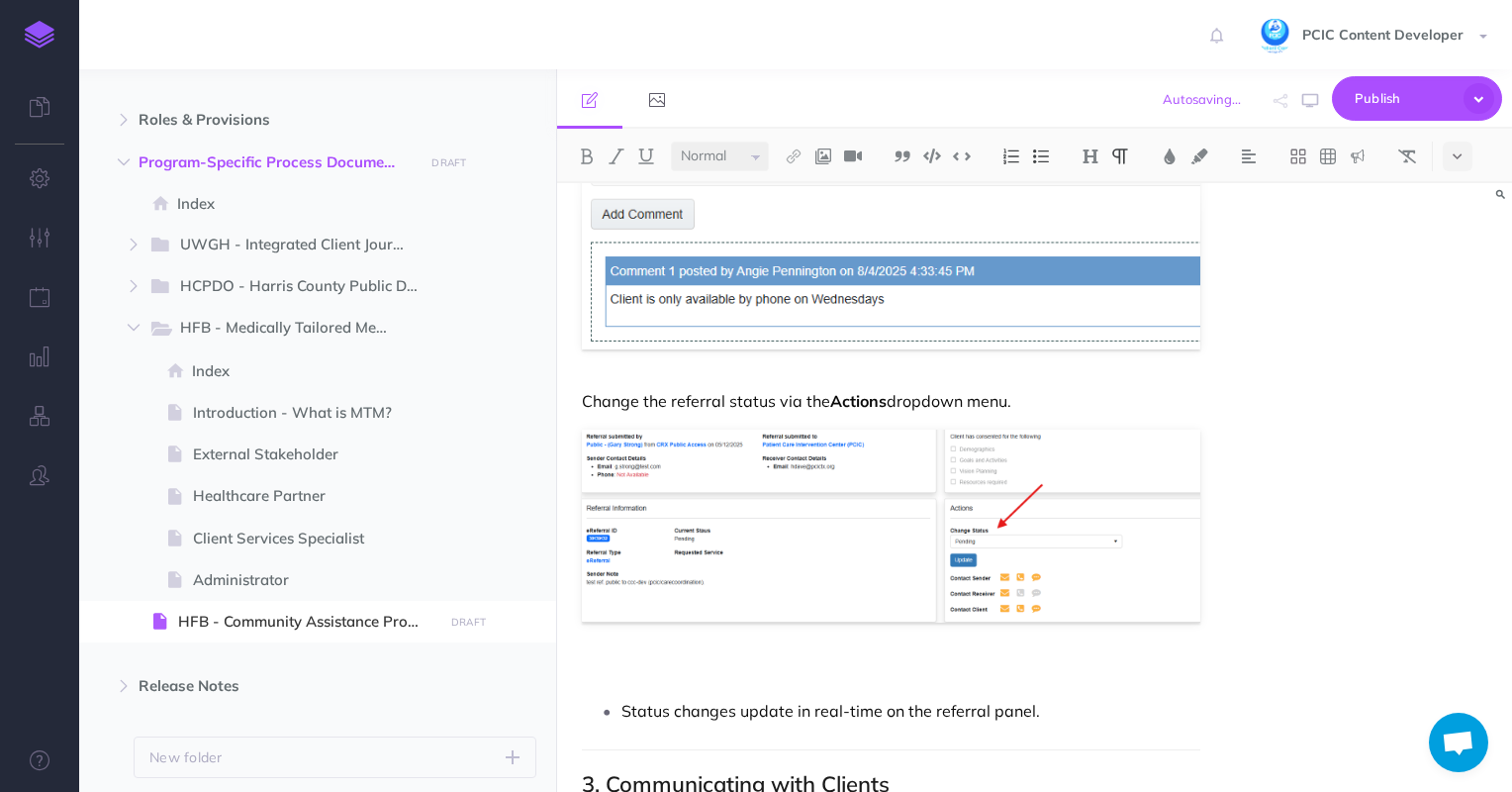 click on "Status changes update in real-time on the referral panel." at bounding box center (911, 711) 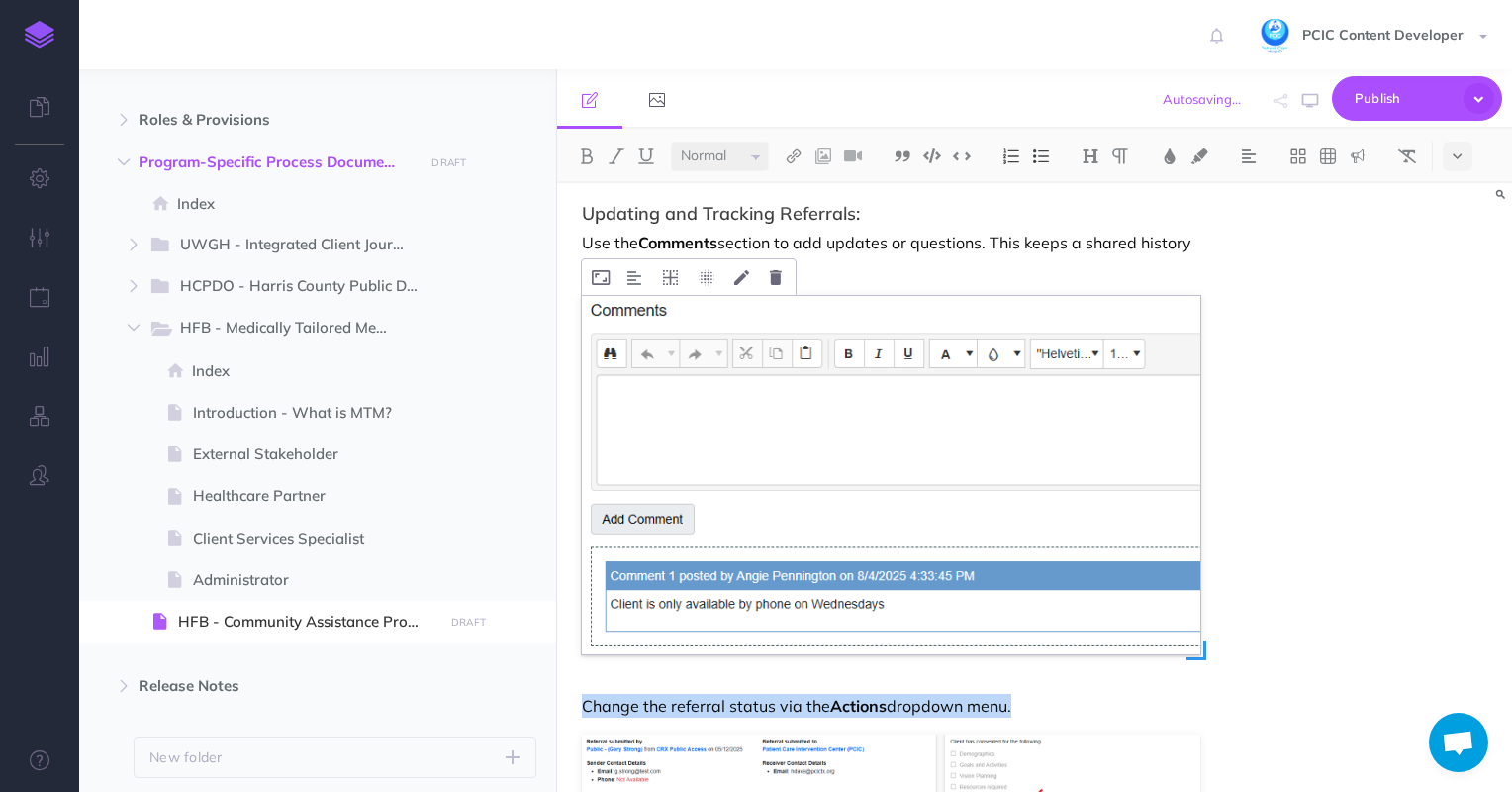 scroll, scrollTop: 4332, scrollLeft: 0, axis: vertical 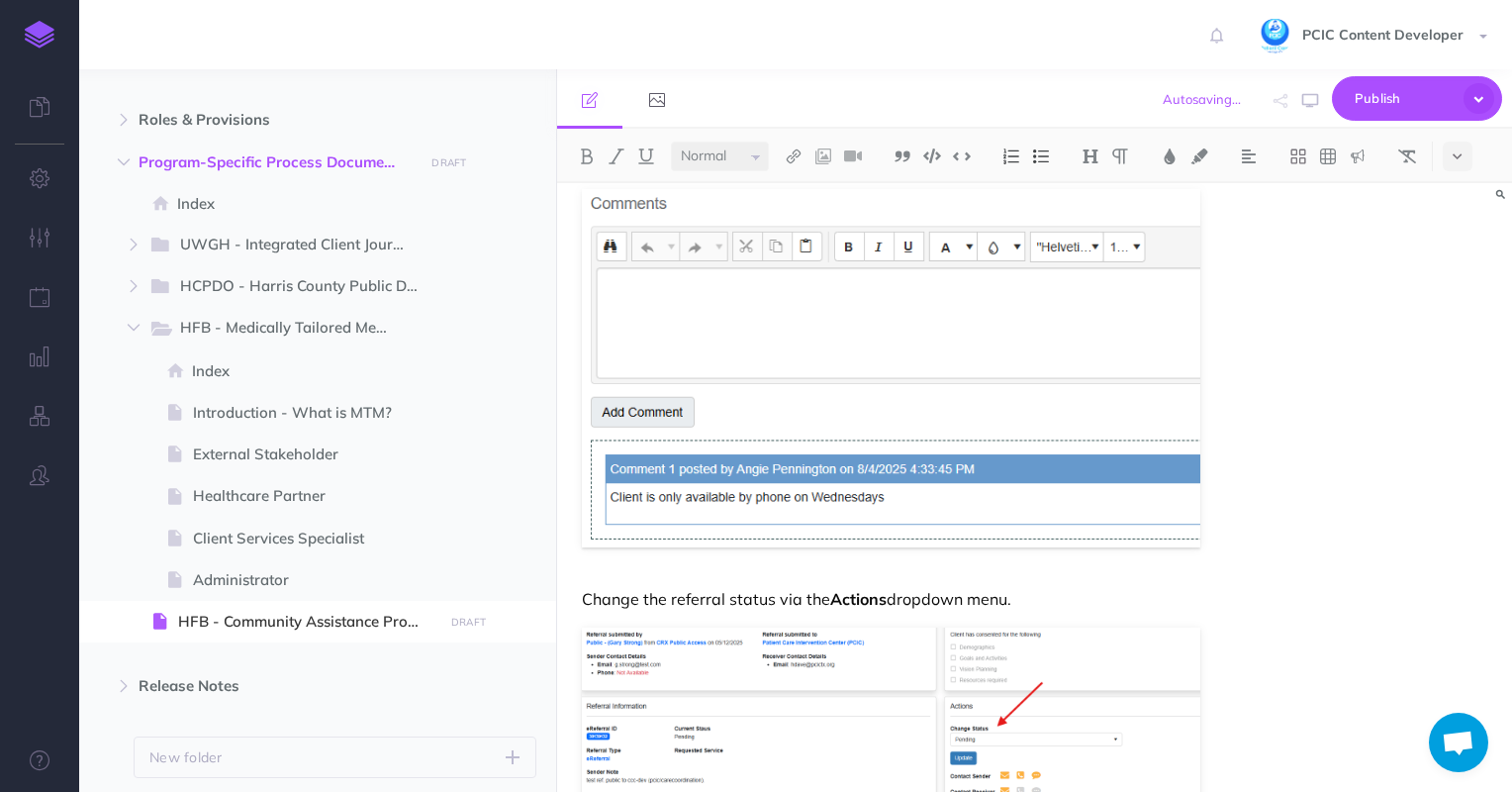 click on "FIRST Link Referral User Guide Powered by Houston Food Bank & Patient Care Intervention Center (PCIC) Connecting patients to food and social services Overview The FIRST Link referral program connects healthcare providers with patients facing food insecurity, linking them to vital resources at the Houston Food Bank. The Community Assistance Program (CAP ) manages and responds to referrals submitted through this platform. This guide covers: How to submit a referral How CAP reviews and manages referrals Tools available for client communication 1. Submitting a Referral Who Can Submit? Houston Food Bank partners submit referrals on behalf of clients using the online referral form.                           How to Complete the Form: Required Fields: Marked with a red asterisk (*) Client’s full name Phone number Preferred language Date of birth Address Requested services Resource List: Use the dropdown menu with checkboxes to select one or more resources. Additional Notes: Client Consent: Navigate to the" at bounding box center [892, -1335] 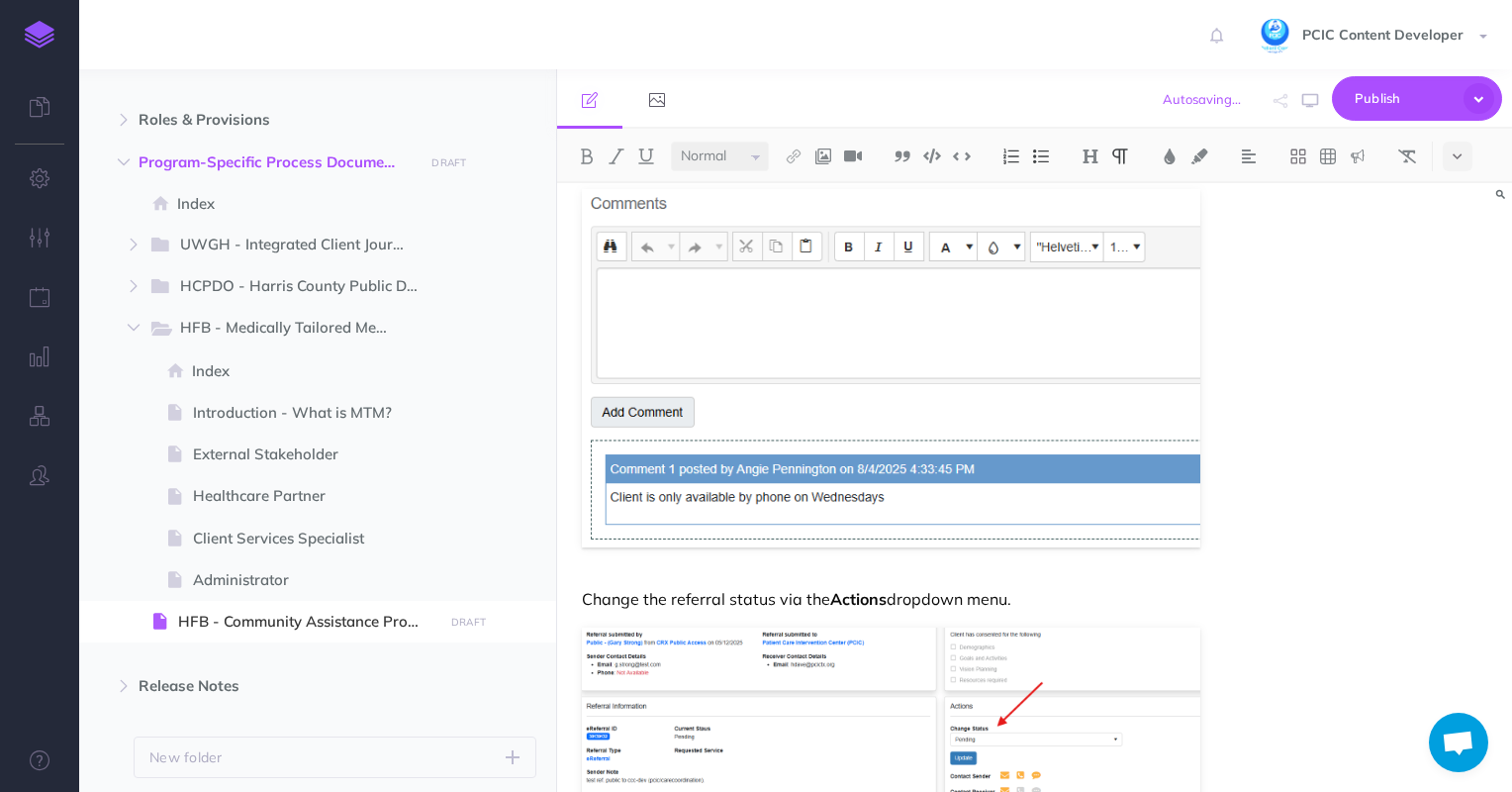 click on "Change the referral status via the  Actions  dropdown menu." at bounding box center (892, 599) 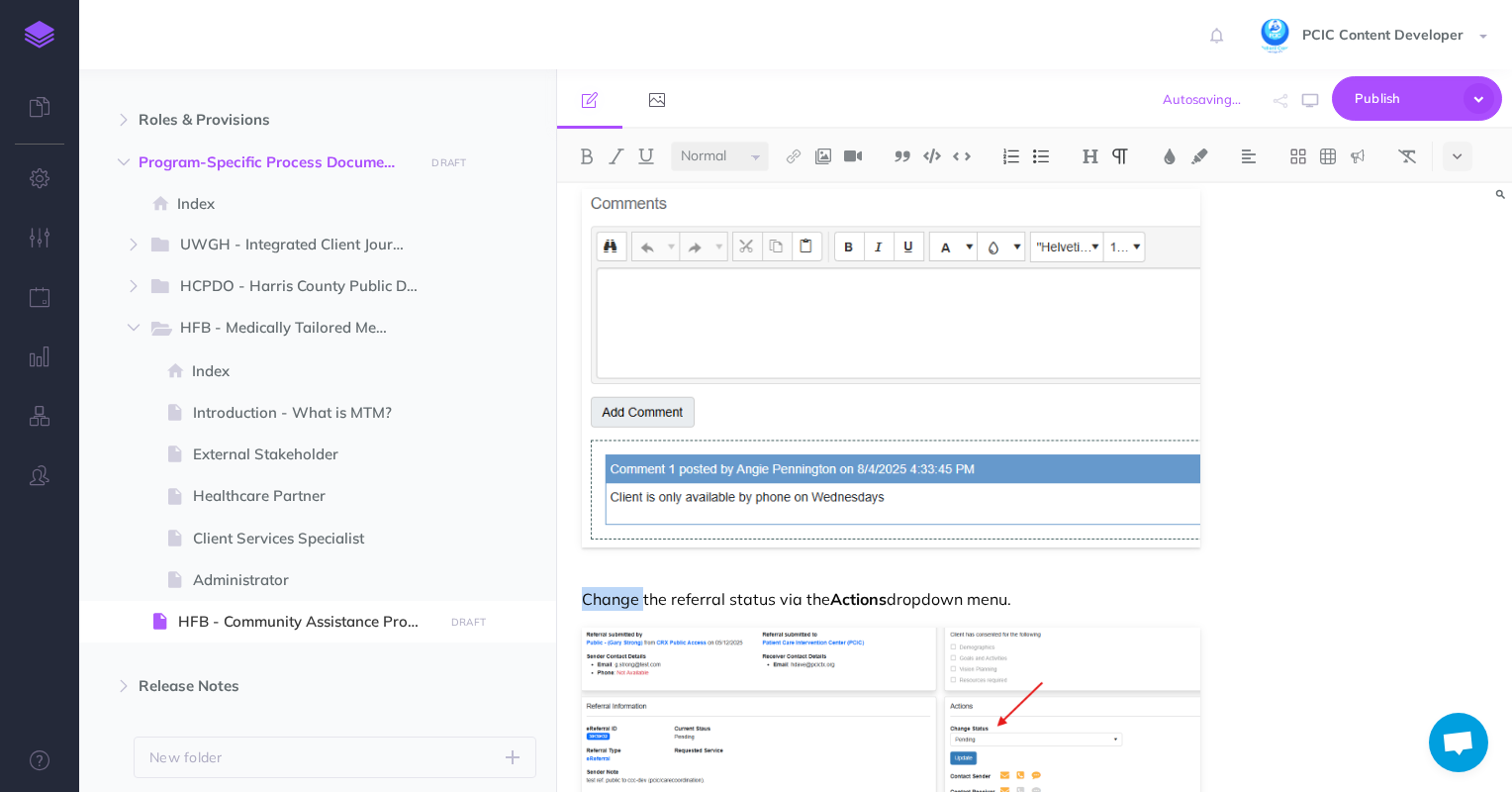 click on "Change the referral status via the  Actions  dropdown menu." at bounding box center (892, 599) 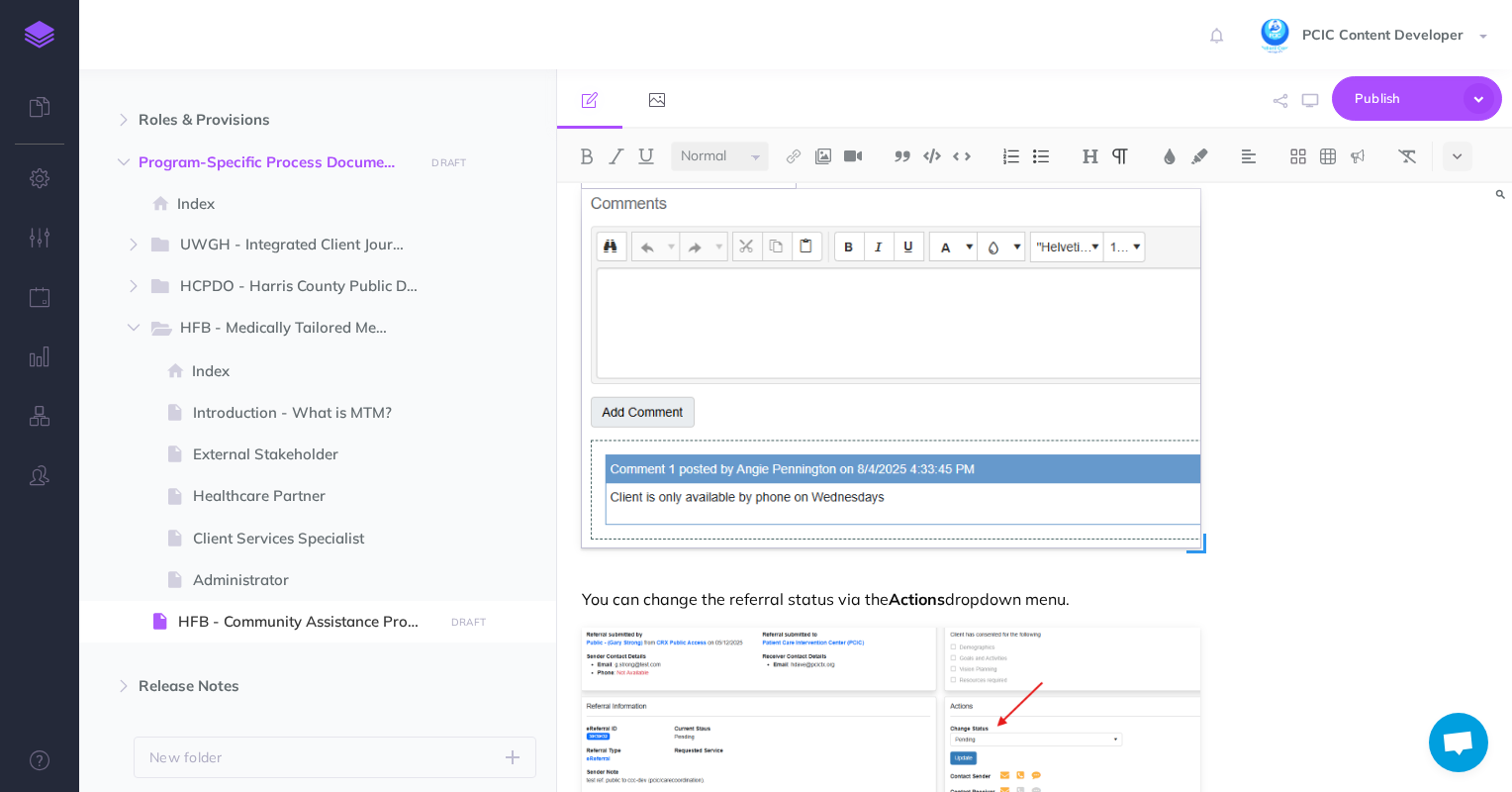 click at bounding box center [892, 368] 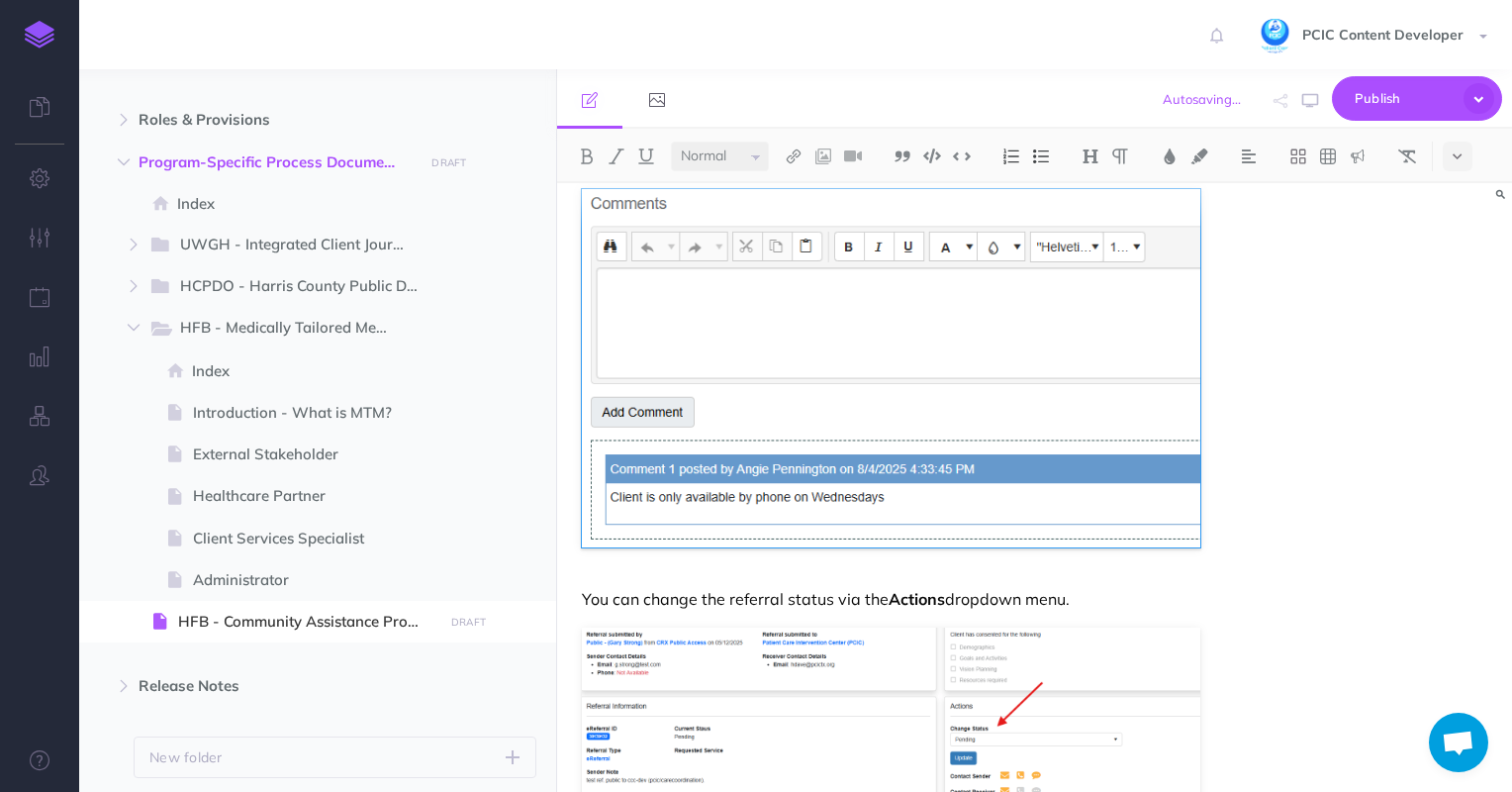 click on "FIRST Link Referral User Guide Powered by Houston Food Bank & Patient Care Intervention Center (PCIC) Connecting patients to food and social services Overview The FIRST Link referral program connects healthcare providers with patients facing food insecurity, linking them to vital resources at the Houston Food Bank. The Community Assistance Program (CAP ) manages and responds to referrals submitted through this platform. This guide covers: How to submit a referral How CAP reviews and manages referrals Tools available for client communication 1. Submitting a Referral Who Can Submit? Houston Food Bank partners submit referrals on behalf of clients using the online referral form.                           How to Complete the Form: Required Fields: Marked with a red asterisk (*) Client’s full name Phone number Preferred language Date of birth Address Requested services Resource List: Use the dropdown menu with checkboxes to select one or more resources. Additional Notes: Client Consent: Navigate to the" at bounding box center [892, -1335] 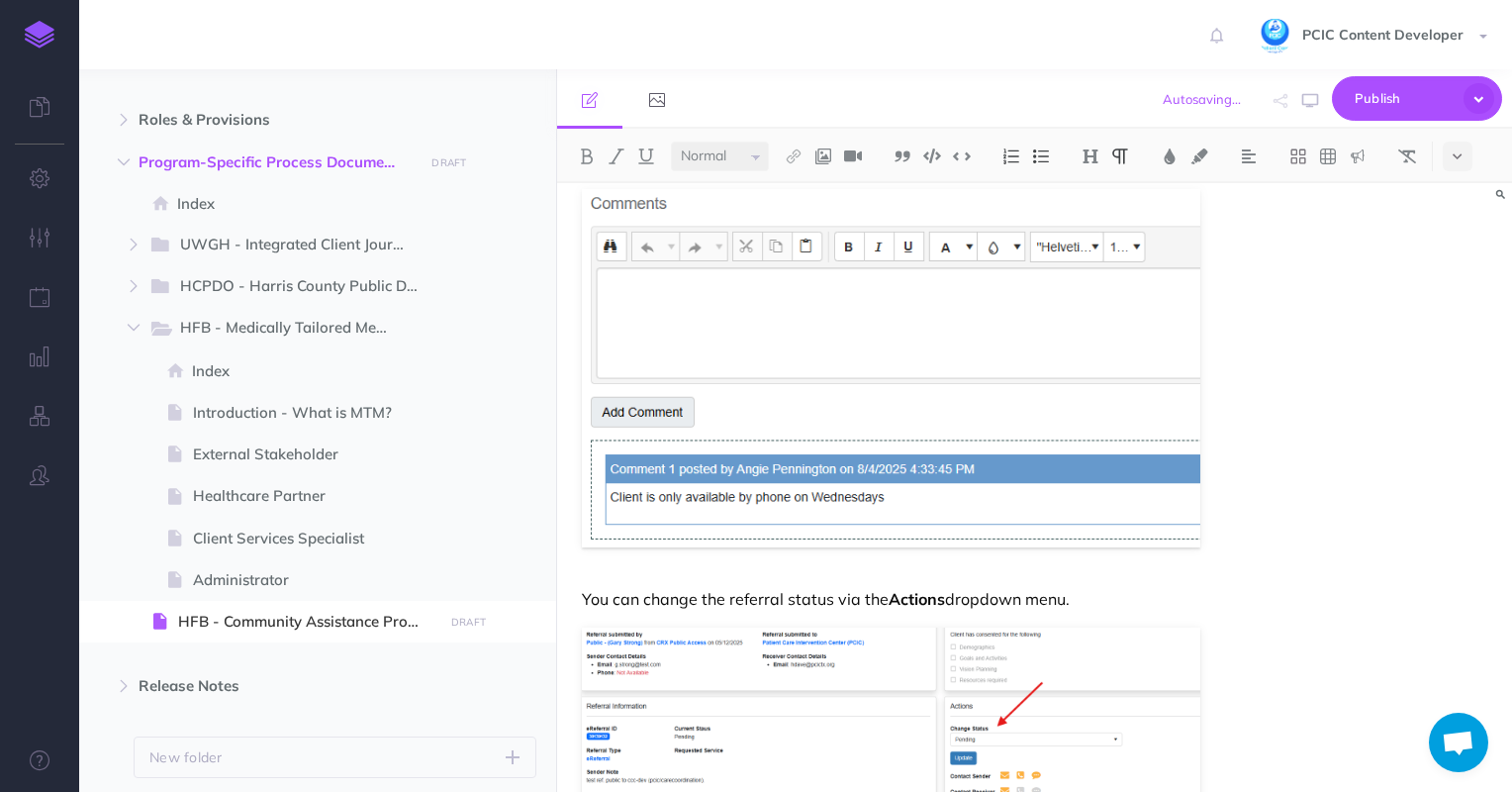 scroll, scrollTop: 5018, scrollLeft: 0, axis: vertical 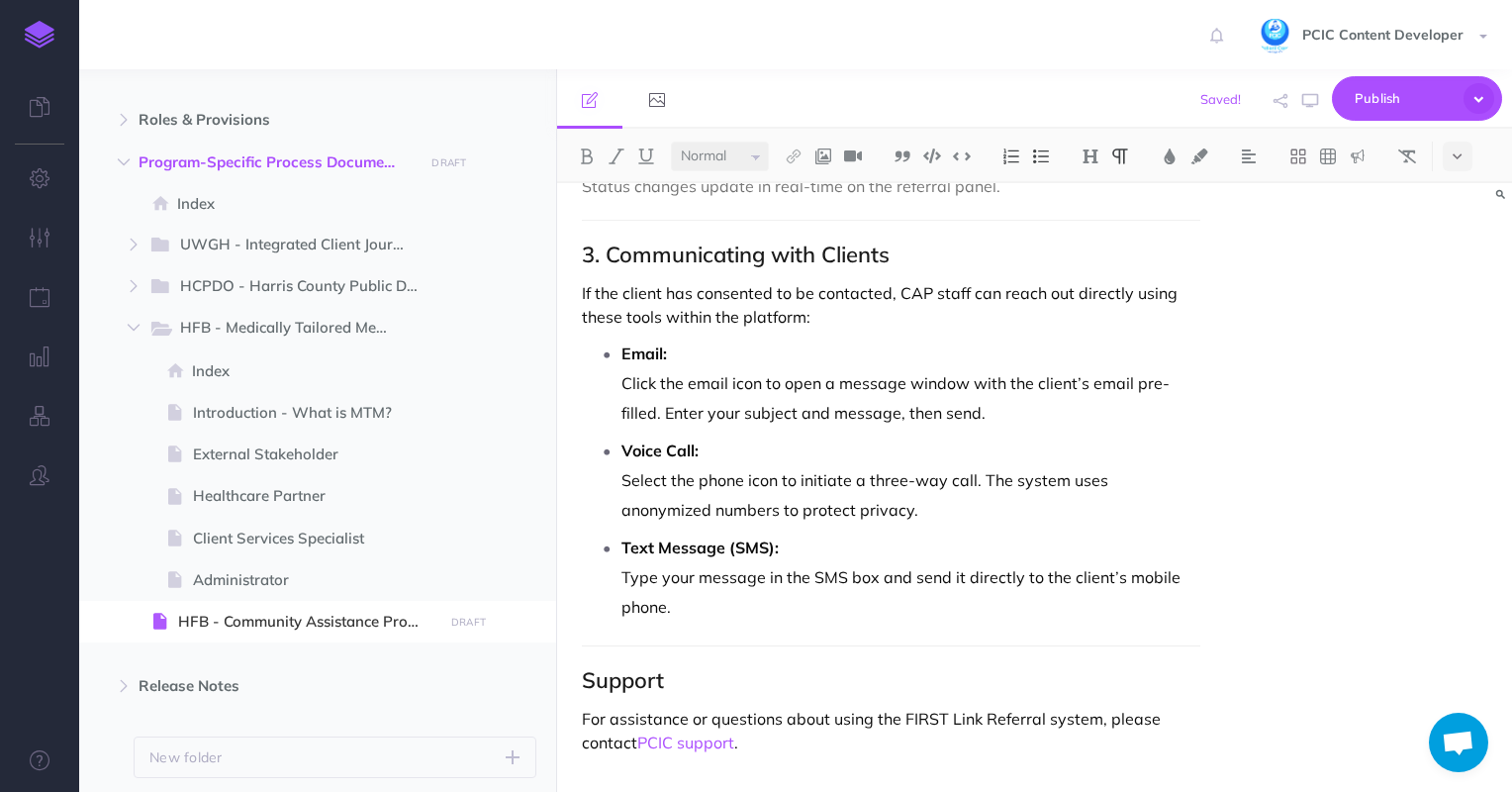 click on "If the client has consented to be contacted, CAP staff can reach out directly using these tools within the platform:" at bounding box center (892, 305) 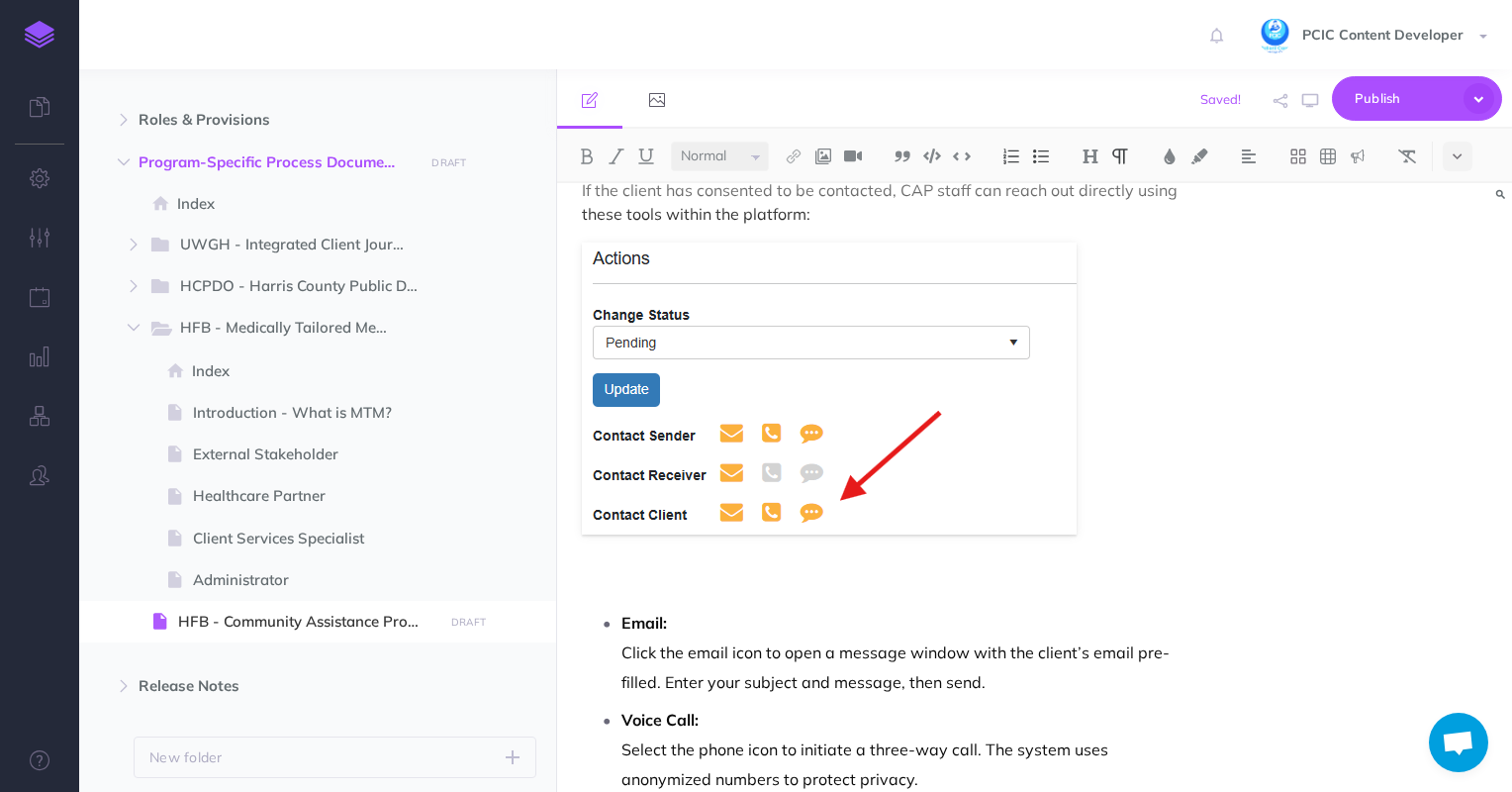 scroll, scrollTop: 5216, scrollLeft: 0, axis: vertical 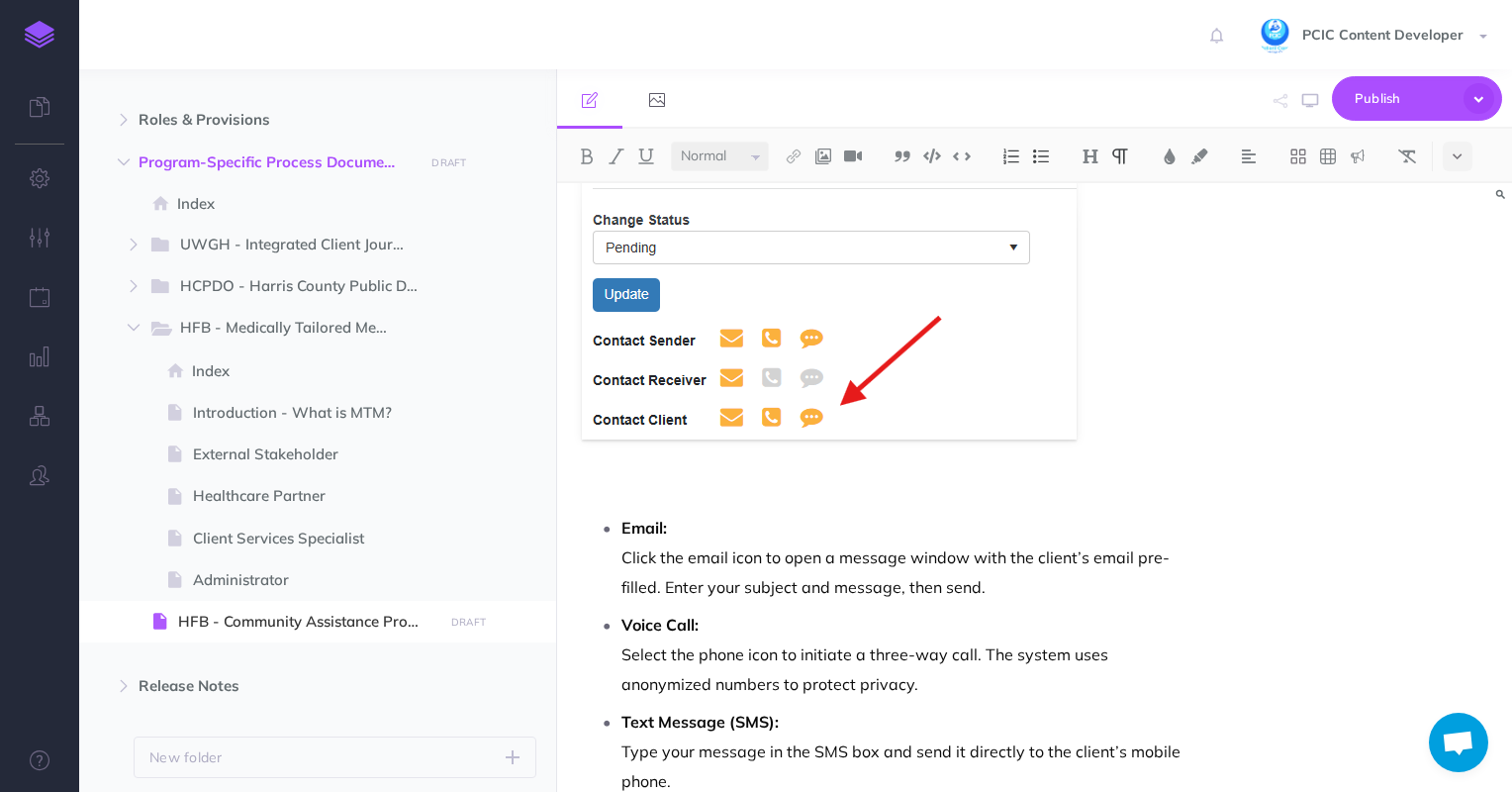click on "FIRST Link Referral User Guide Powered by Houston Food Bank & Patient Care Intervention Center (PCIC) Connecting patients to food and social services Overview The FIRST Link referral program connects healthcare providers with patients facing food insecurity, linking them to vital resources at the Houston Food Bank. The Community Assistance Program (CAP ) manages and responds to referrals submitted through this platform. This guide covers: How to submit a referral How CAP reviews and manages referrals Tools available for client communication 1. Submitting a Referral Who Can Submit? Houston Food Bank partners submit referrals on behalf of clients using the online referral form.                           How to Complete the Form: Required Fields: Marked with a red asterisk (*) Client’s full name Phone number Preferred language Date of birth Address Requested services Resource List: Use the dropdown menu with checkboxes to select one or more resources. Additional Notes: Client Consent: Navigate to the" at bounding box center [892, -2032] 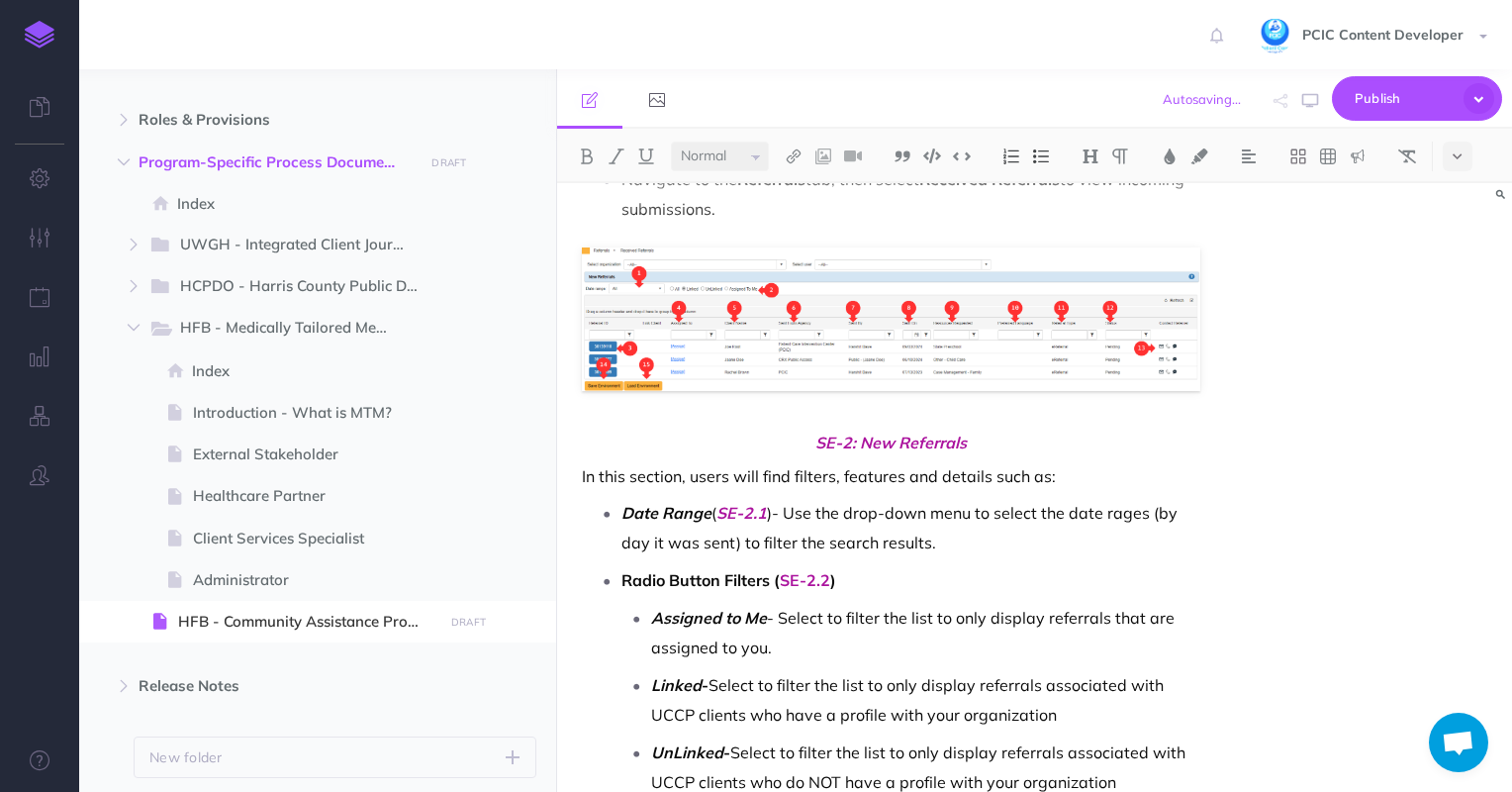 scroll, scrollTop: 1992, scrollLeft: 0, axis: vertical 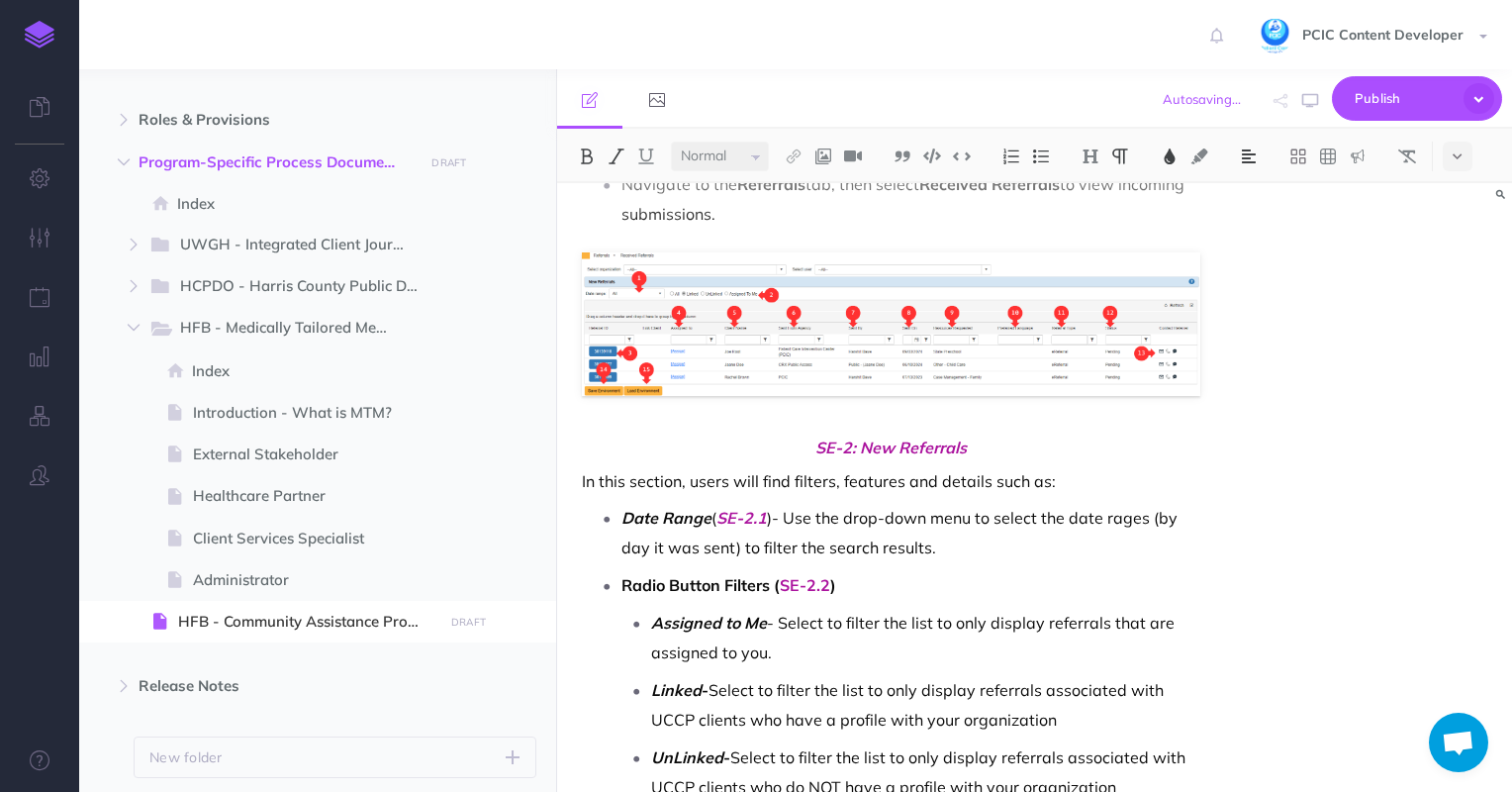 click on "FIRST Link Referral User Guide Powered by Houston Food Bank & Patient Care Intervention Center (PCIC) Connecting patients to food and social services Overview The FIRST Link referral program connects healthcare providers with patients facing food insecurity, linking them to vital resources at the Houston Food Bank. The Community Assistance Program (CAP ) manages and responds to referrals submitted through this platform. This guide covers: How to submit a referral How CAP reviews and manages referrals Tools available for client communication 1. Submitting a Referral Who Can Submit? Houston Food Bank partners submit referrals on behalf of clients using the online referral form.                           How to Complete the Form: Required Fields: Marked with a red asterisk (*) Client’s full name Phone number Preferred language Date of birth Address Requested services Resource List: Use the dropdown menu with checkboxes to select one or more resources. Additional Notes: Client Consent: Navigate to the" at bounding box center [892, 1175] 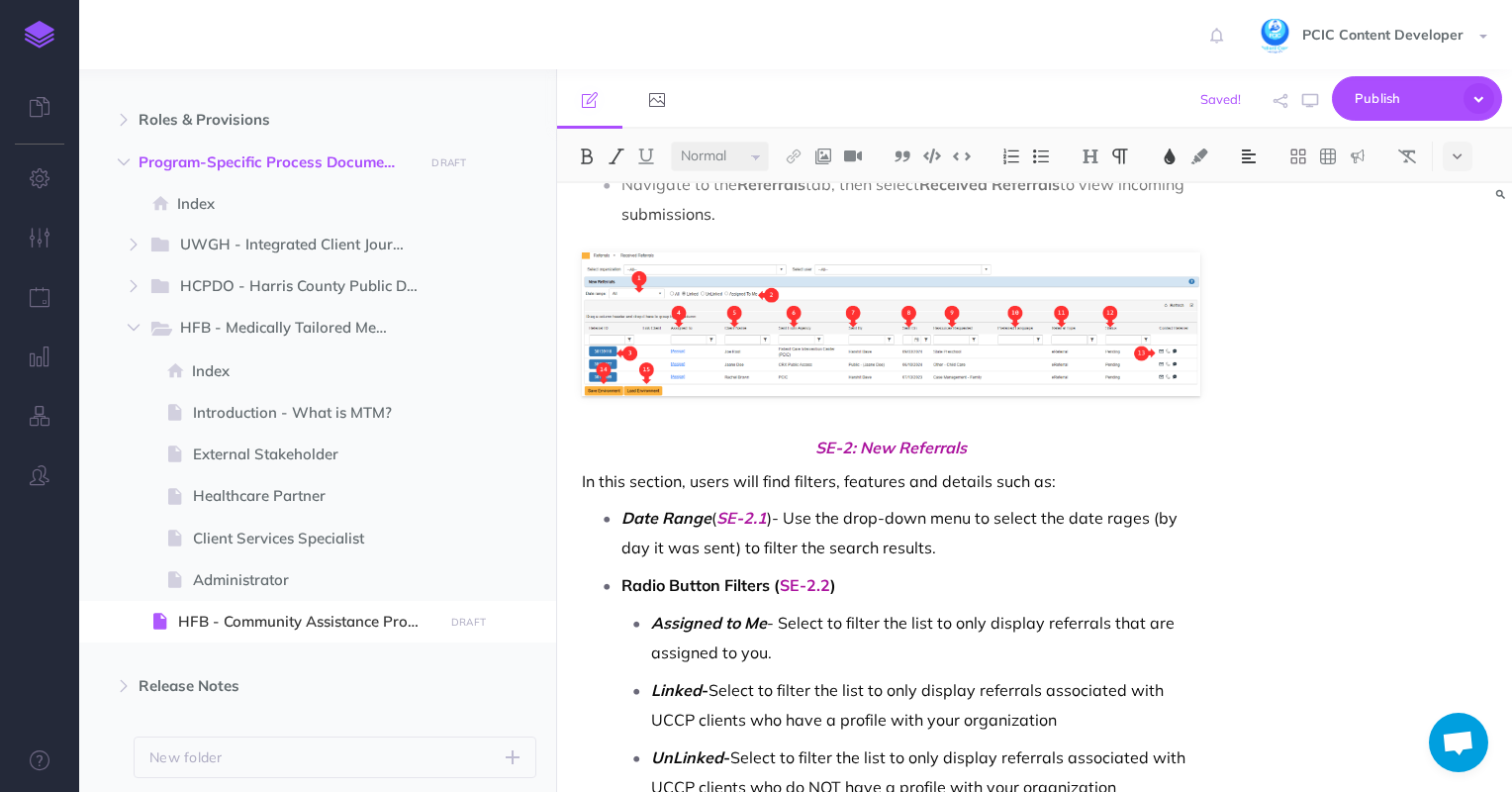 click on "SE-2: New Referrals" at bounding box center (892, 447) 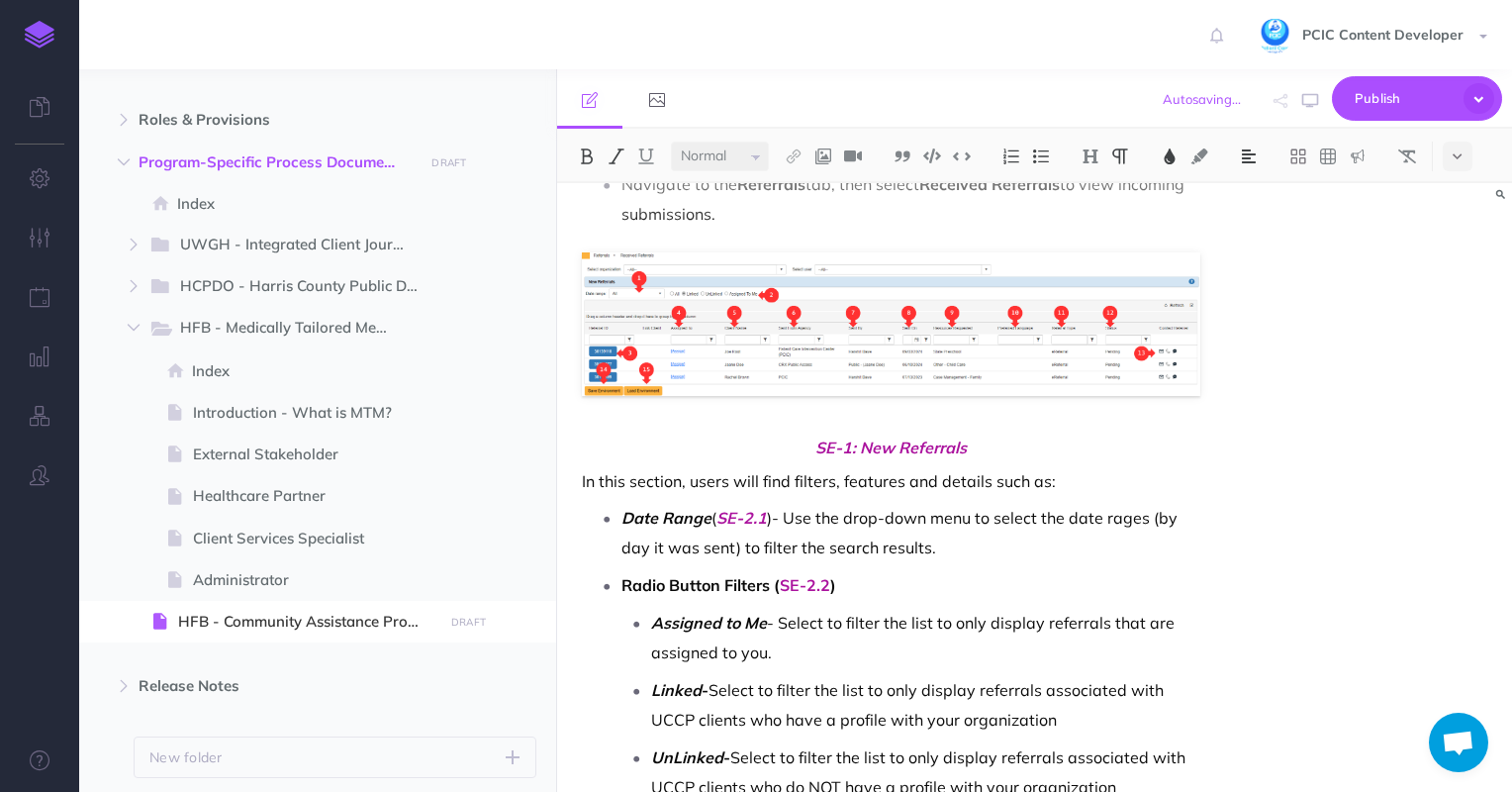 scroll, scrollTop: 1992, scrollLeft: 0, axis: vertical 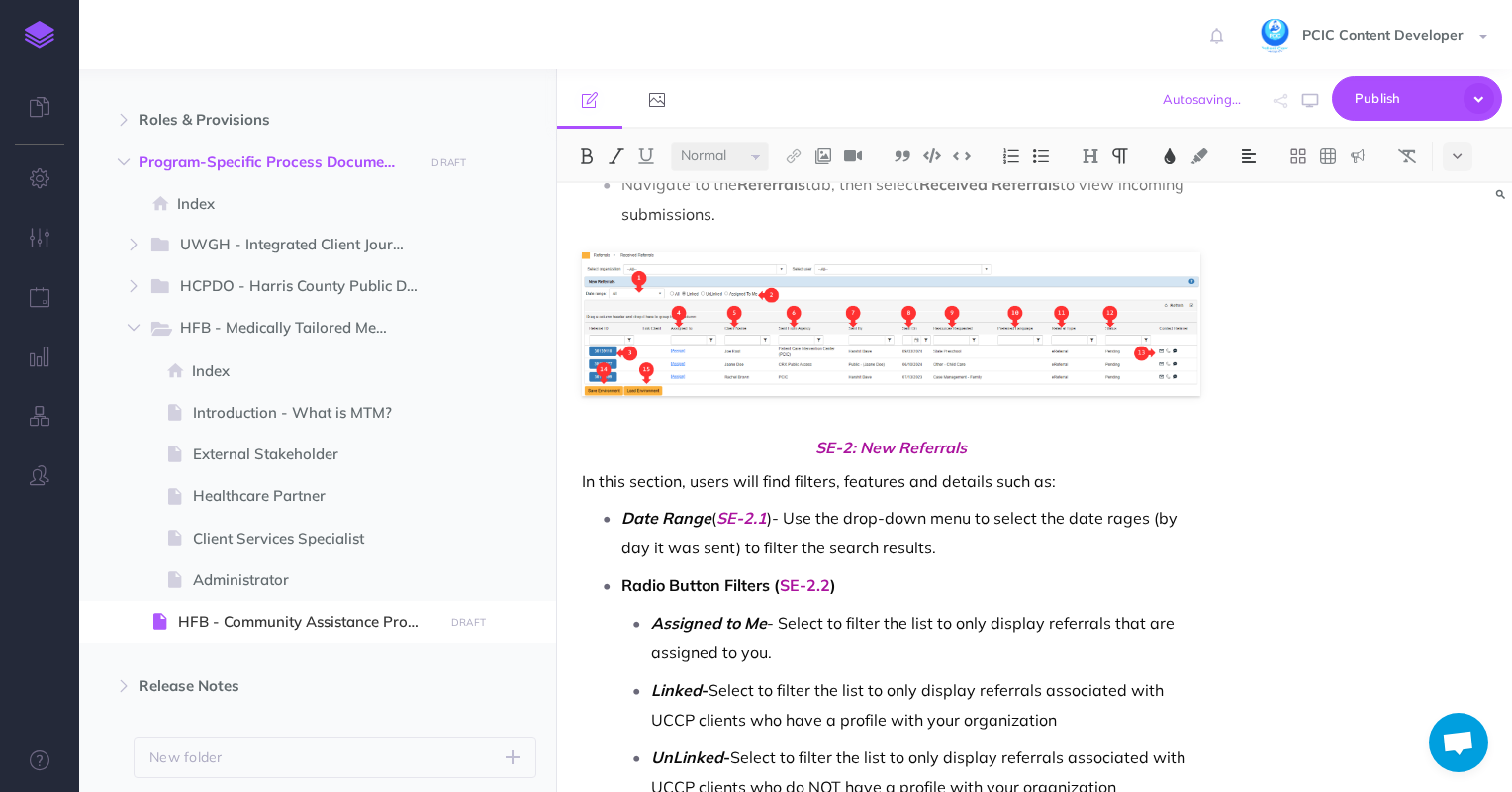 click on "SE-2: New Referrals" at bounding box center [892, 447] 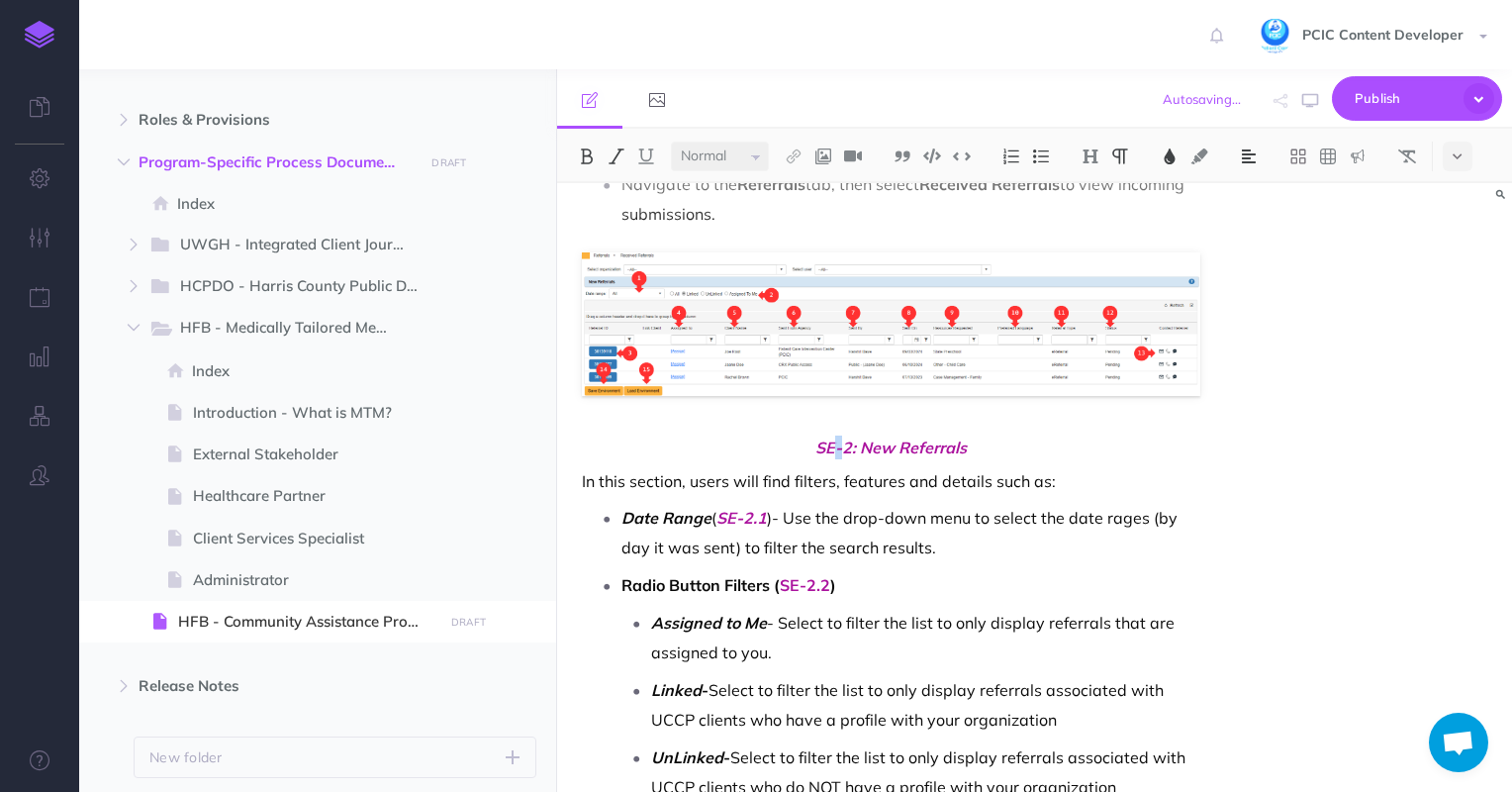 click on "SE-2: New Referrals" at bounding box center [892, 447] 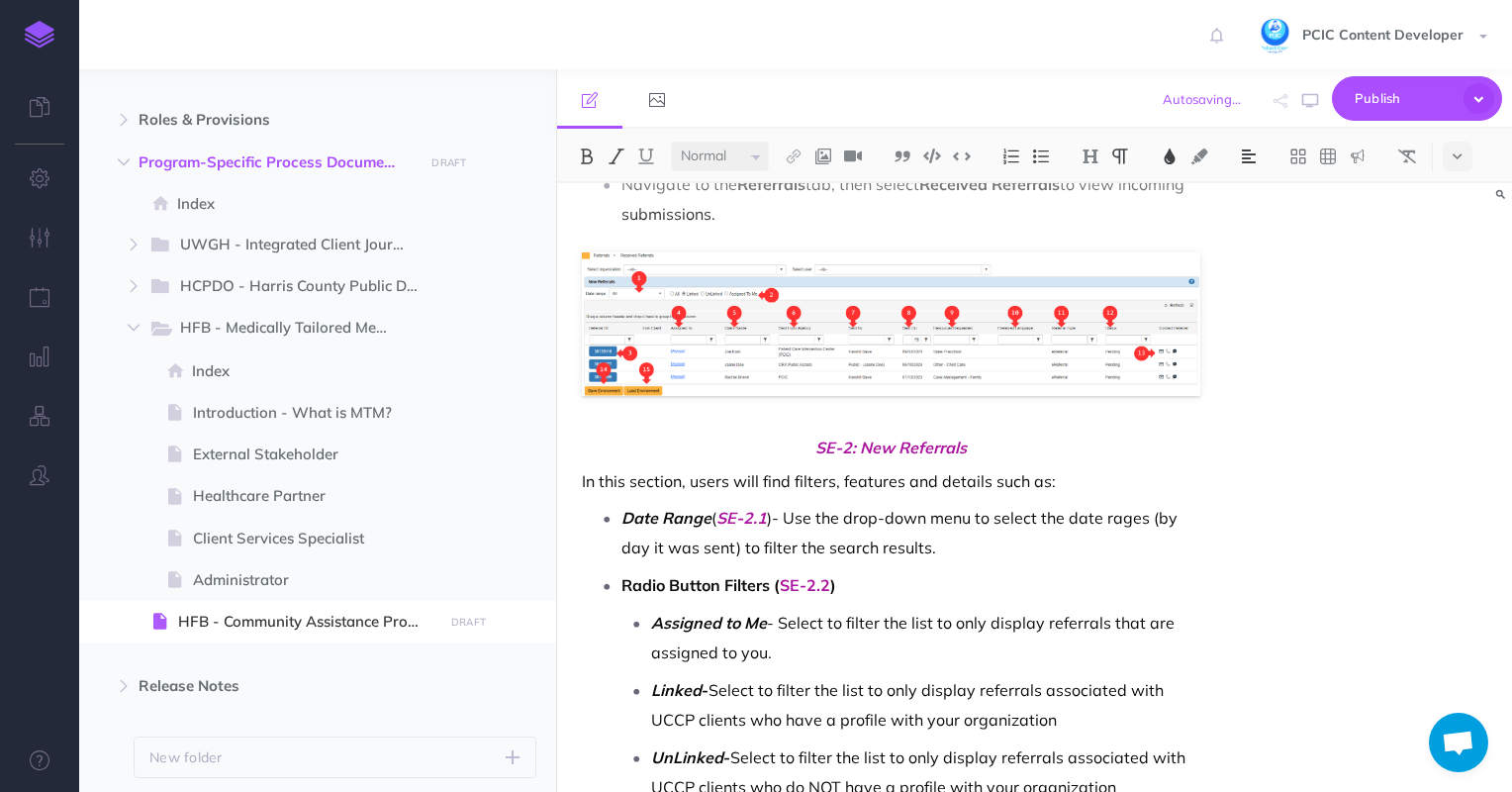 click on "SE-2: New Referrals" at bounding box center (892, 447) 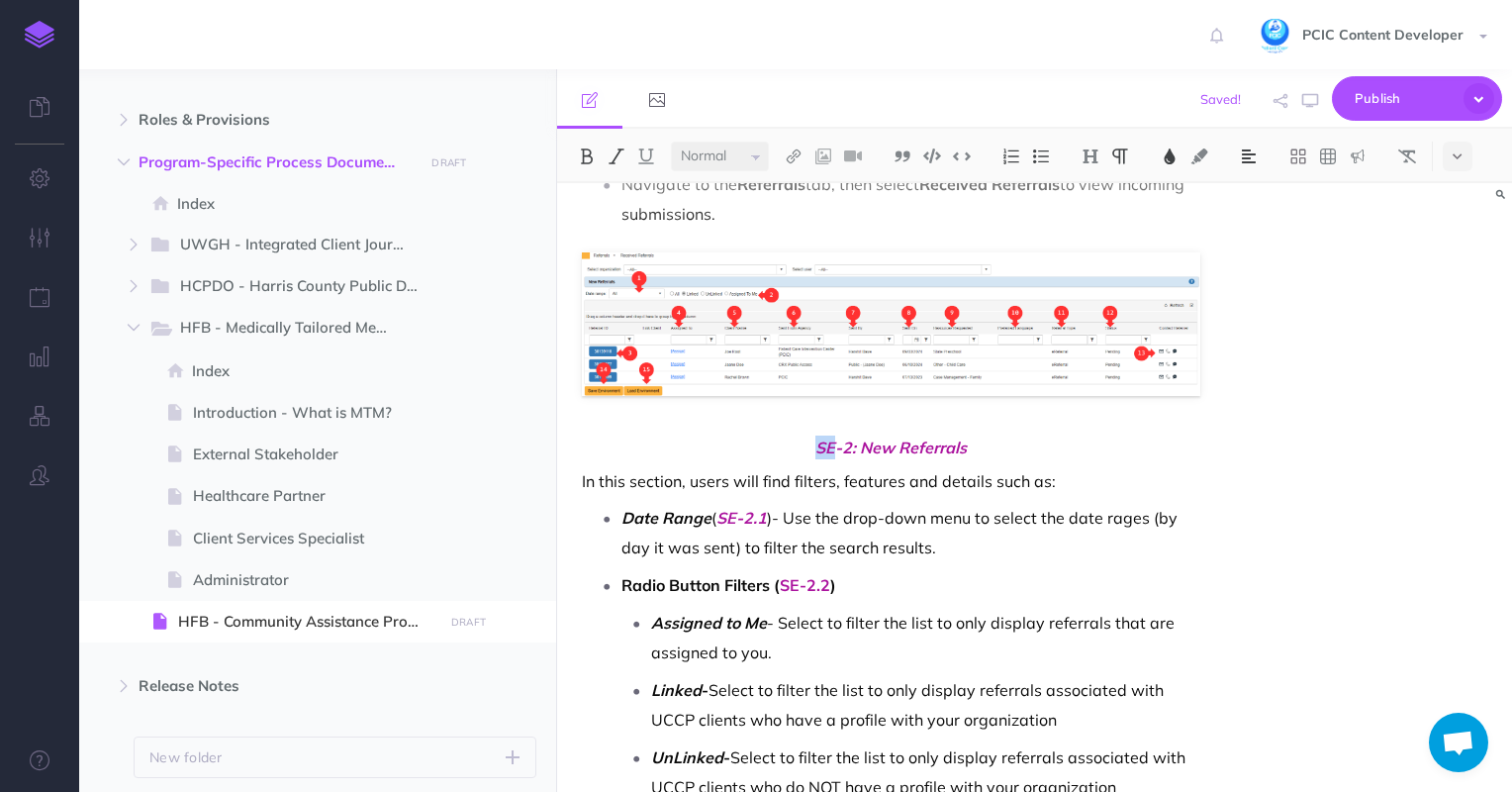 drag, startPoint x: 816, startPoint y: 447, endPoint x: 834, endPoint y: 448, distance: 18.027756 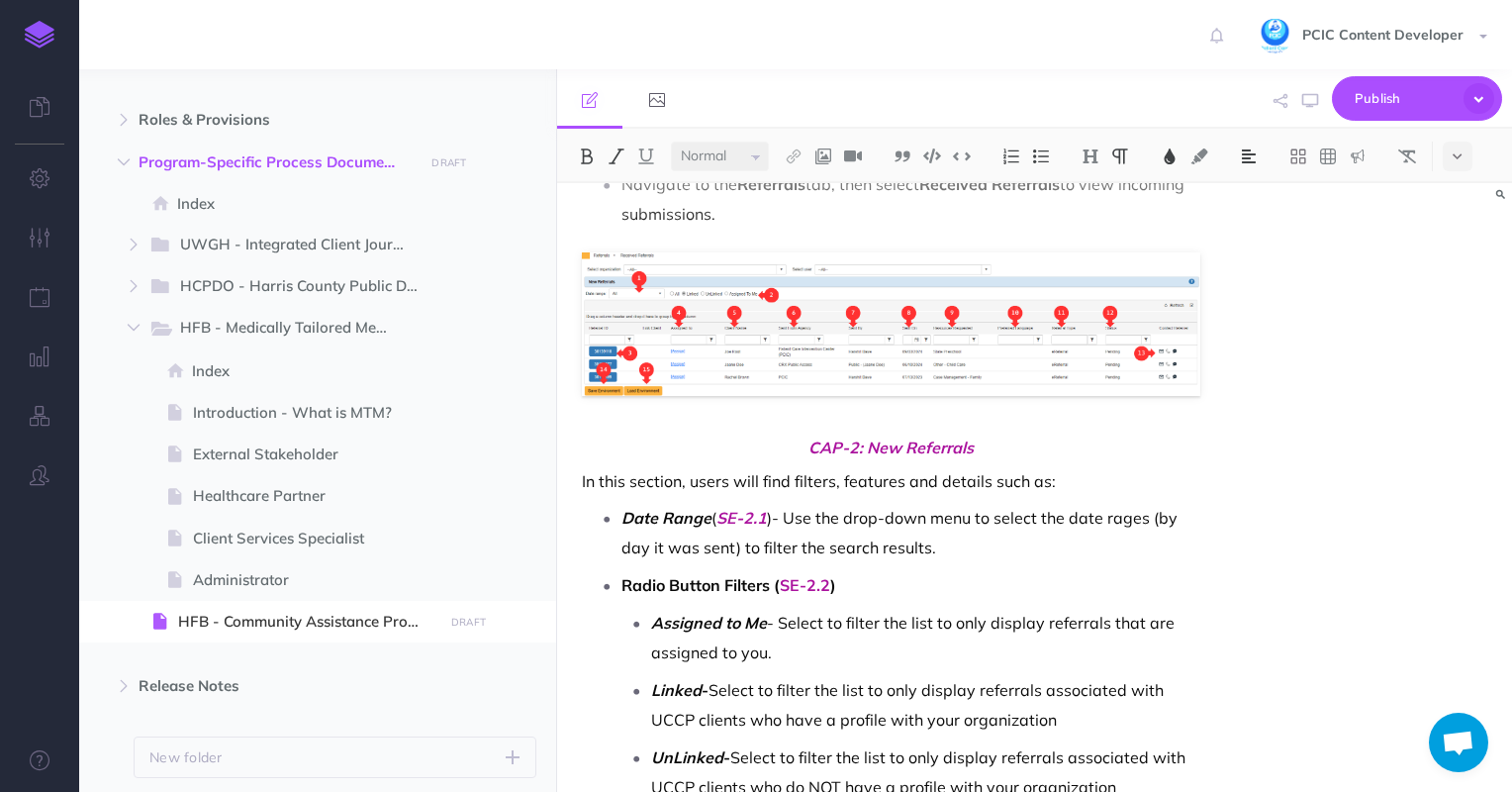 click on "CAP-2: New Referrals" at bounding box center (892, 447) 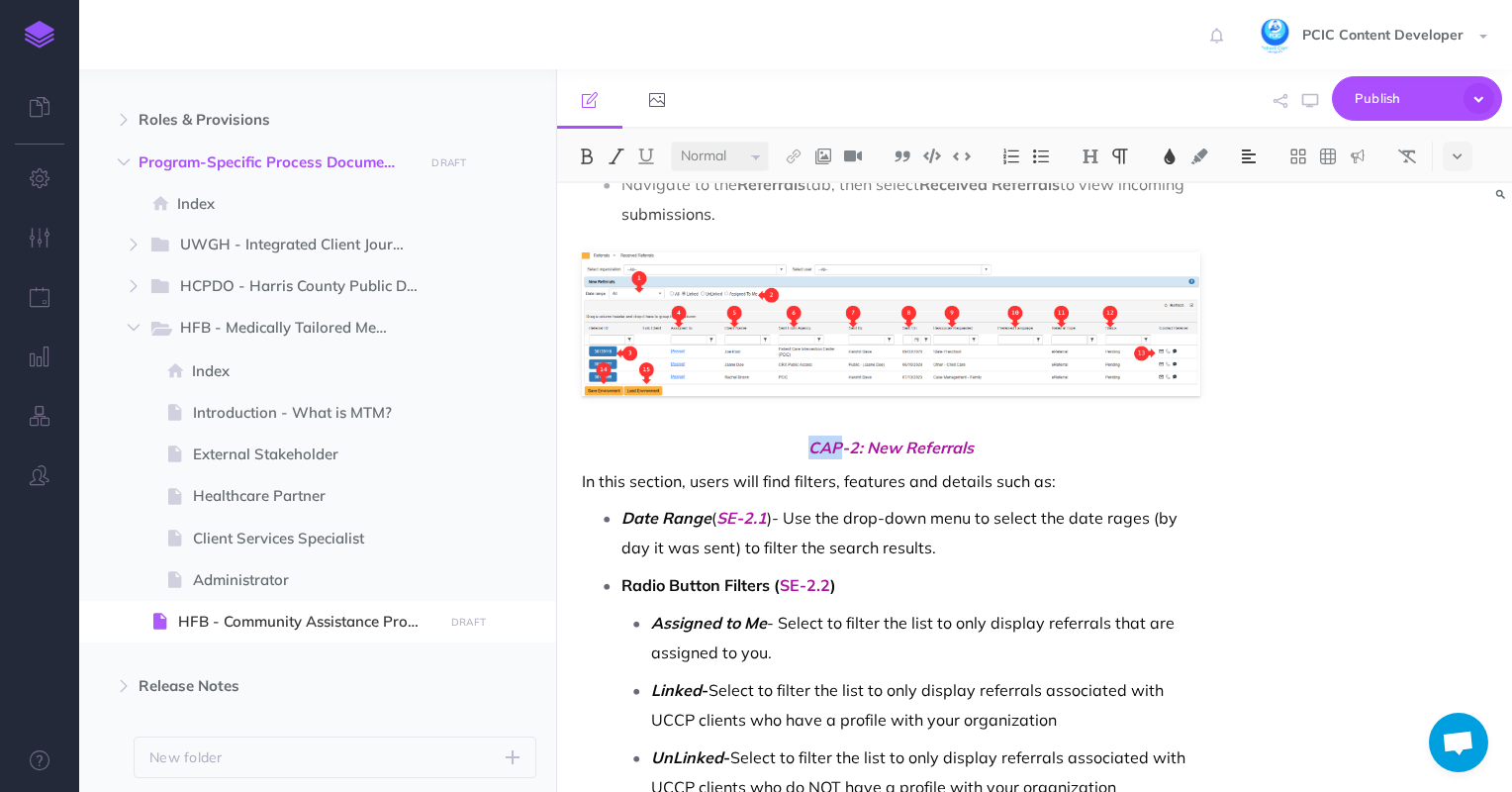 click on "CAP-2: New Referrals" at bounding box center (892, 447) 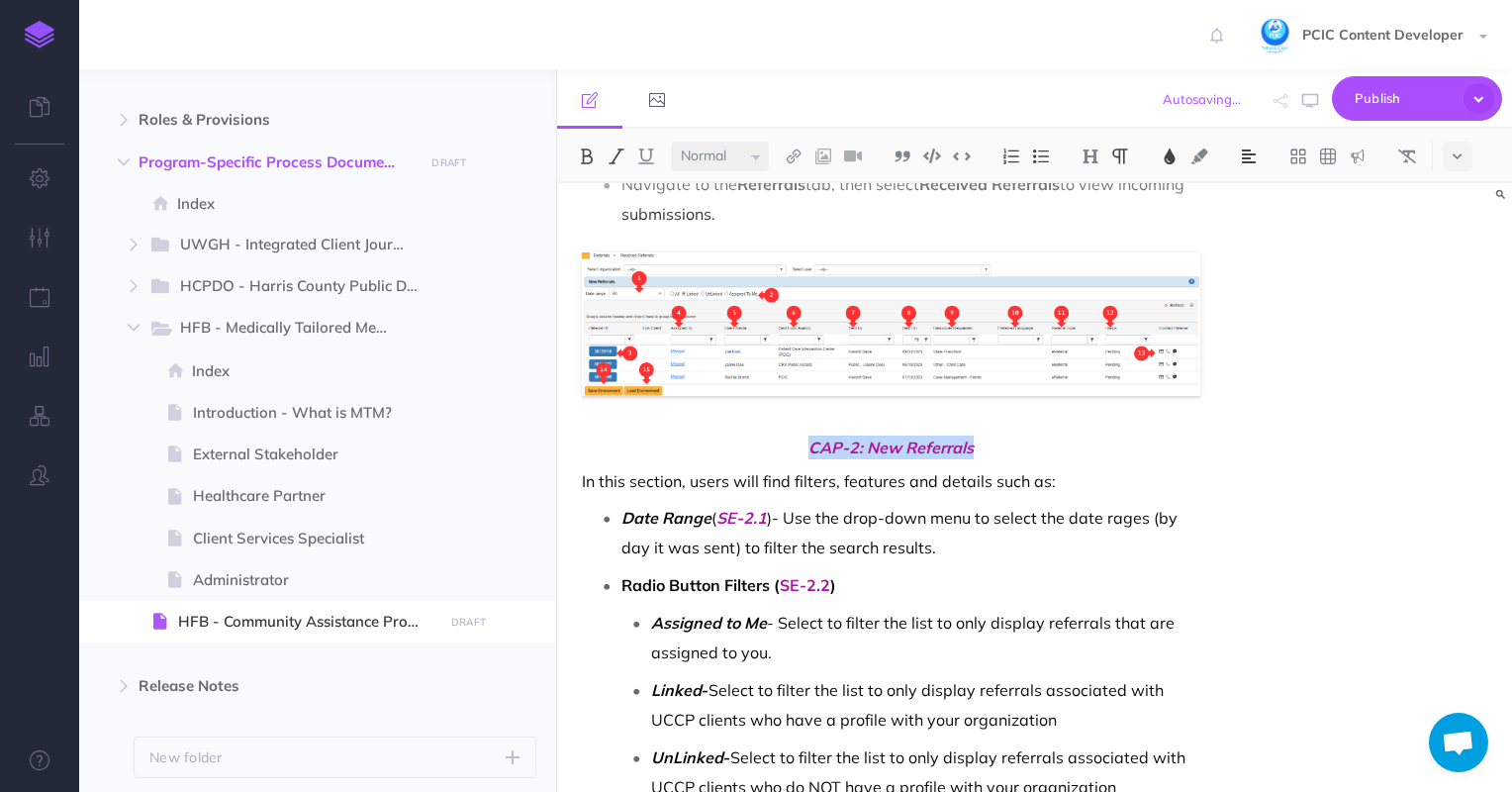 click on "CAP-2: New Referrals" at bounding box center [892, 447] 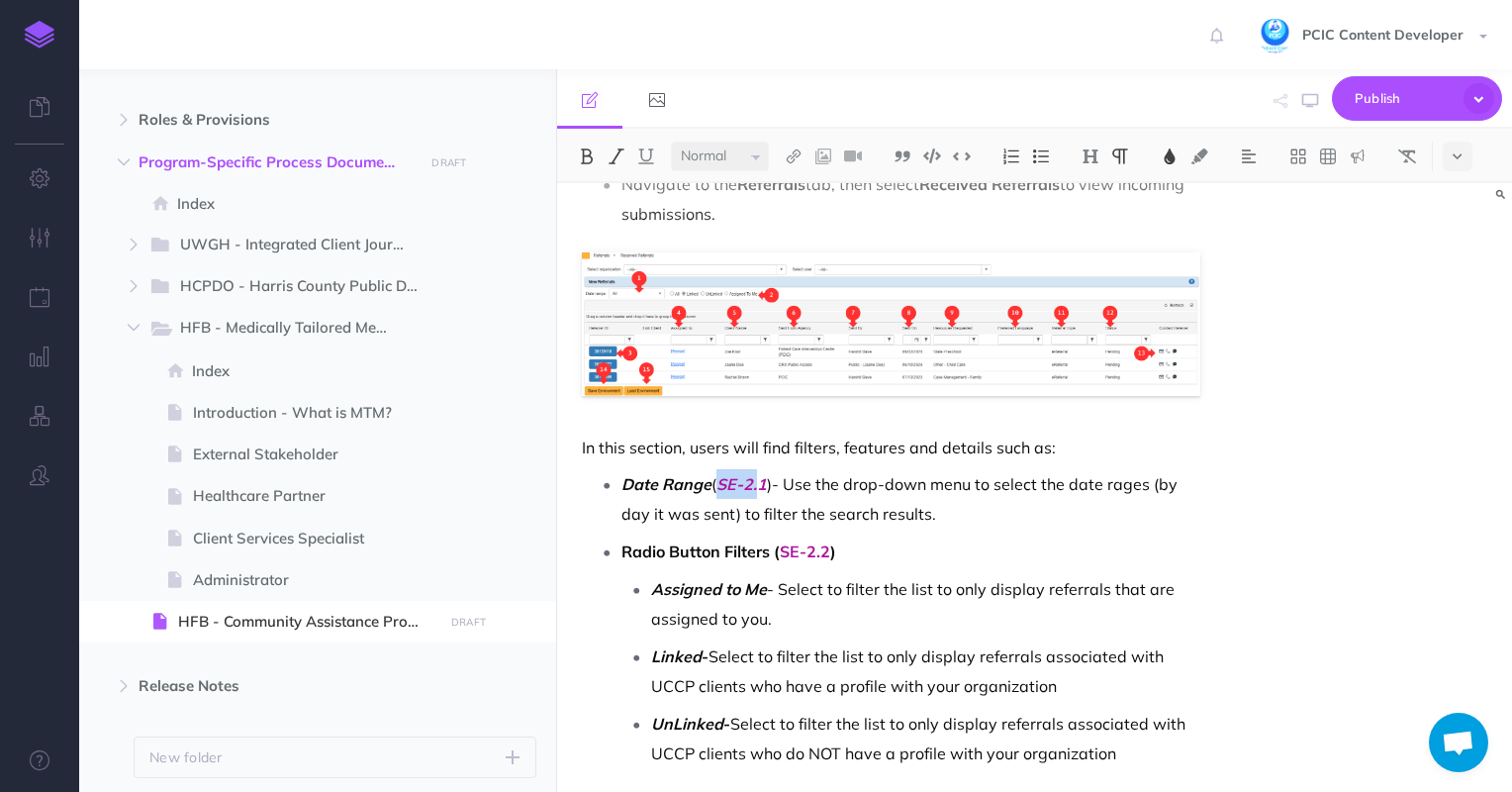 drag, startPoint x: 764, startPoint y: 483, endPoint x: 718, endPoint y: 484, distance: 46.010868 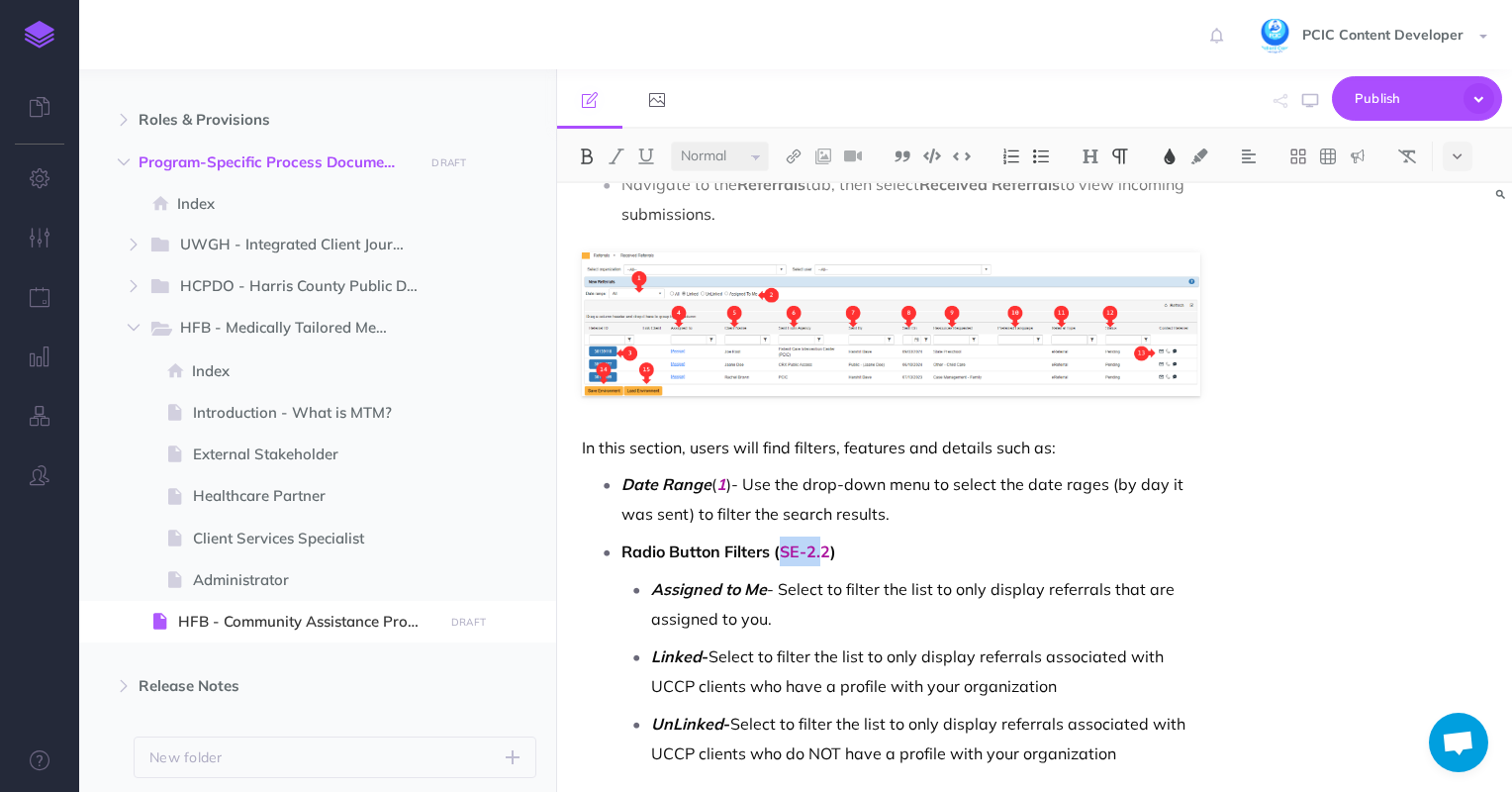 drag, startPoint x: 819, startPoint y: 548, endPoint x: 781, endPoint y: 552, distance: 38.20995 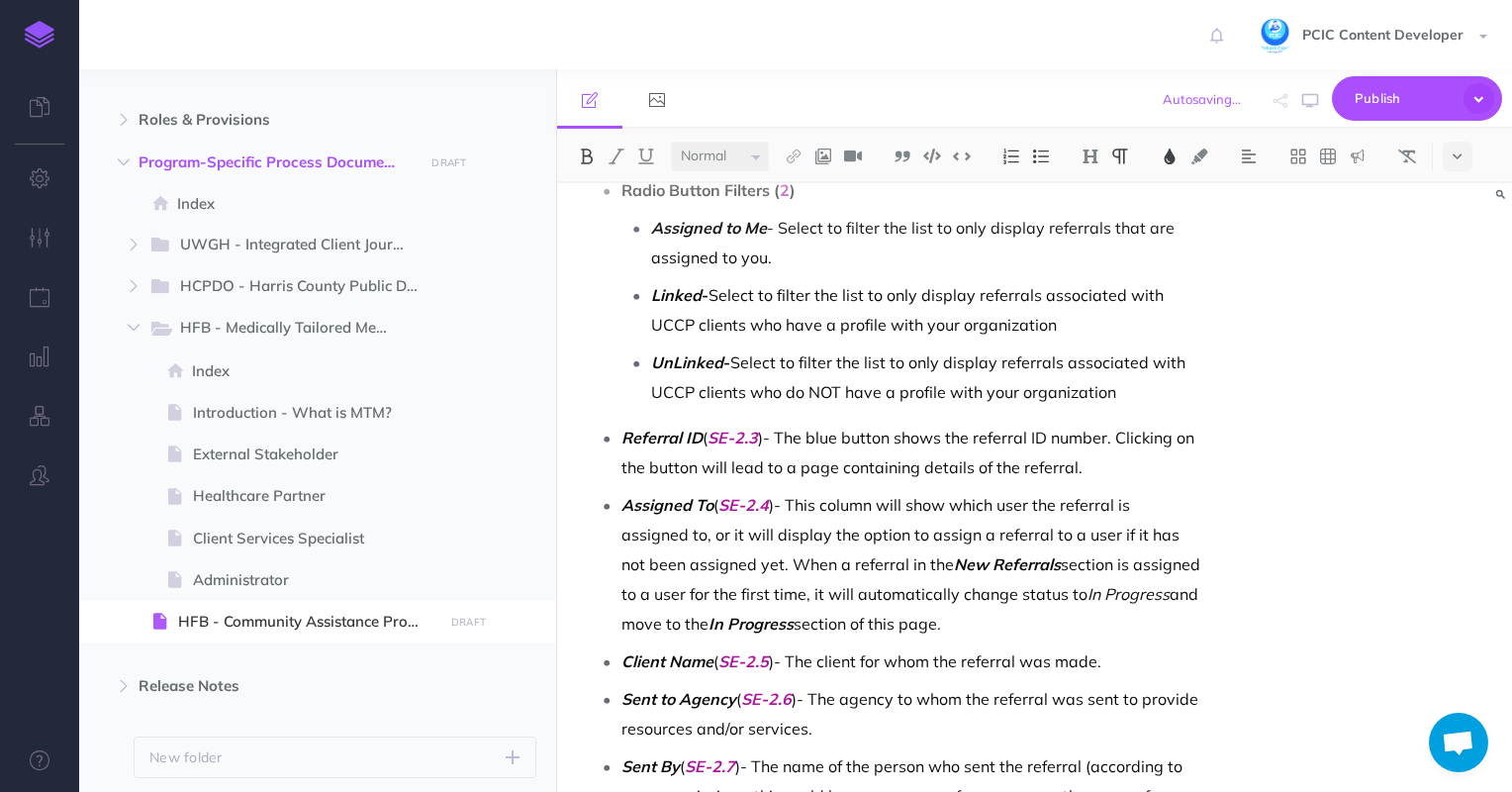scroll, scrollTop: 2388, scrollLeft: 0, axis: vertical 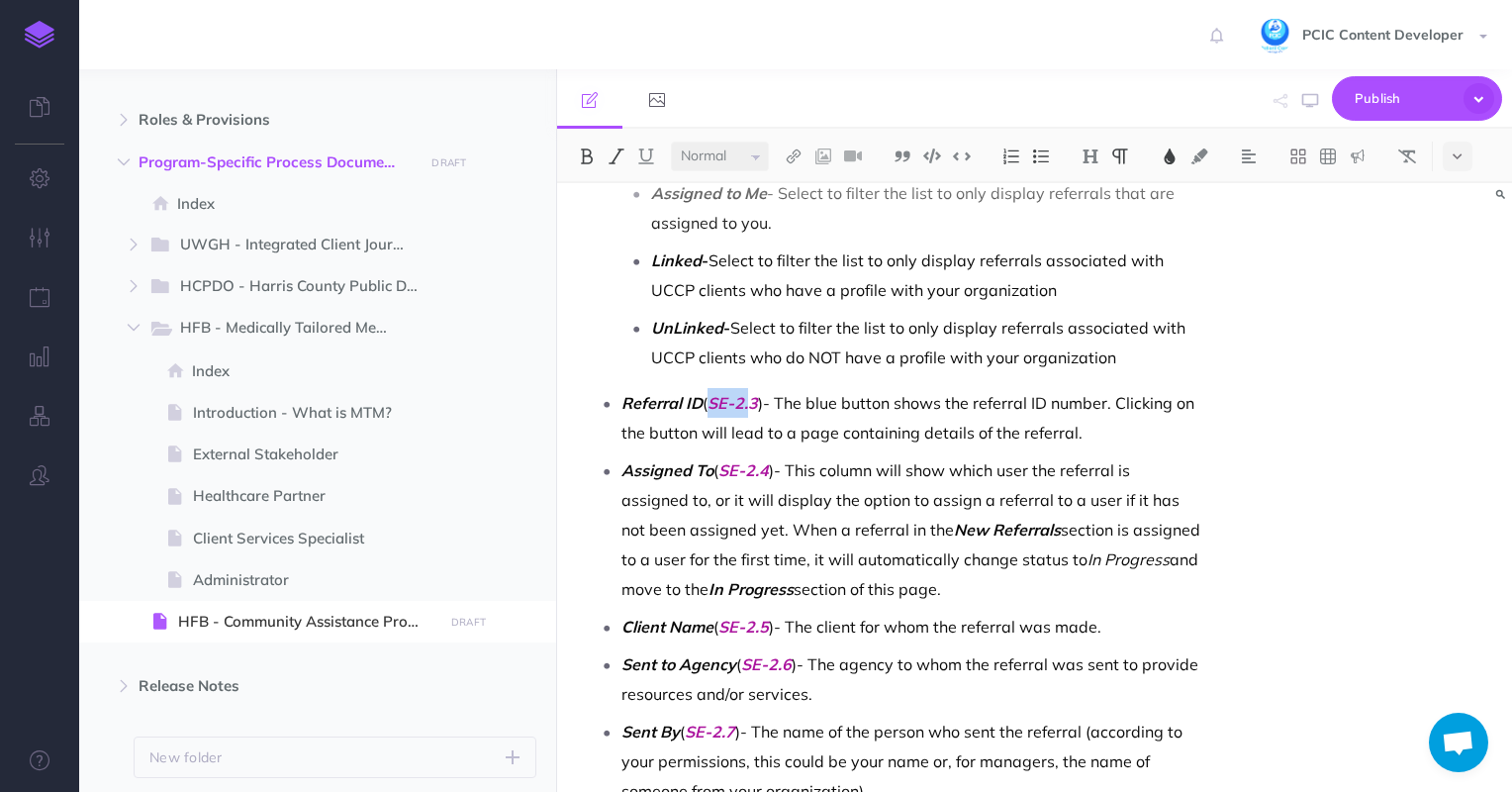 drag, startPoint x: 753, startPoint y: 400, endPoint x: 714, endPoint y: 400, distance: 39 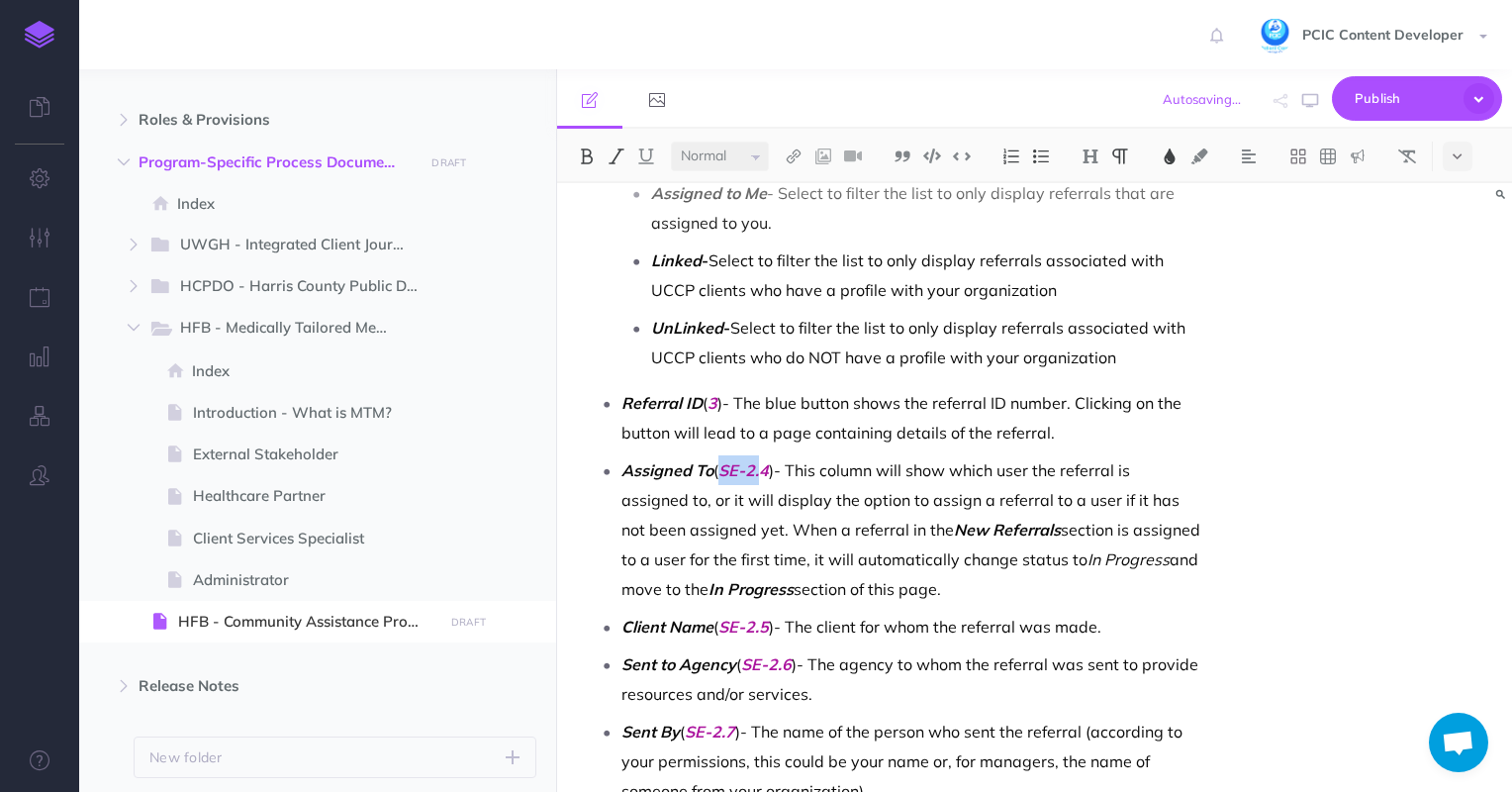 drag, startPoint x: 766, startPoint y: 472, endPoint x: 725, endPoint y: 465, distance: 41.59327 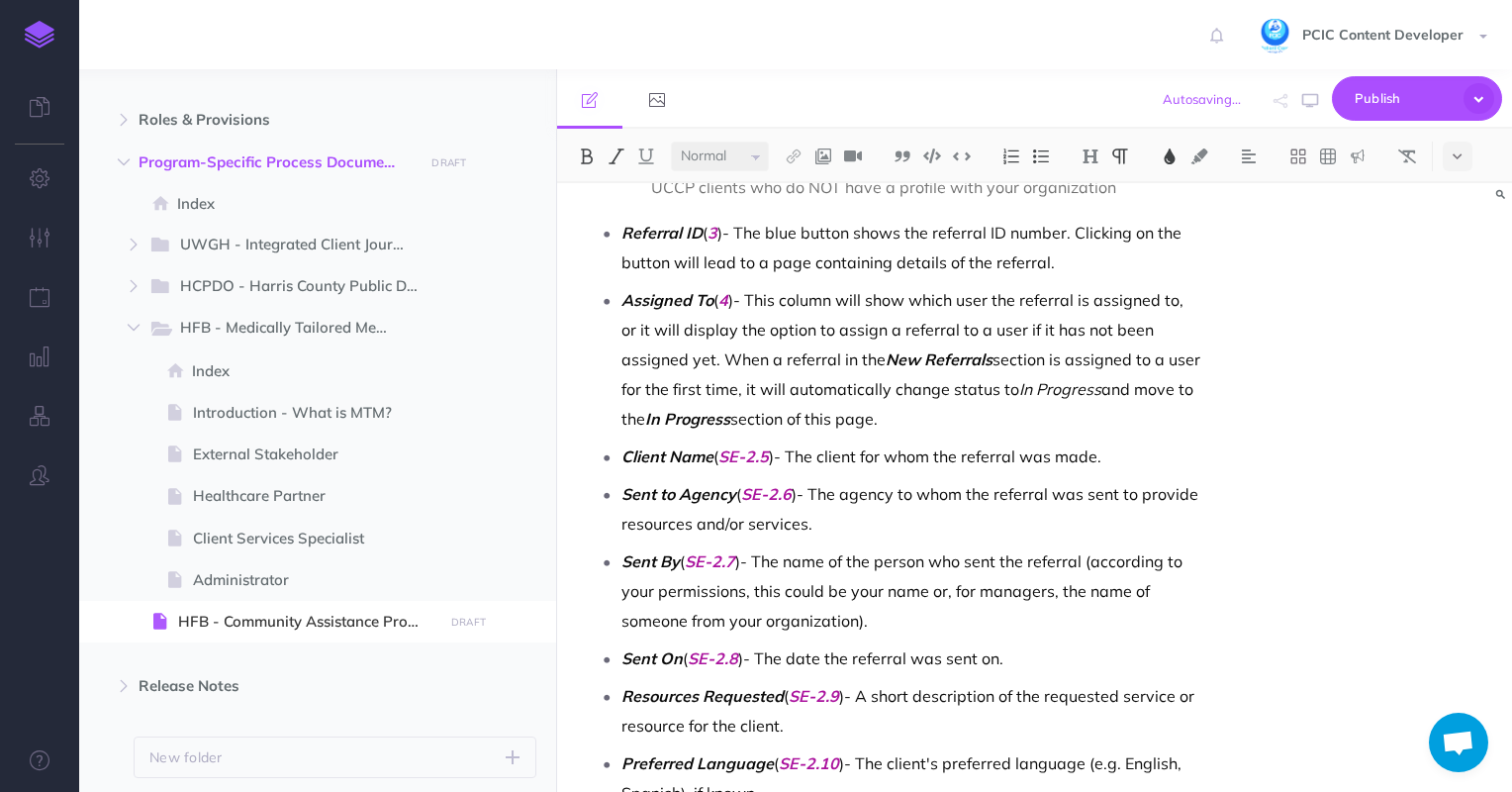 scroll, scrollTop: 2586, scrollLeft: 0, axis: vertical 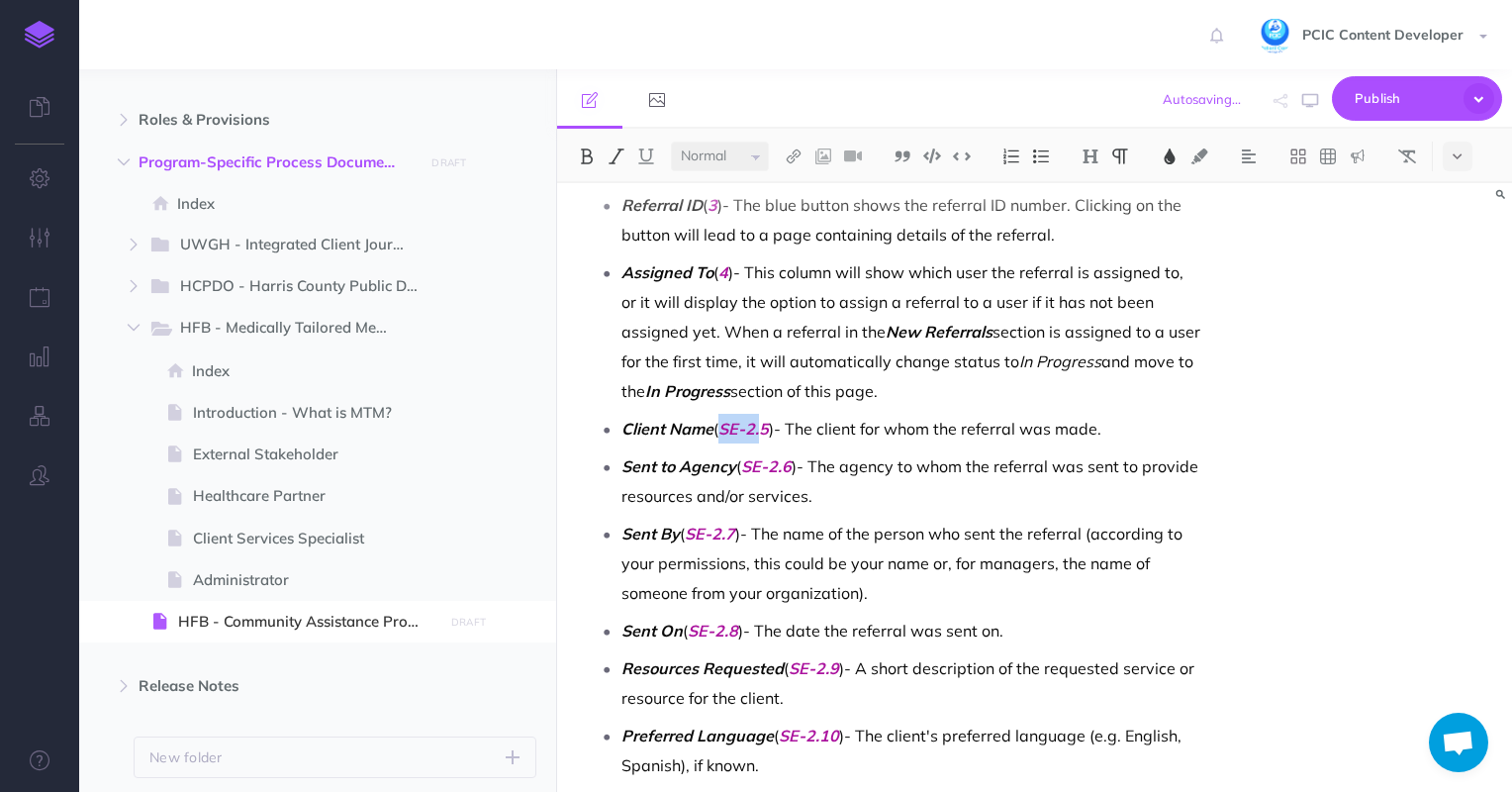 drag, startPoint x: 766, startPoint y: 429, endPoint x: 727, endPoint y: 428, distance: 39.012818 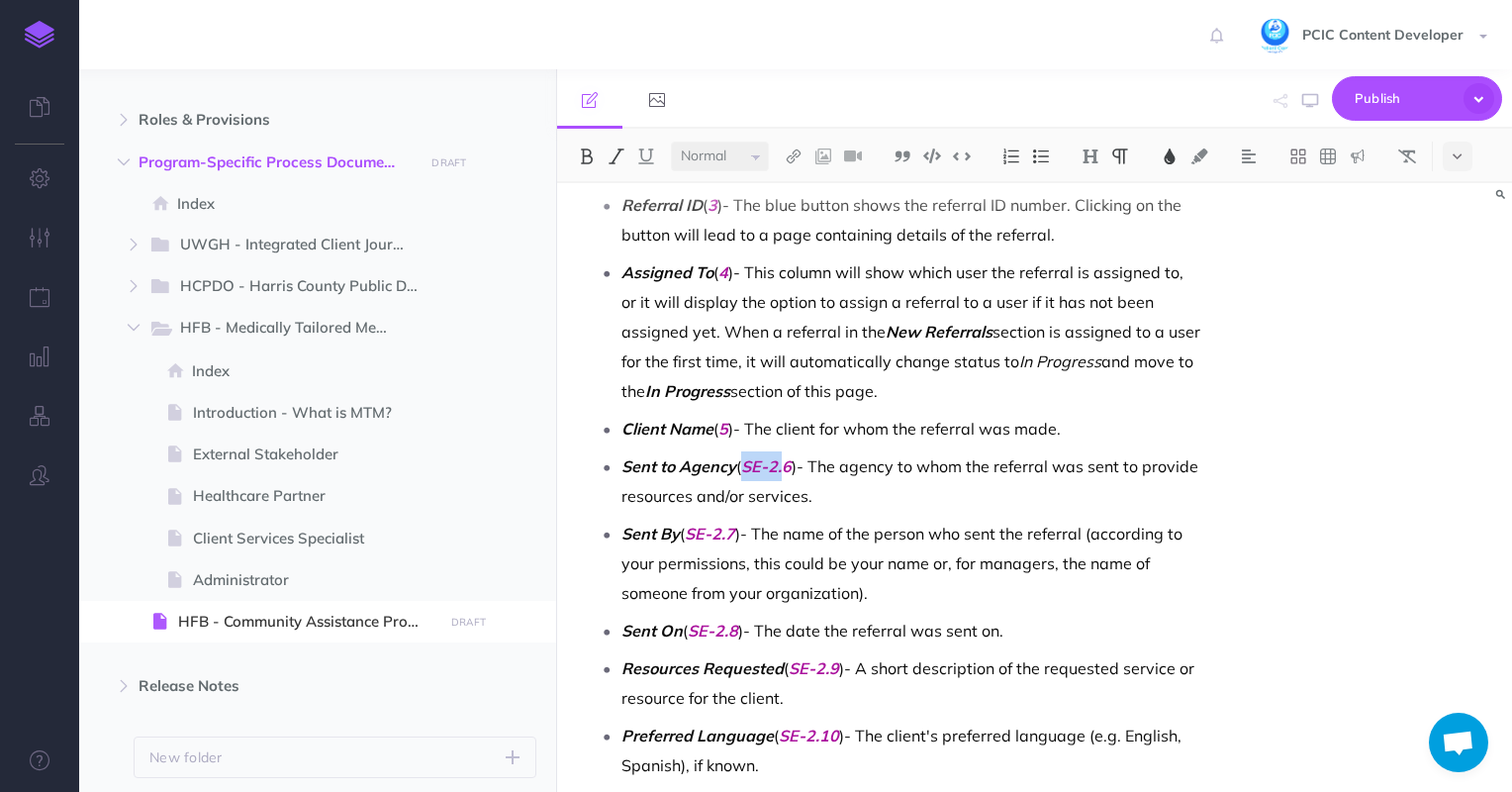drag, startPoint x: 786, startPoint y: 467, endPoint x: 748, endPoint y: 463, distance: 38.209946 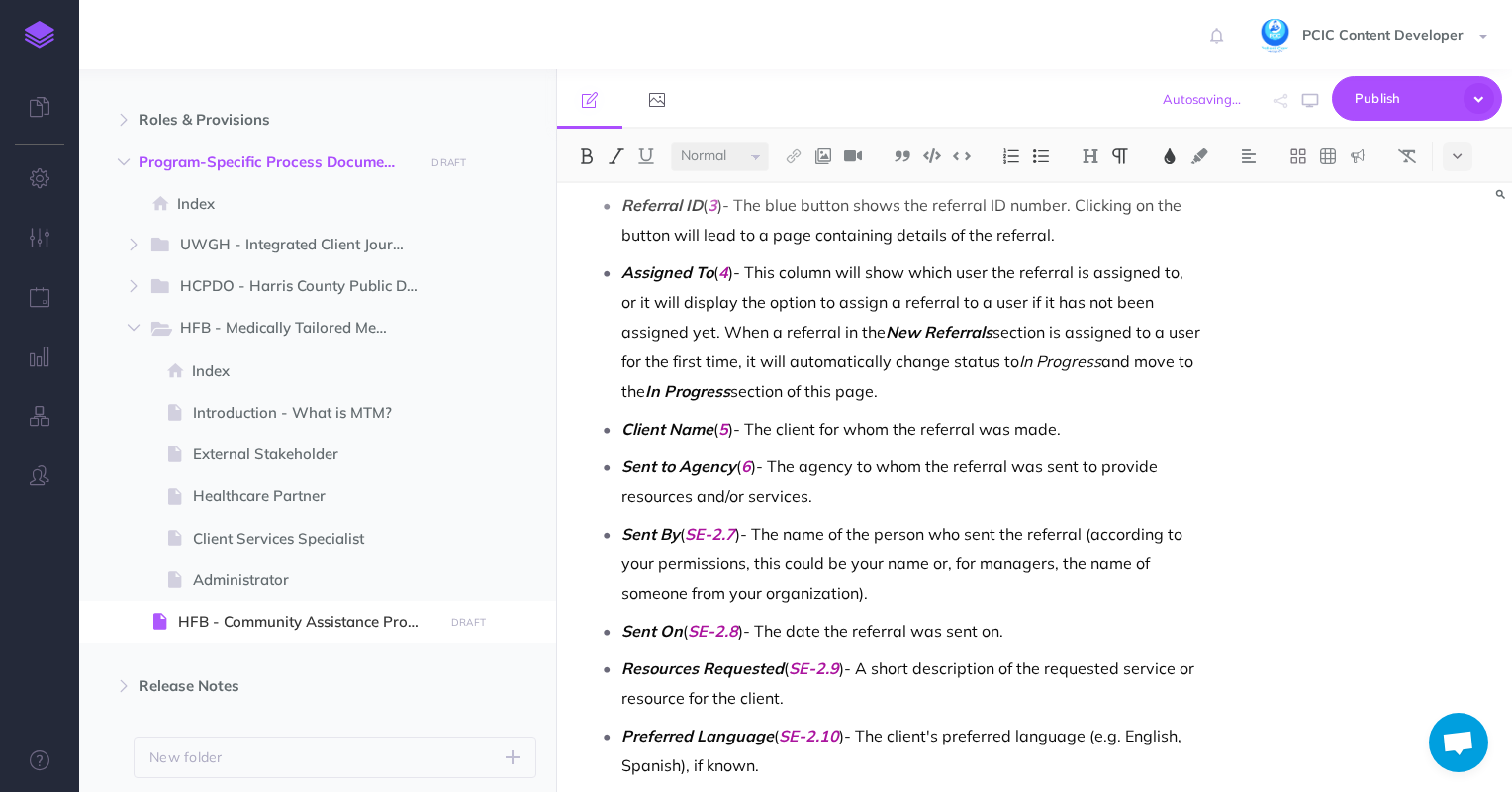 scroll, scrollTop: 2685, scrollLeft: 0, axis: vertical 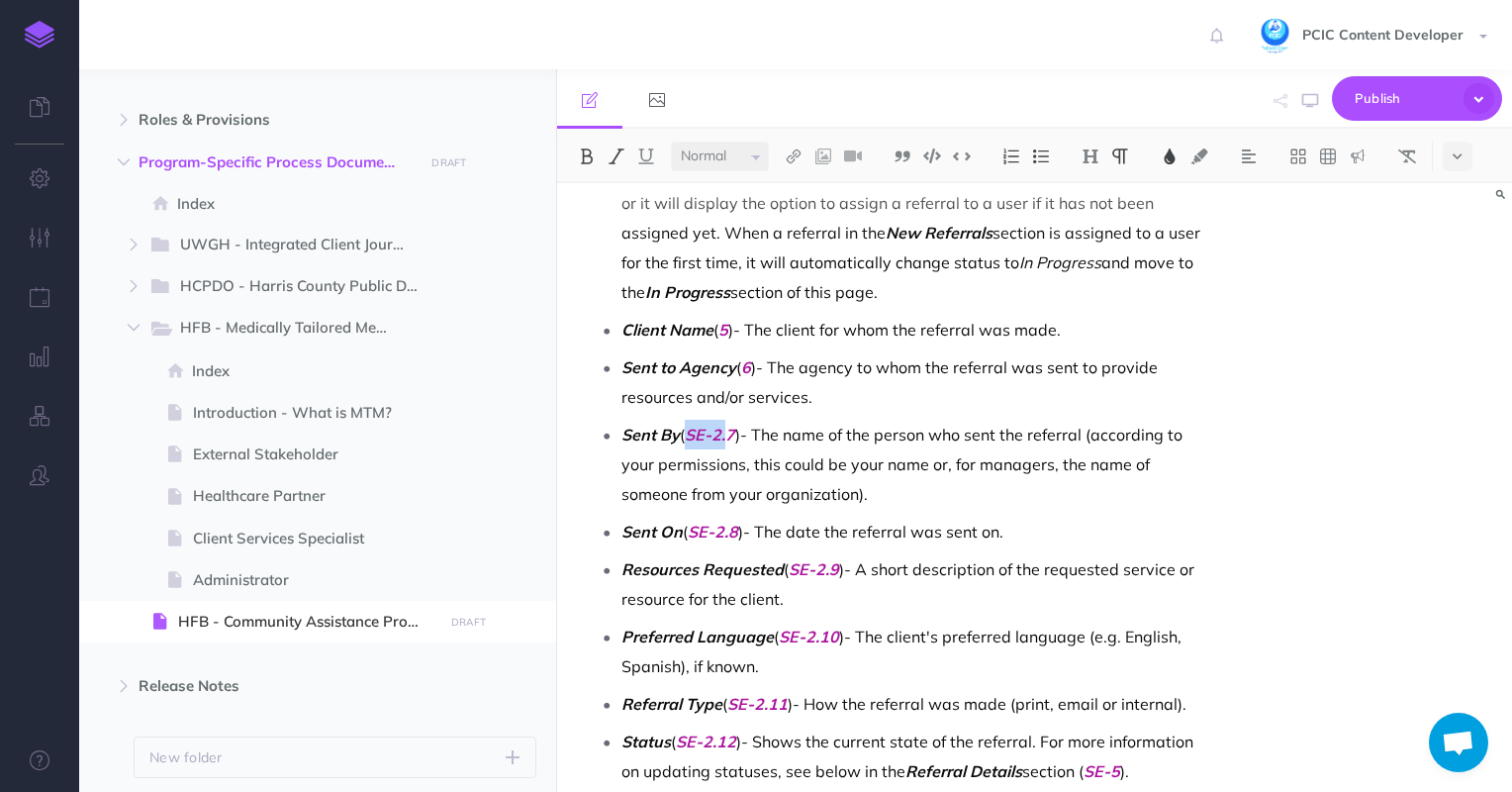 drag, startPoint x: 727, startPoint y: 432, endPoint x: 692, endPoint y: 427, distance: 35.355339 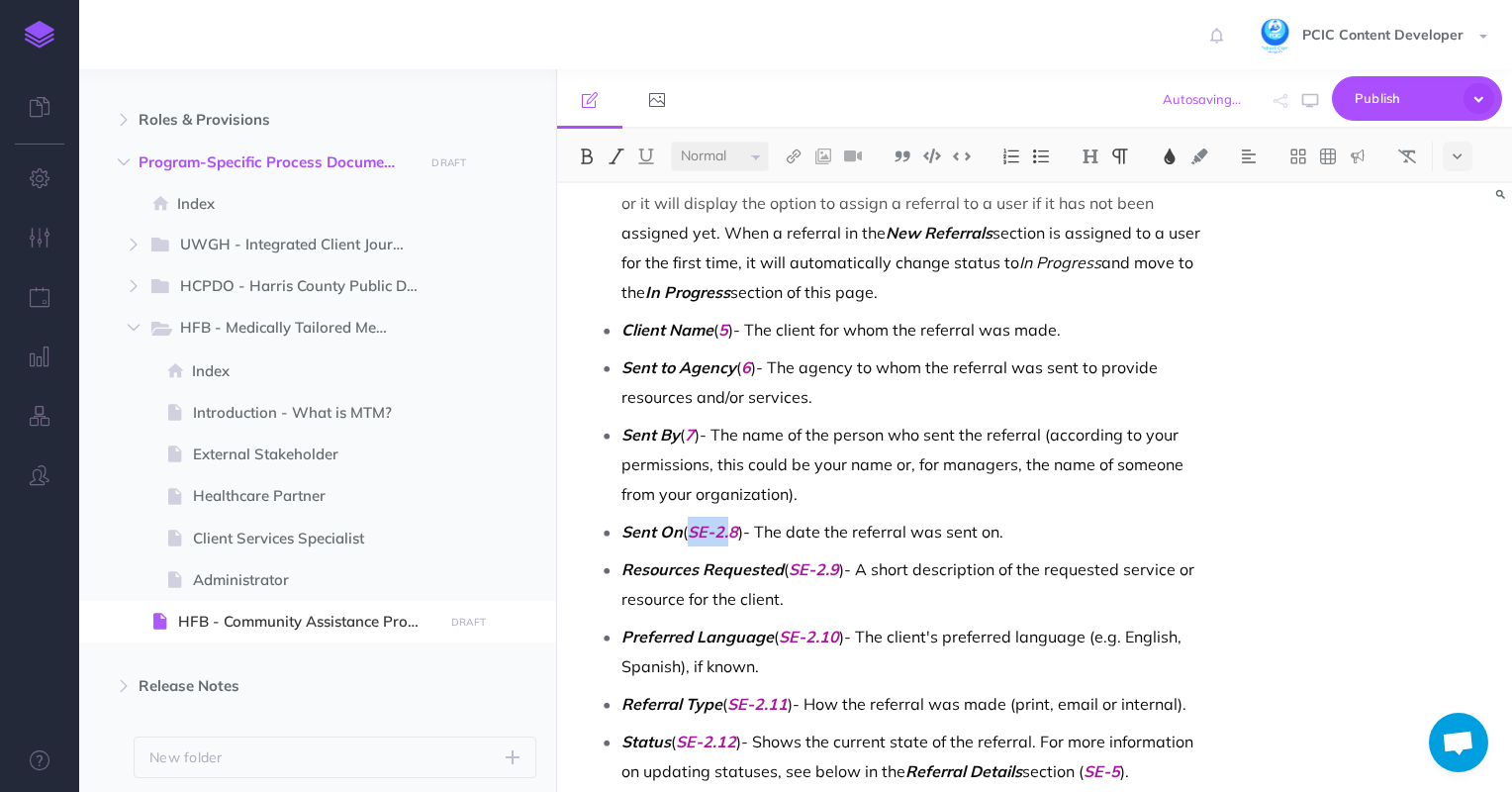 drag, startPoint x: 732, startPoint y: 532, endPoint x: 695, endPoint y: 528, distance: 37.215588 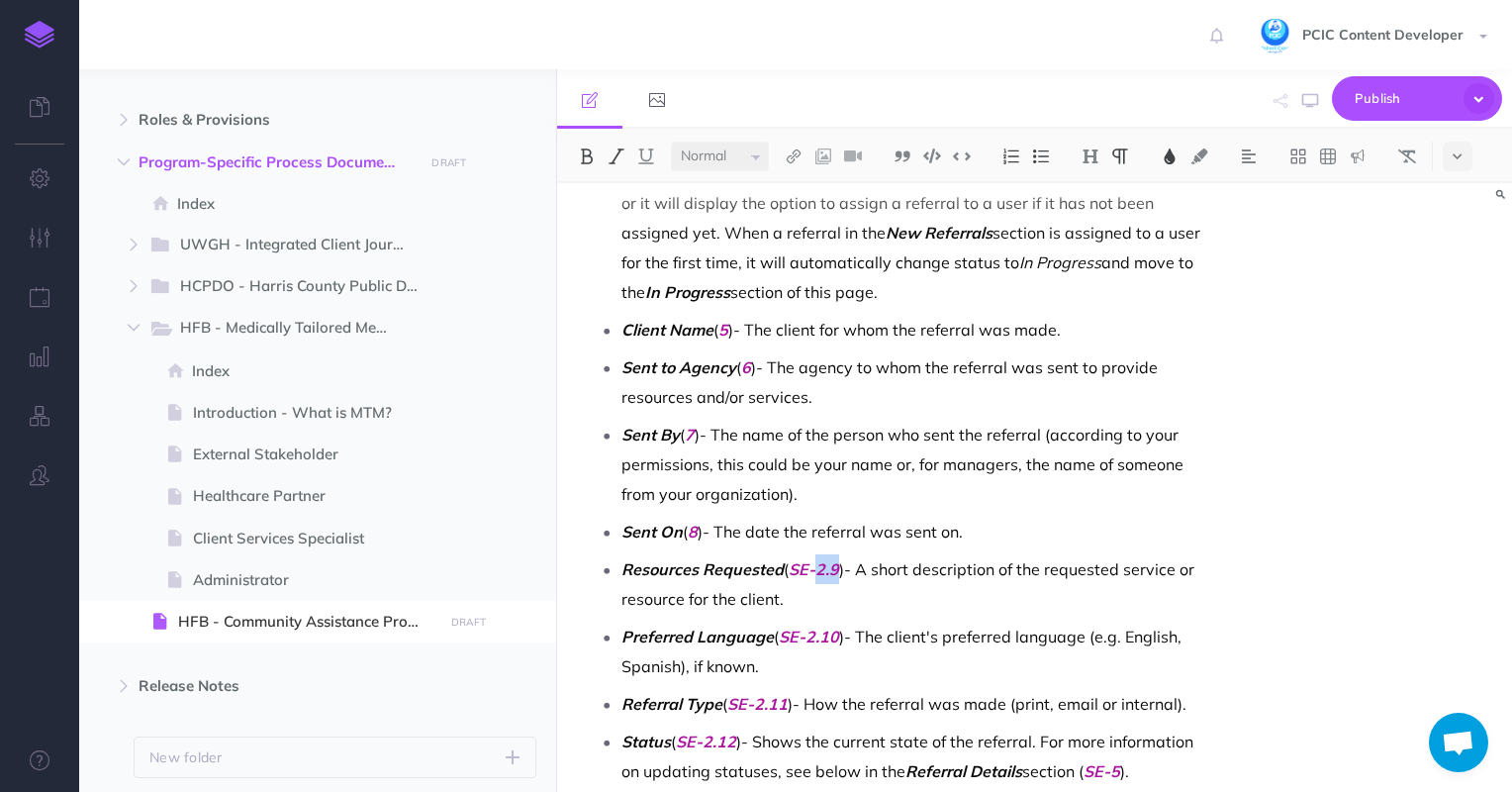 drag, startPoint x: 835, startPoint y: 570, endPoint x: 819, endPoint y: 570, distance: 16 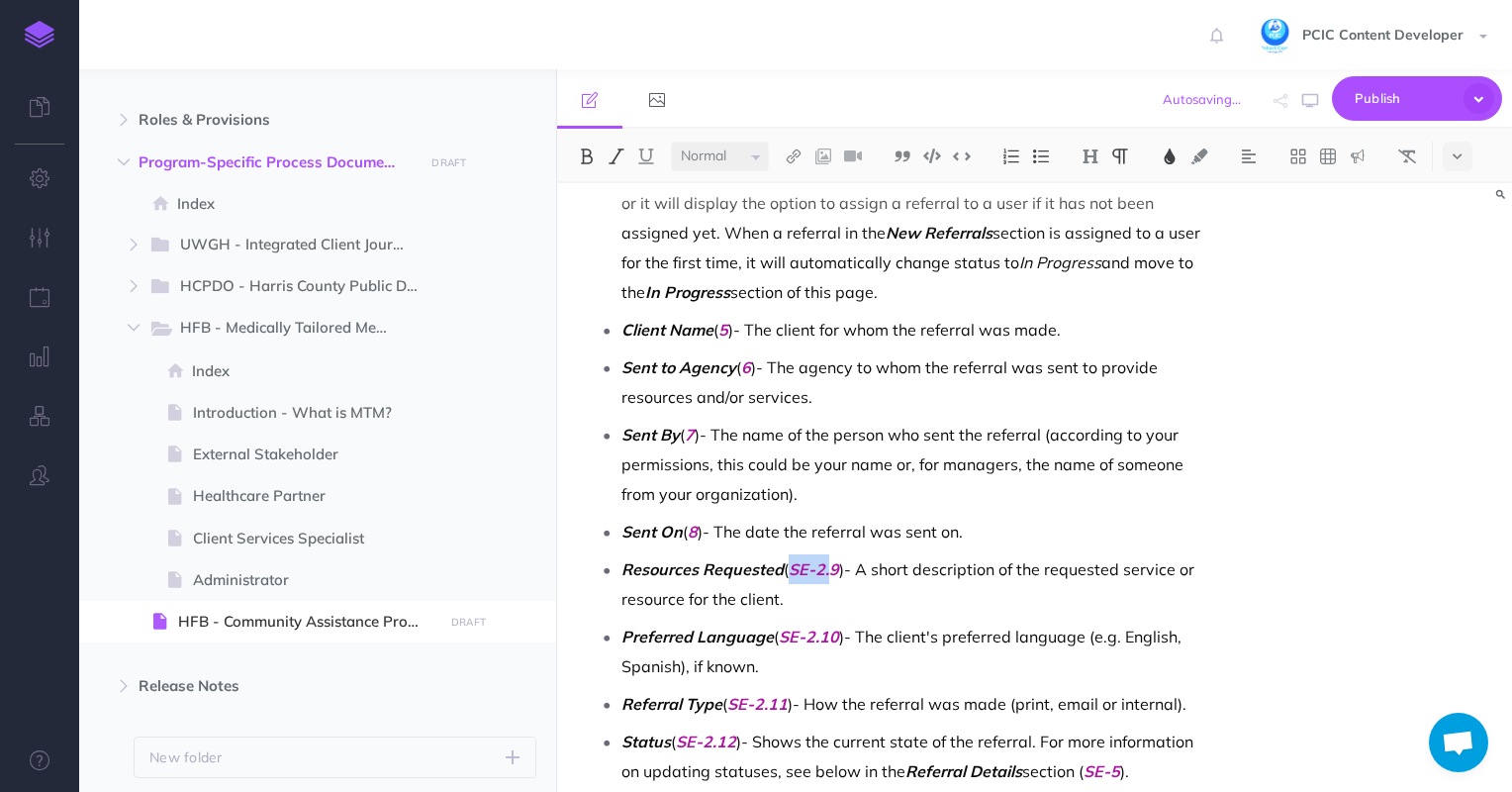 drag, startPoint x: 831, startPoint y: 569, endPoint x: 794, endPoint y: 565, distance: 37.215588 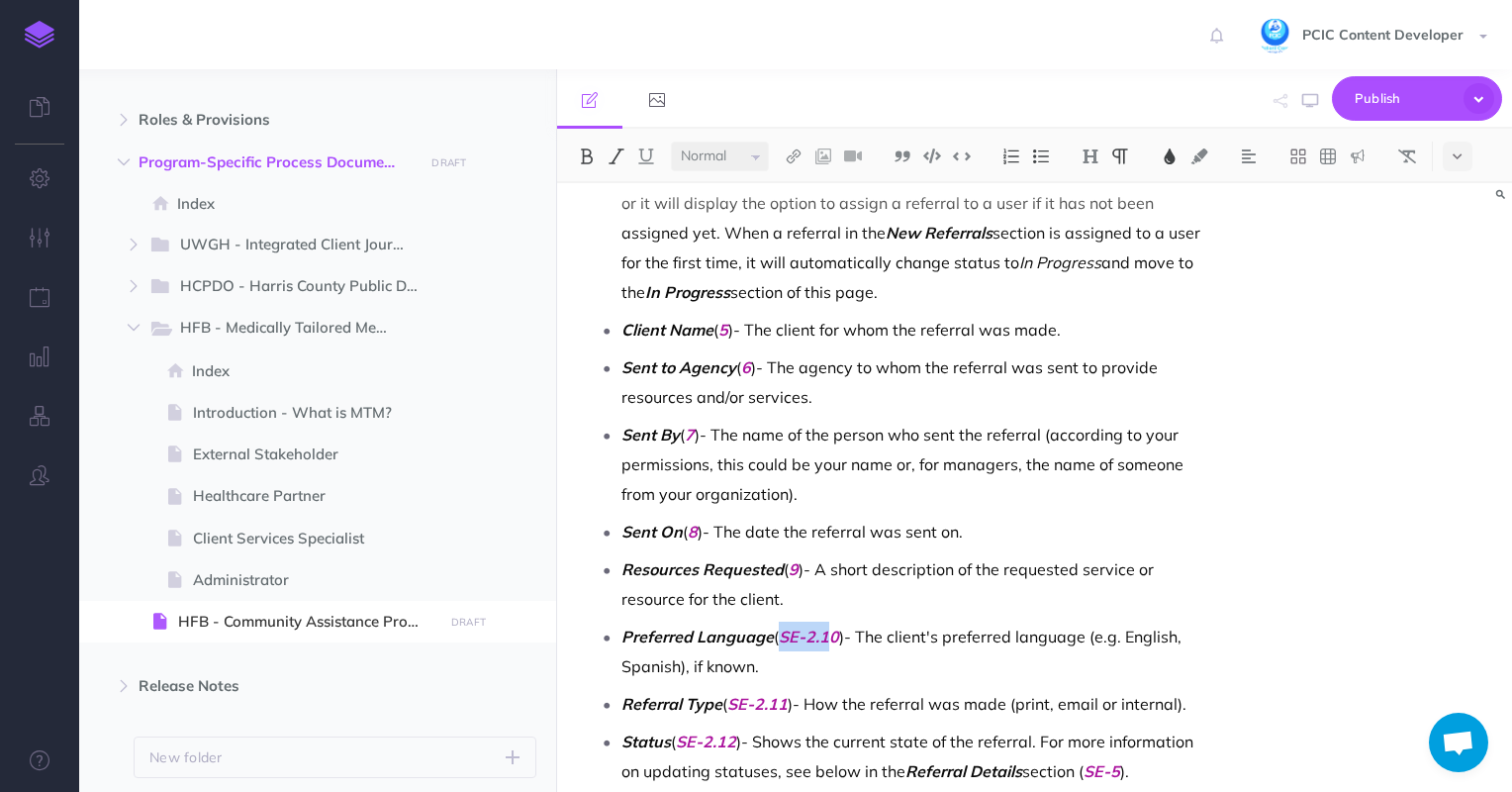 drag, startPoint x: 825, startPoint y: 636, endPoint x: 784, endPoint y: 640, distance: 41.19466 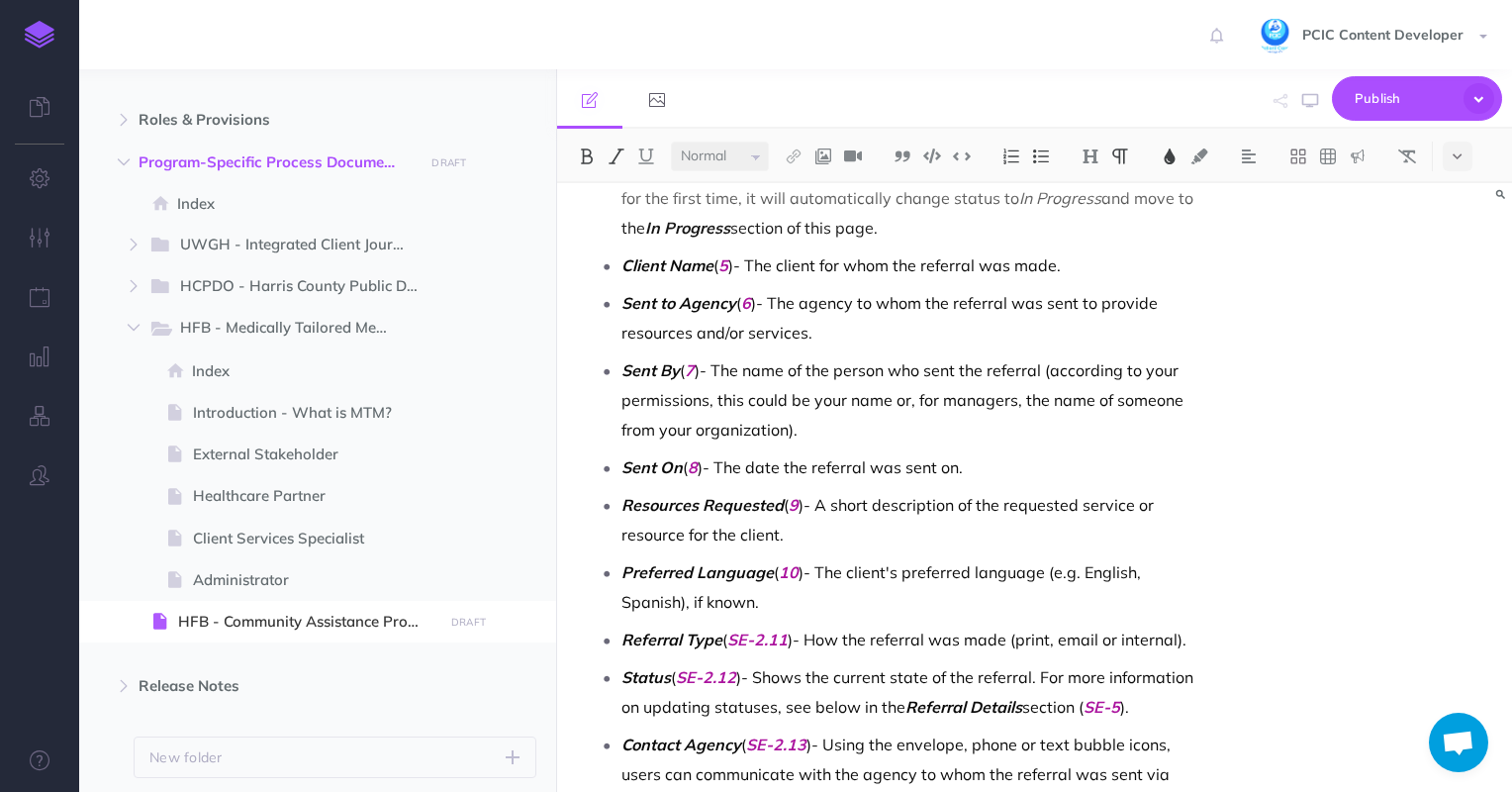 scroll, scrollTop: 2784, scrollLeft: 0, axis: vertical 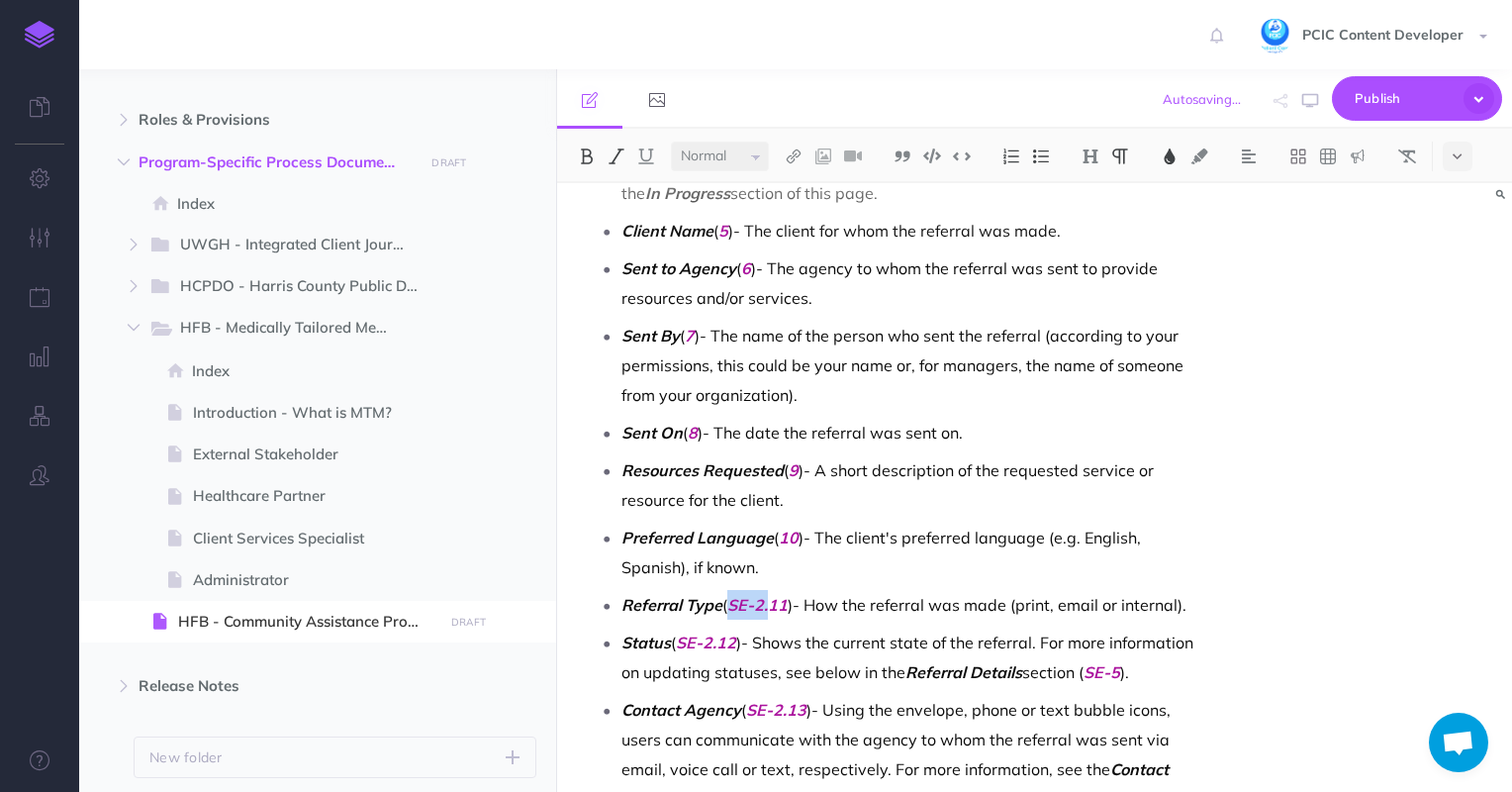 drag, startPoint x: 772, startPoint y: 603, endPoint x: 734, endPoint y: 603, distance: 38 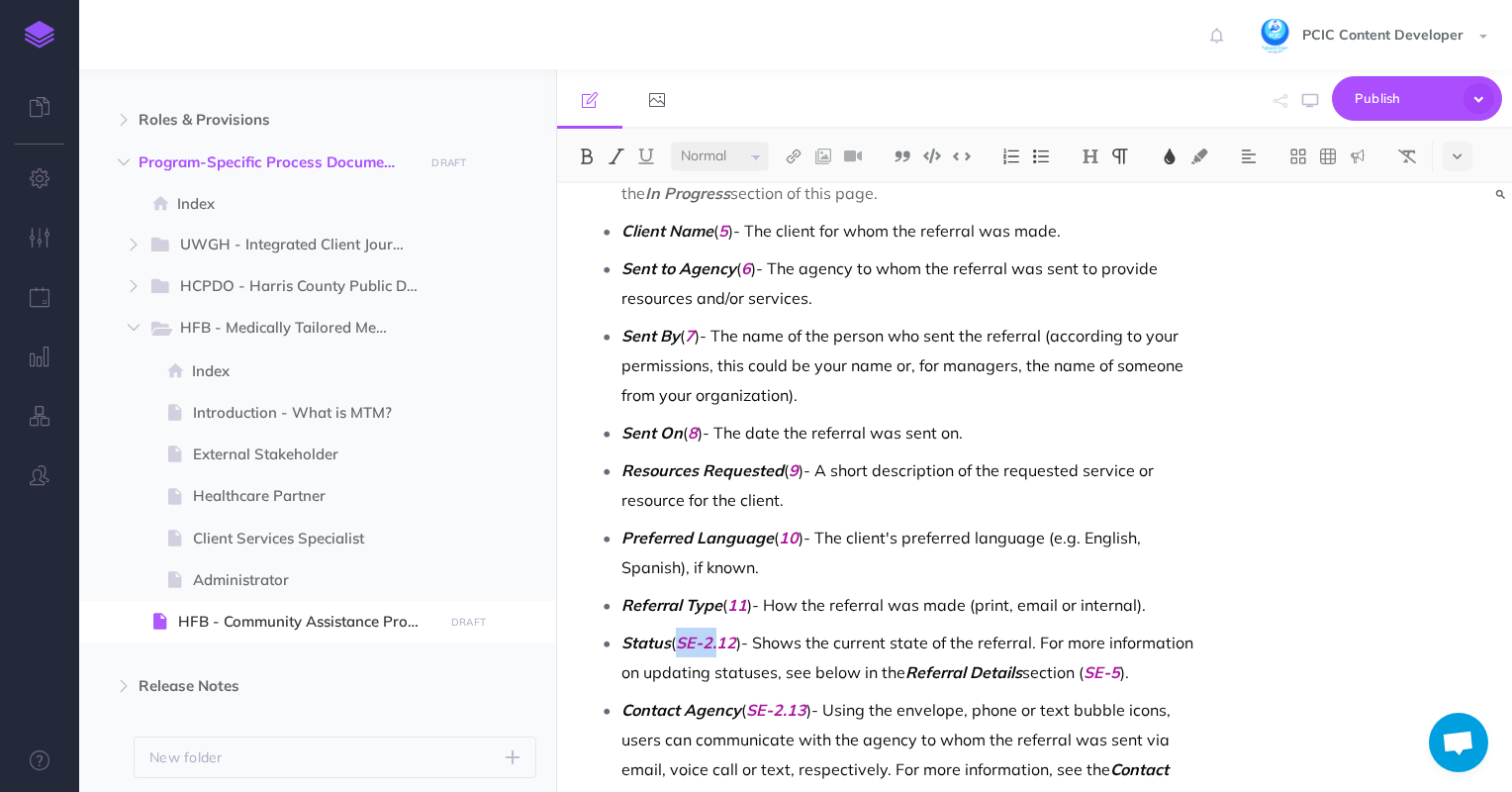 drag, startPoint x: 723, startPoint y: 638, endPoint x: 679, endPoint y: 640, distance: 44.045431 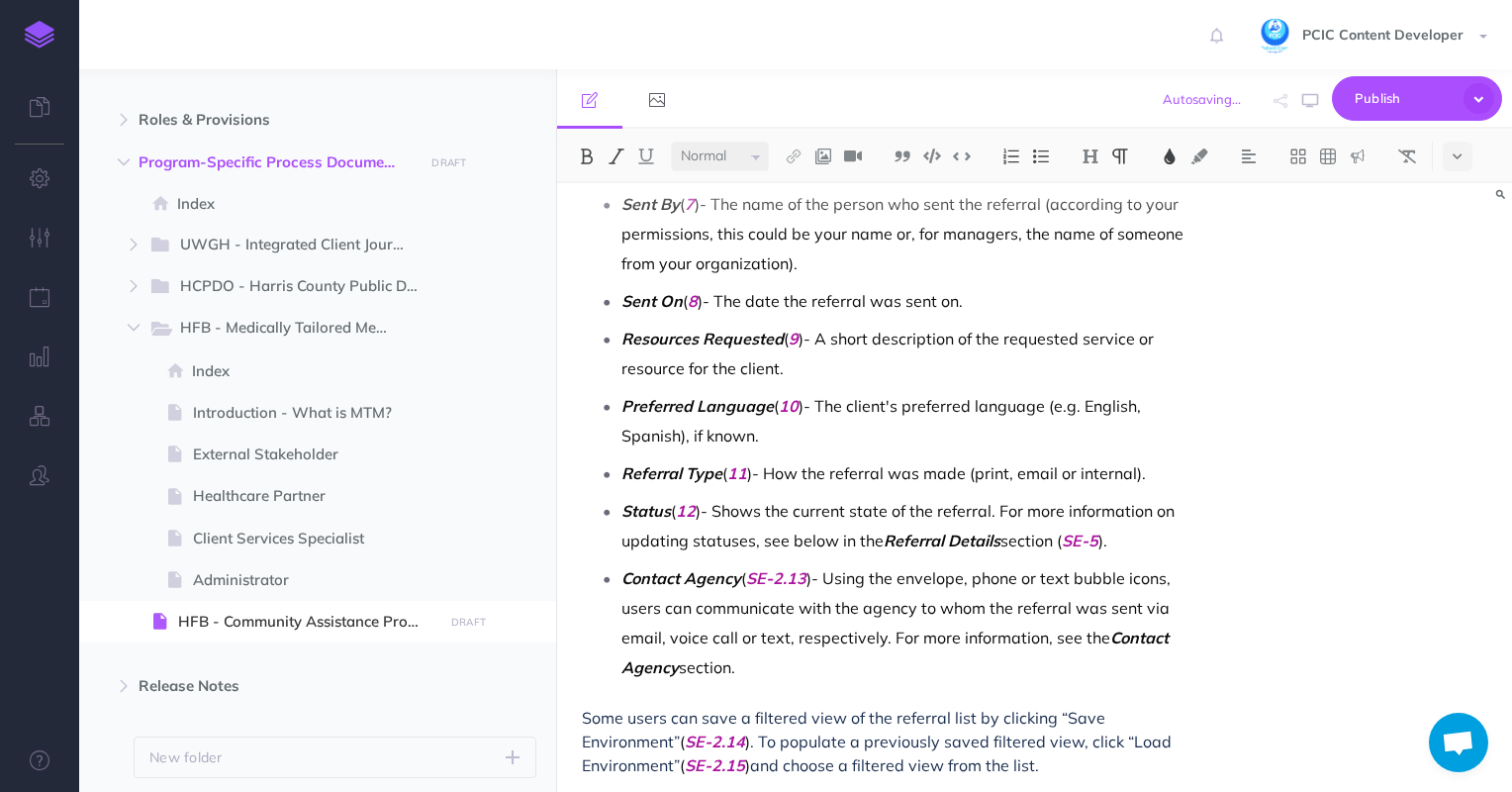 scroll, scrollTop: 3081, scrollLeft: 0, axis: vertical 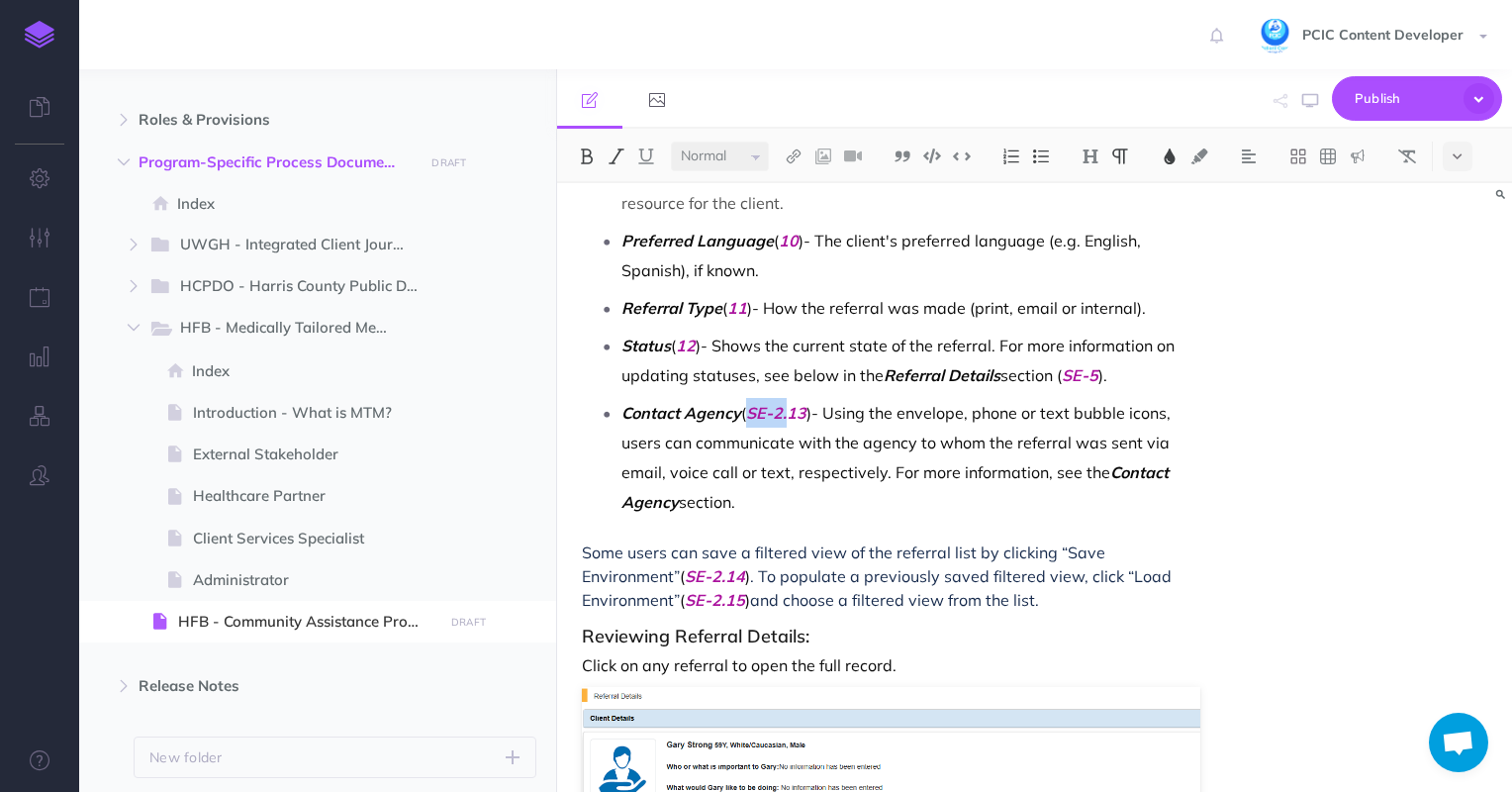 drag, startPoint x: 794, startPoint y: 416, endPoint x: 753, endPoint y: 415, distance: 41.01219 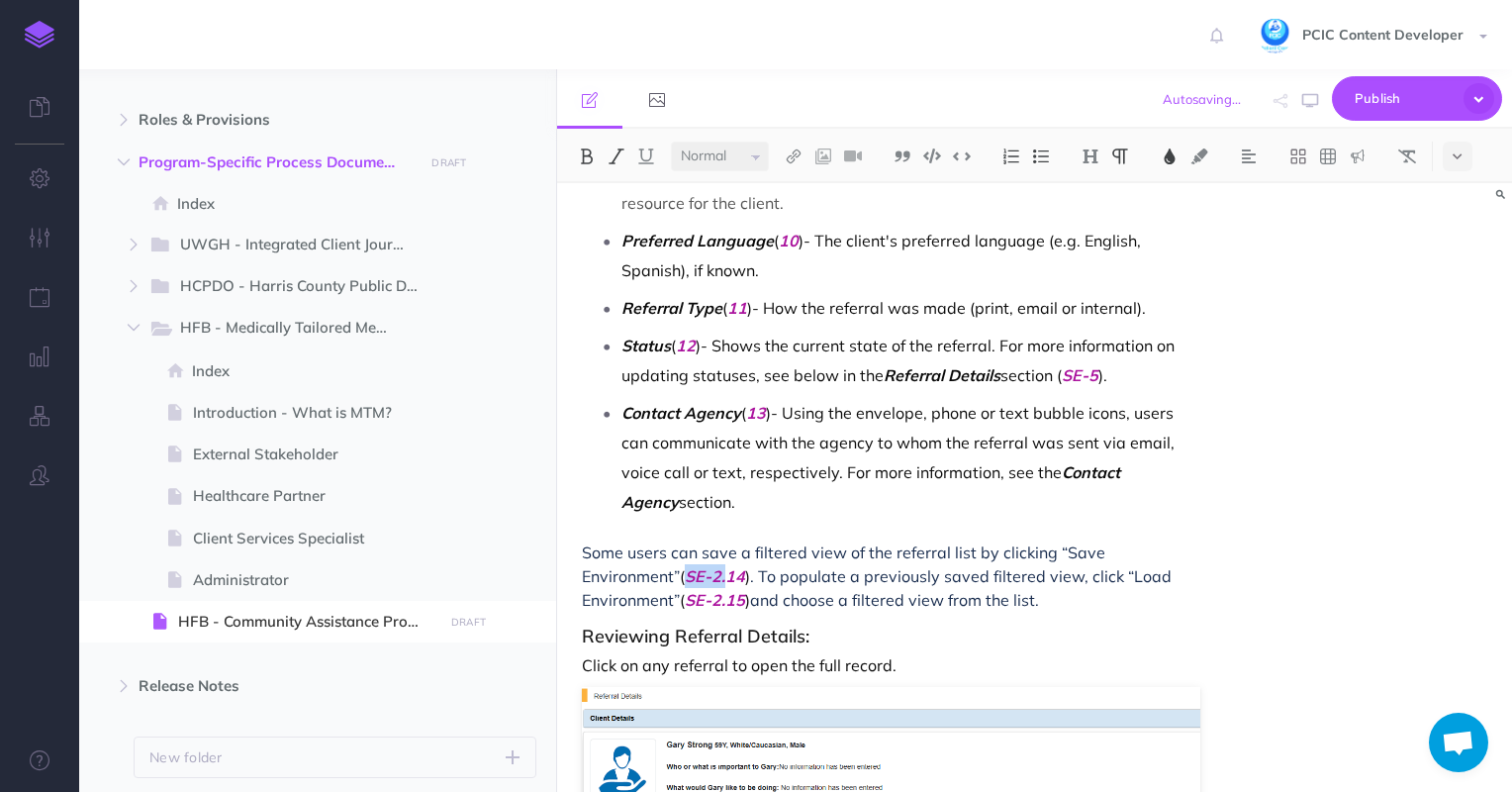 drag, startPoint x: 629, startPoint y: 572, endPoint x: 589, endPoint y: 572, distance: 40 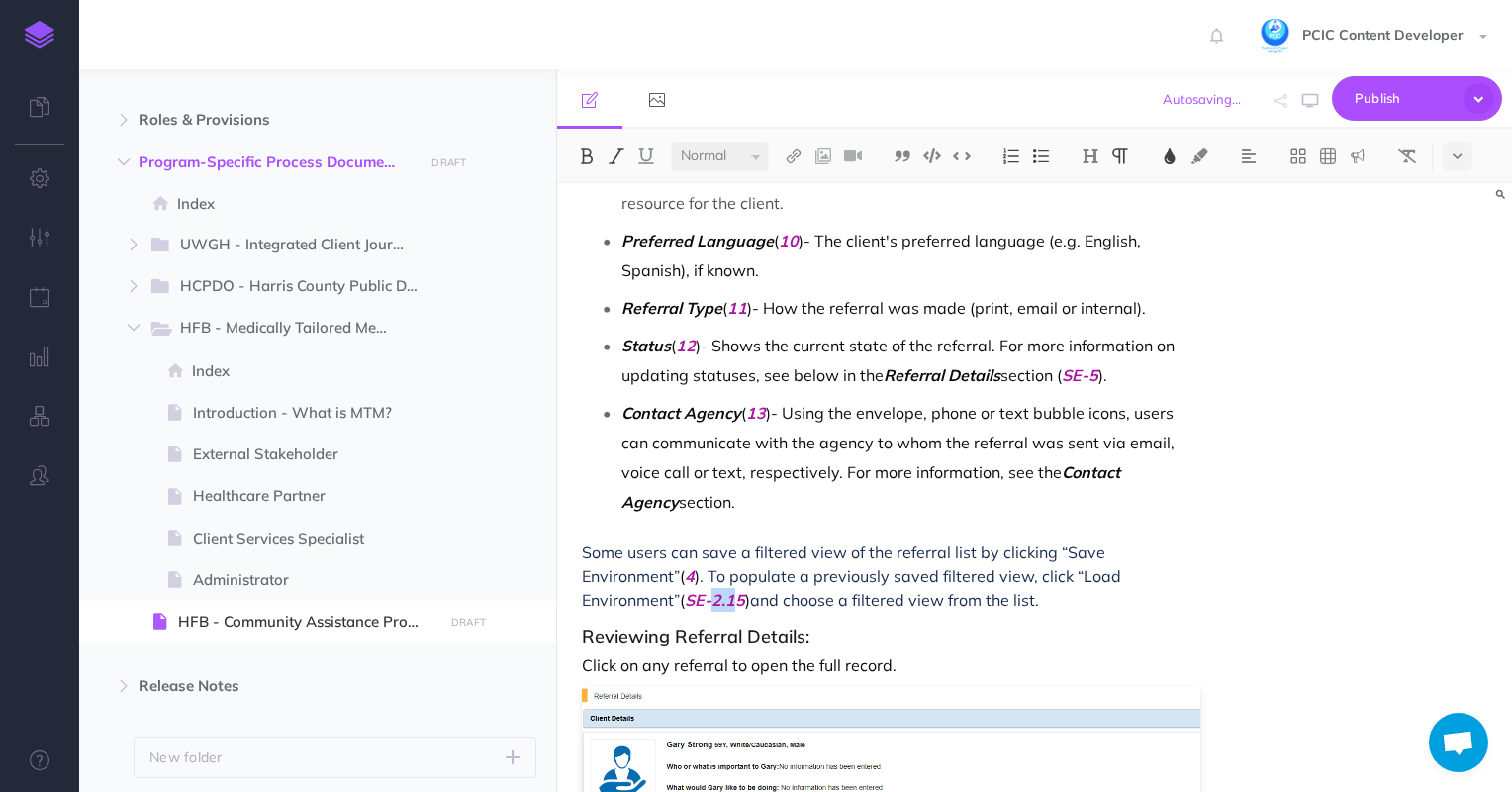 drag, startPoint x: 1170, startPoint y: 576, endPoint x: 1150, endPoint y: 576, distance: 20 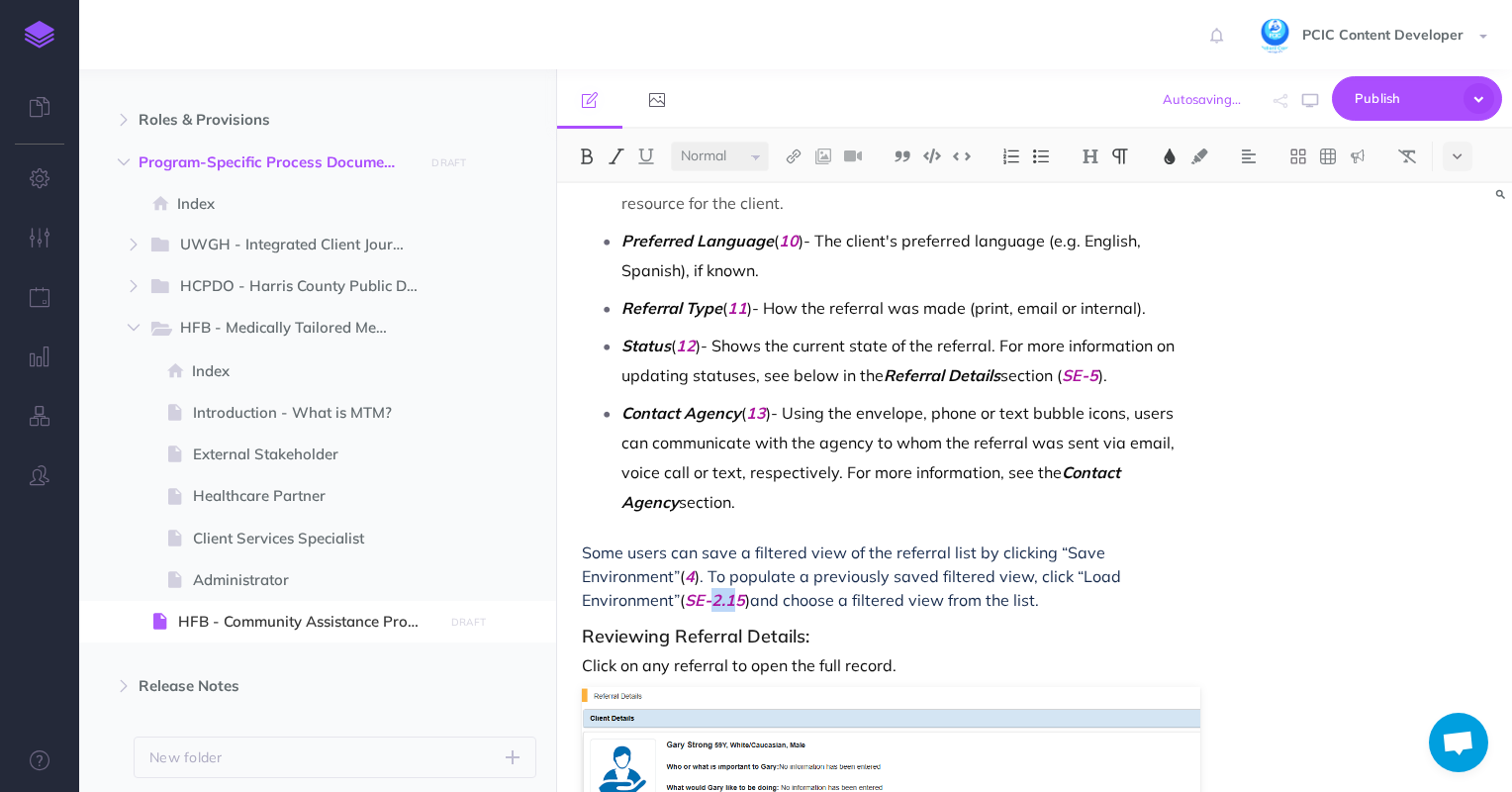 click on "SE-2.15" at bounding box center (714, 600) 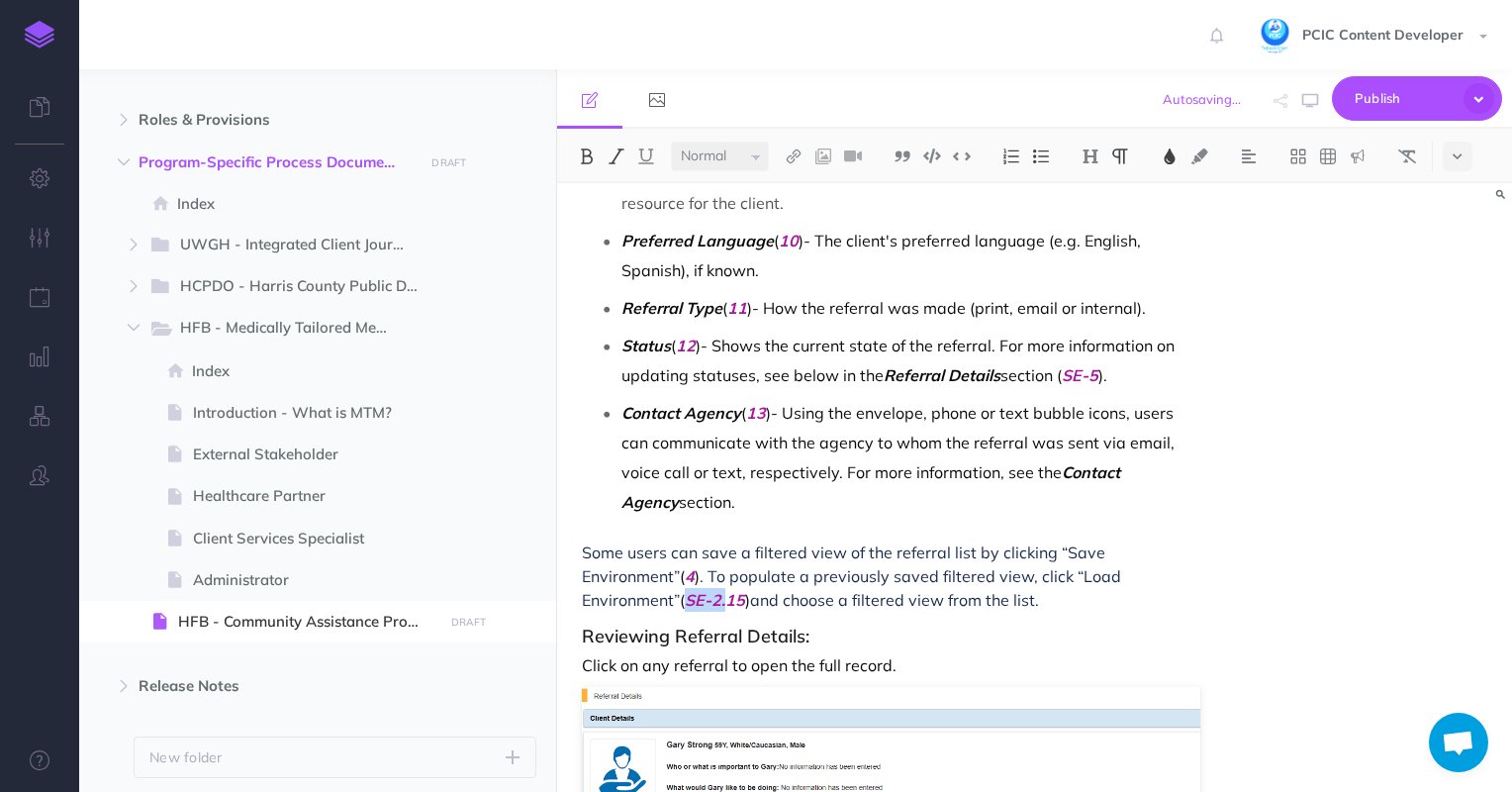 drag, startPoint x: 1168, startPoint y: 576, endPoint x: 1123, endPoint y: 574, distance: 45.044423 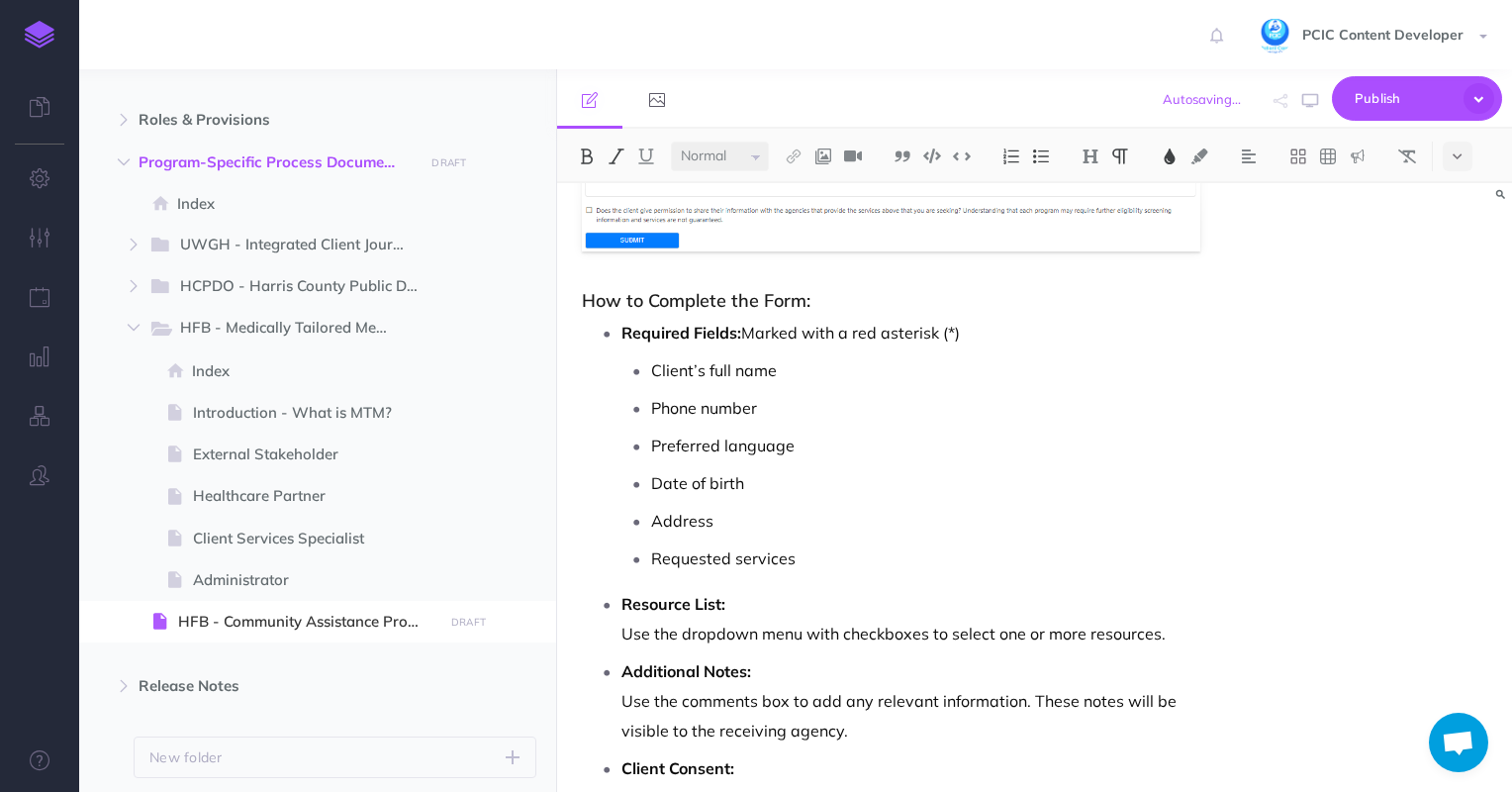 scroll, scrollTop: 1067, scrollLeft: 0, axis: vertical 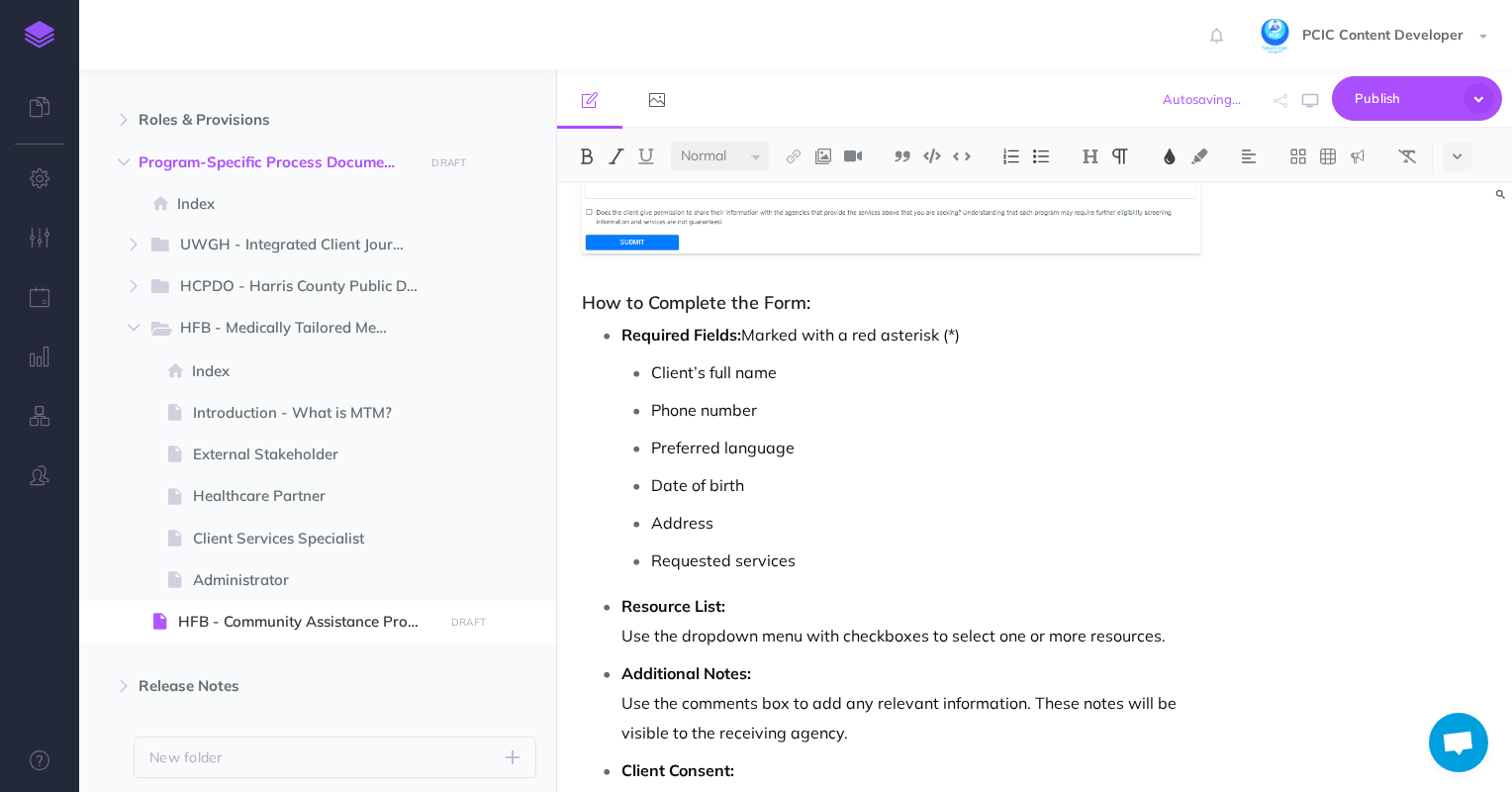 drag, startPoint x: 1492, startPoint y: 536, endPoint x: 1508, endPoint y: 473, distance: 65 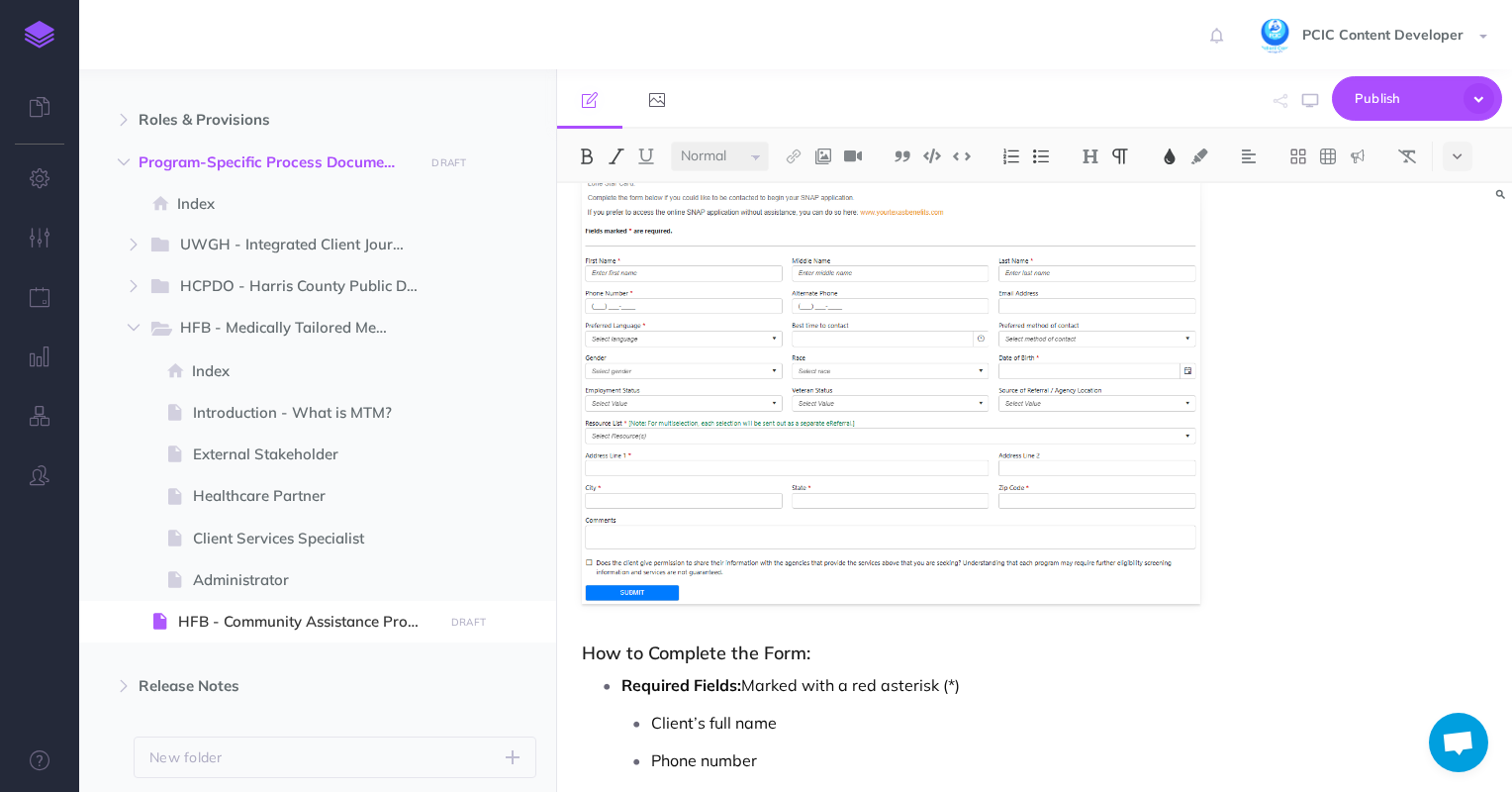 scroll, scrollTop: 0, scrollLeft: 0, axis: both 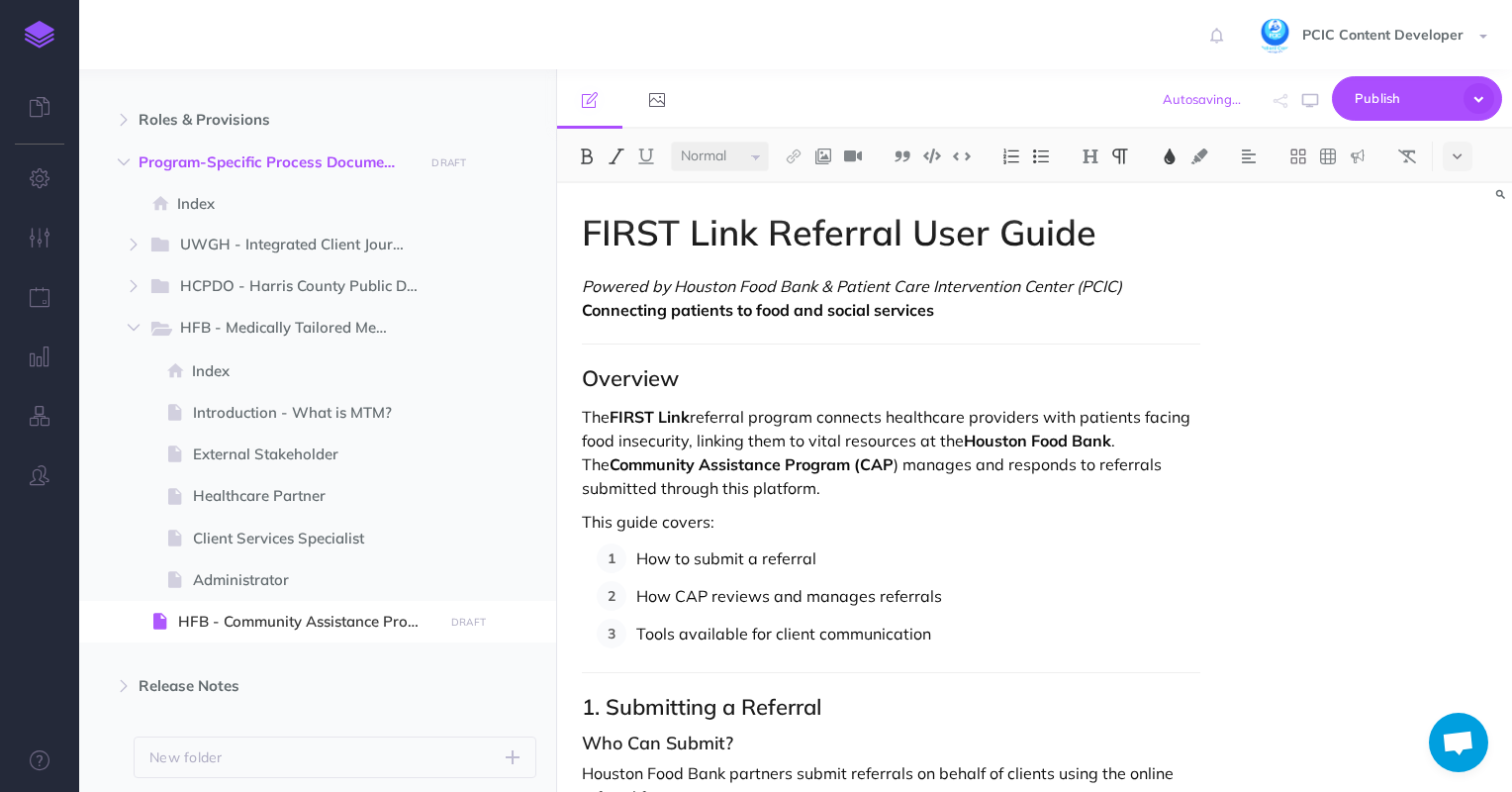 click on "Powered by Houston Food Bank & Patient Care Intervention Center (PCIC) Connecting patients to food and social services" at bounding box center [892, 298] 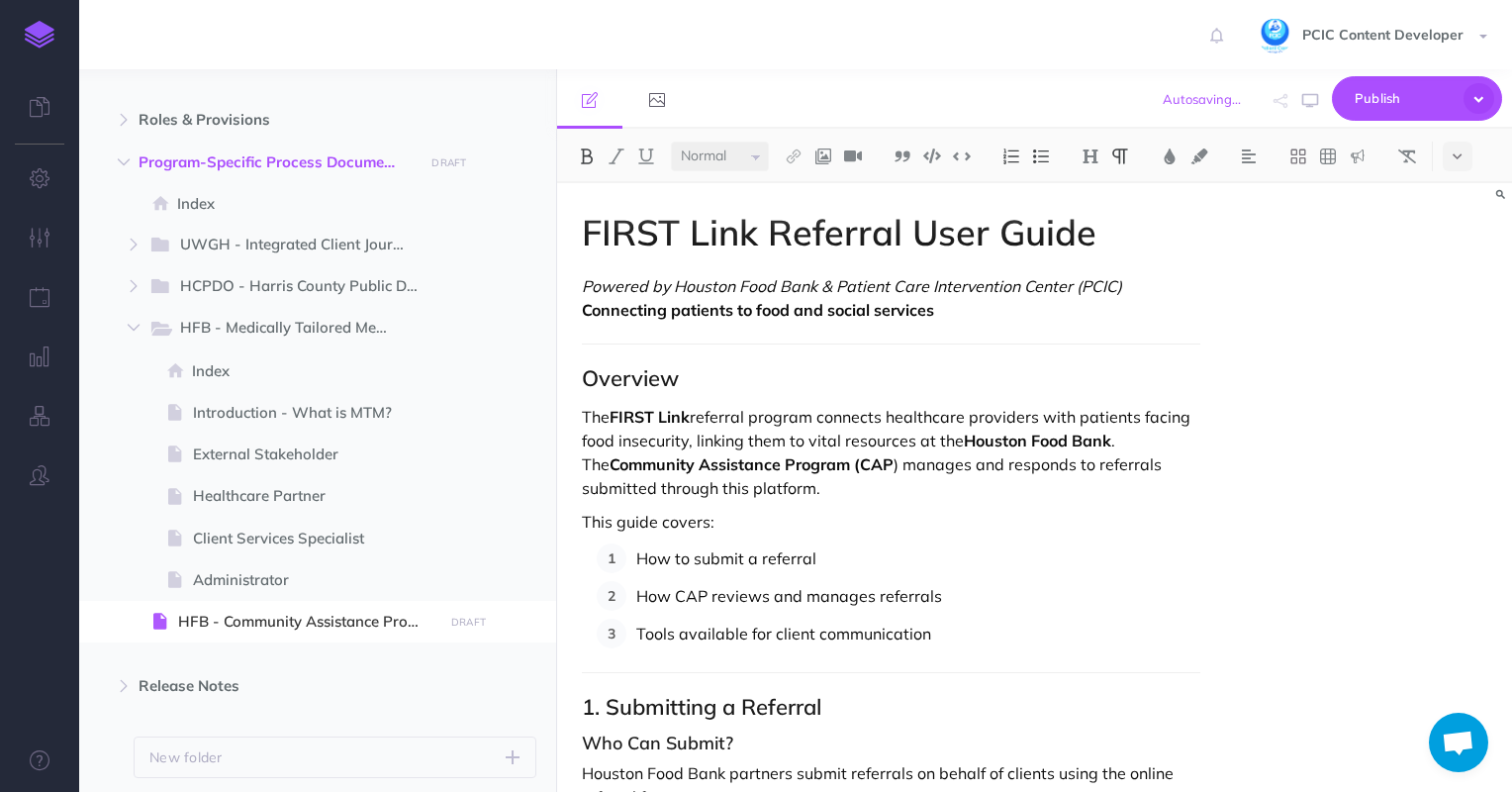 click on "Tools available for client communication" at bounding box center (918, 634) 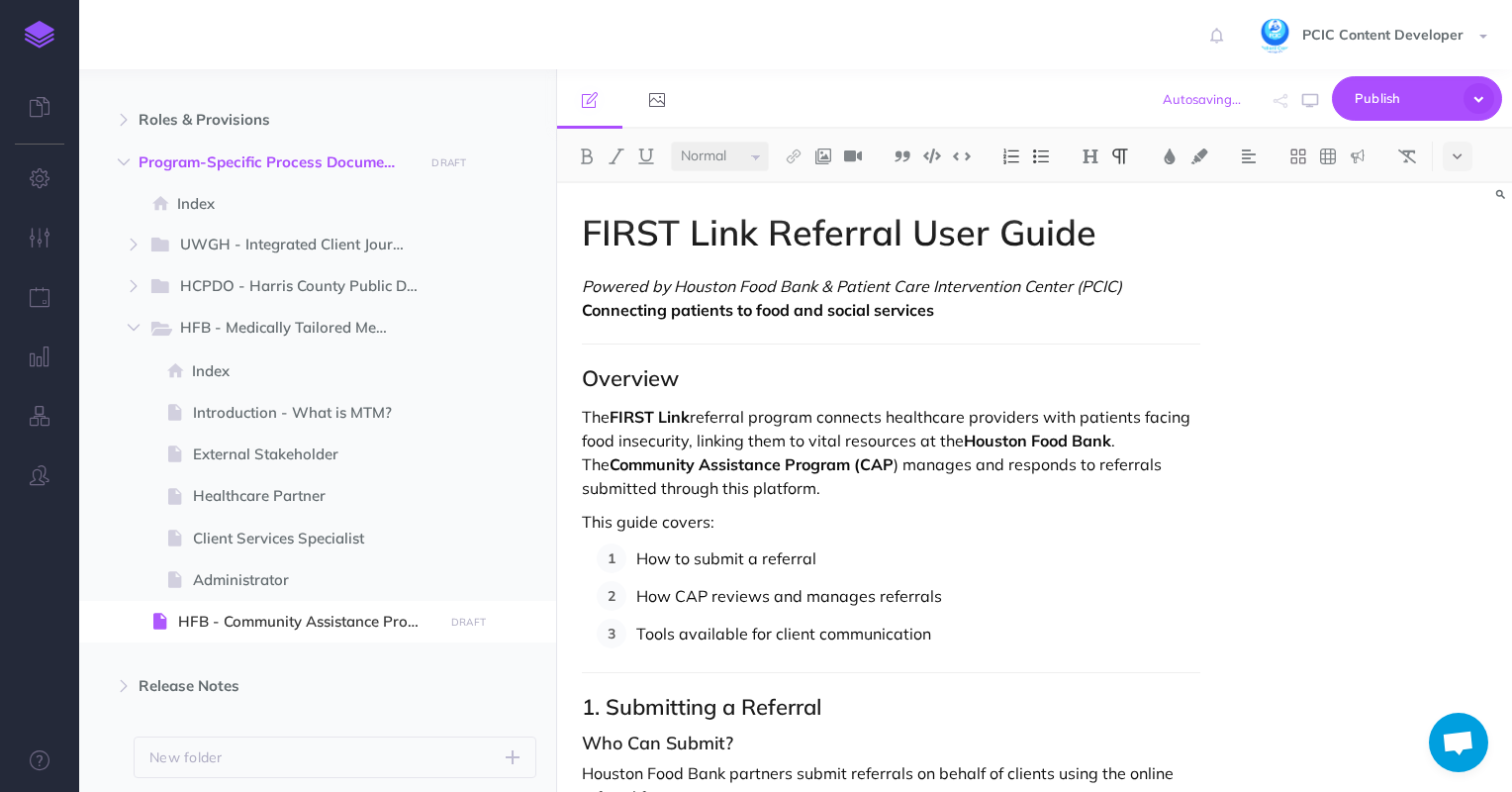 click on "The FIRST Link referral program connects healthcare providers with patients facing food insecurity, linking them to vital resources at the Houston Food Bank. The Community Assistance Program (CAP ) manages and responds to referrals submitted through this platform." at bounding box center (892, 452) 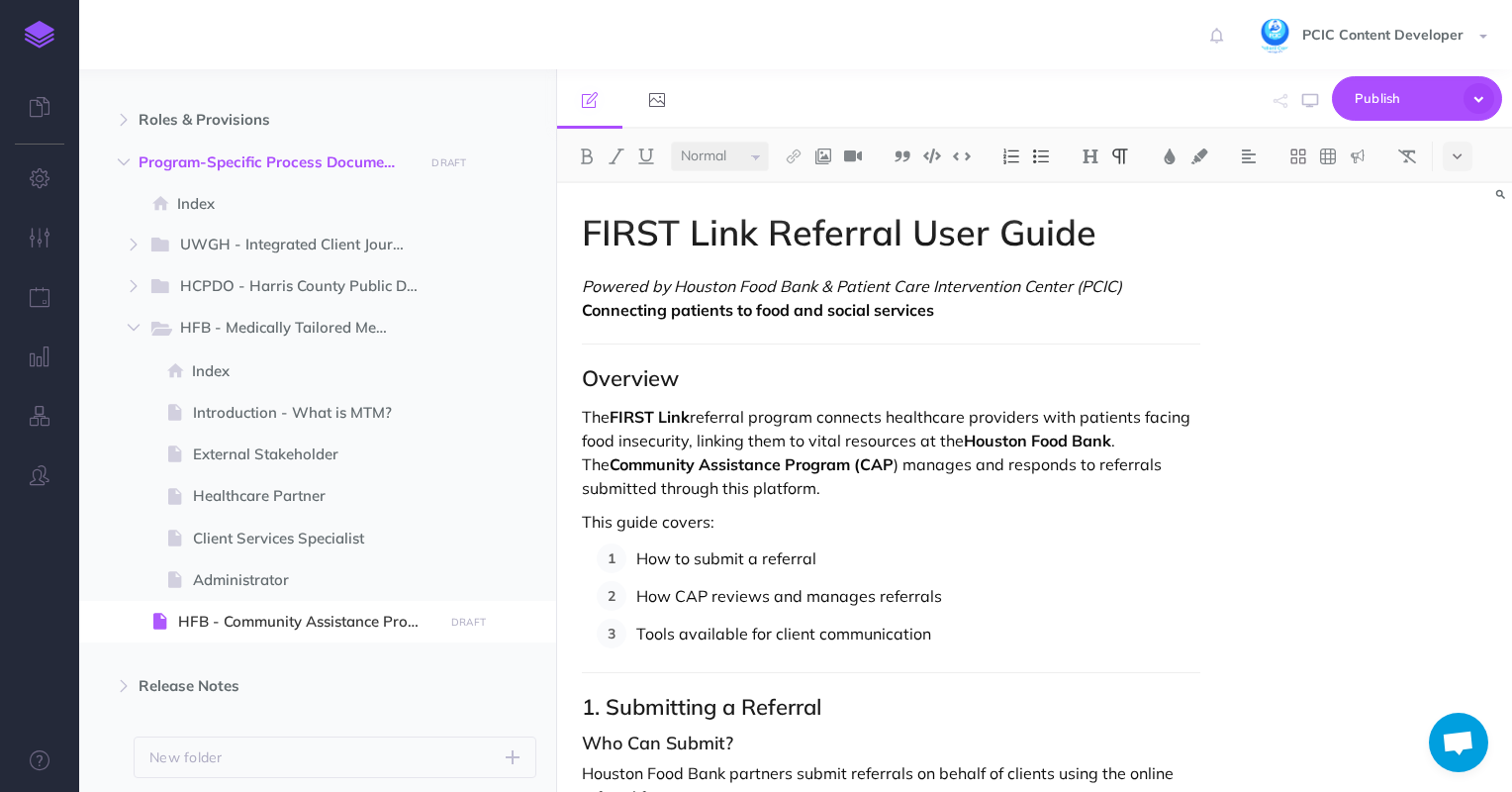 click on "Tools available for client communication" at bounding box center (918, 634) 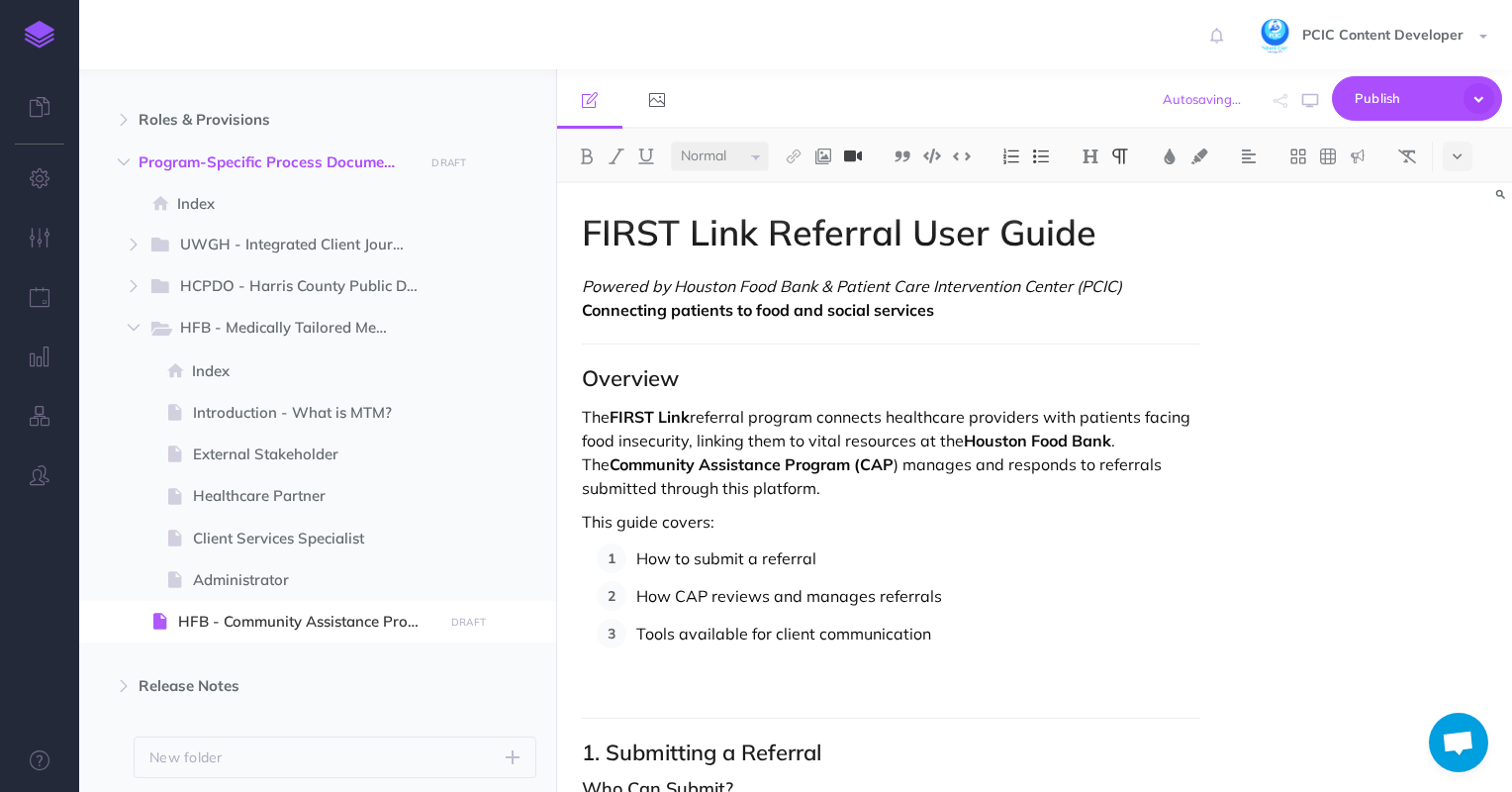 click at bounding box center (853, 156) 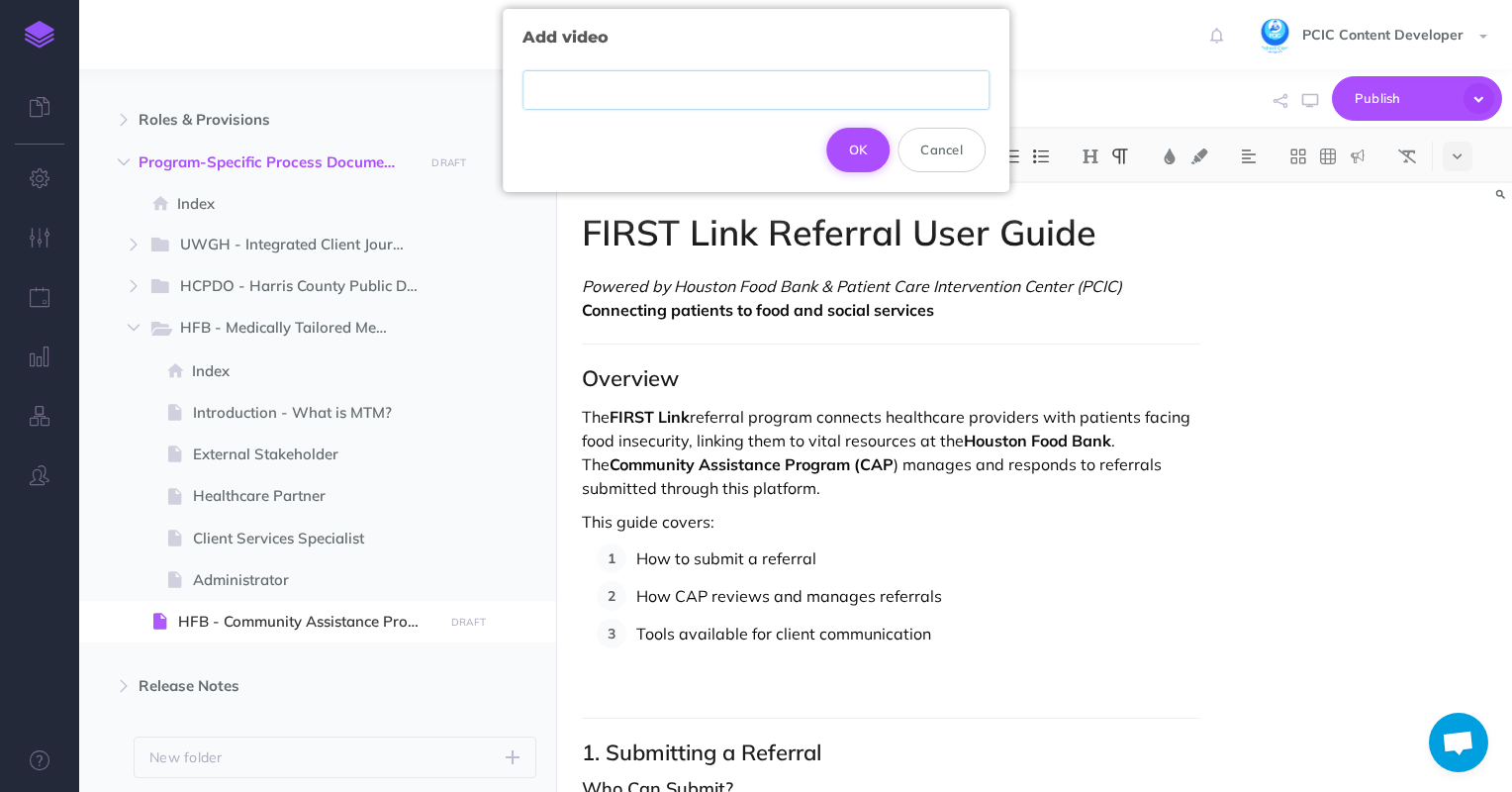 paste on "https://youtu.be/2CeFh3XLFbw?feature=shared" 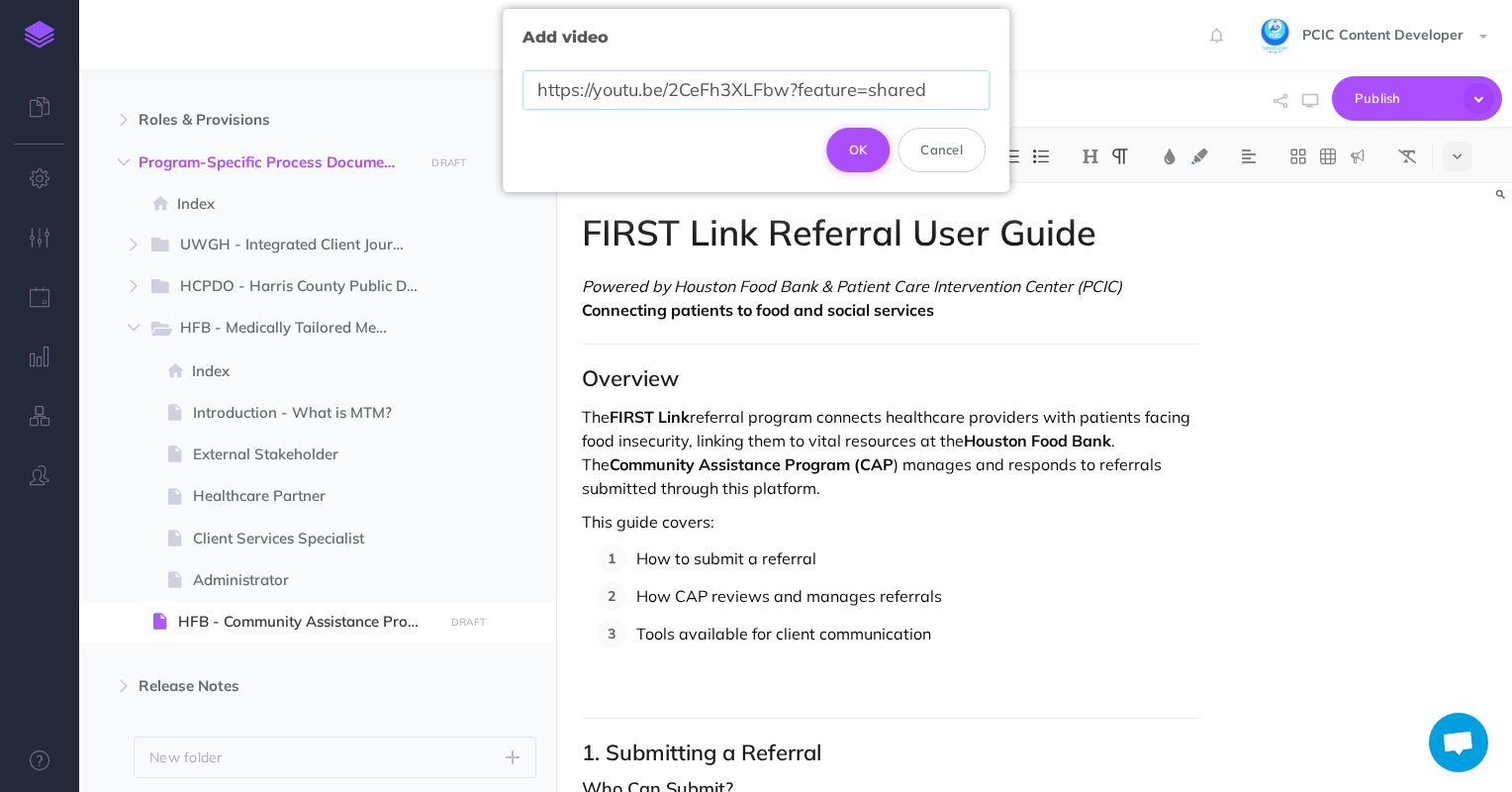 type on "https://youtu.be/2CeFh3XLFbw?feature=shared" 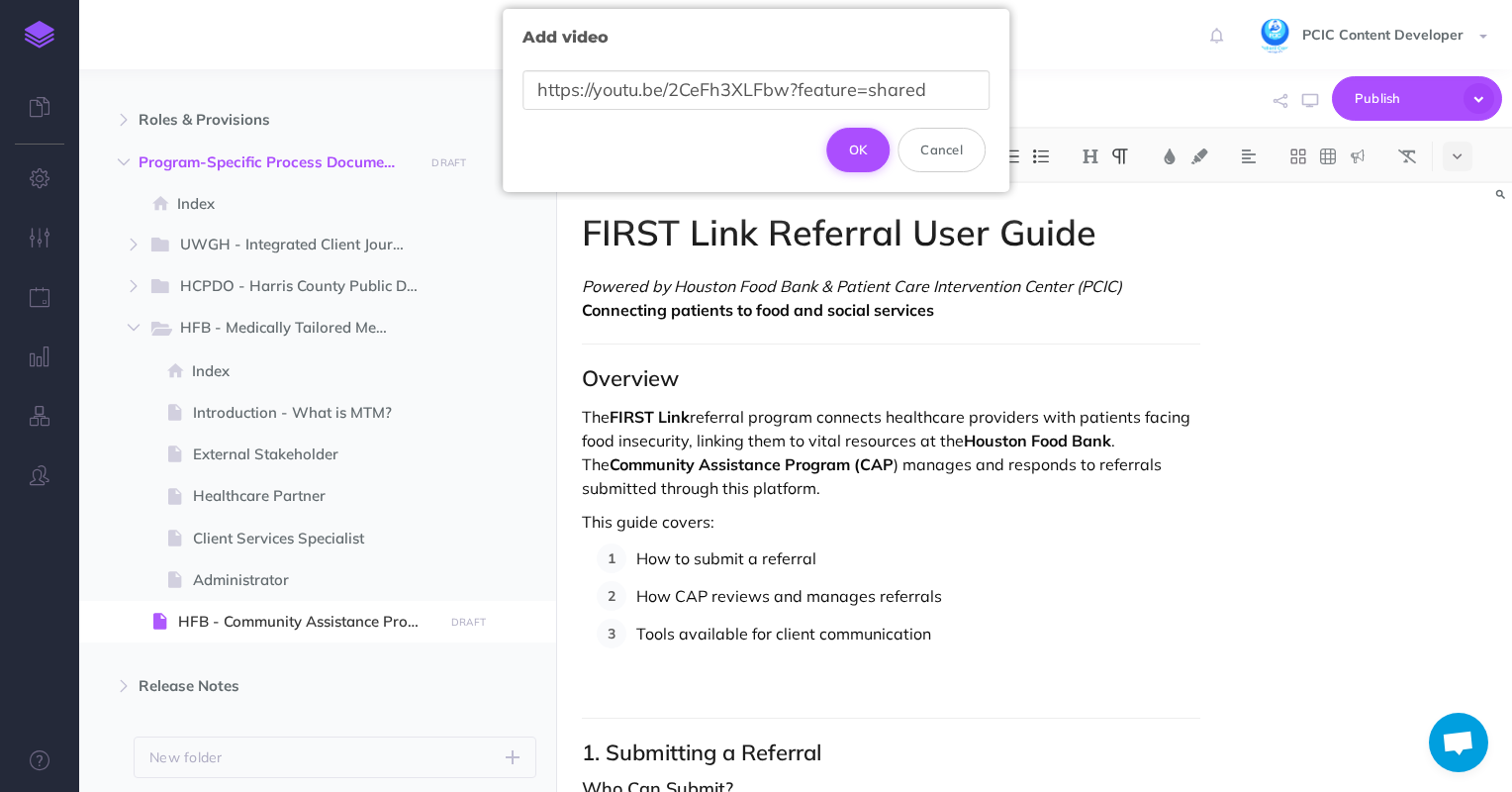 click on "OK" at bounding box center (858, 149) 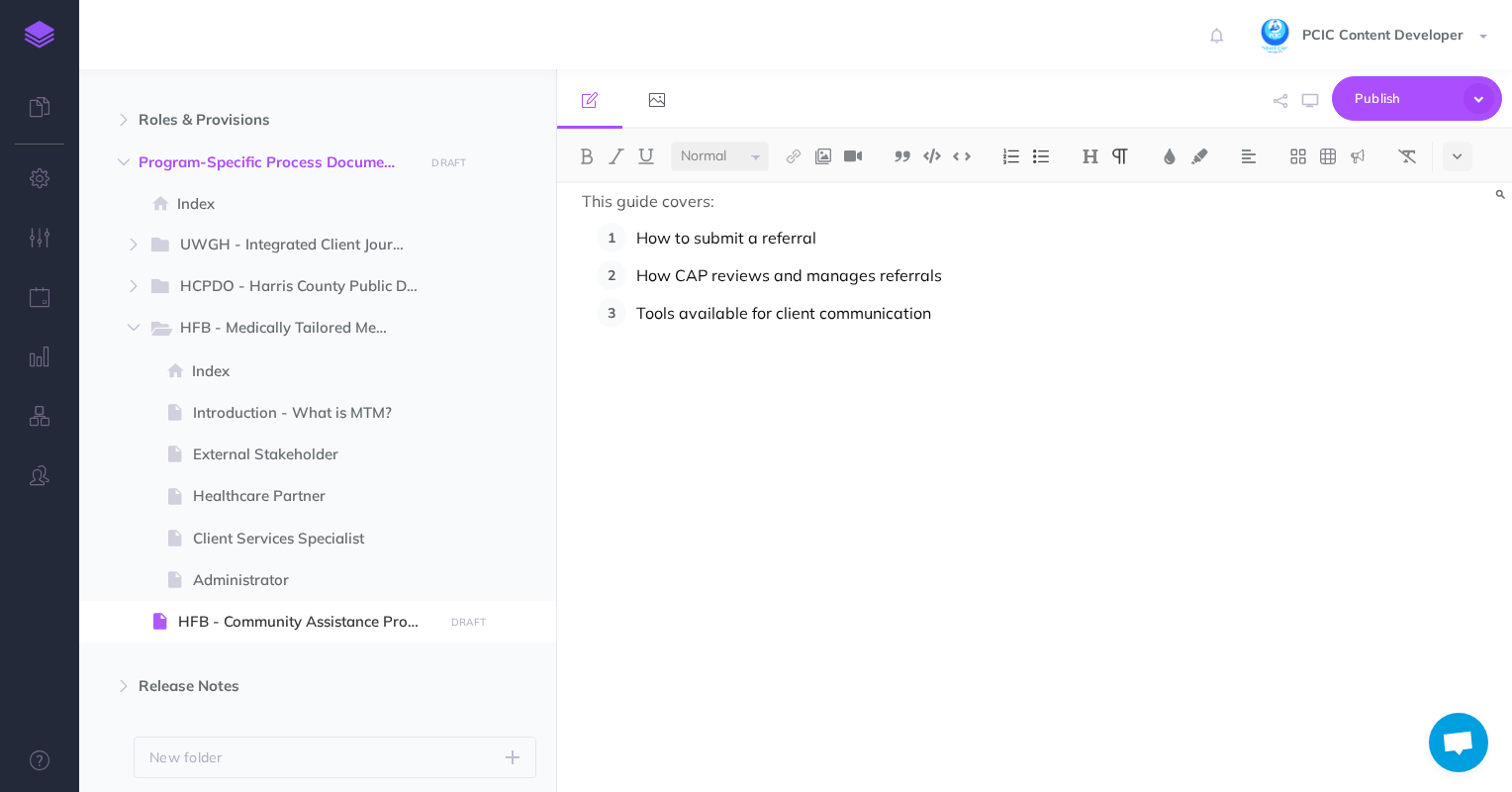 scroll, scrollTop: 495, scrollLeft: 0, axis: vertical 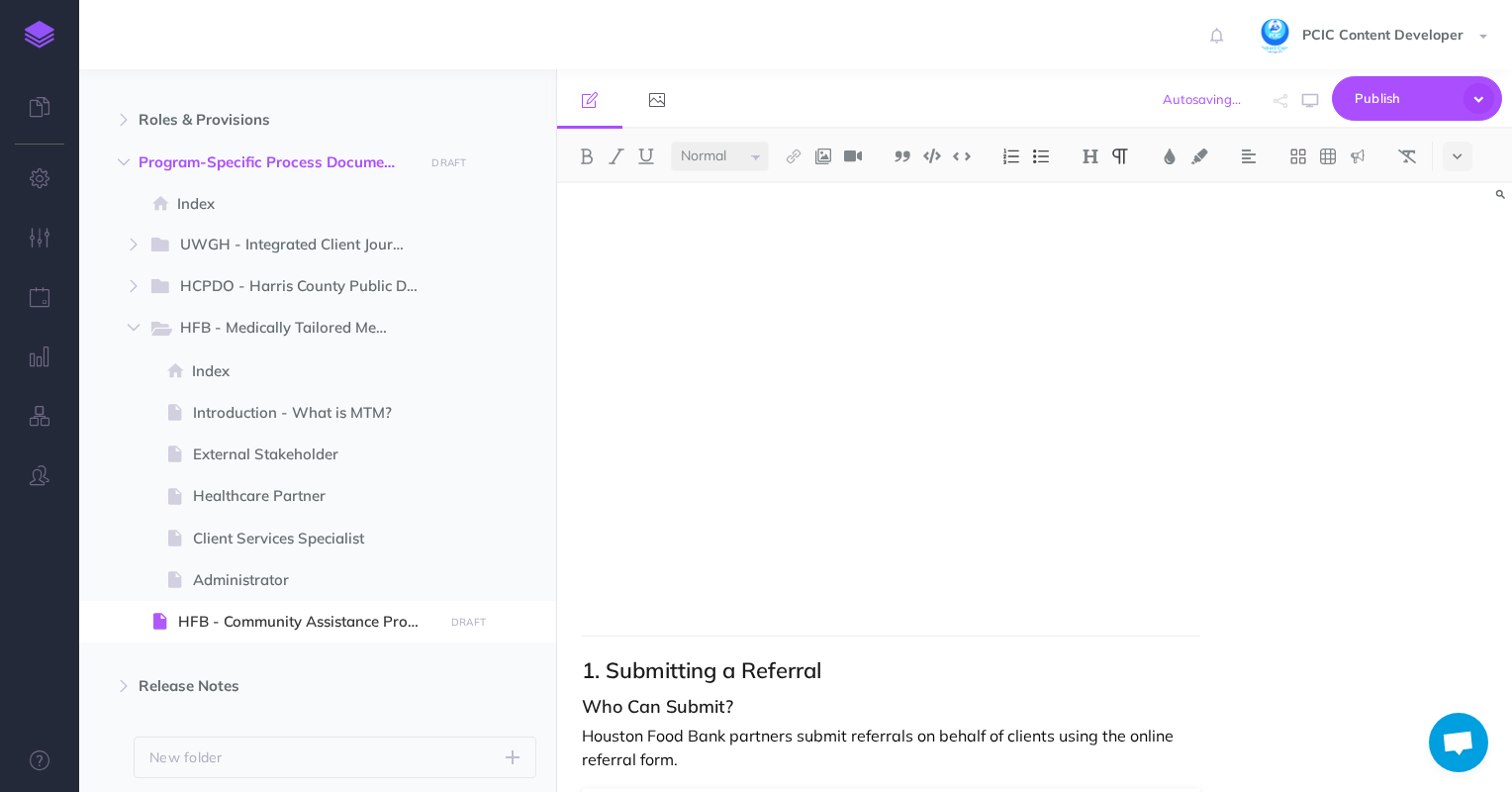 click at bounding box center [892, 602] 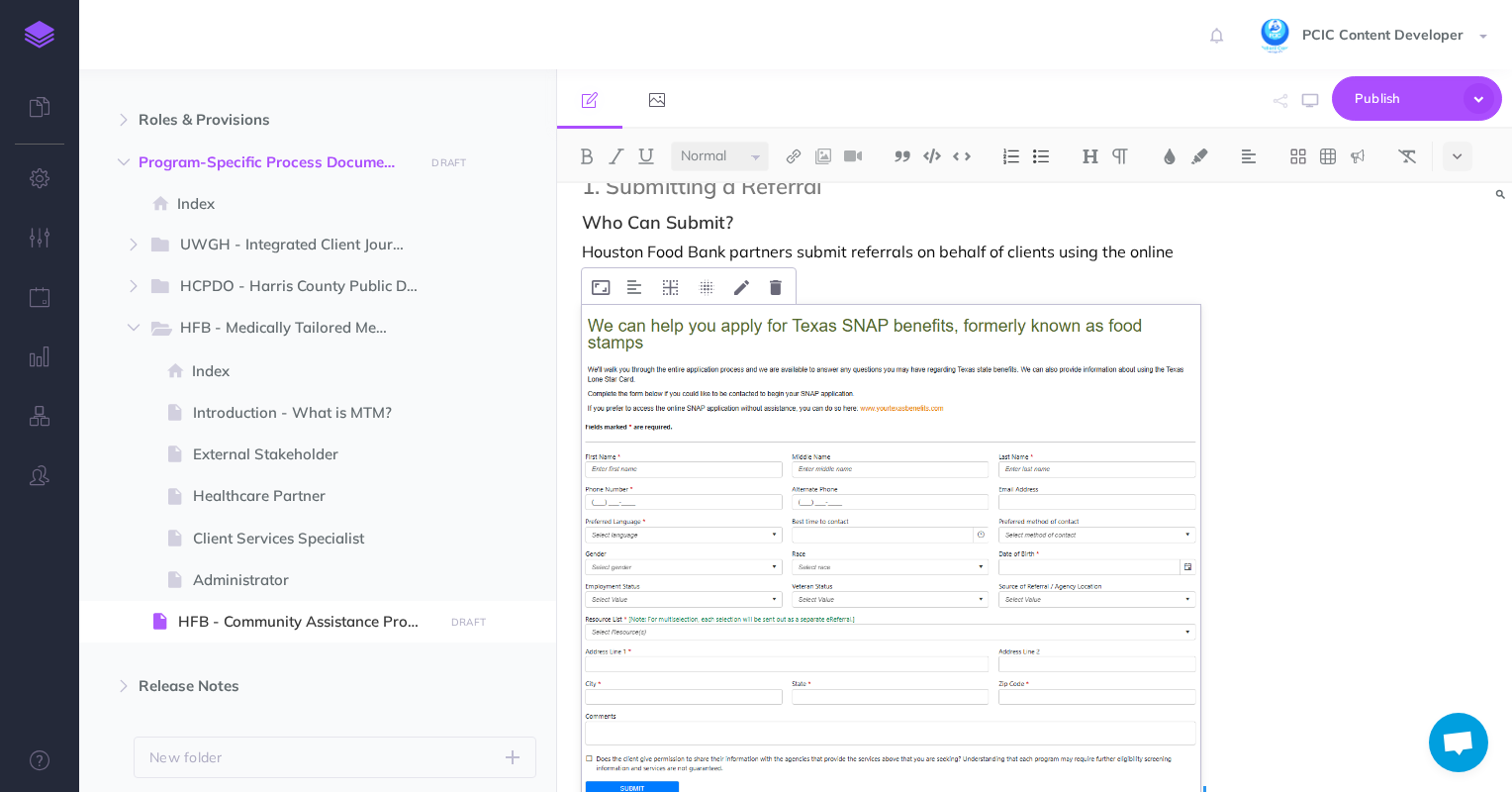 scroll, scrollTop: 990, scrollLeft: 0, axis: vertical 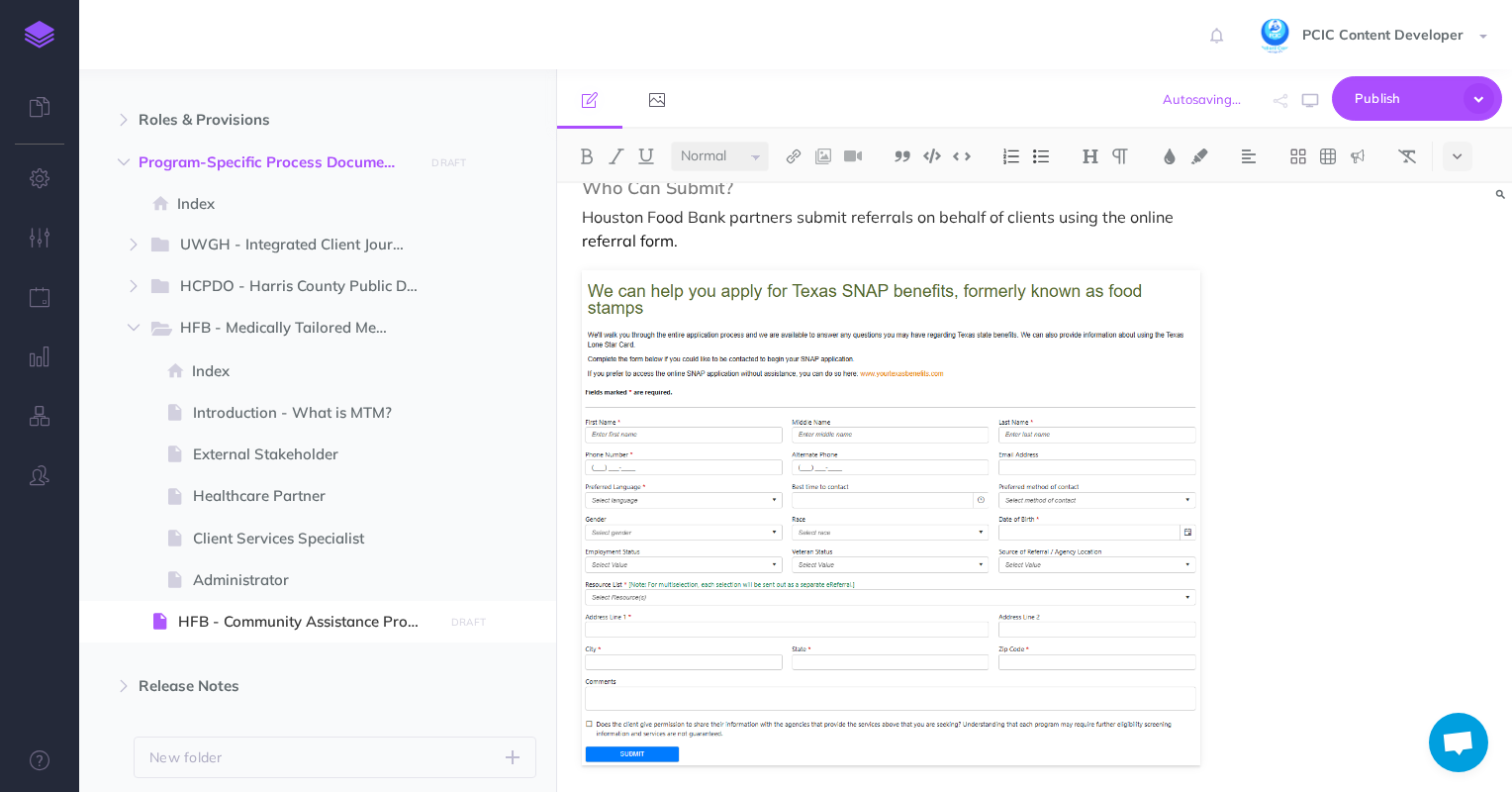 click on "PCIC Content Developer" at bounding box center [1374, 35] 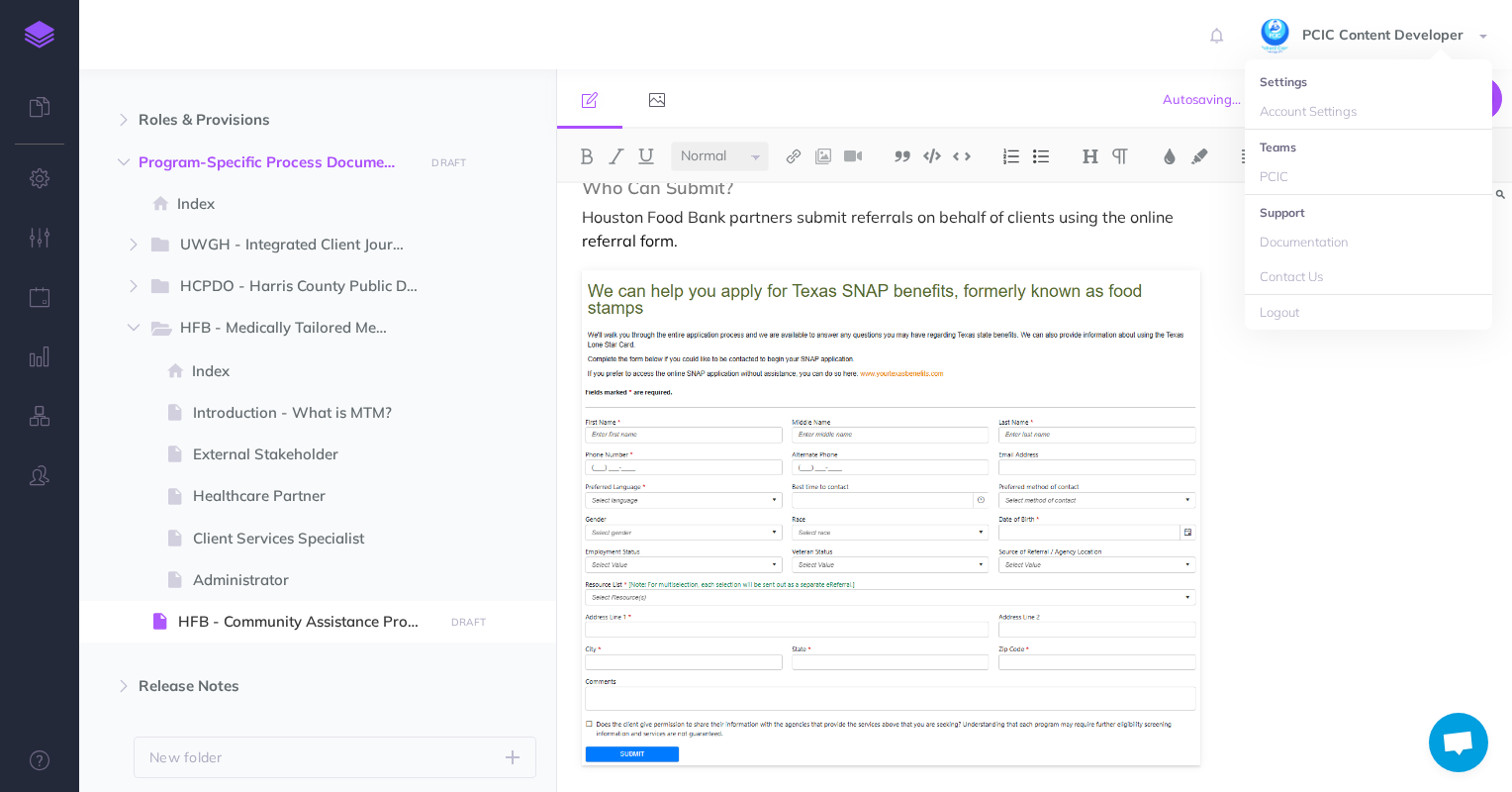 click on "Autosaving...                Publish
This page
Publish the currently selected page draft.
Publish
Publish all draft items, making them public.
Publish Protection" at bounding box center (1188, 99) 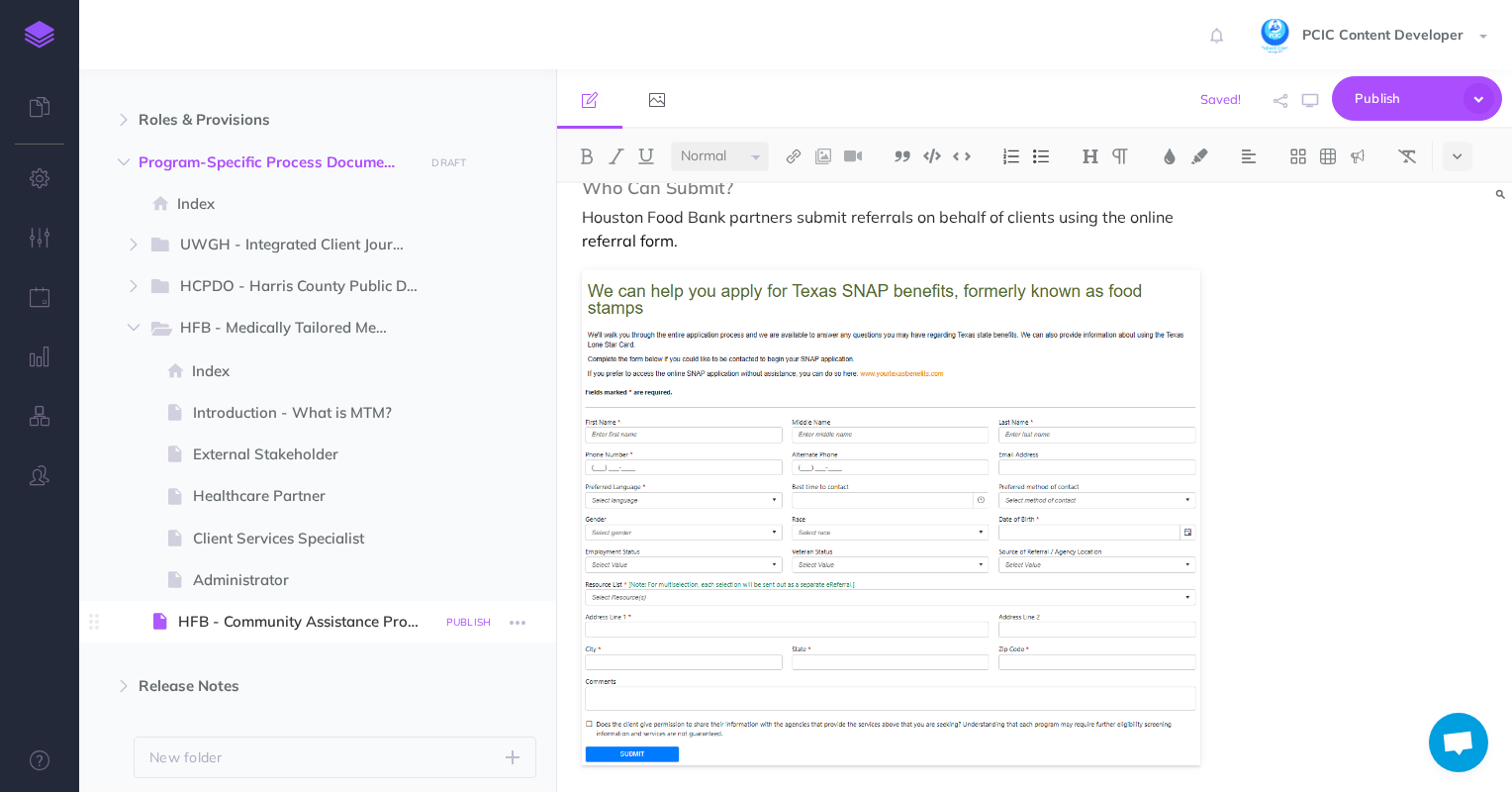 click on "PUBLISH" at bounding box center (469, 622) 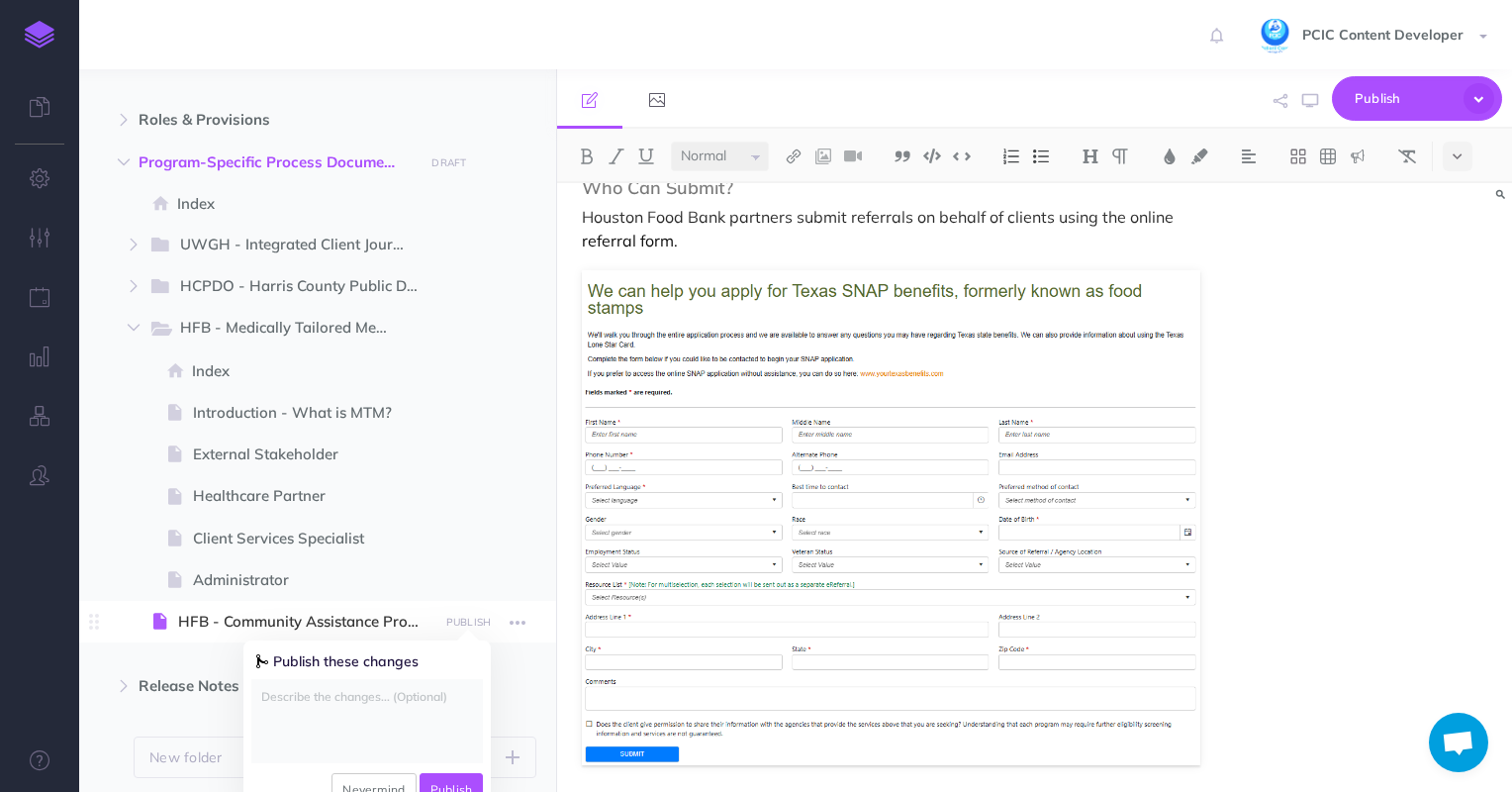 click at bounding box center (367, 721) 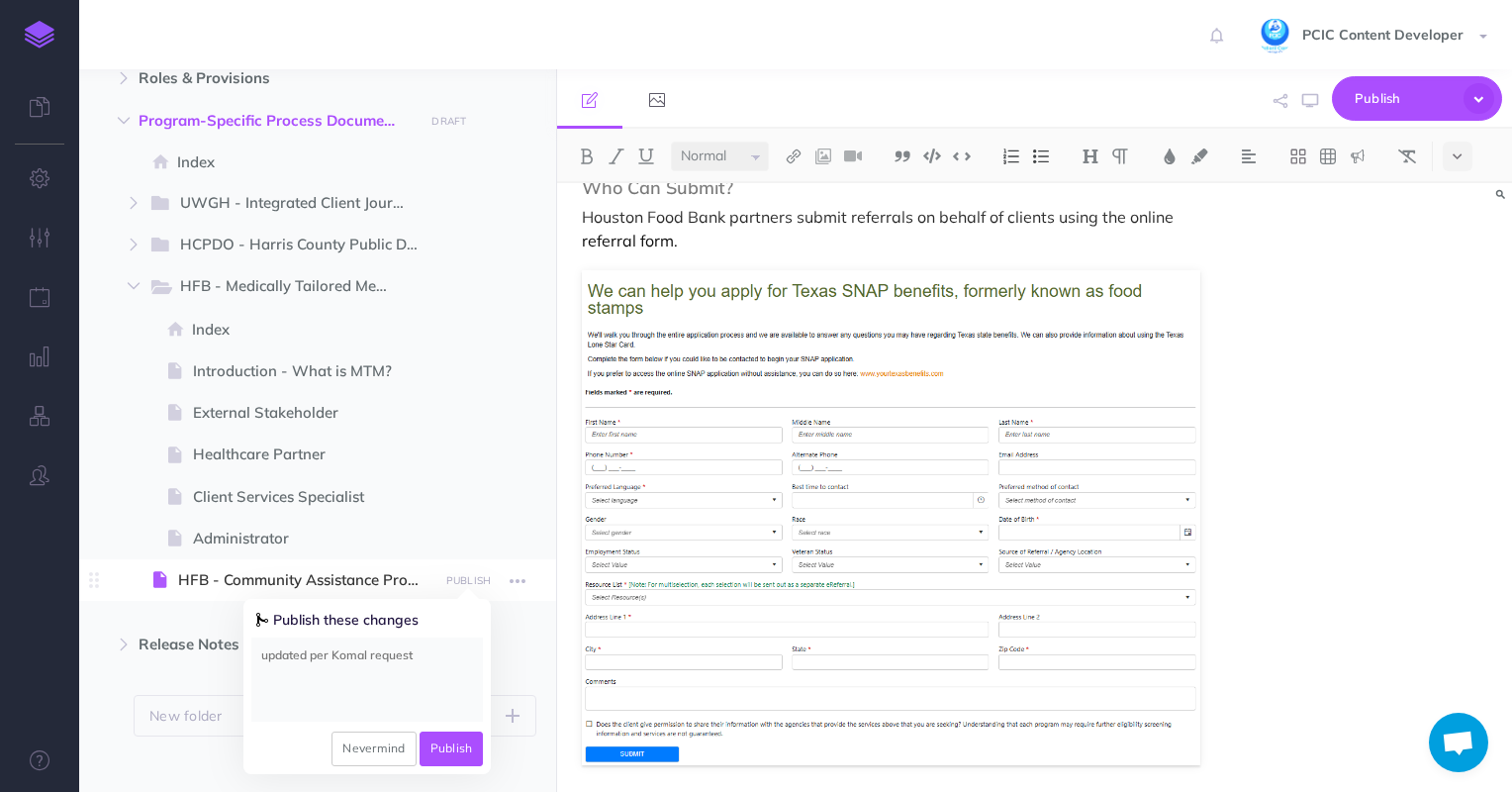 scroll, scrollTop: 1548, scrollLeft: 0, axis: vertical 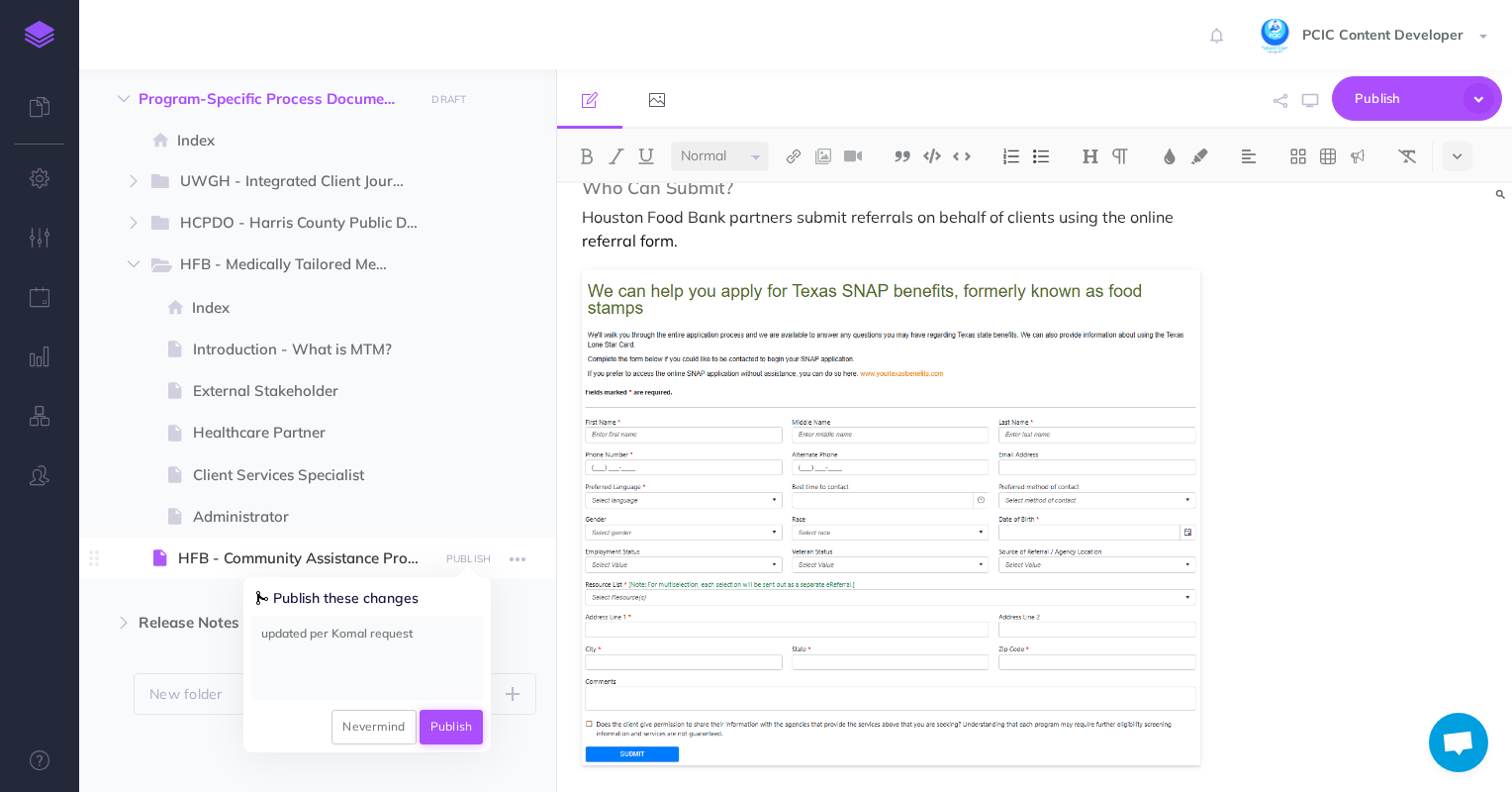 type on "updated per Komal request" 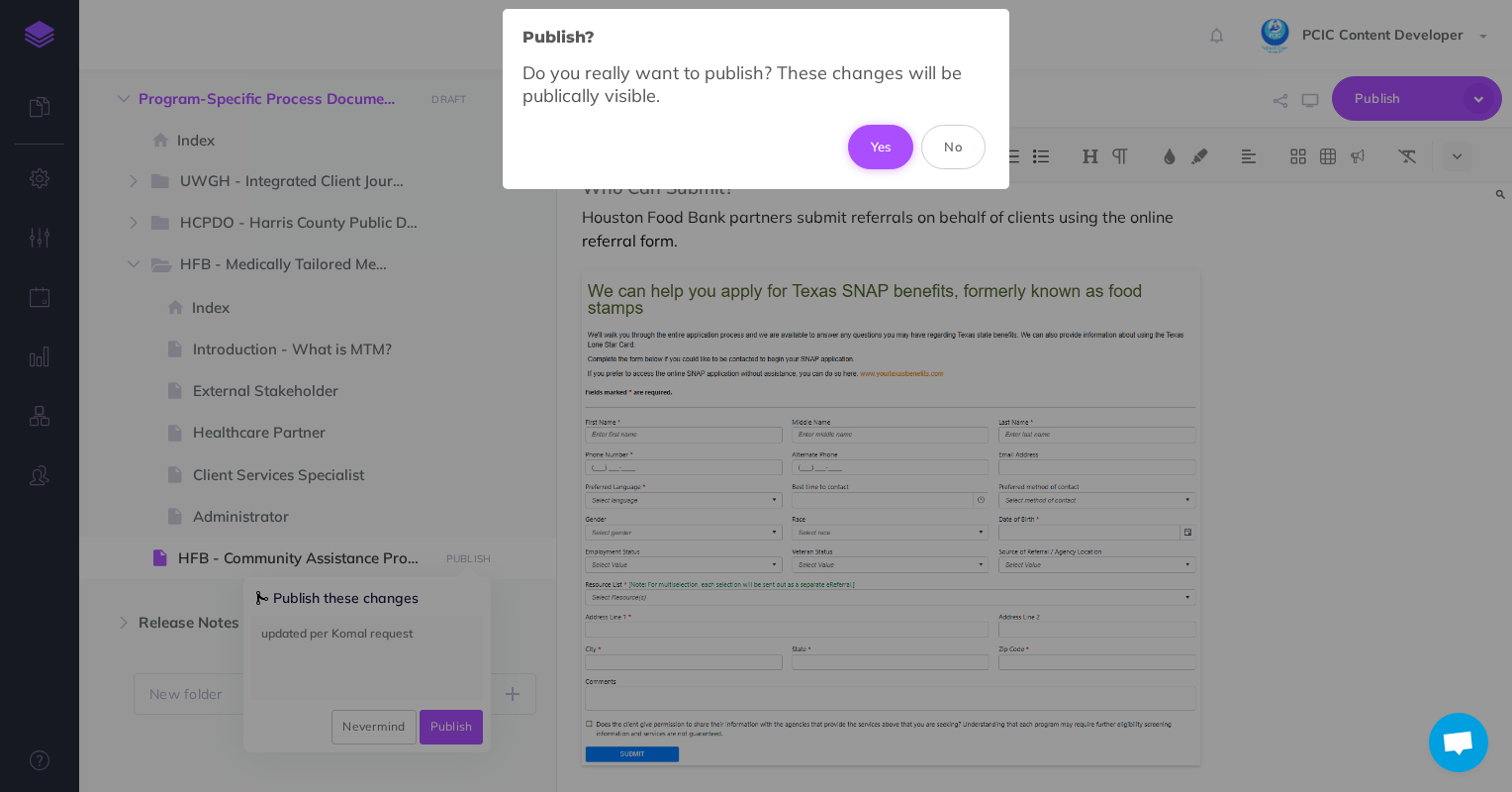 click on "Yes" at bounding box center (881, 147) 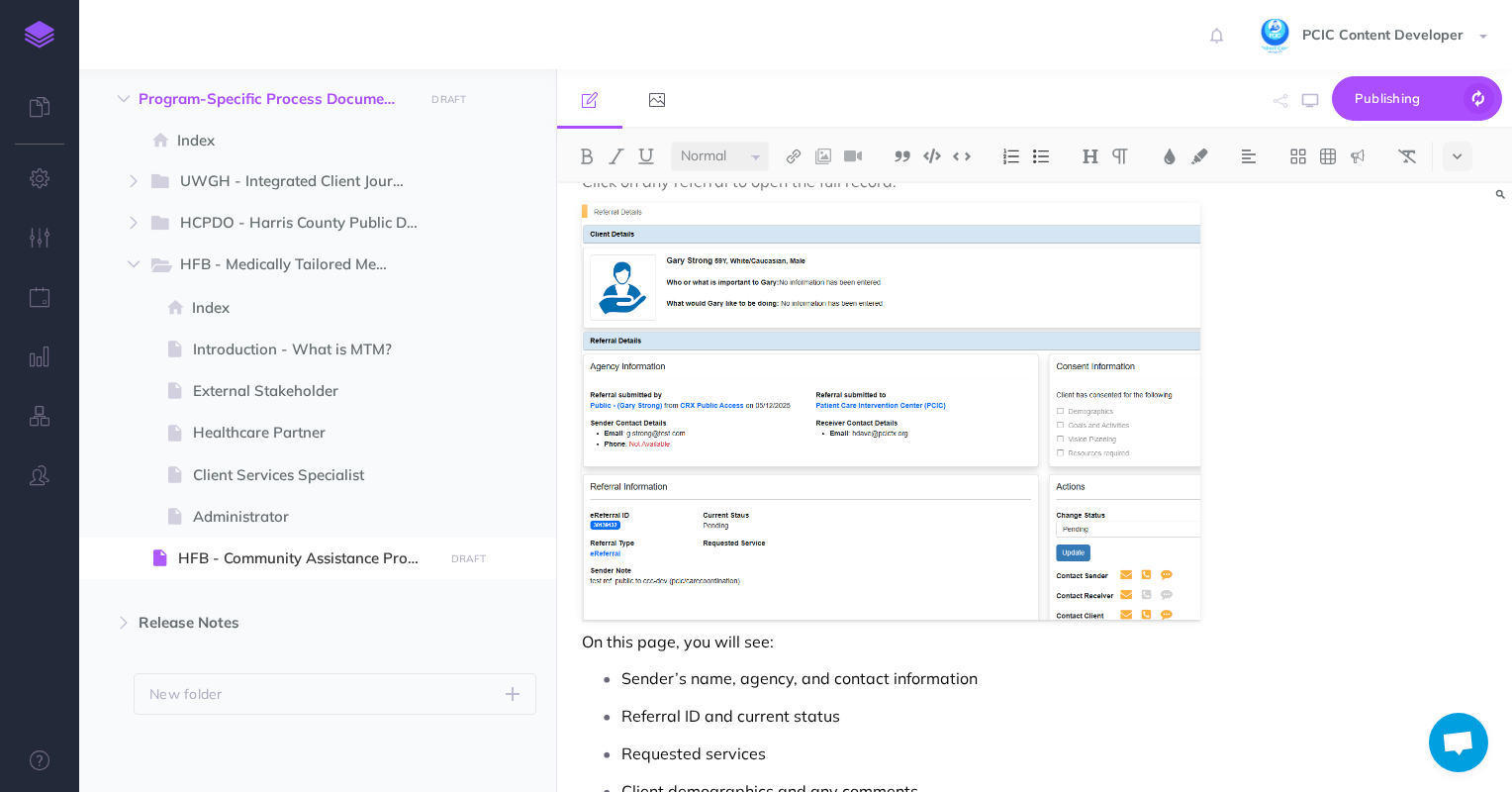 scroll, scrollTop: 3778, scrollLeft: 0, axis: vertical 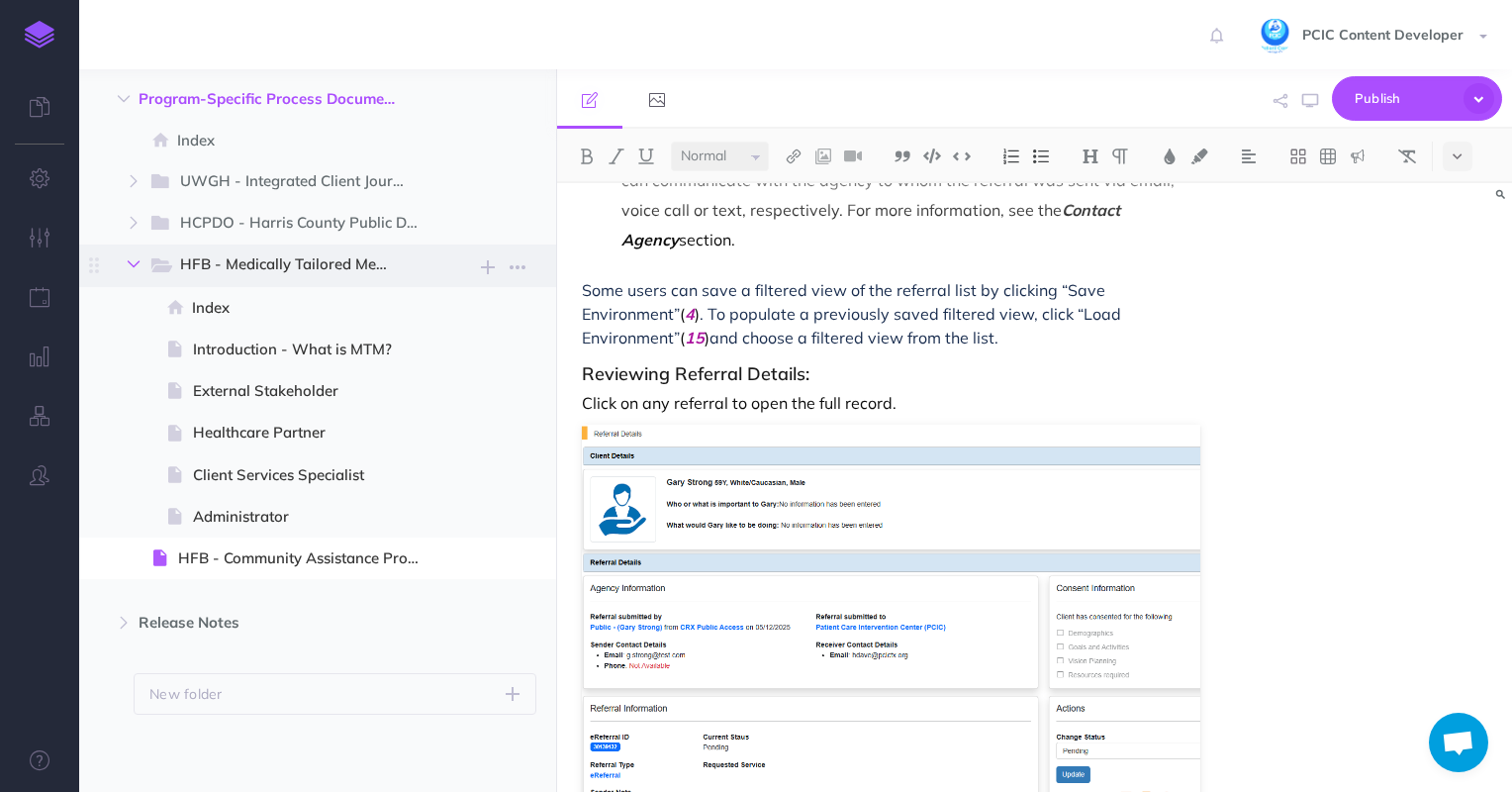 click at bounding box center [134, 264] 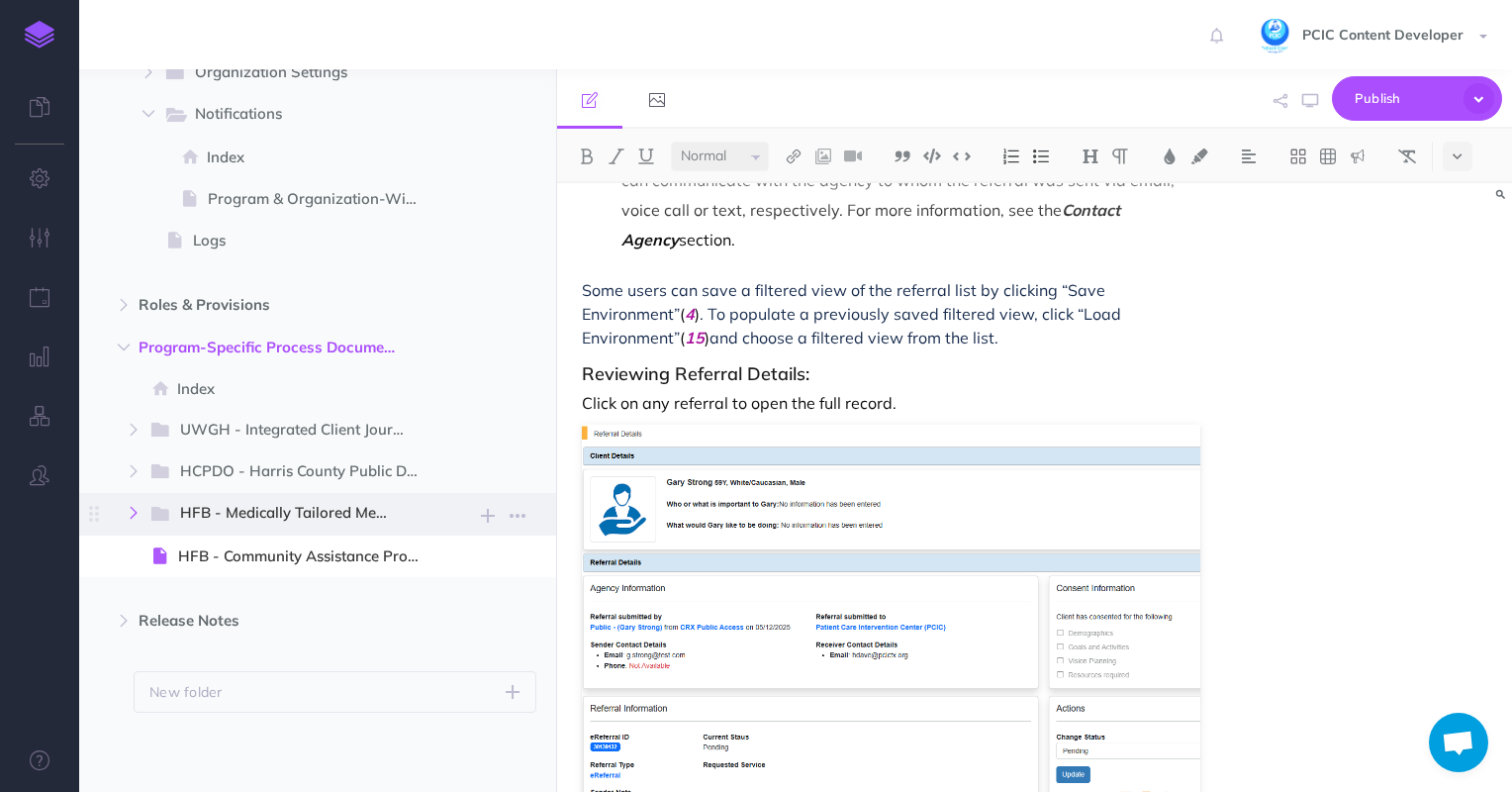 scroll, scrollTop: 1299, scrollLeft: 0, axis: vertical 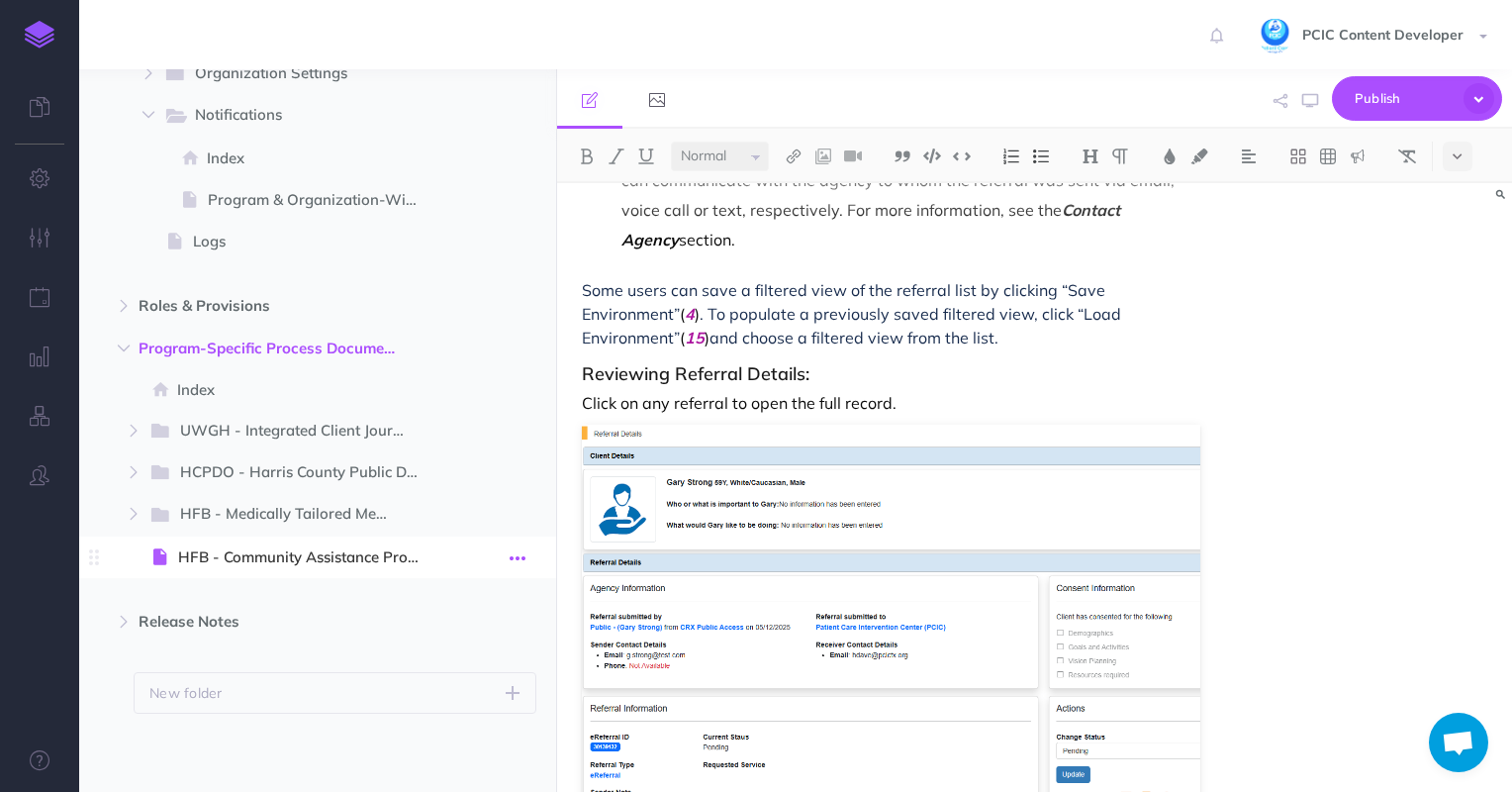 click at bounding box center [518, 558] 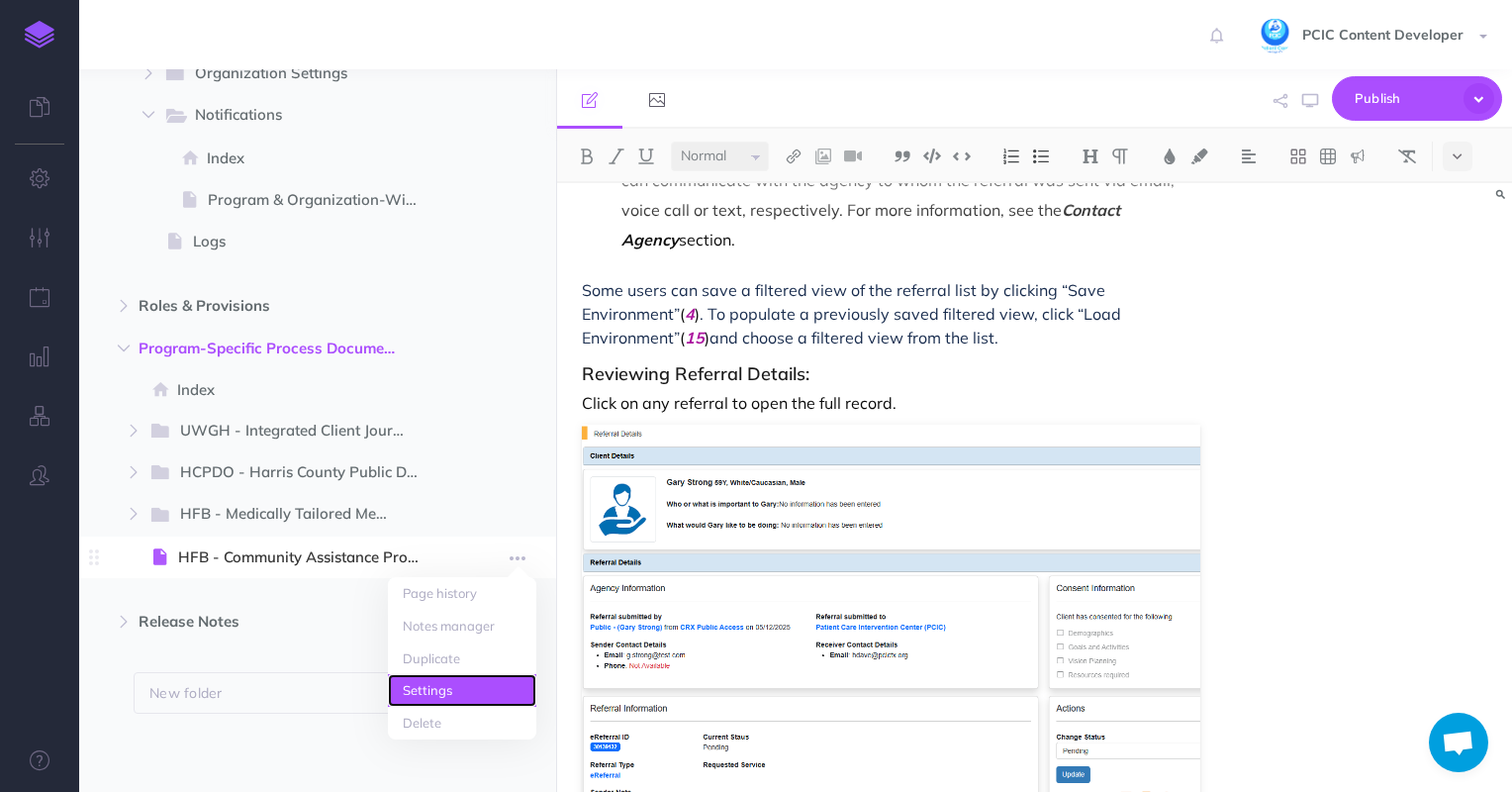 click on "Settings" at bounding box center (462, 690) 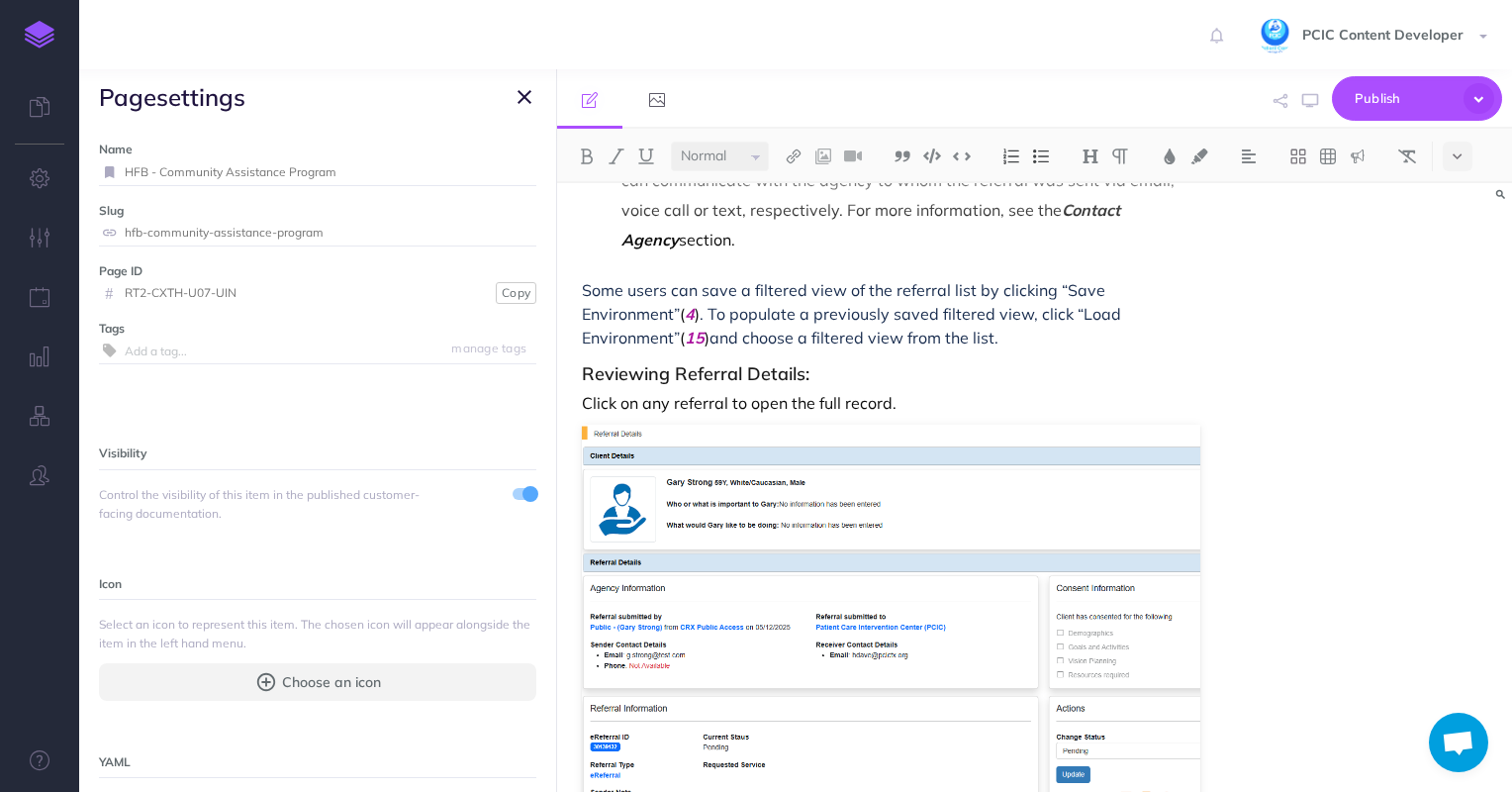 click on "hfb-community-assistance-program" at bounding box center (331, 233) 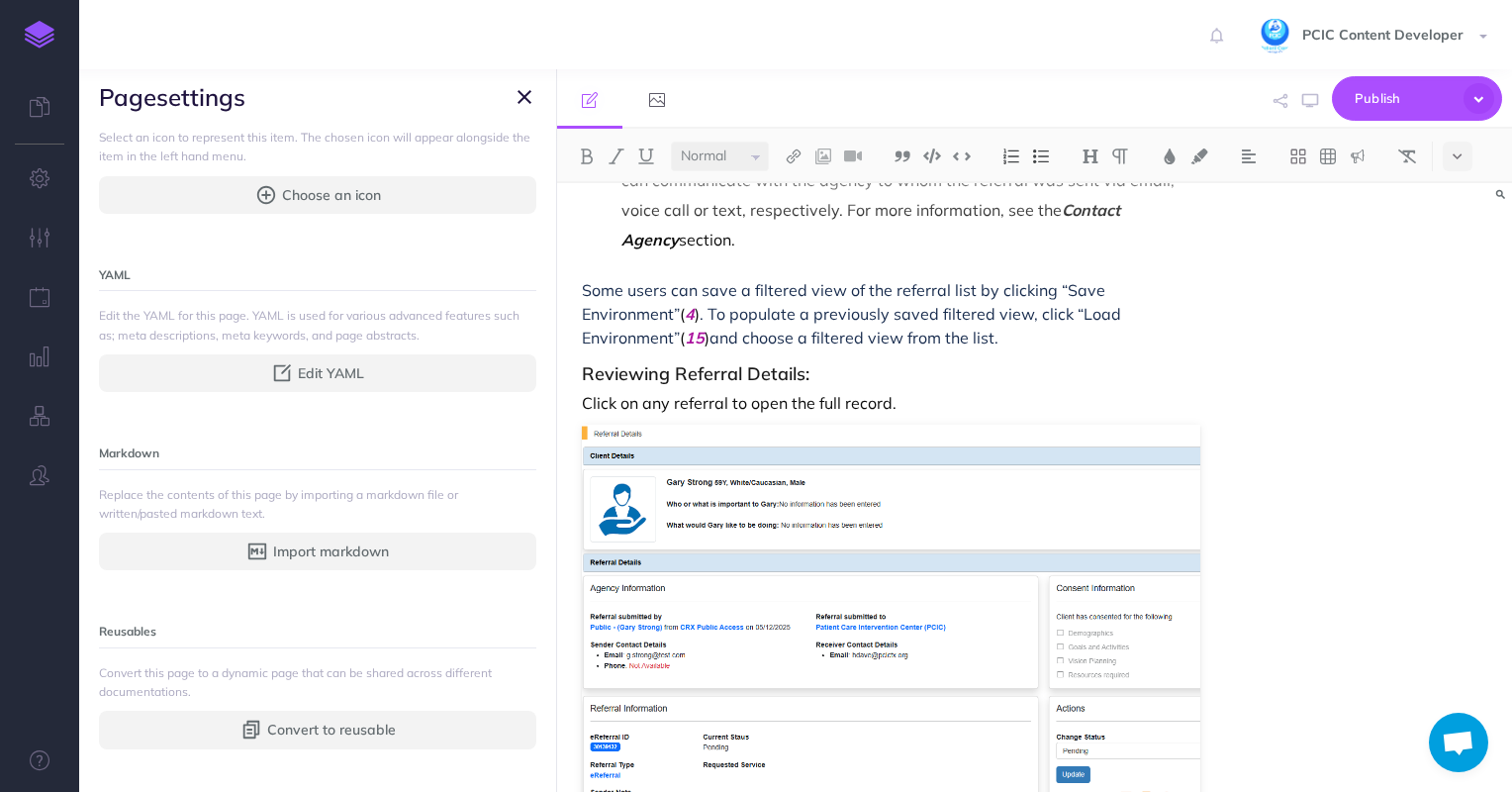 scroll, scrollTop: 242, scrollLeft: 0, axis: vertical 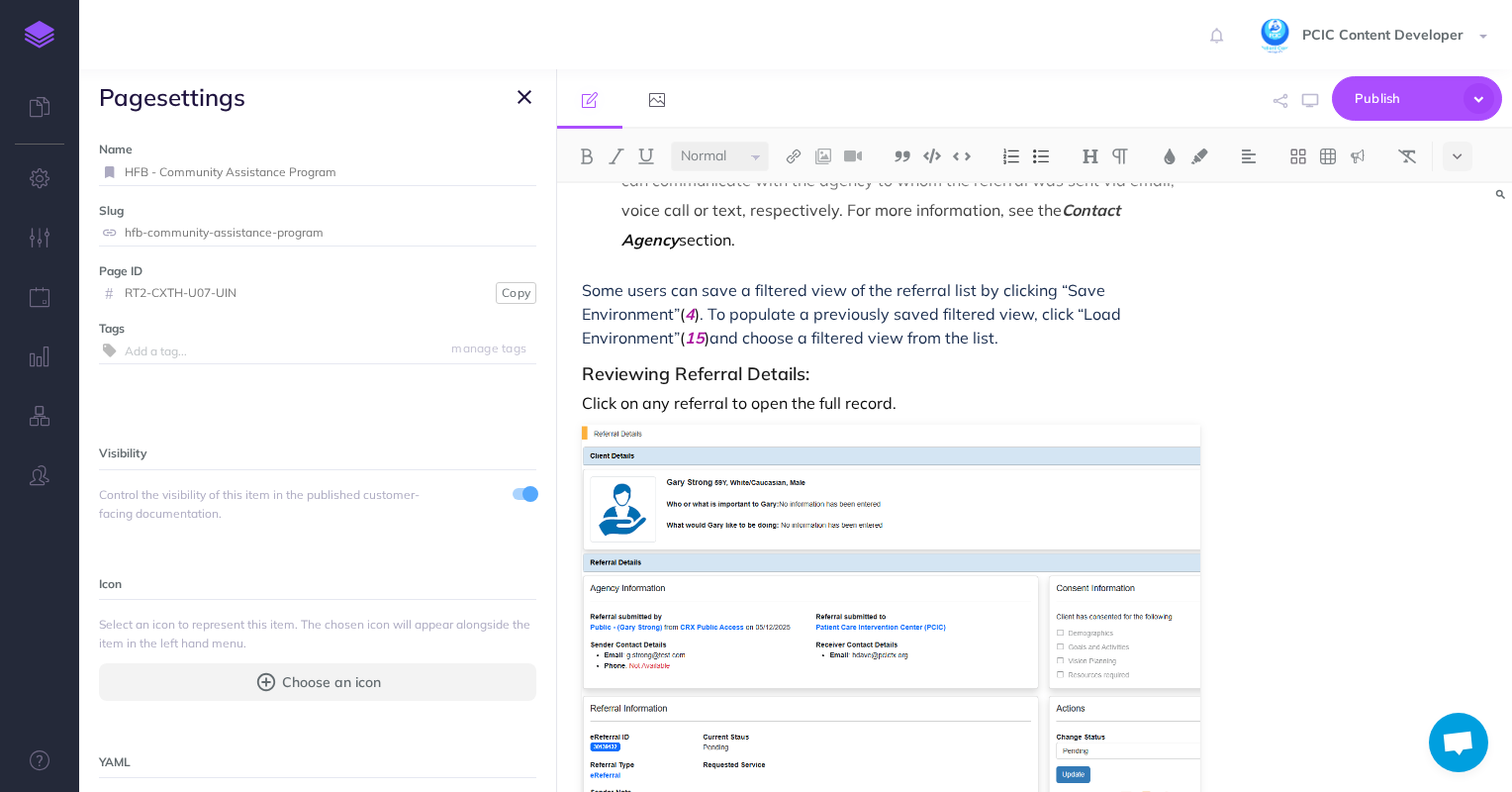 drag, startPoint x: 305, startPoint y: 242, endPoint x: 1228, endPoint y: 103, distance: 933.40774 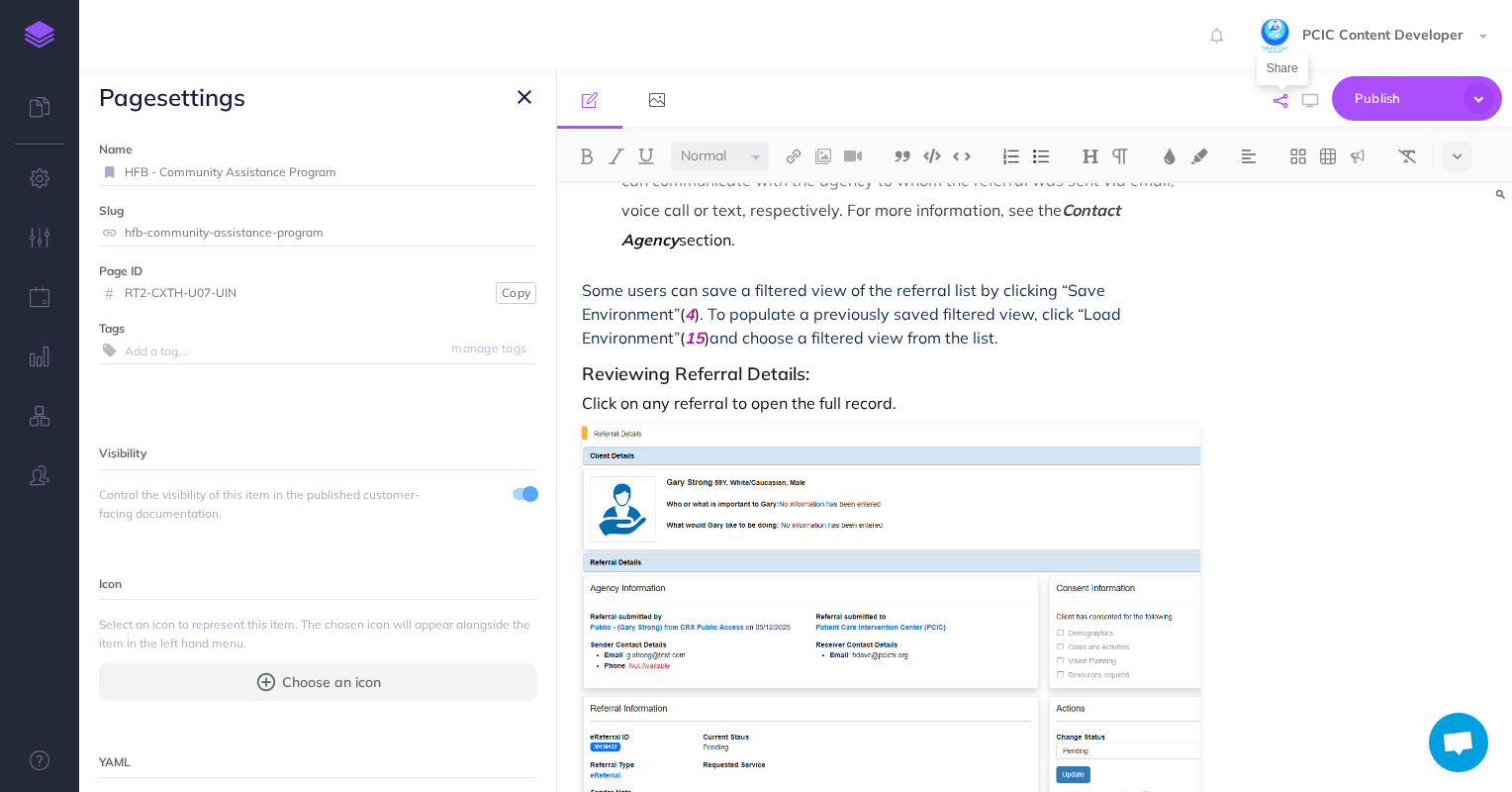 click at bounding box center [1280, 101] 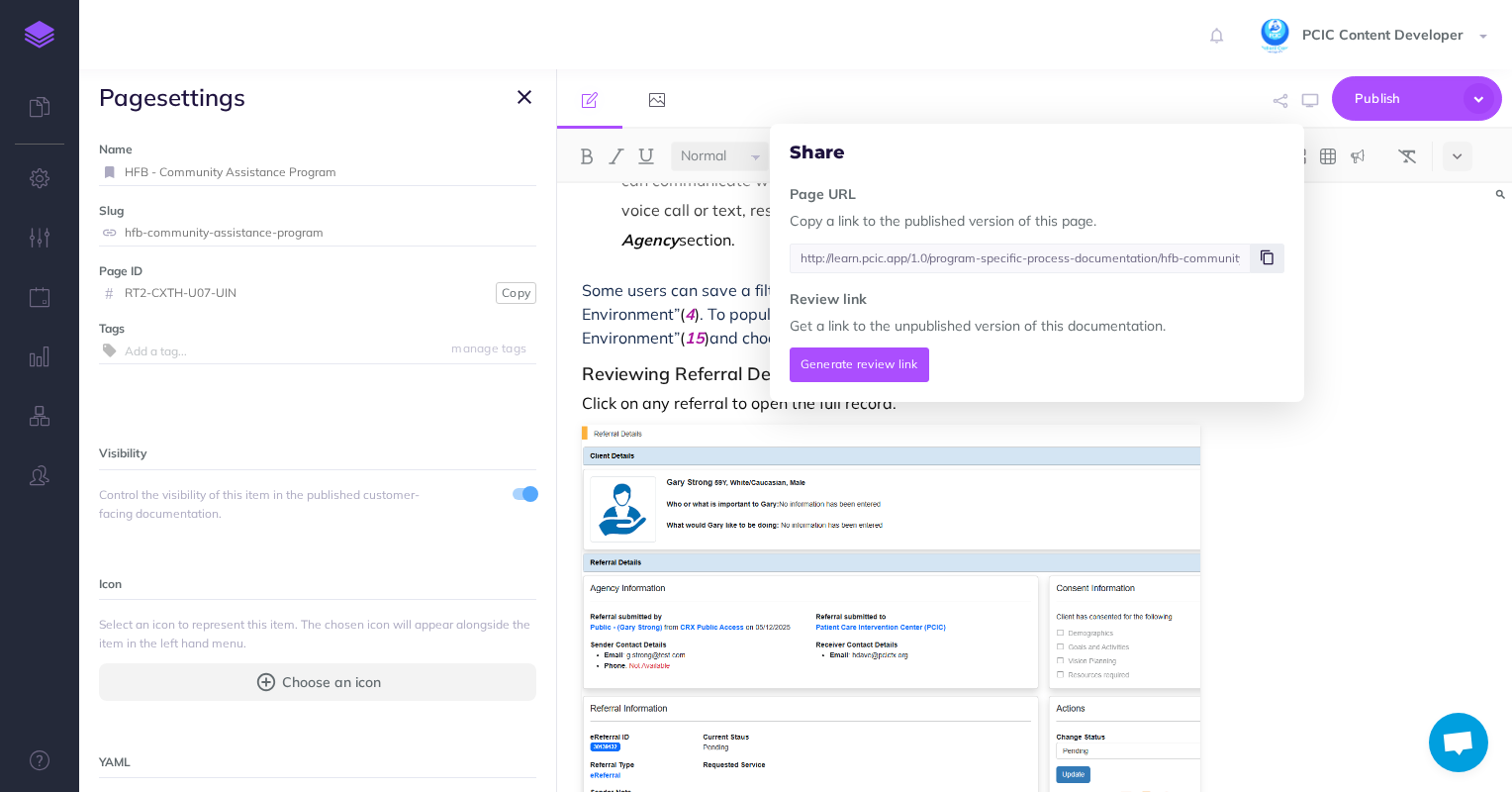 click at bounding box center [1267, 257] 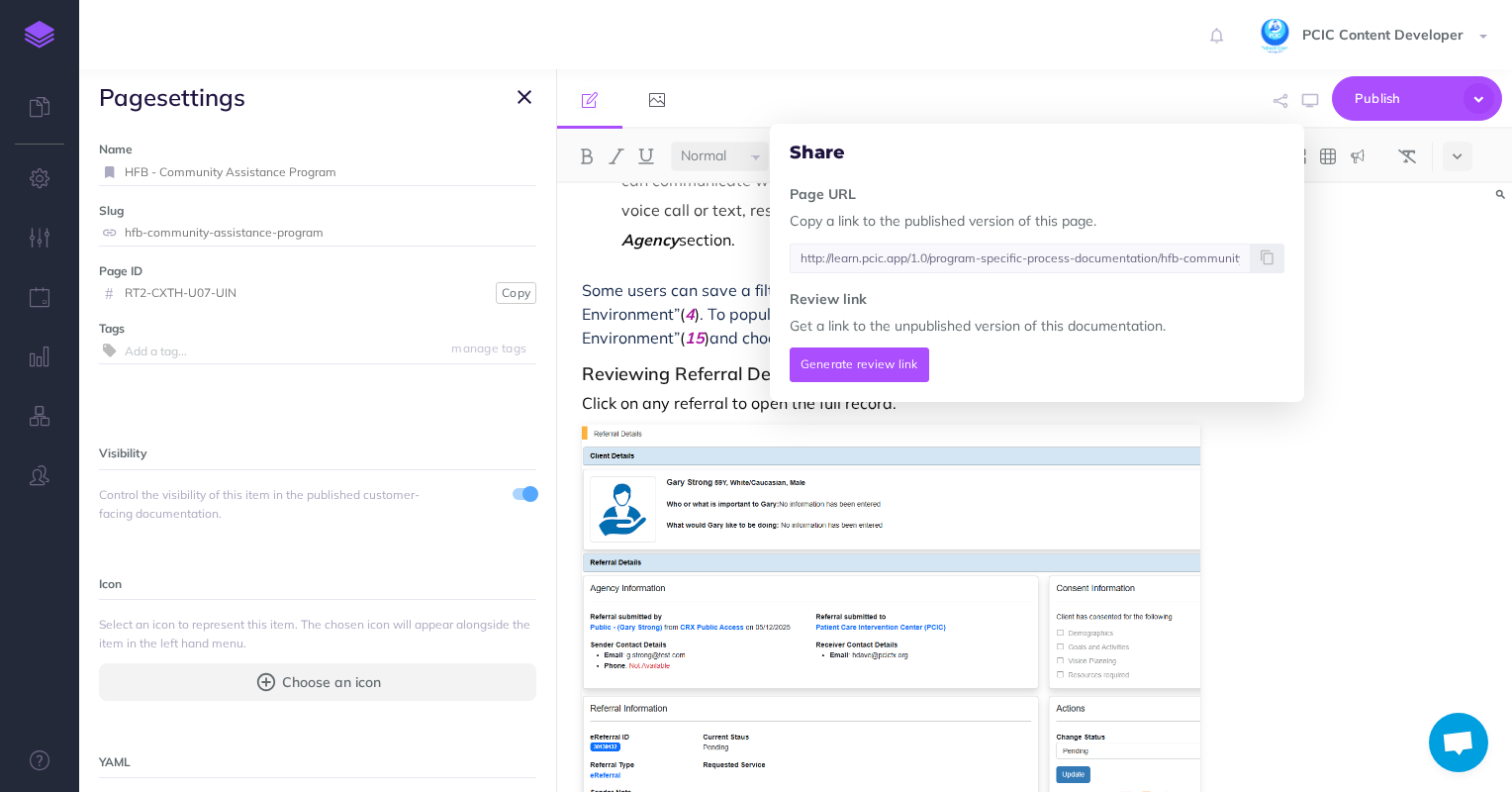 click at bounding box center (524, 97) 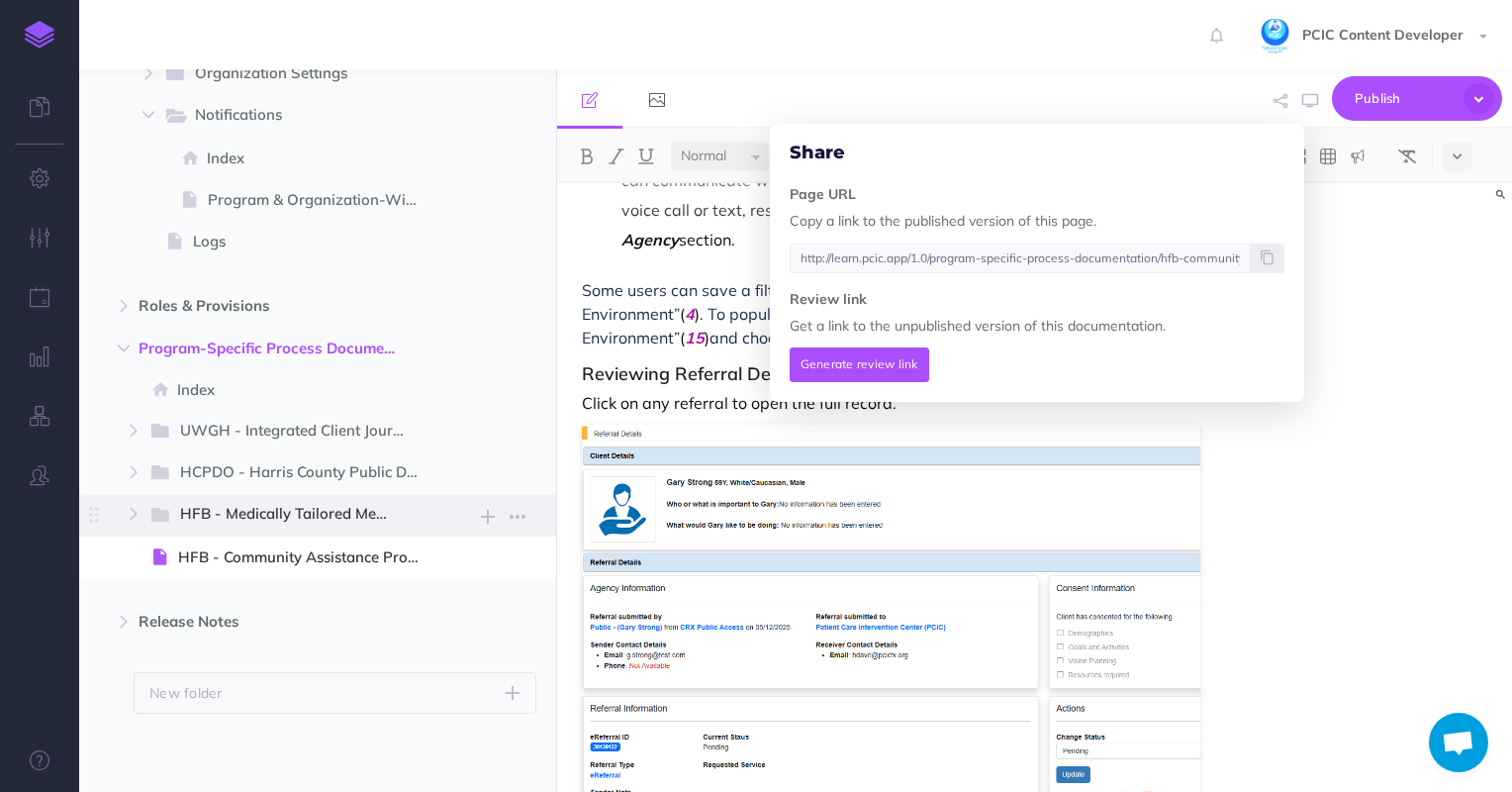 click on "HFB - Medically Tailored Meals" at bounding box center (299, 515) 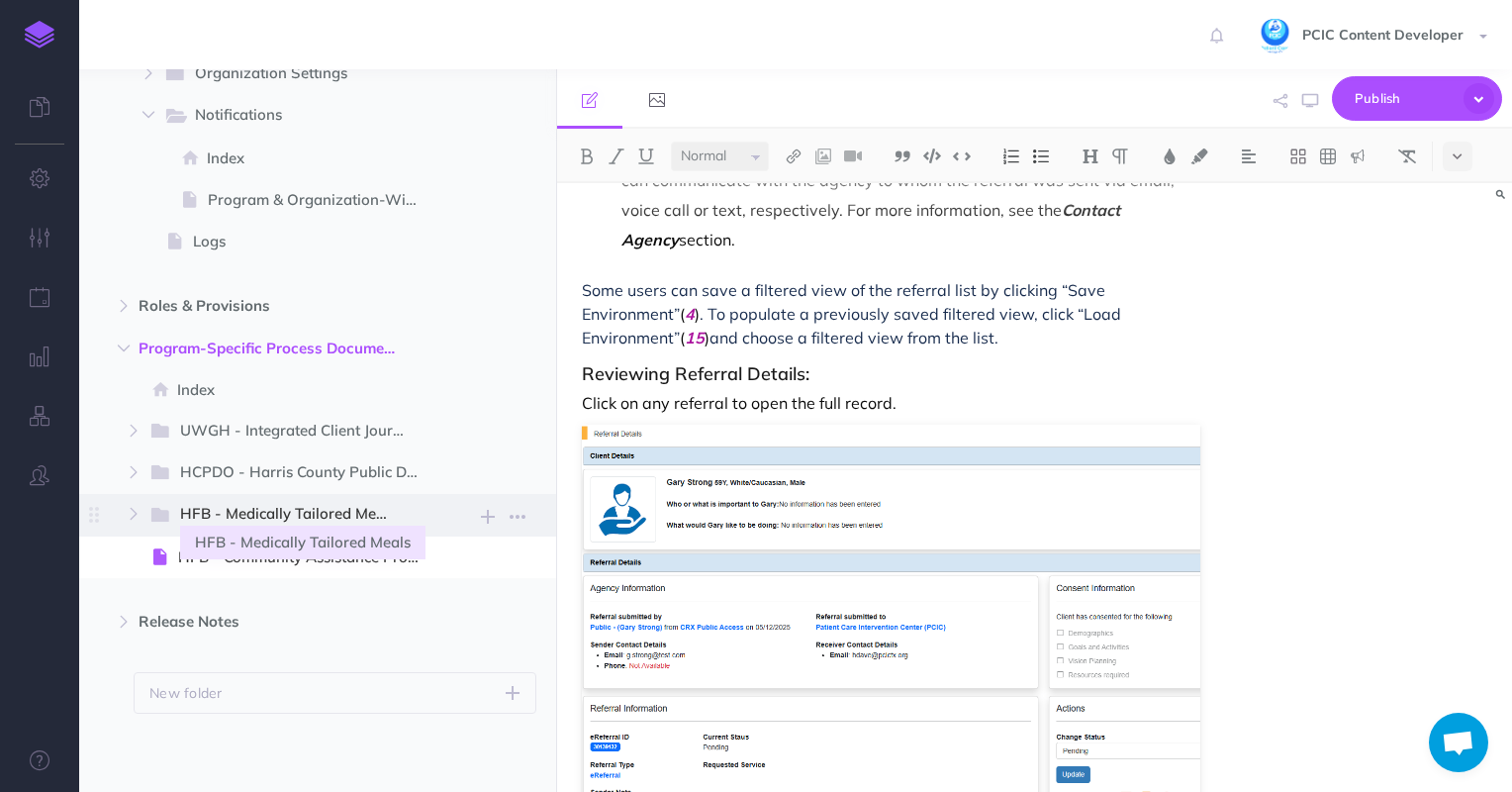 click on "HFB - Medically Tailored Meals" at bounding box center [294, 515] 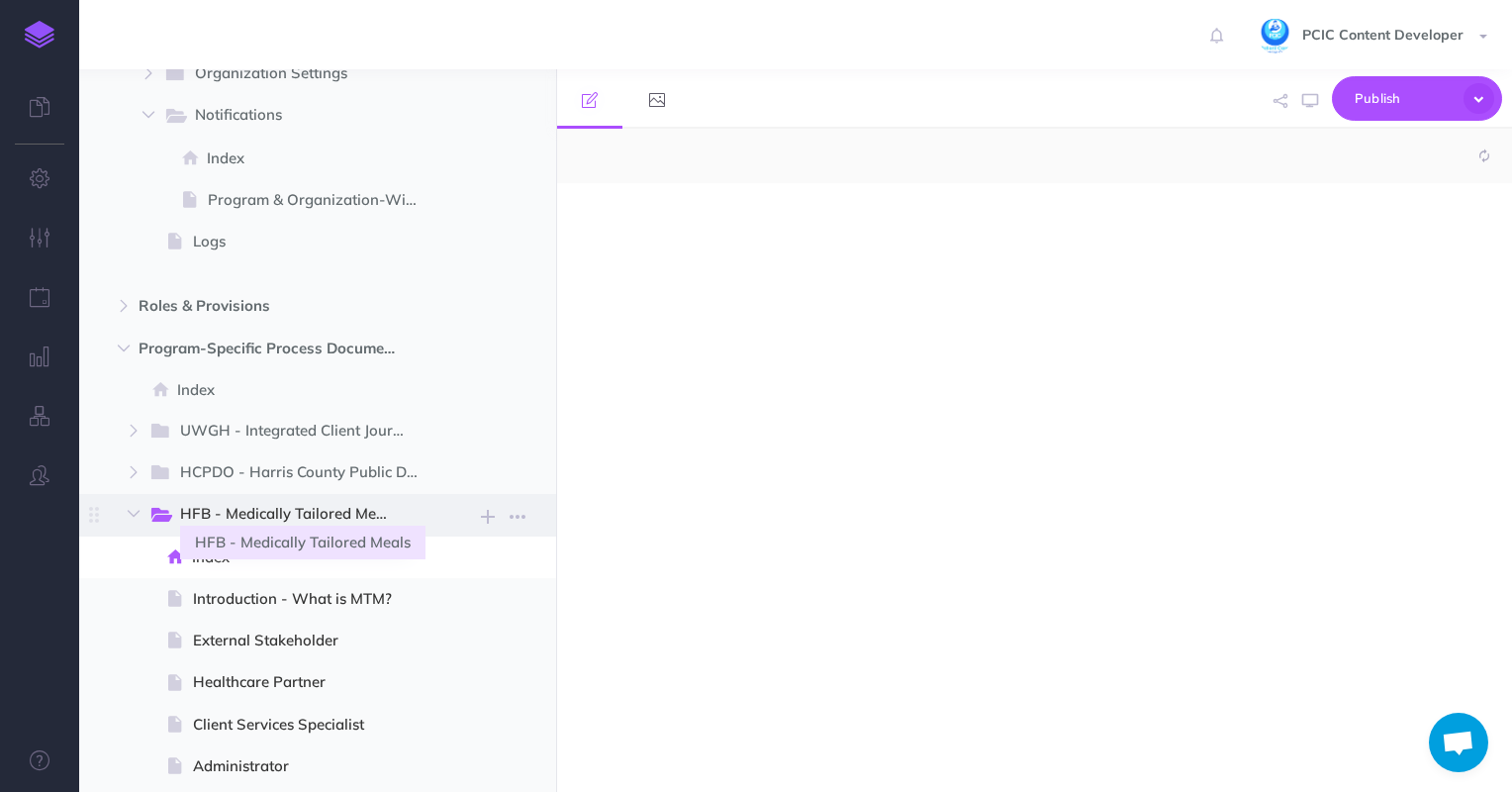 select on "null" 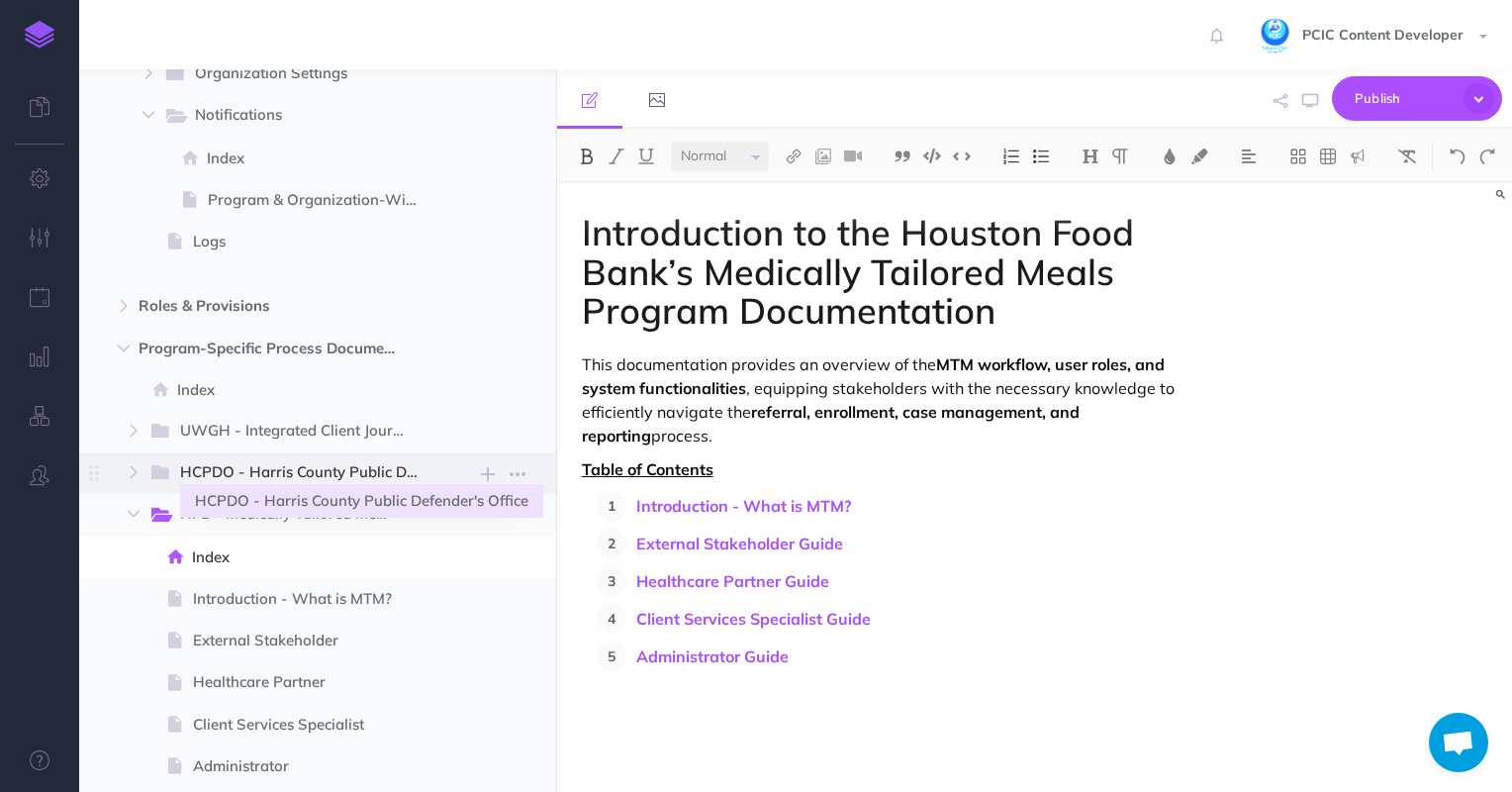 click on "HCPDO - Harris County Public Defender's Office" at bounding box center [310, 473] 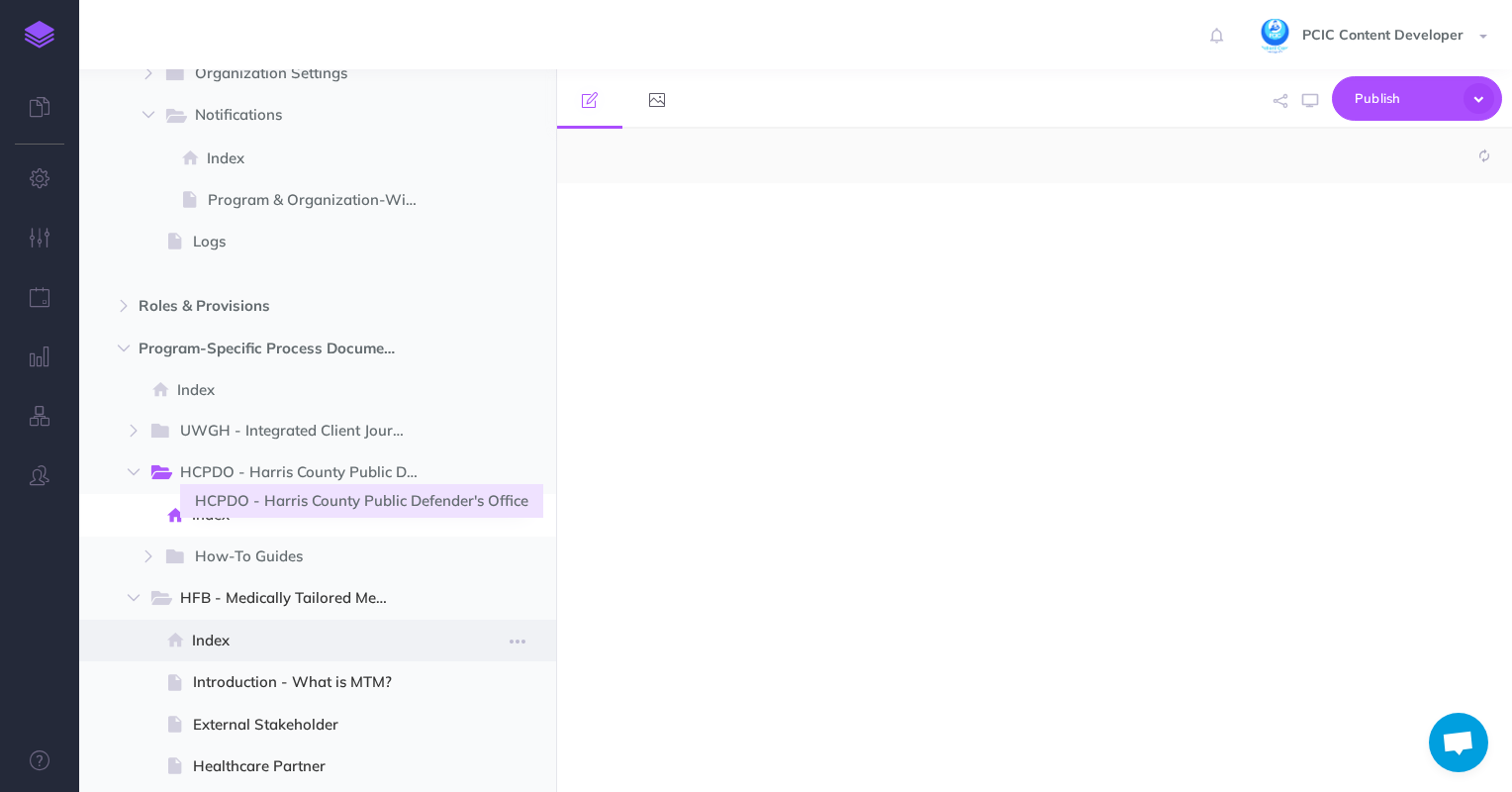 select on "null" 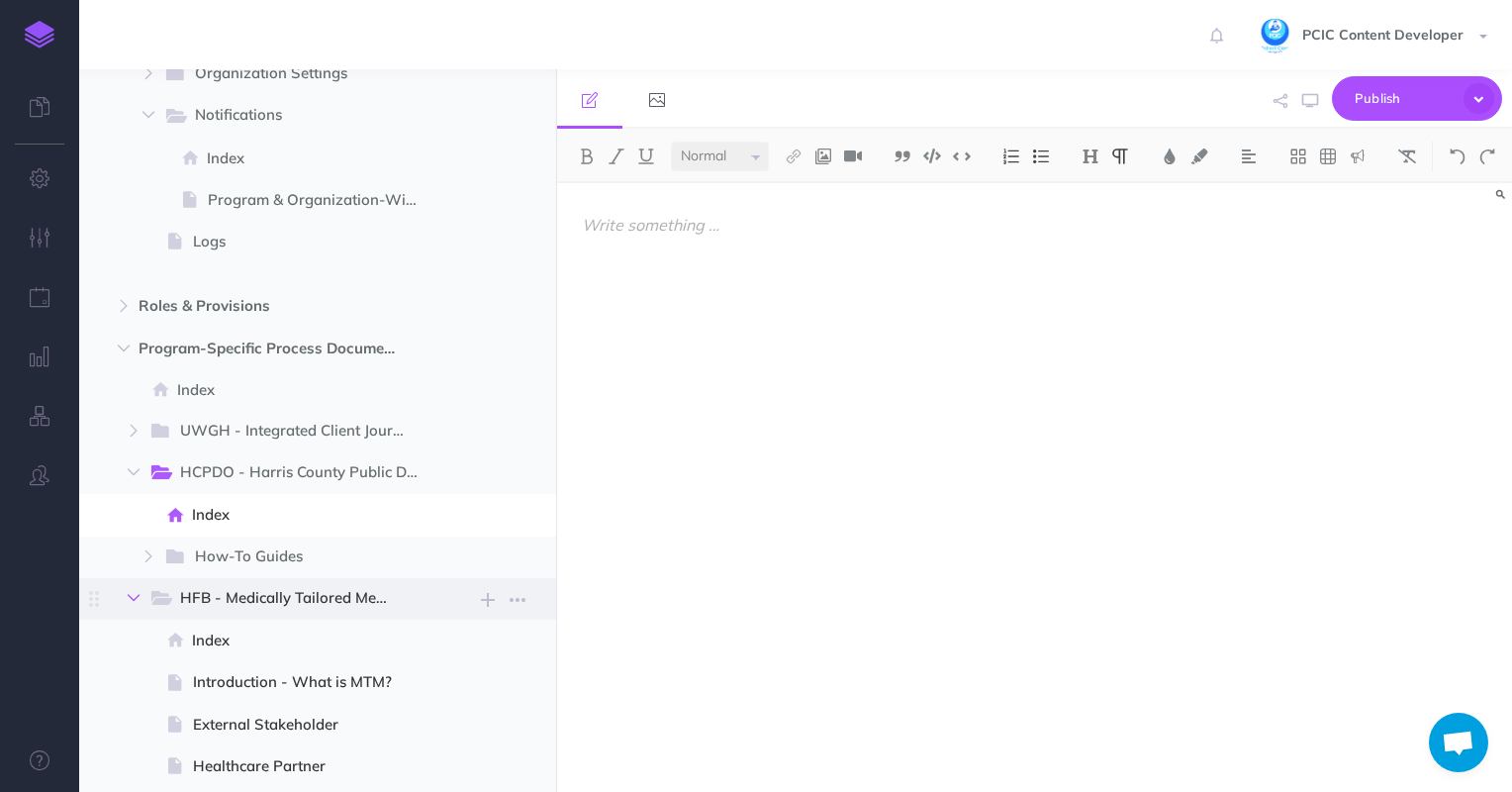 click at bounding box center [134, 598] 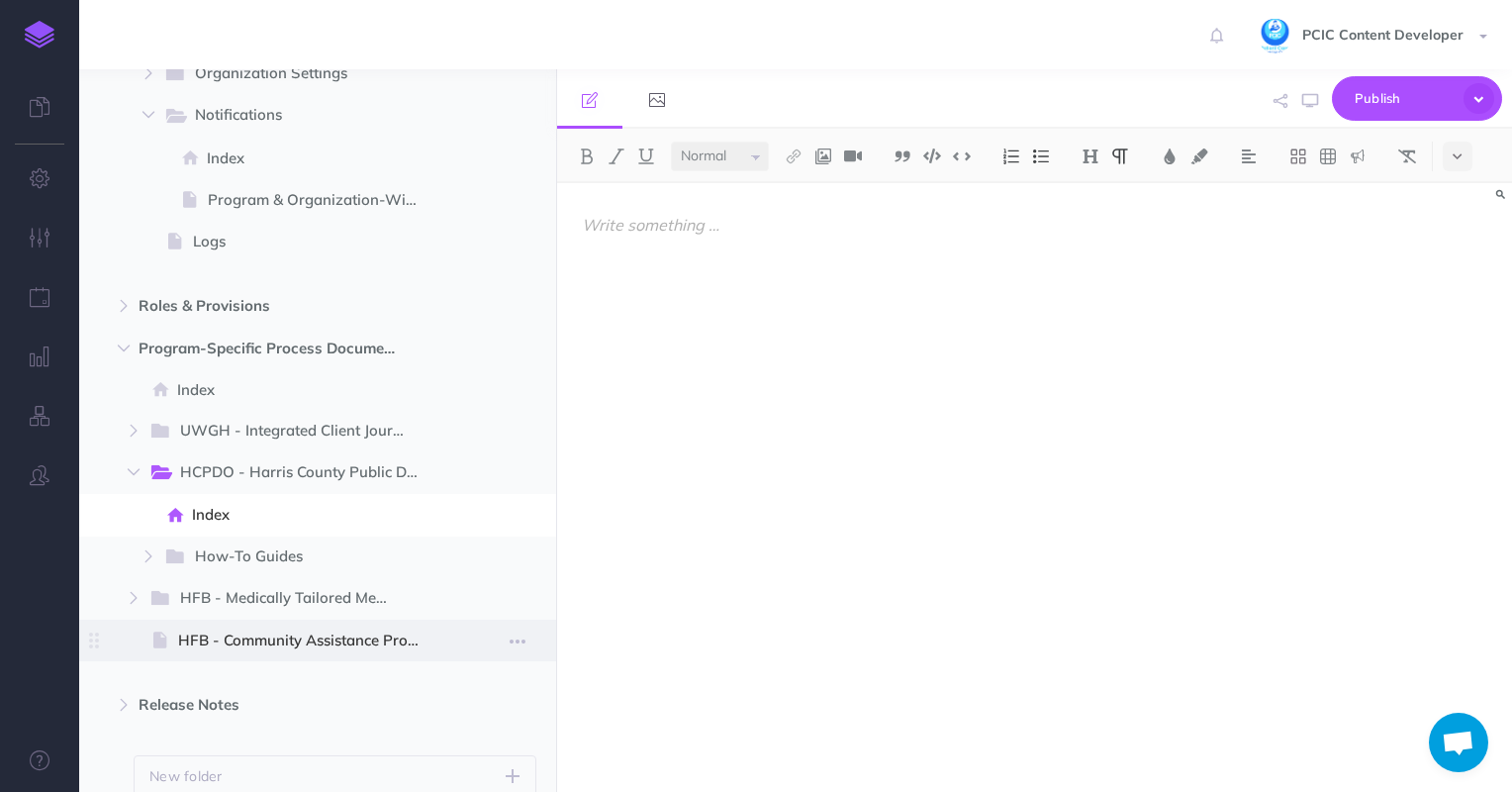 click at bounding box center (160, 640) 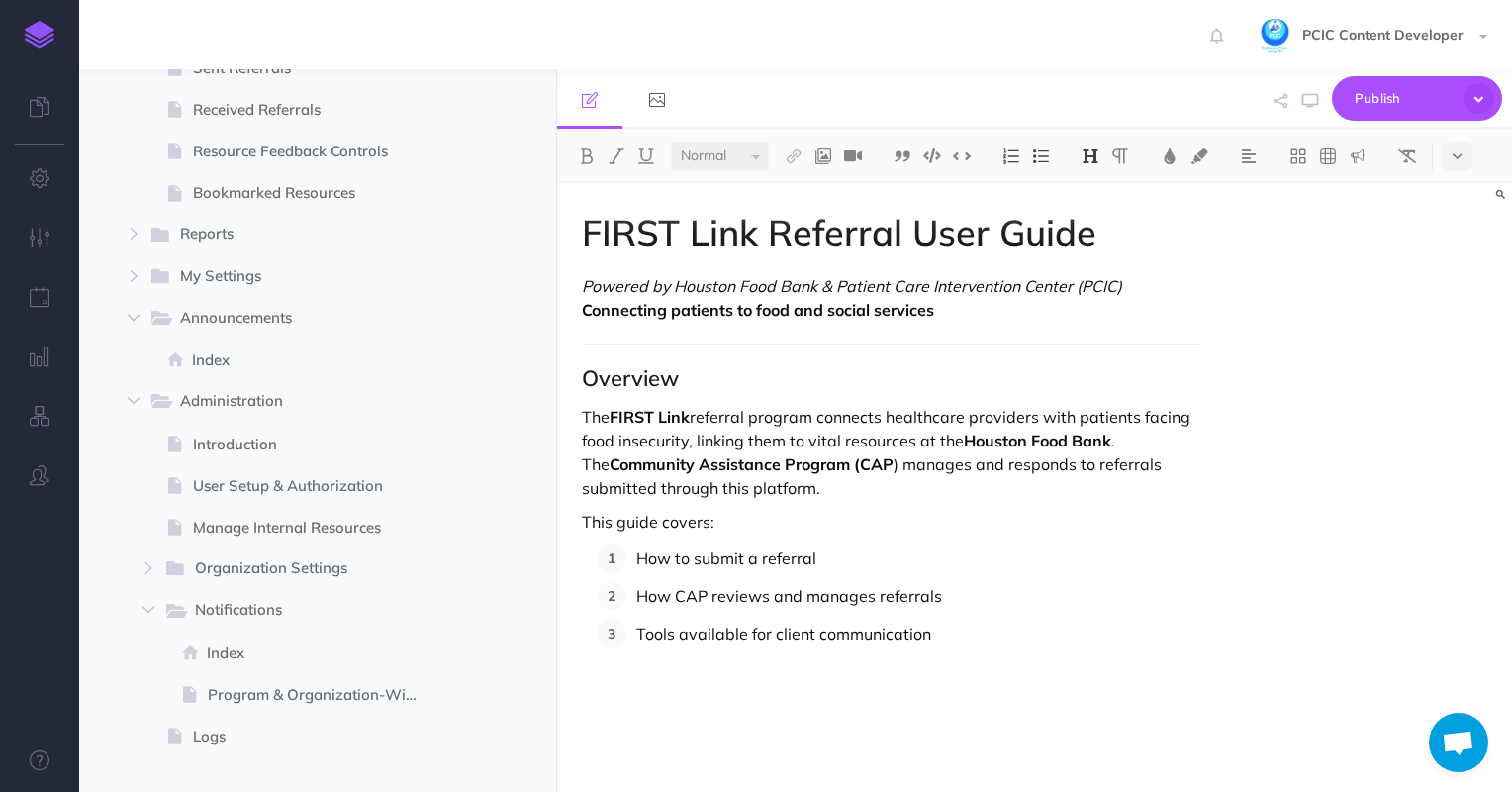 scroll, scrollTop: 1382, scrollLeft: 0, axis: vertical 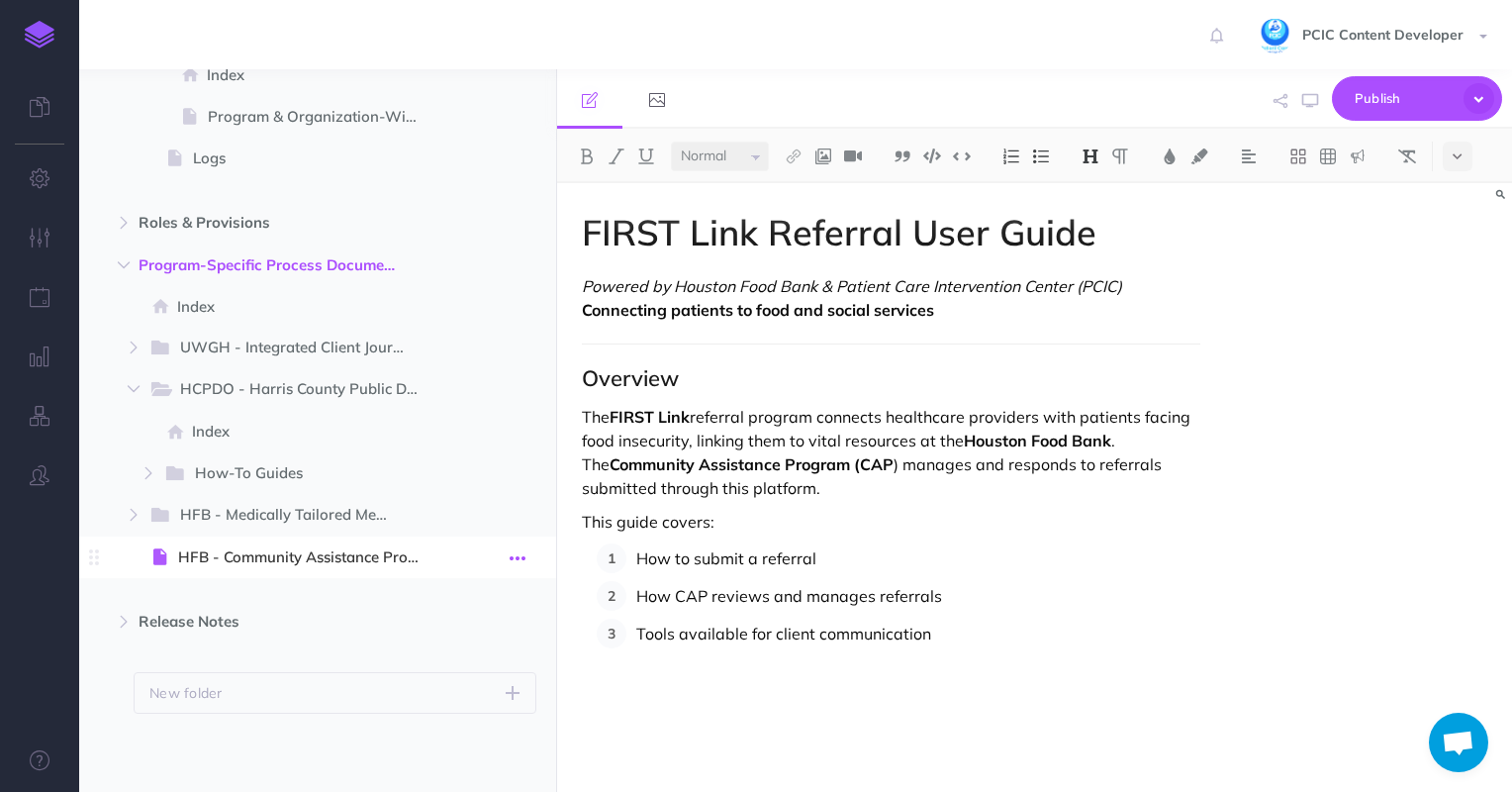 click at bounding box center (518, 558) 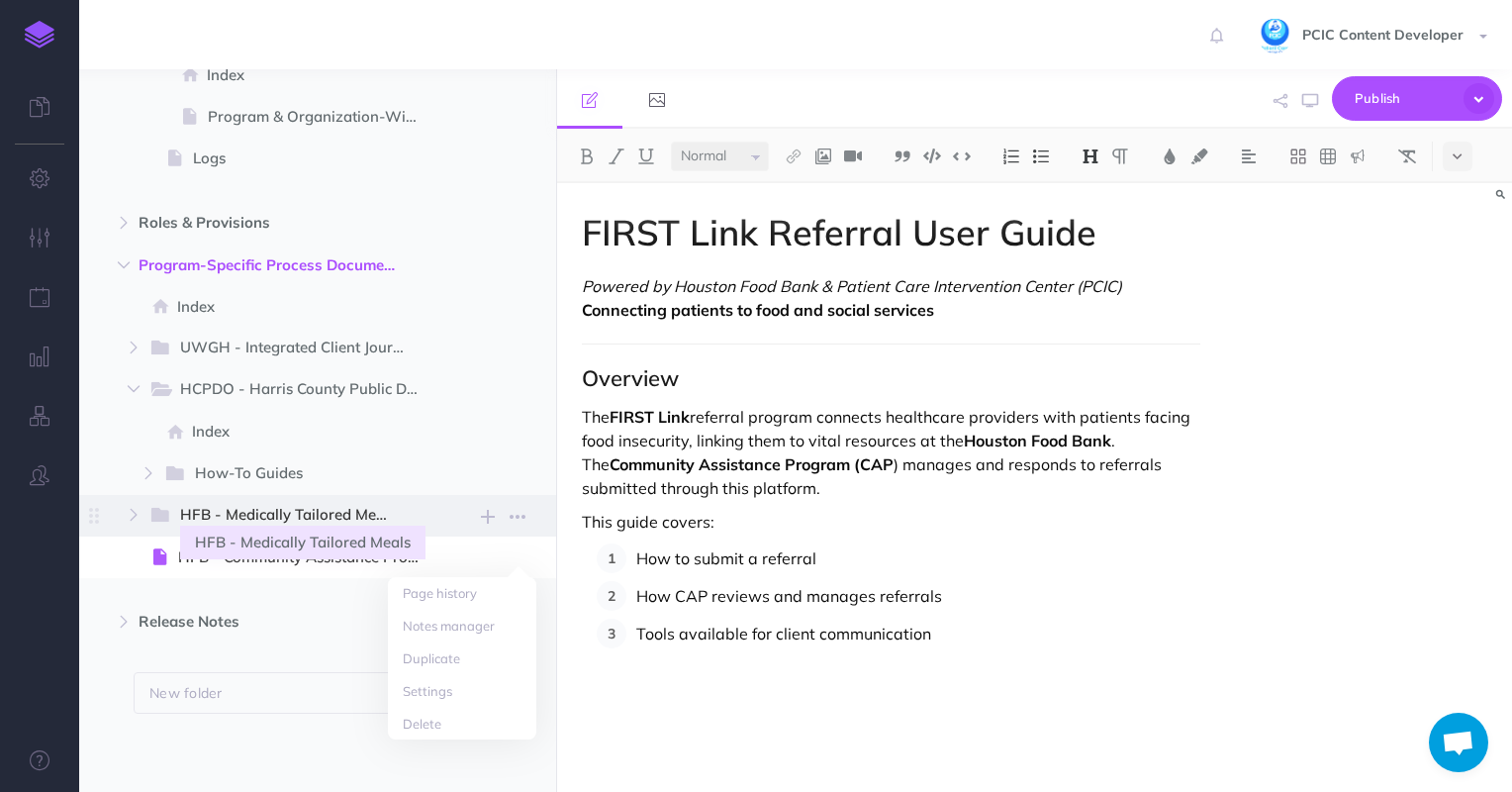 click on "HFB - Medically Tailored Meals" at bounding box center [294, 516] 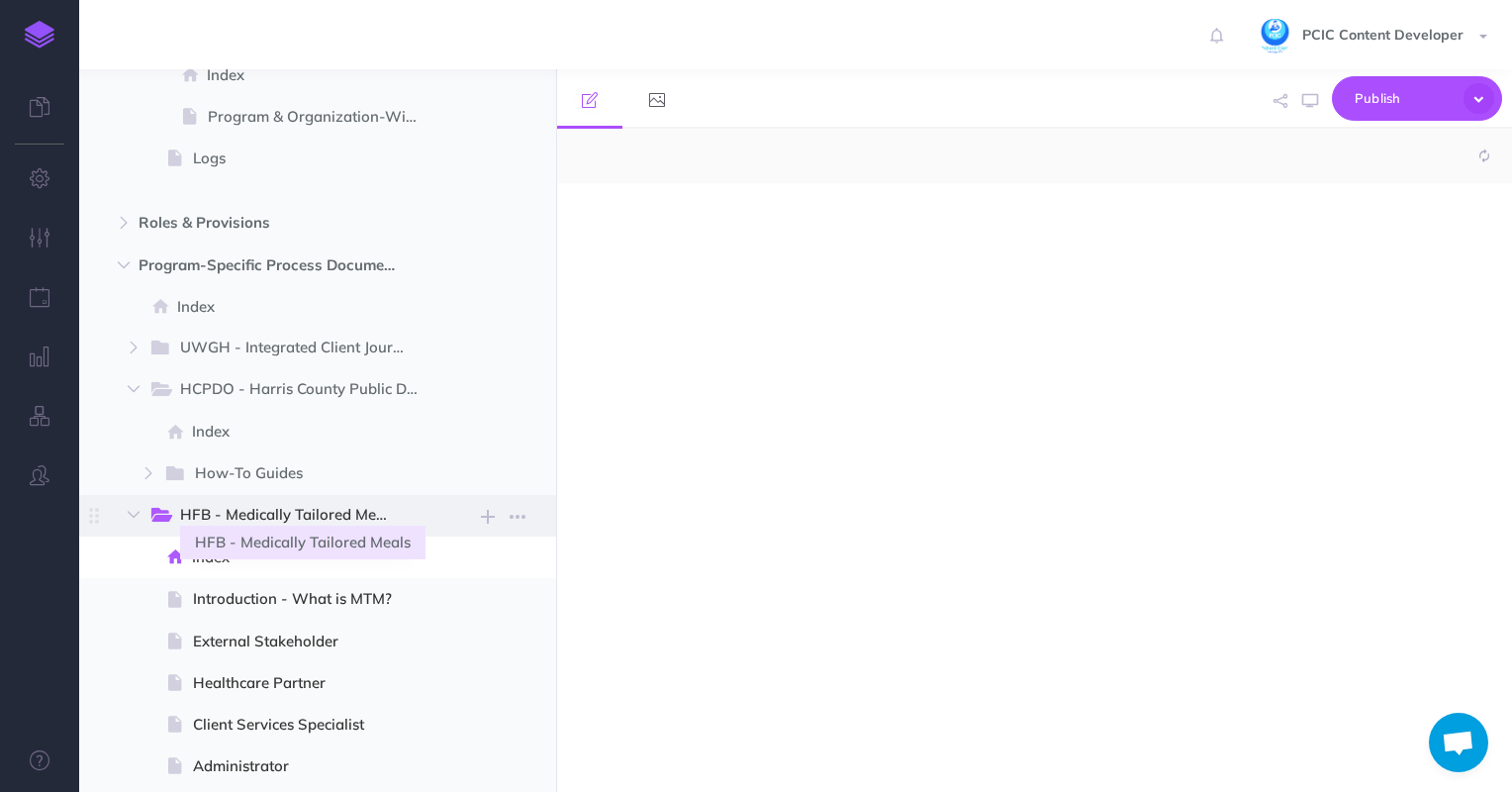 select on "null" 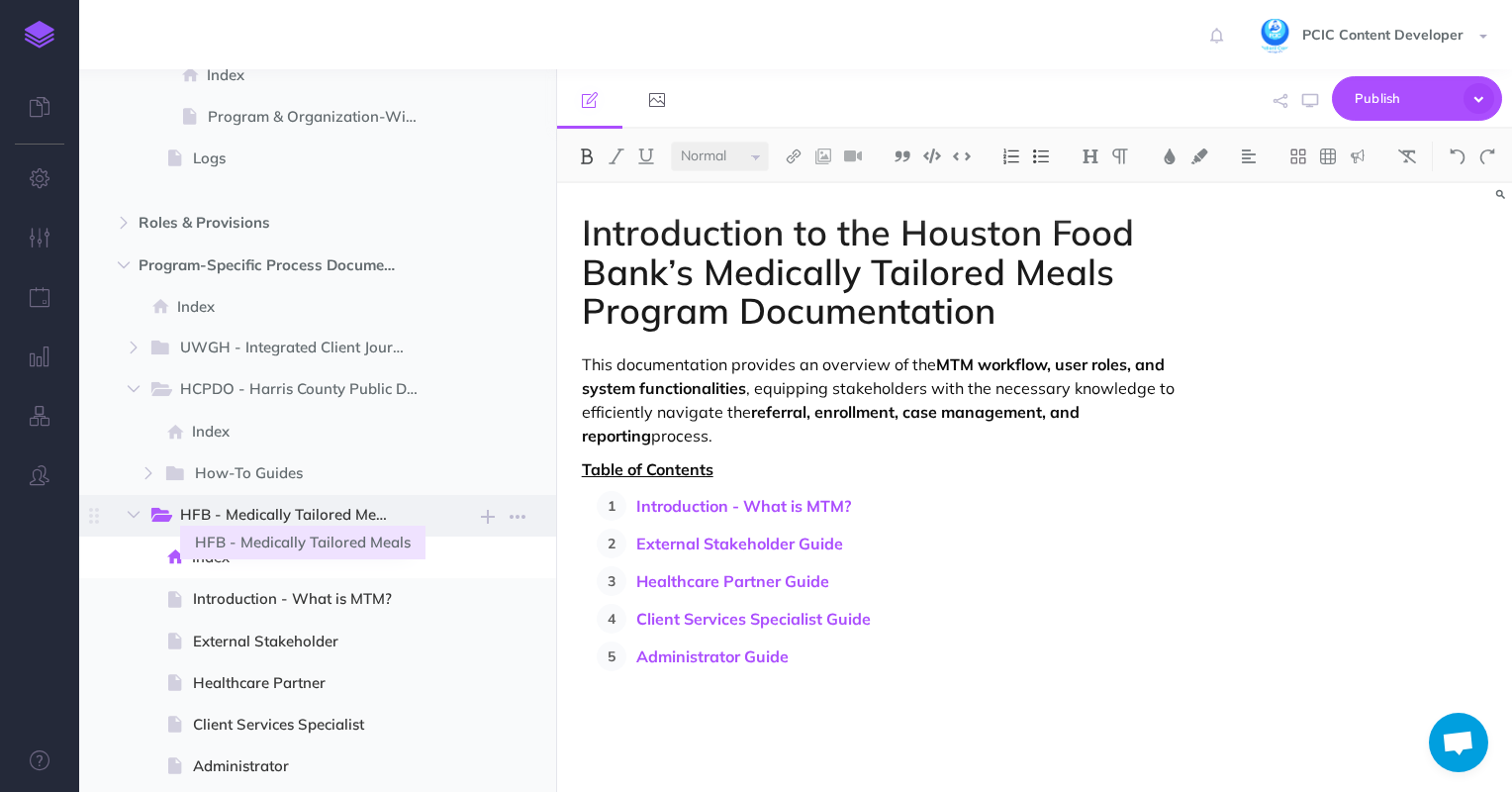 click on "HFB - Medically Tailored Meals" at bounding box center [294, 516] 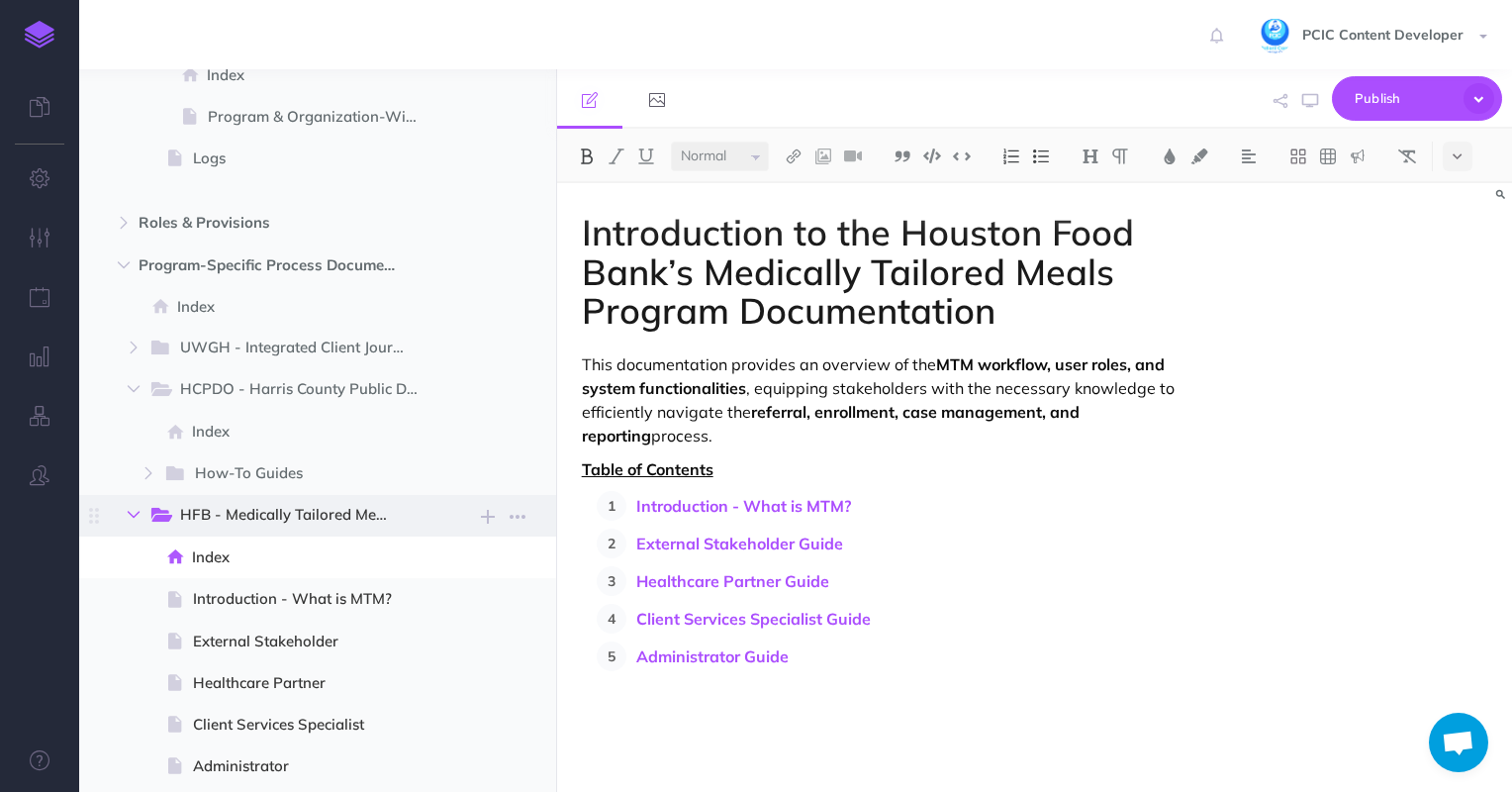 click at bounding box center (134, 515) 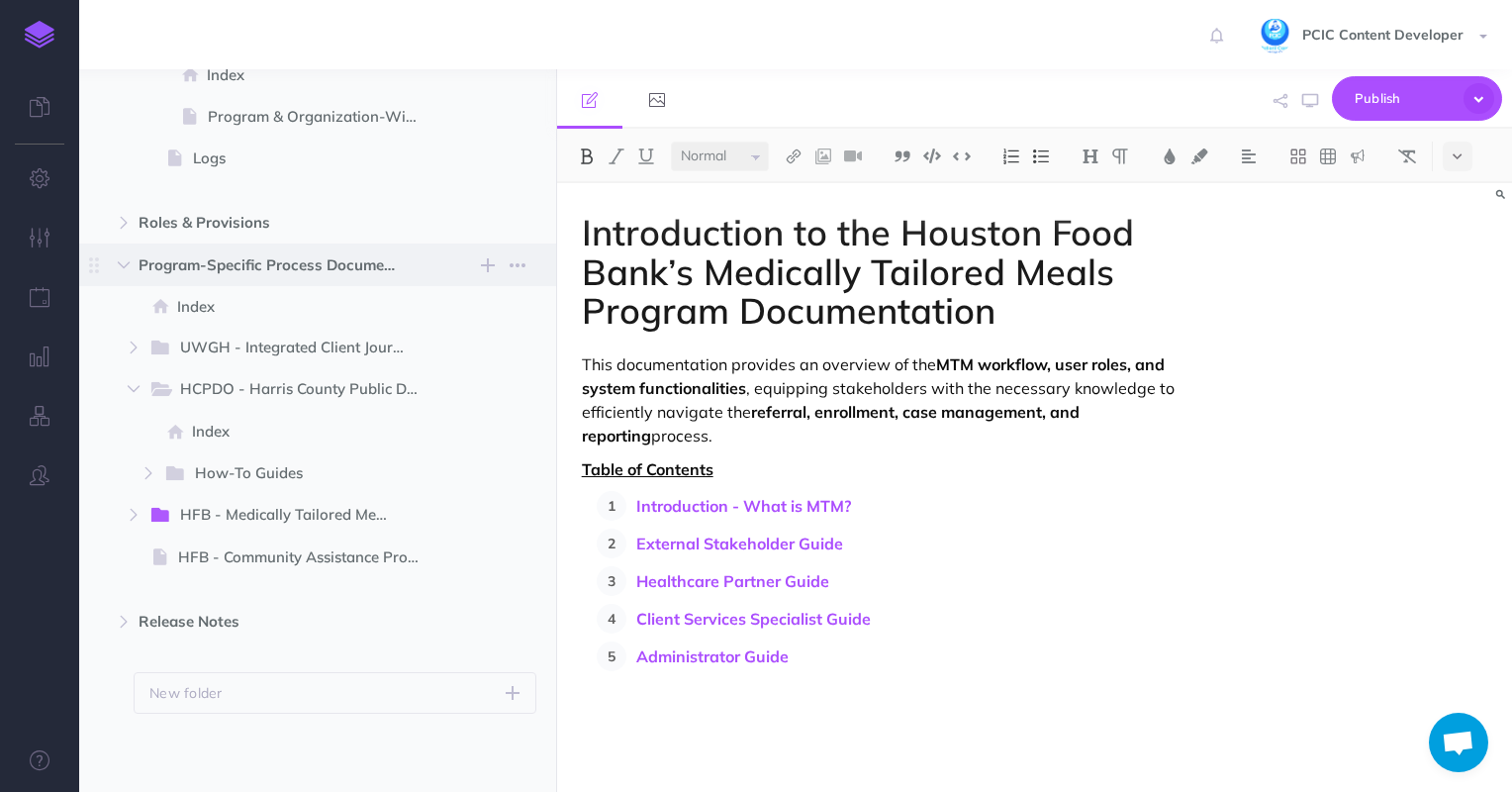 click on "Program-Specific Process Documentation
New folder   Add a new folder inside this folder   New page   Add a new blank page to this folder         Notes manager   Duplicate   Settings   Delete" at bounding box center [339, 264] 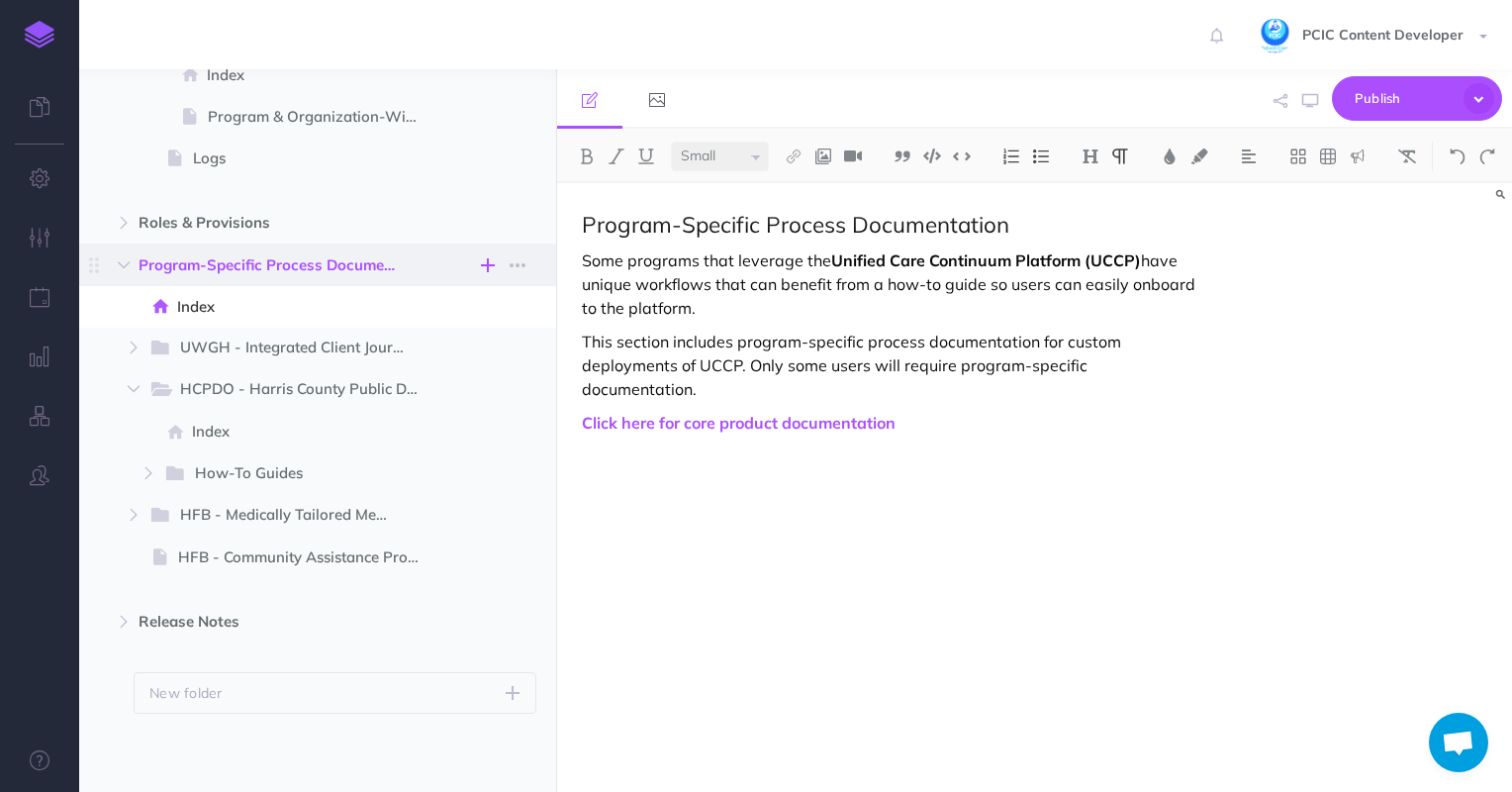 click at bounding box center [488, 265] 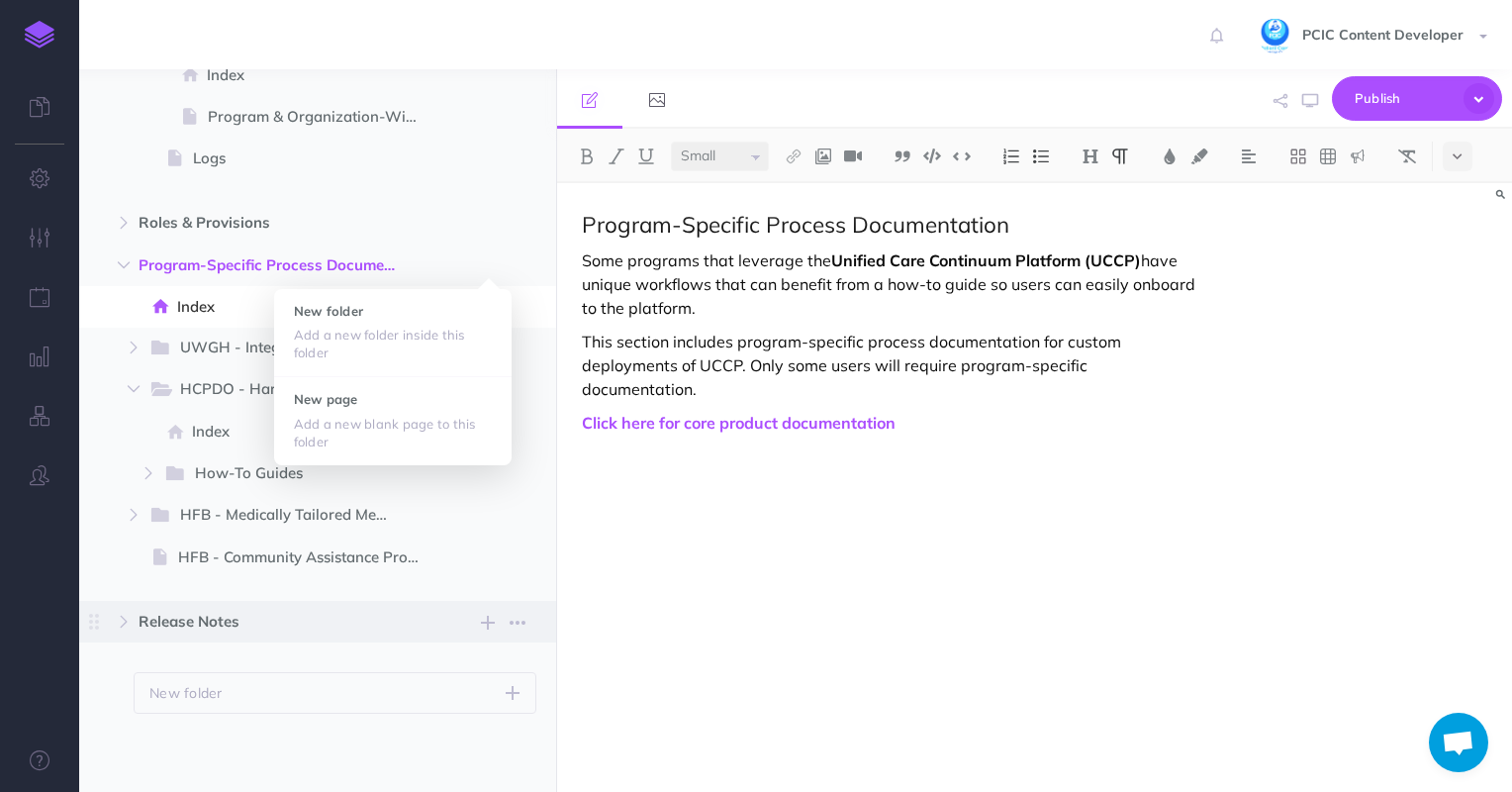 click on "Release Notes
New folder   Add a new folder inside this folder   New page   Add a new blank page to this folder         Notes manager   Duplicate   Settings   Delete" at bounding box center [339, 622] 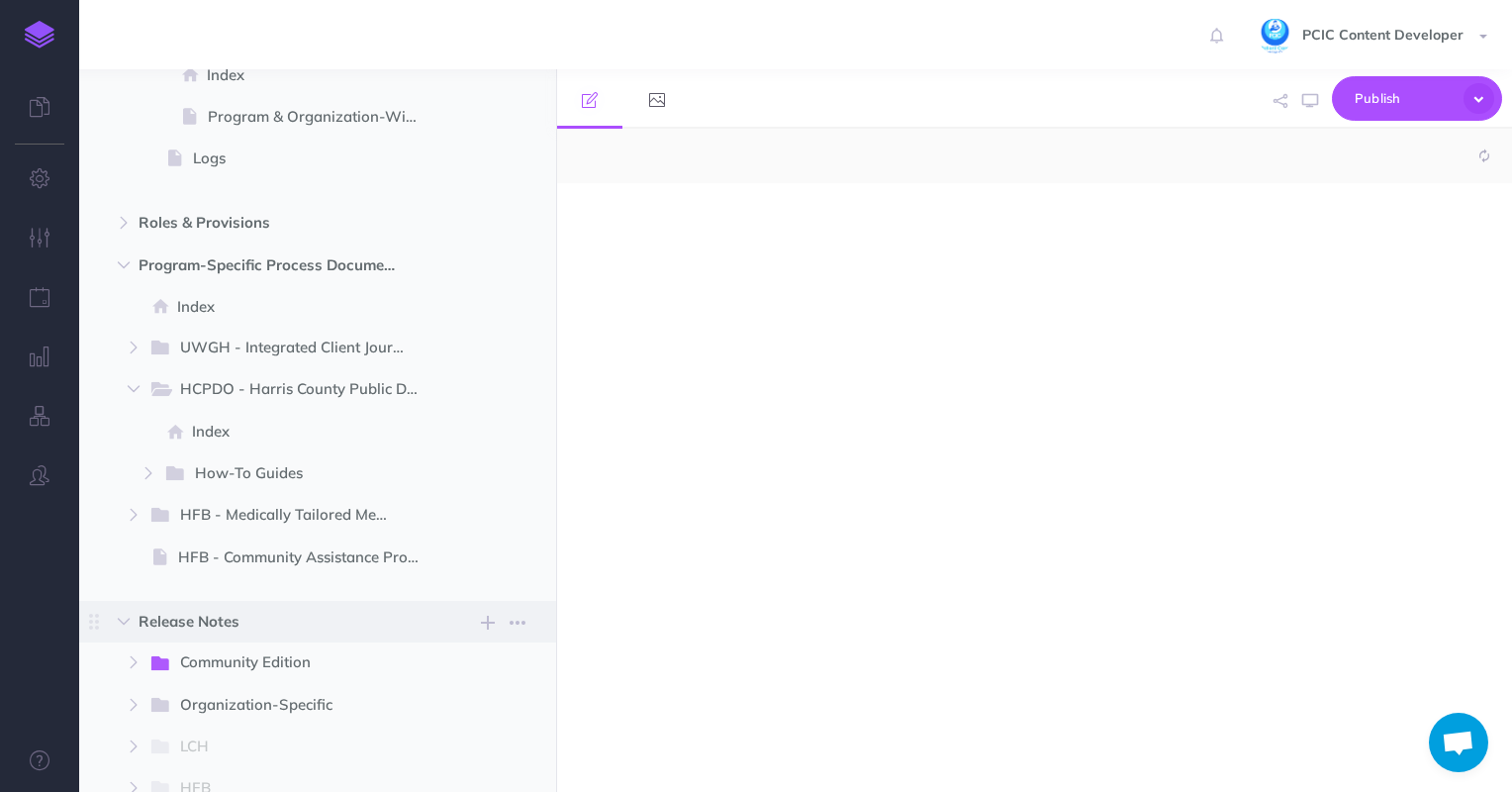 select on "null" 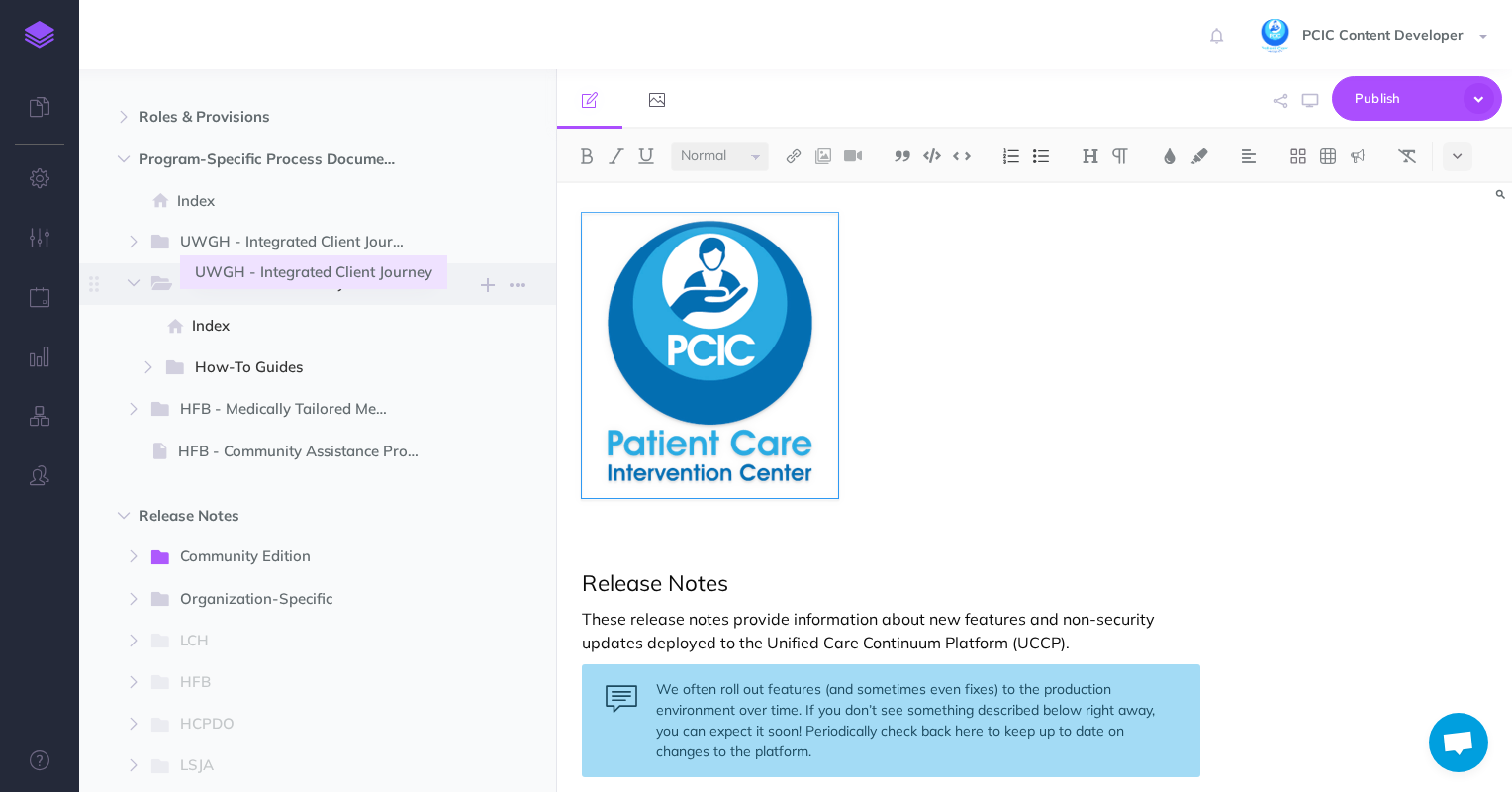 scroll, scrollTop: 1485, scrollLeft: 0, axis: vertical 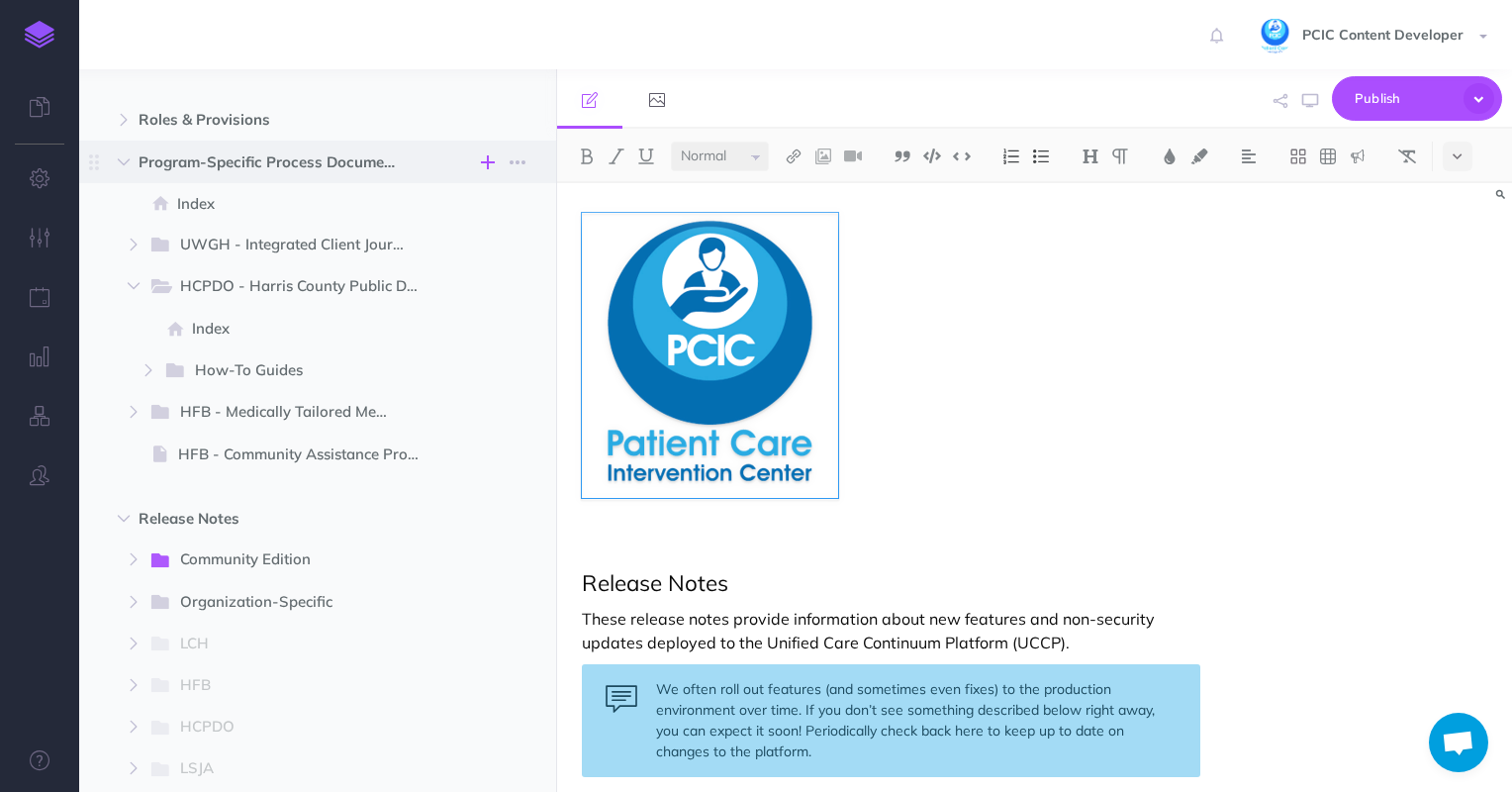 click at bounding box center [488, 162] 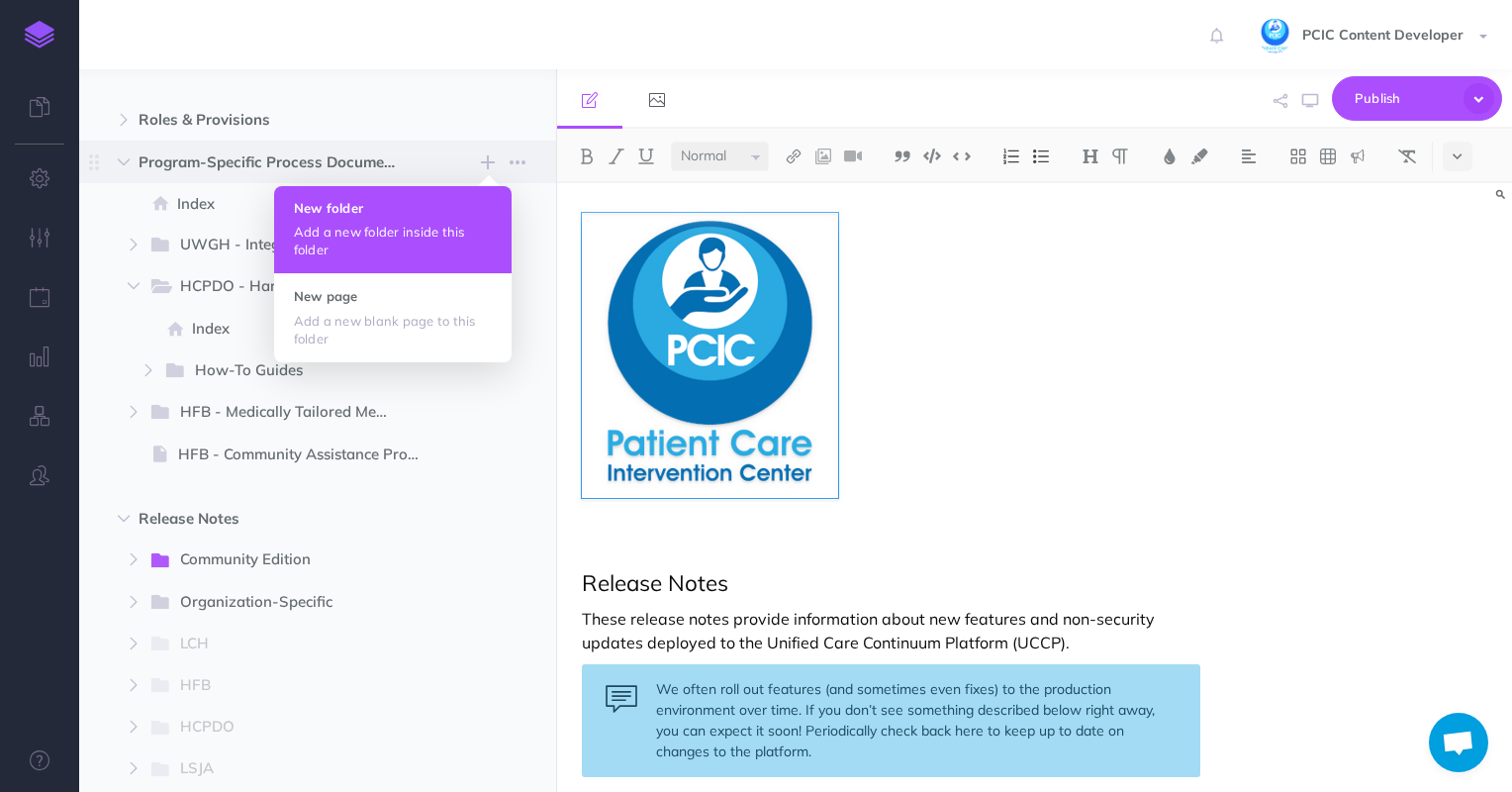 click on "Add a new folder inside this folder" at bounding box center (393, 241) 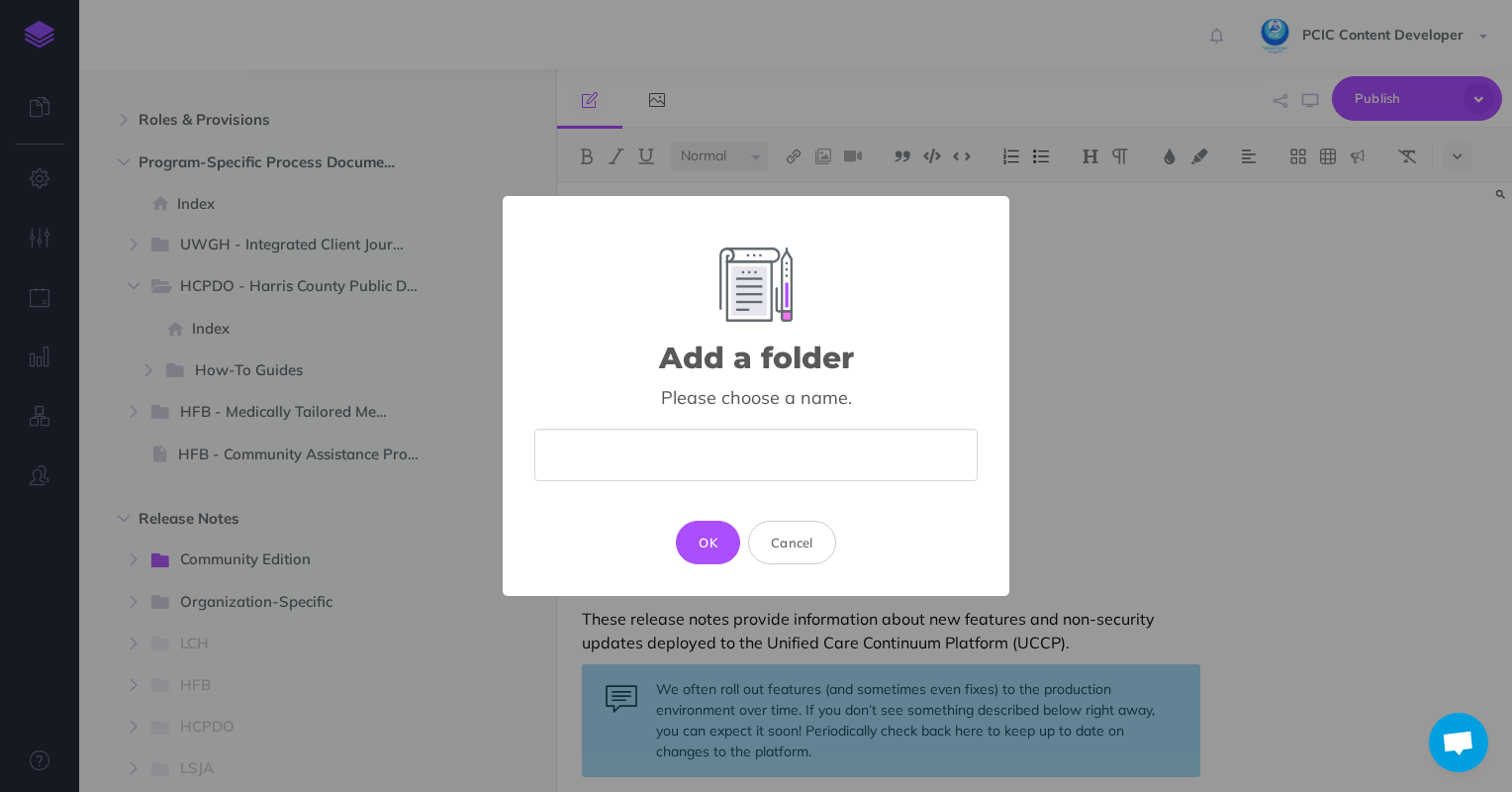 click at bounding box center (756, 454) 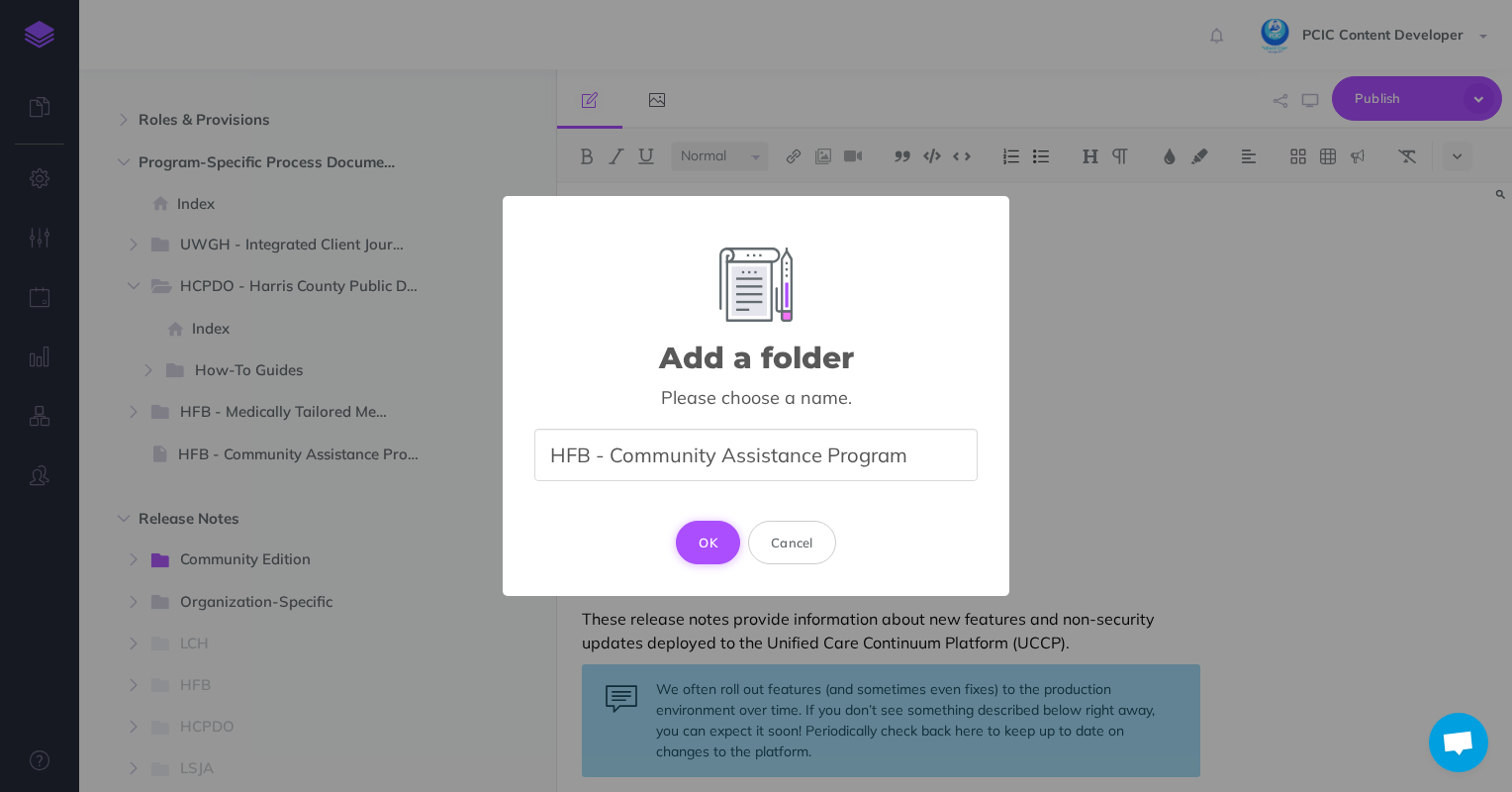 click on "OK" at bounding box center (708, 543) 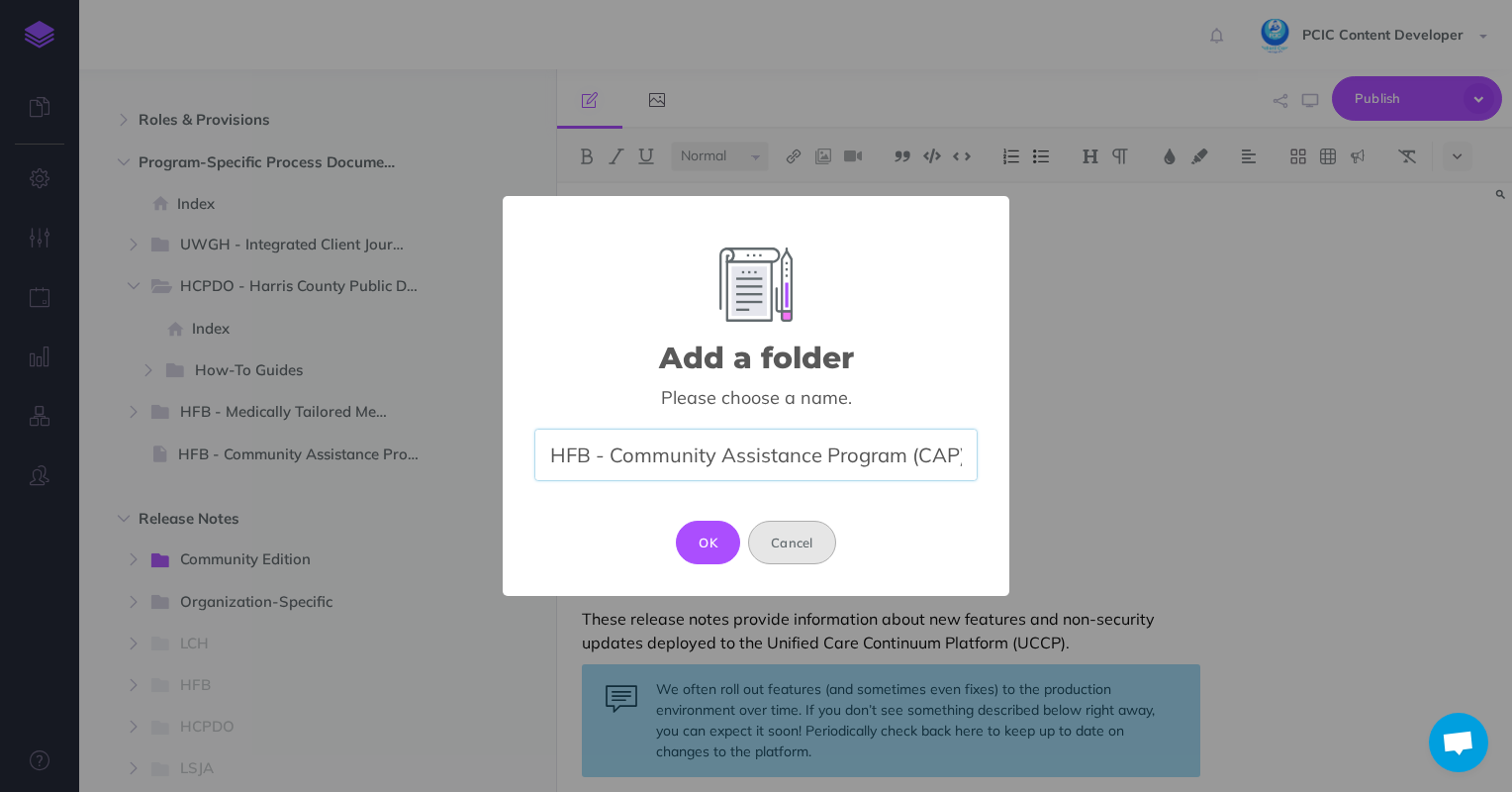 scroll, scrollTop: 0, scrollLeft: 3, axis: horizontal 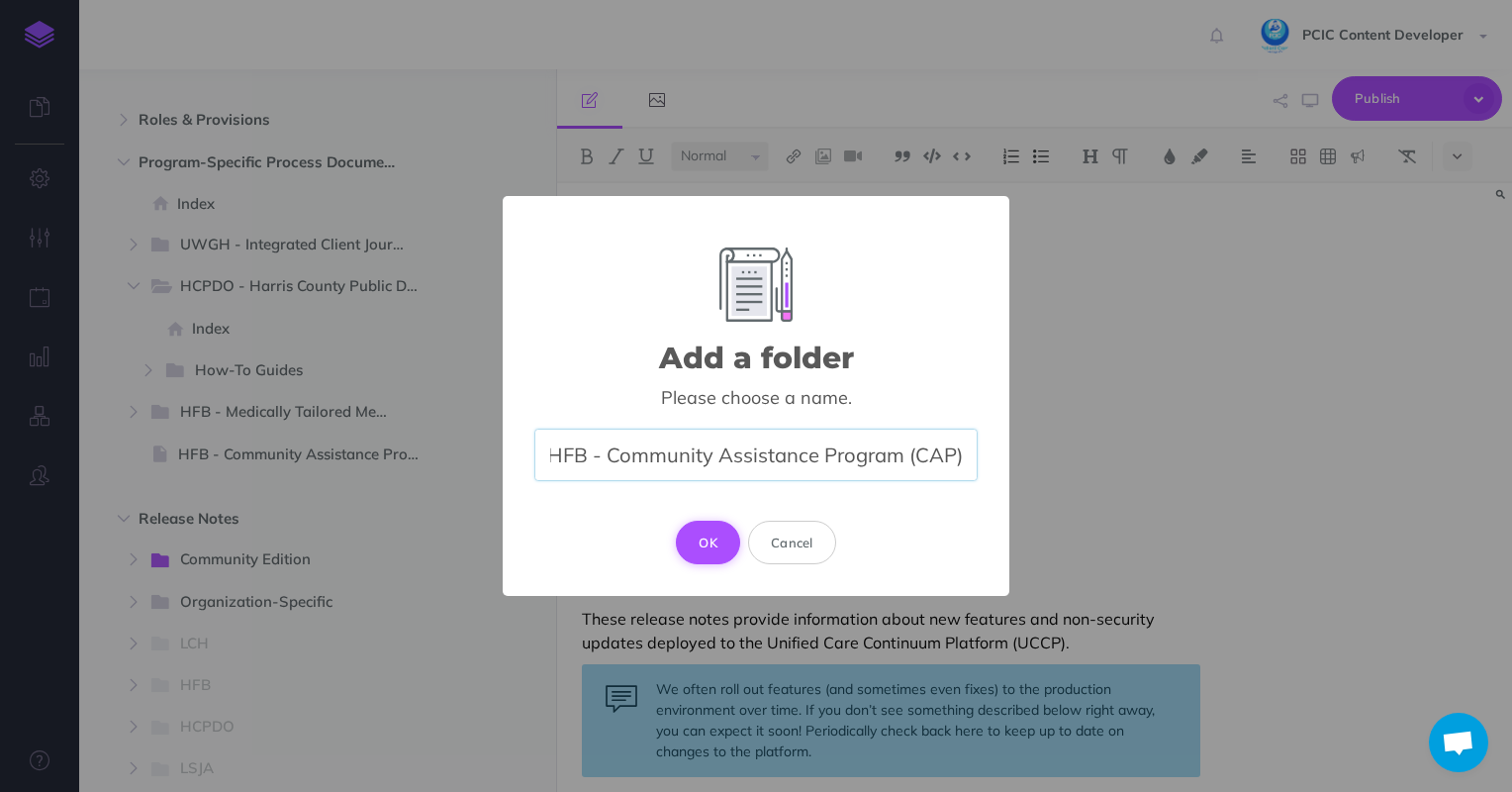 type on "HFB - Community Assistance Program (CAP)" 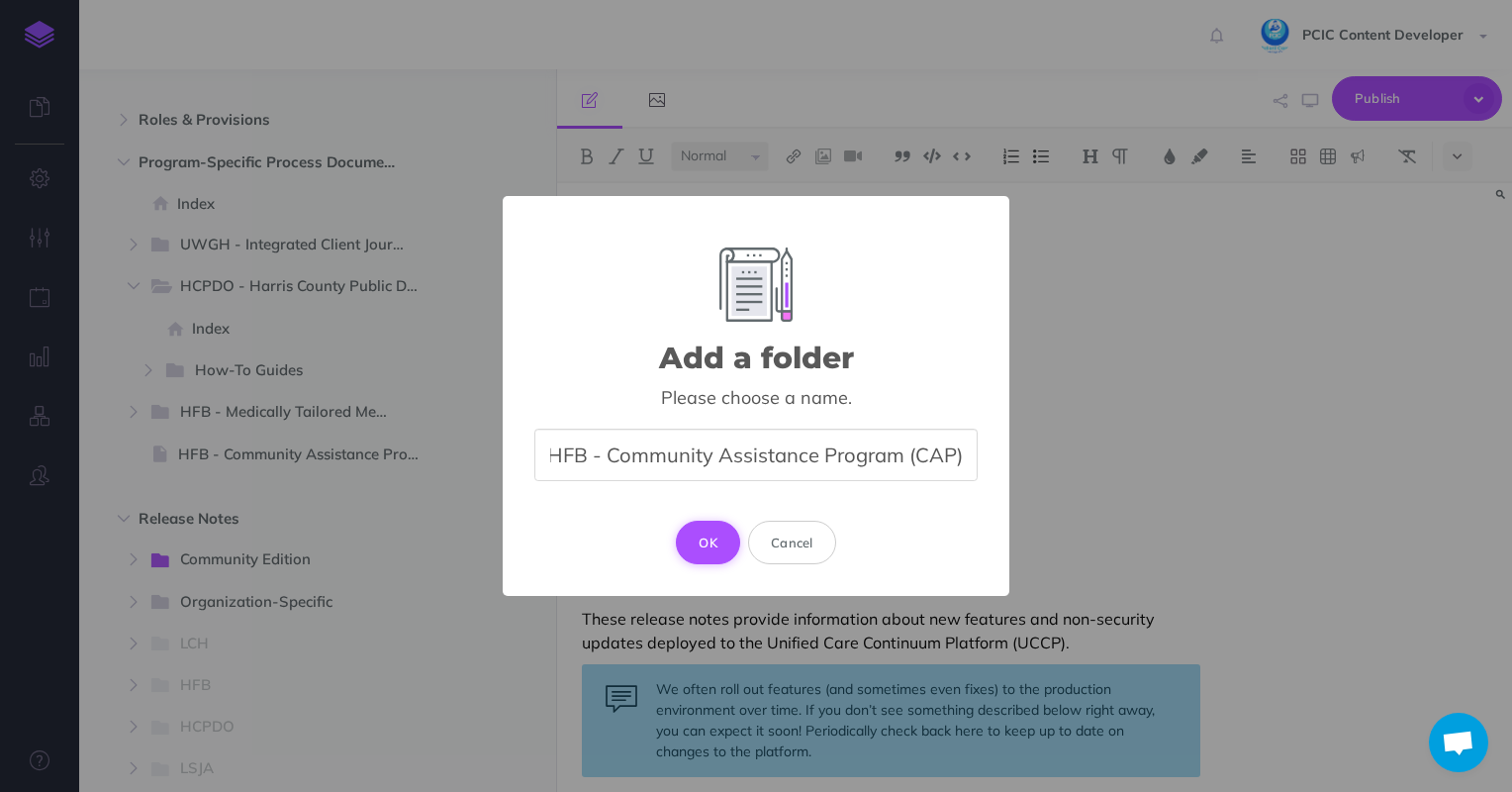 click on "OK" at bounding box center [708, 543] 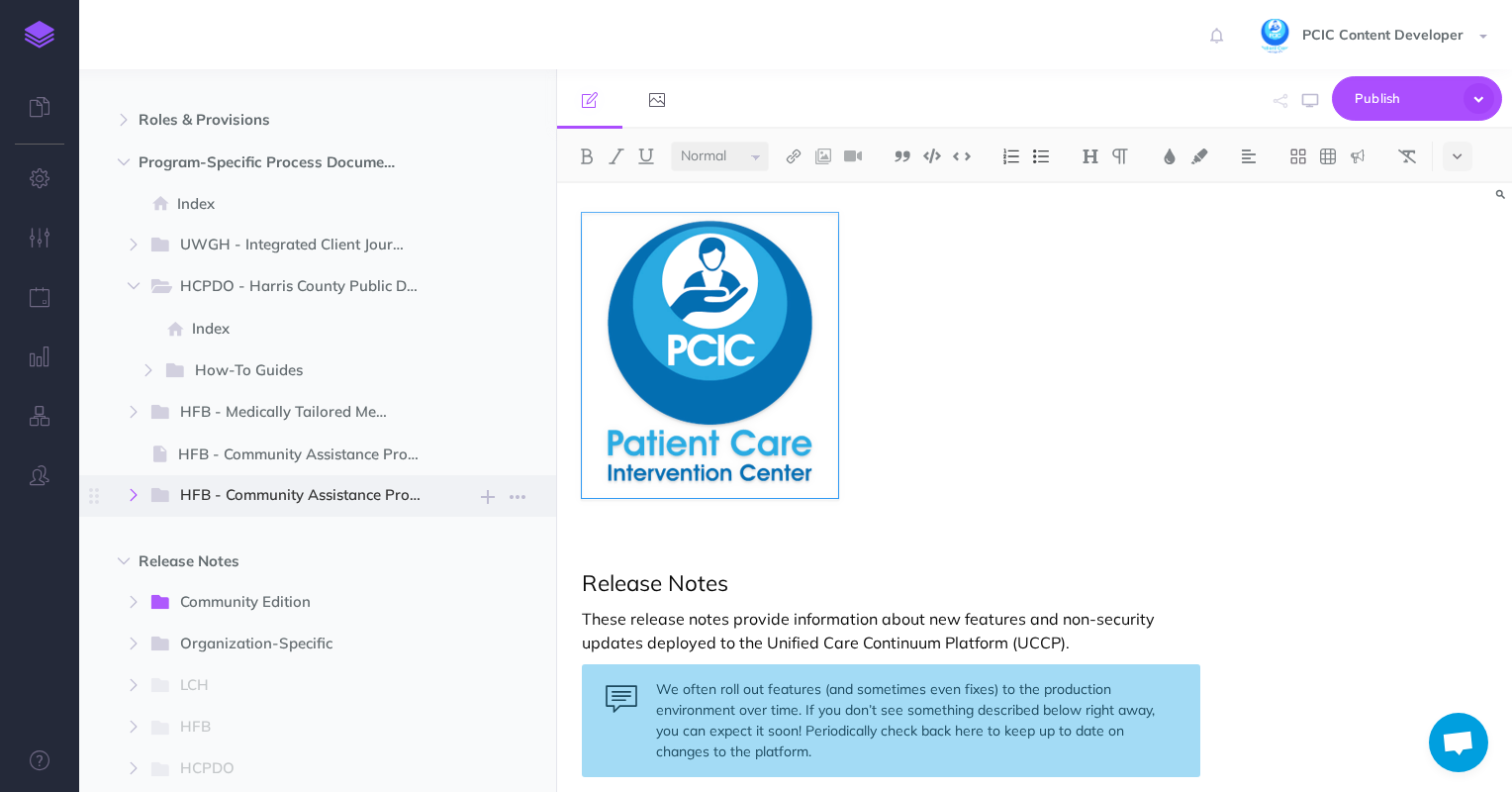 click at bounding box center [134, 495] 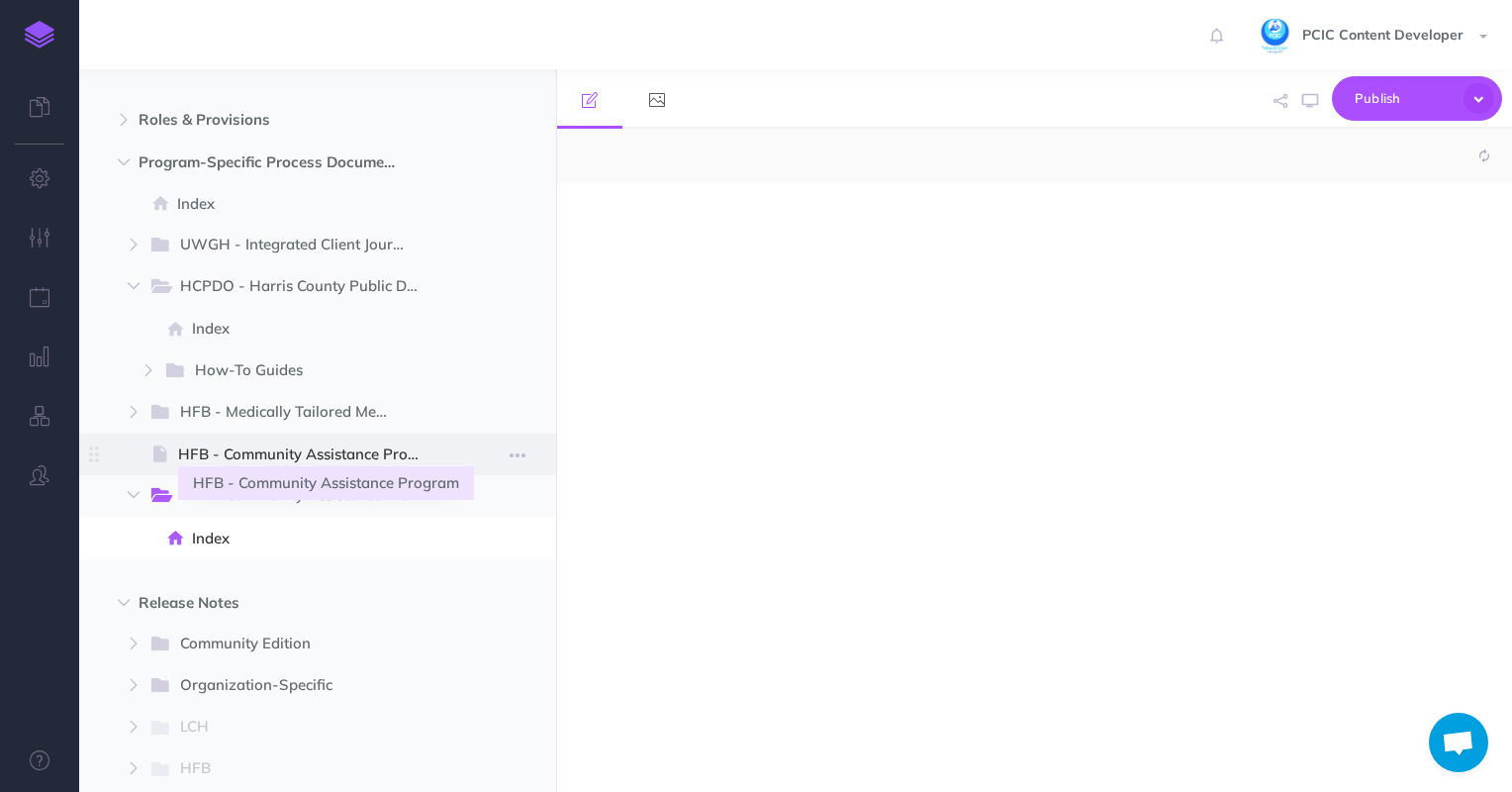 click on "HFB - Community Assistance Program" at bounding box center [308, 454] 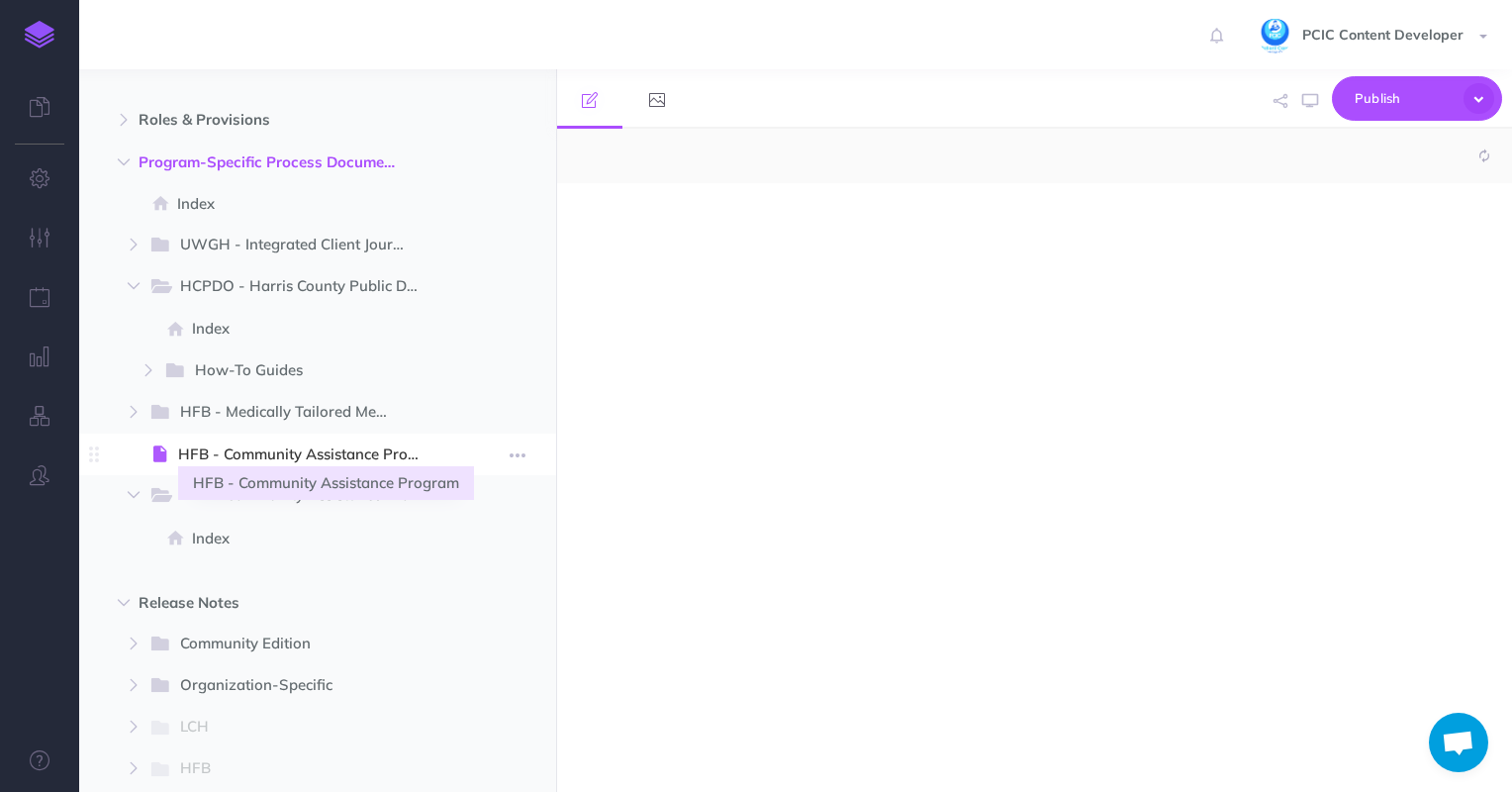 select on "null" 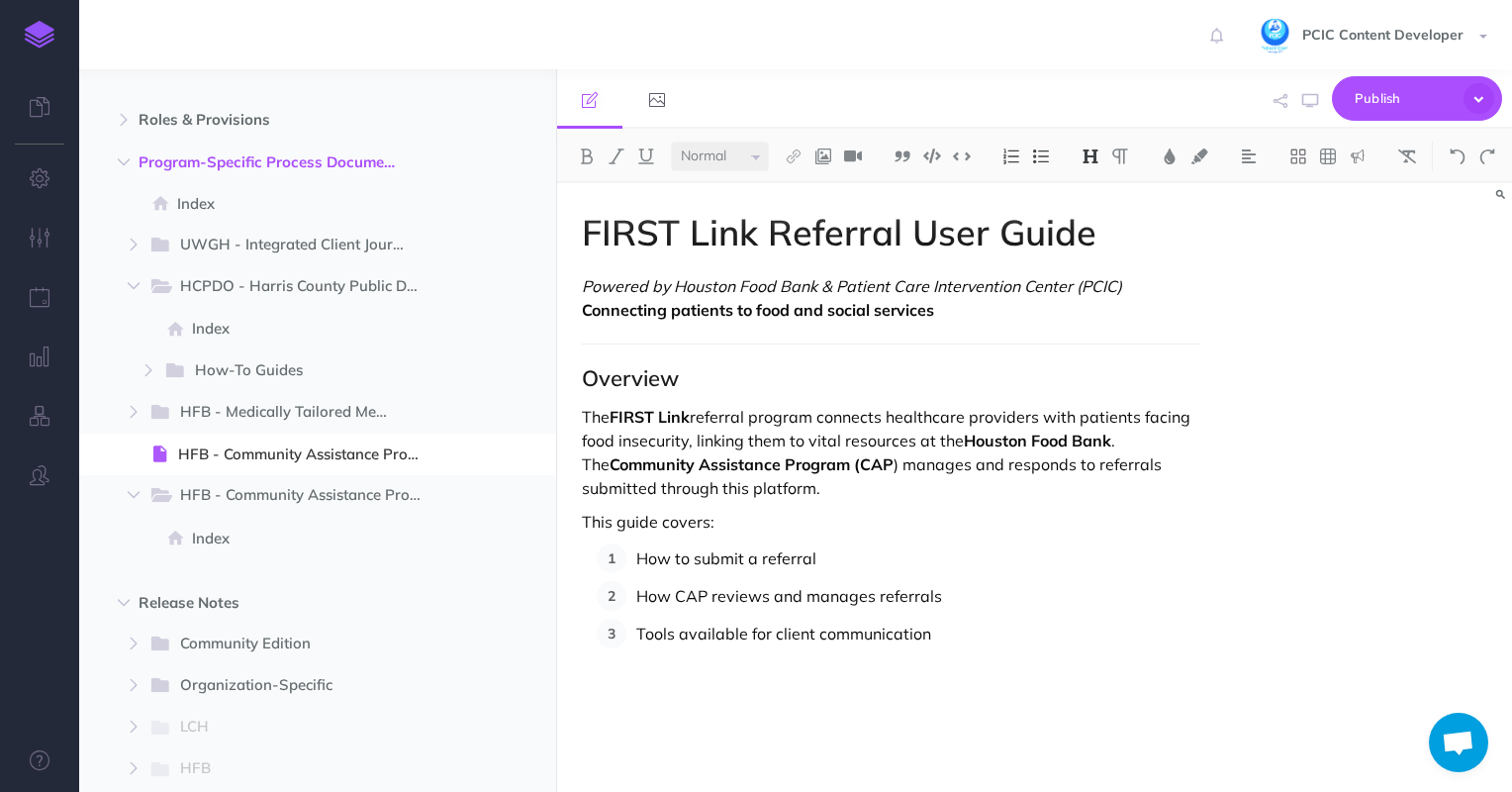 click on "The FIRST Link referral program connects healthcare providers with patients facing food insecurity, linking them to vital resources at the Houston Food Bank. The Community Assistance Program (CAP ) manages and responds to referrals submitted through this platform." at bounding box center (892, 452) 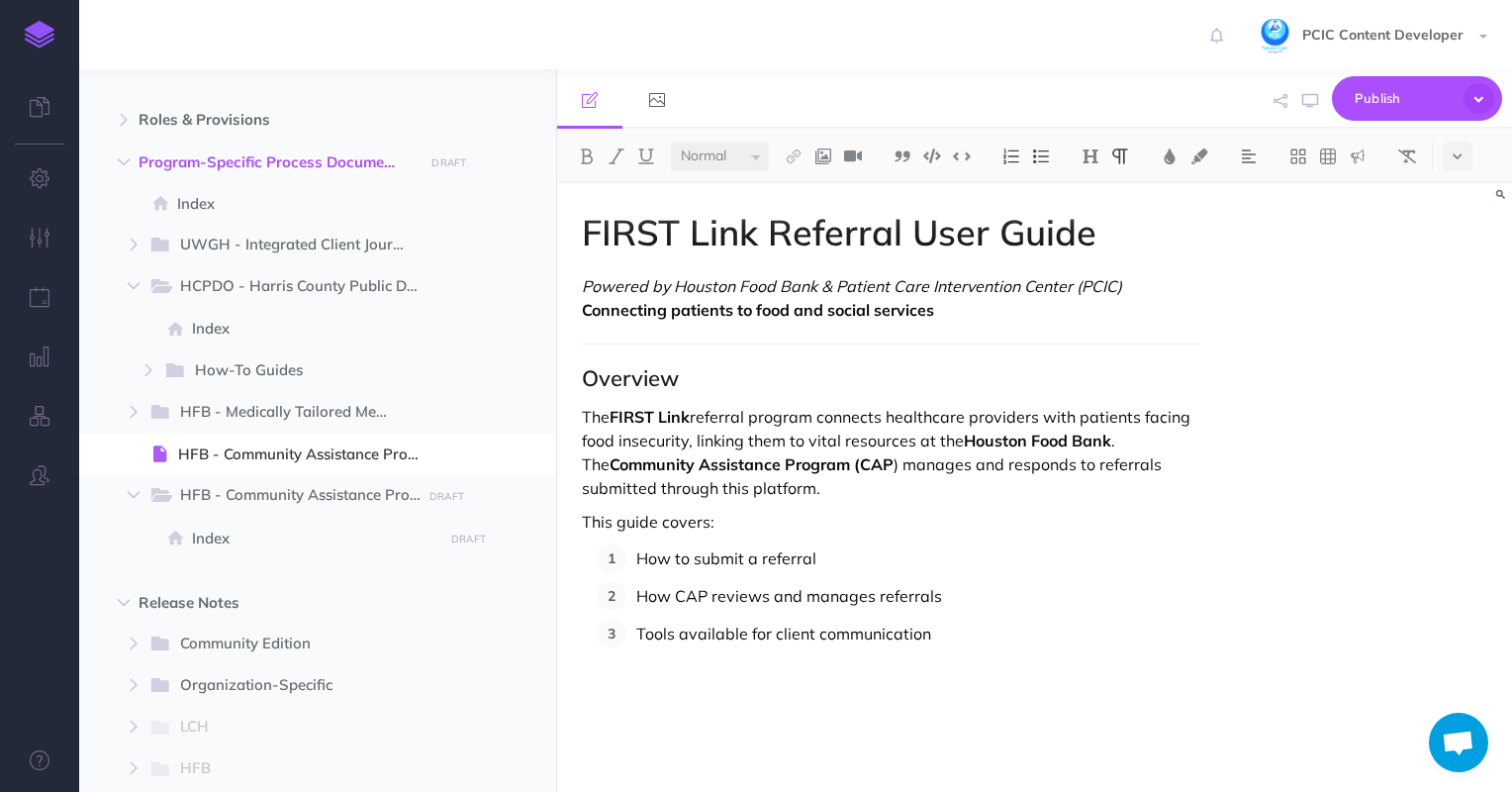 click on "The FIRST Link referral program connects healthcare providers with patients facing food insecurity, linking them to vital resources at the Houston Food Bank. The Community Assistance Program (CAP ) manages and responds to referrals submitted through this platform." at bounding box center [892, 452] 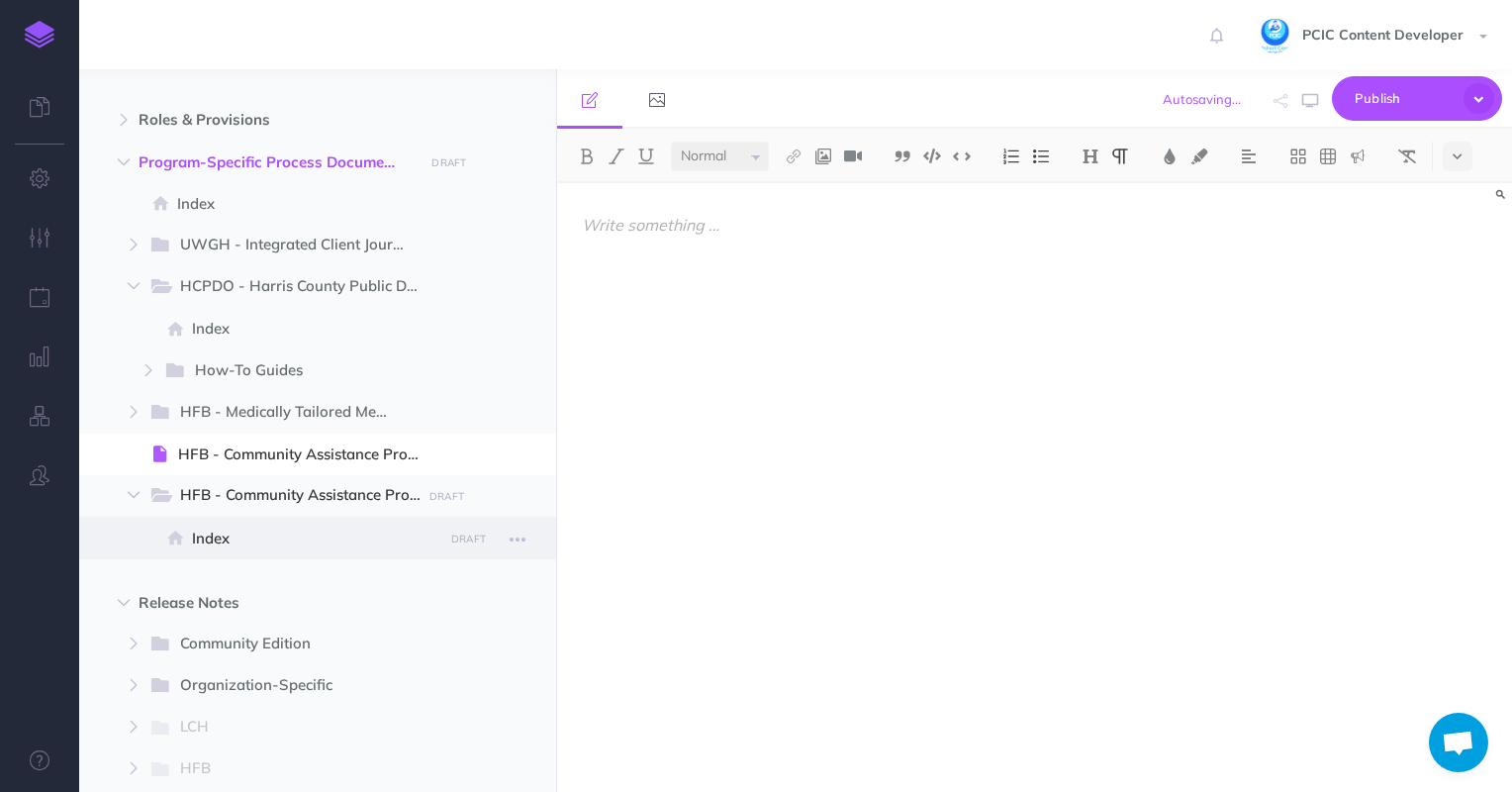 click on "Index" at bounding box center (315, 539) 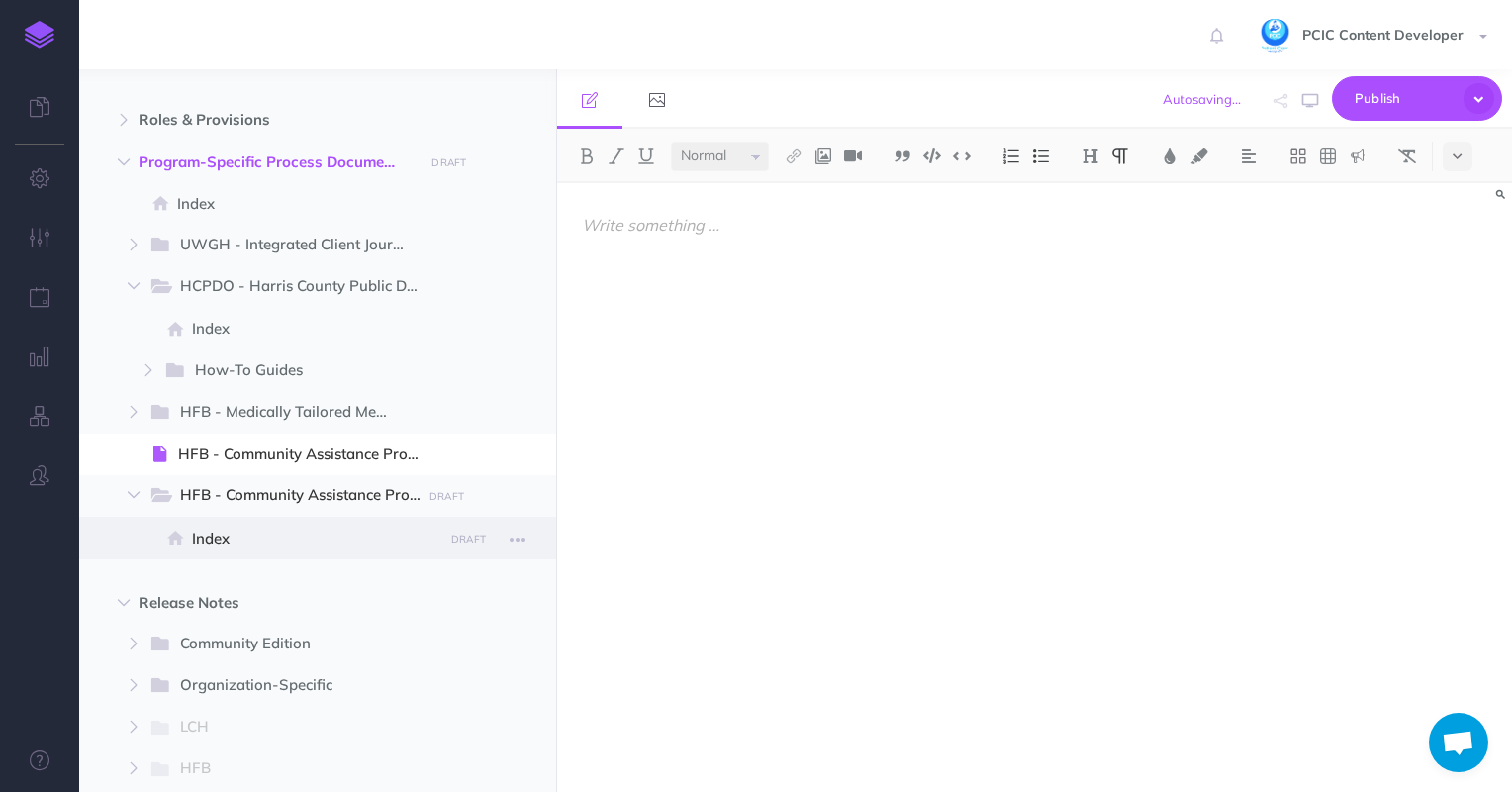 click on "Index" at bounding box center (315, 539) 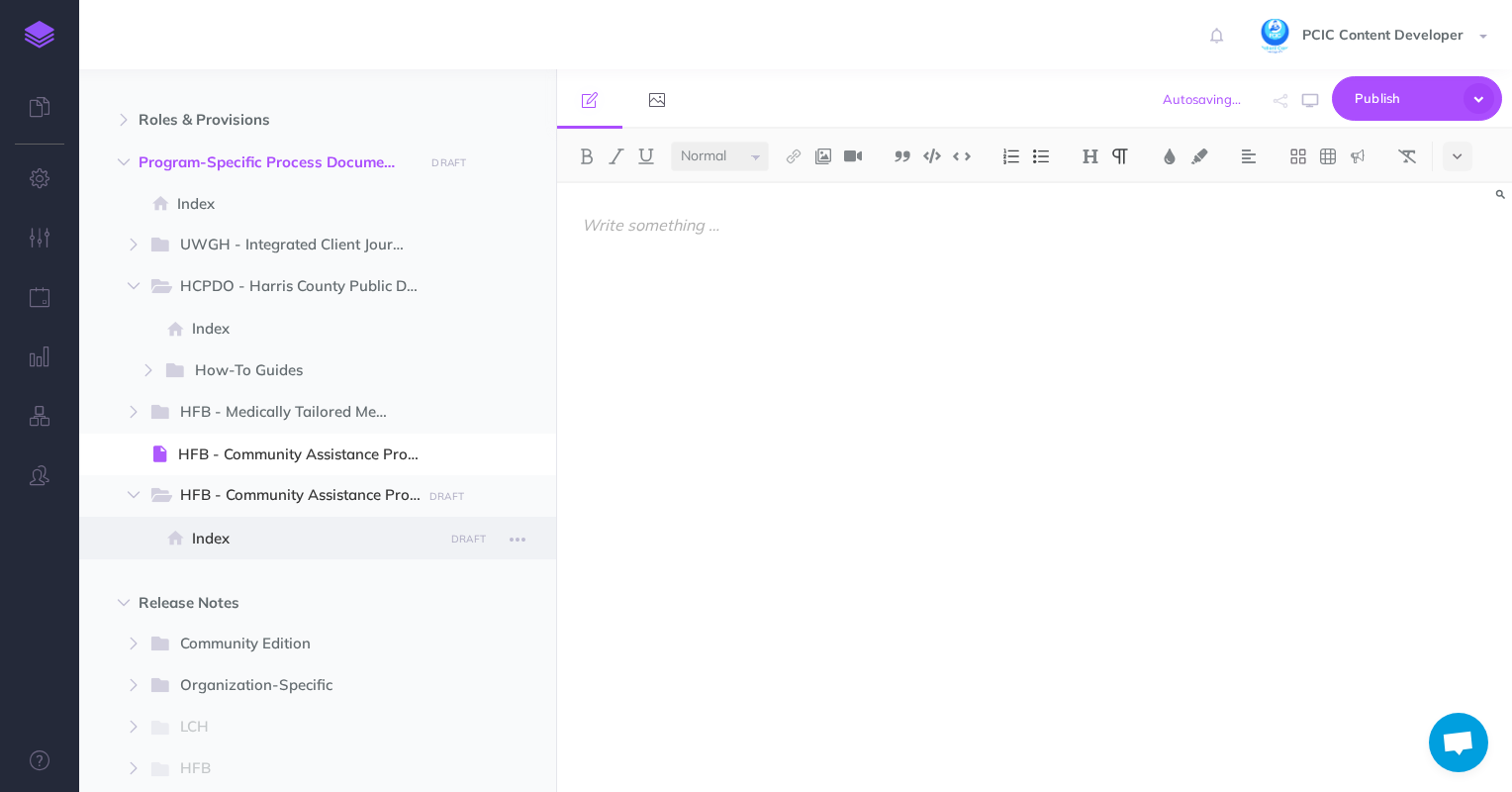 click on "Index" at bounding box center (315, 539) 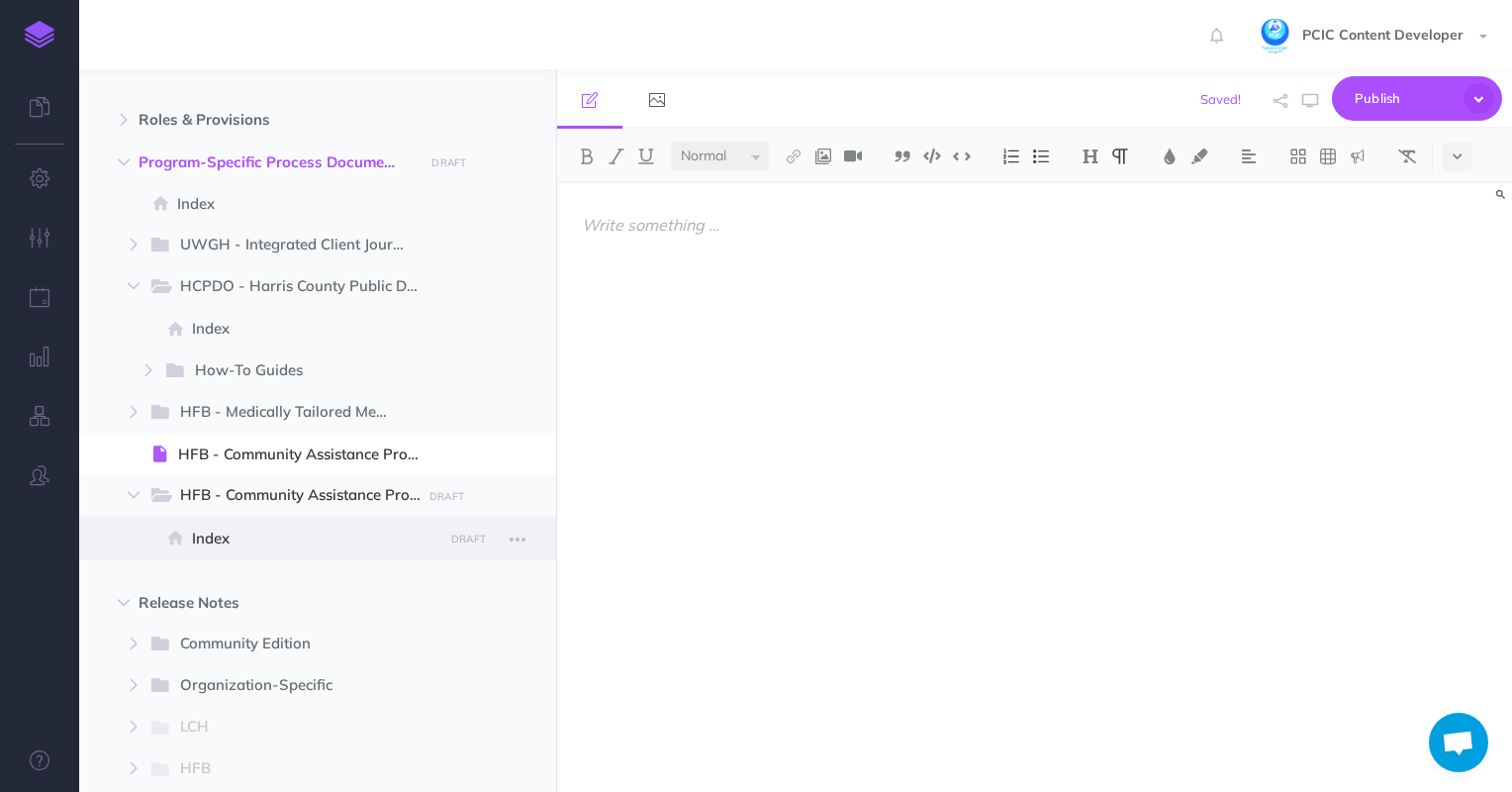 click on "Index" at bounding box center [315, 539] 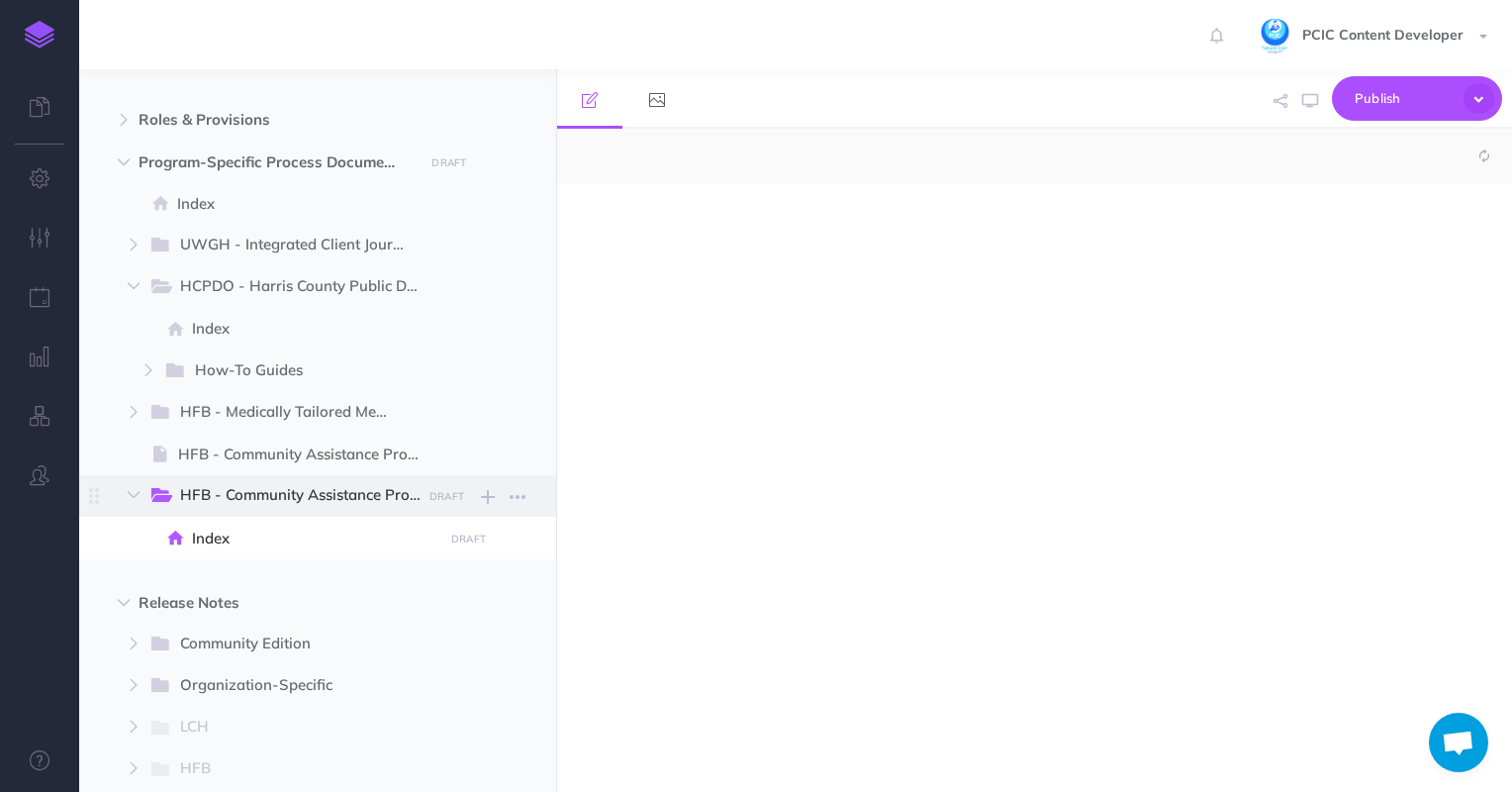 select on "null" 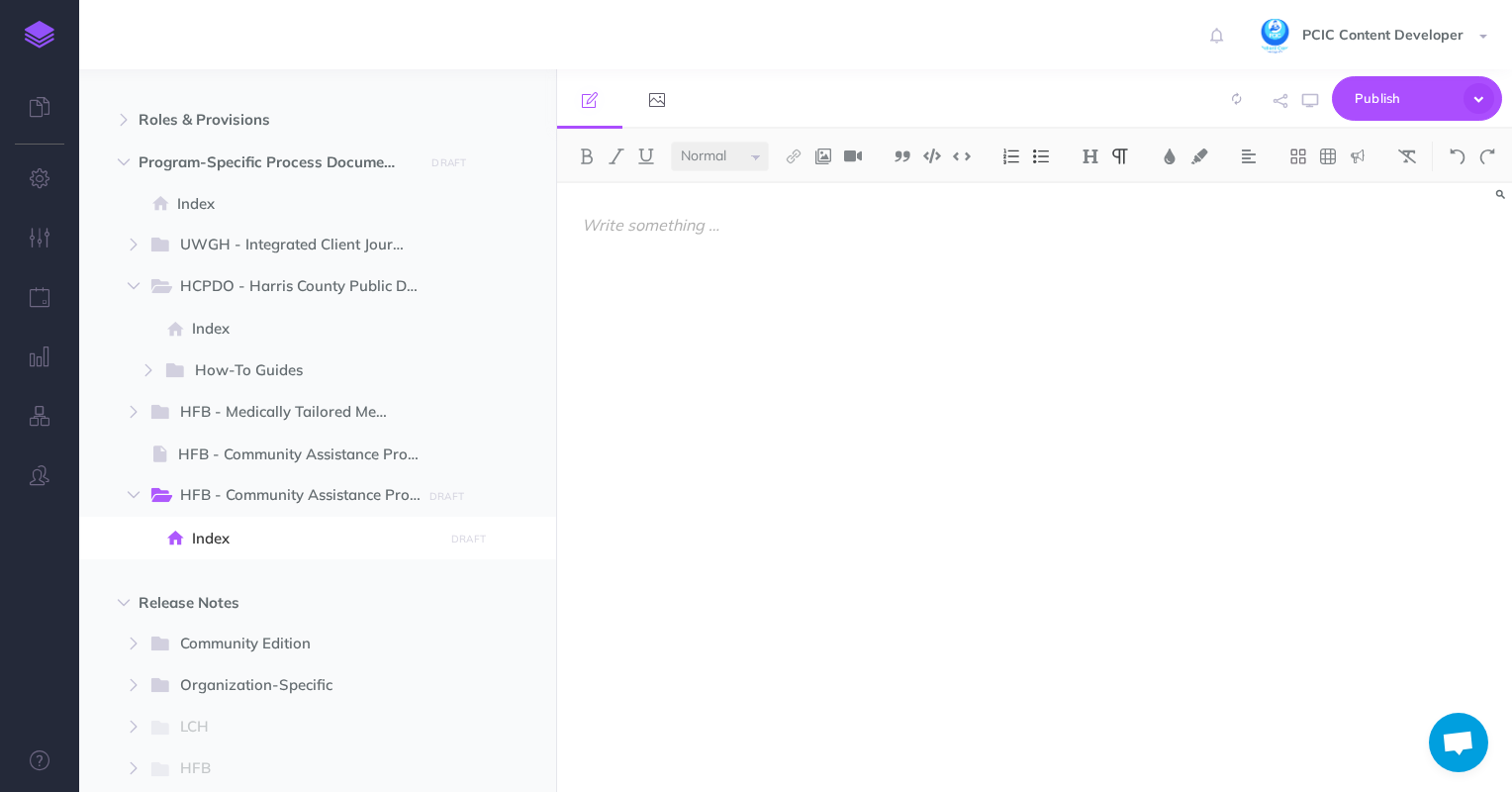 click at bounding box center (892, 477) 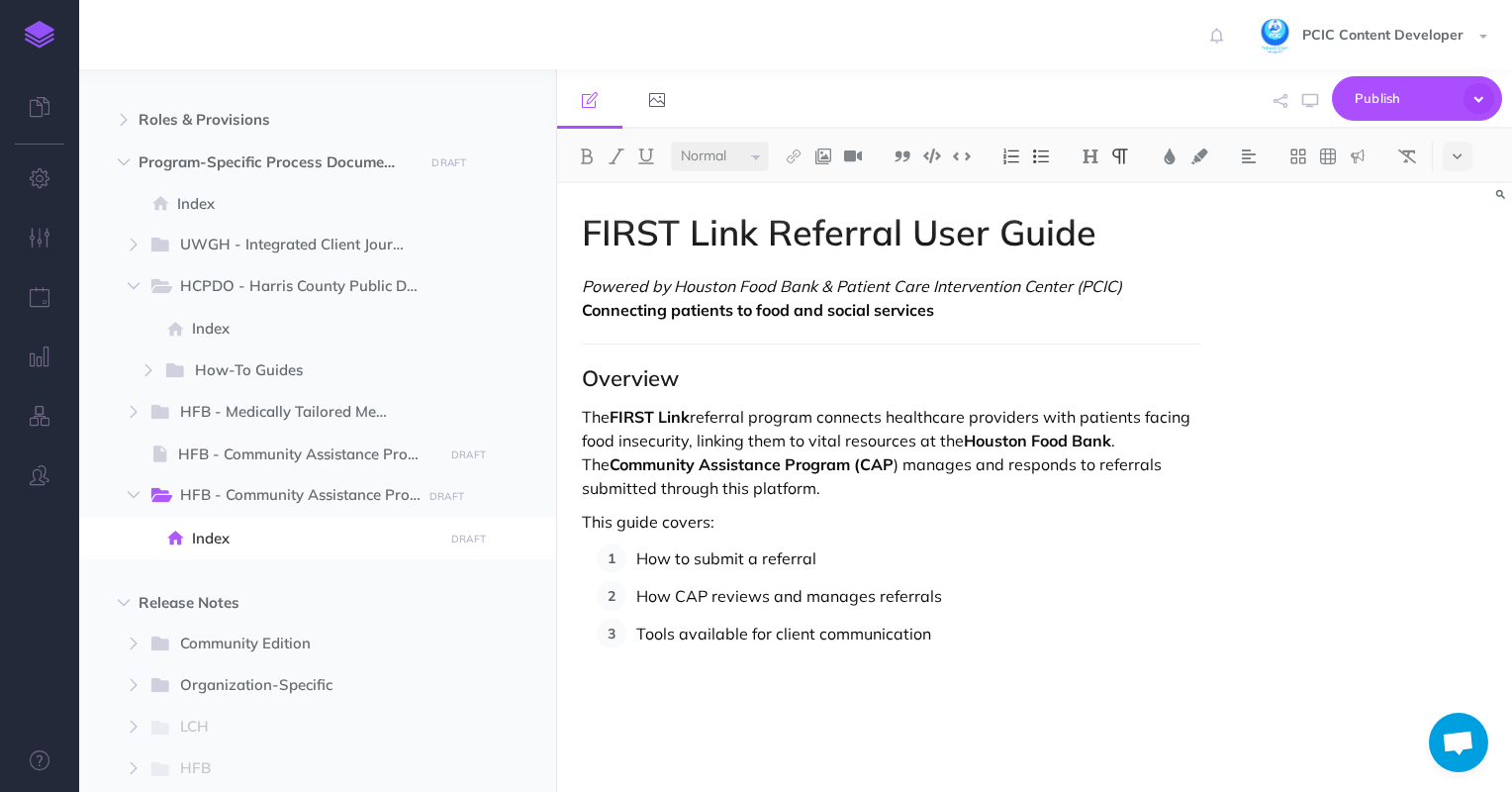 scroll, scrollTop: 5690, scrollLeft: 0, axis: vertical 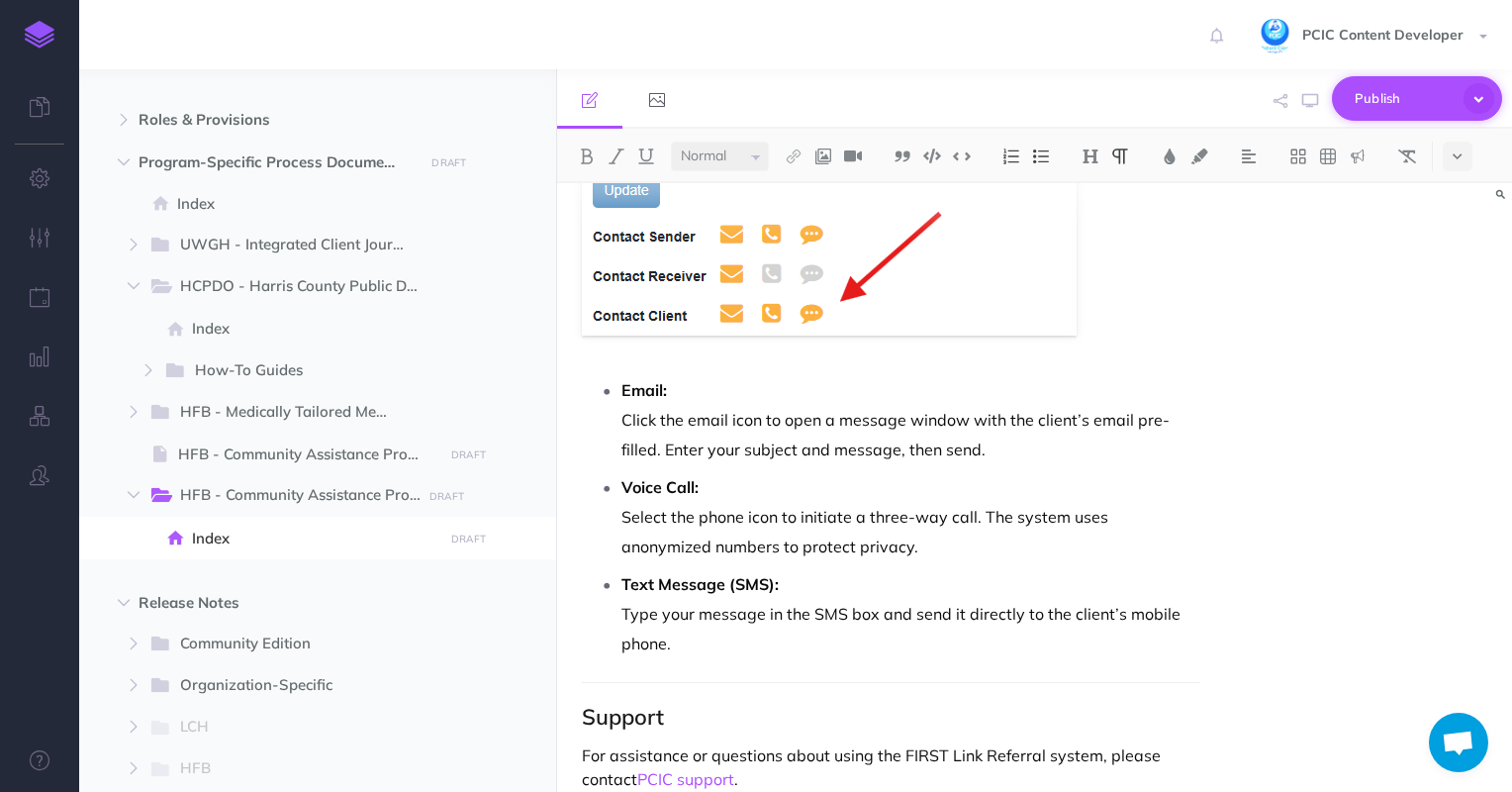 click on "Publish" at bounding box center [1404, 98] 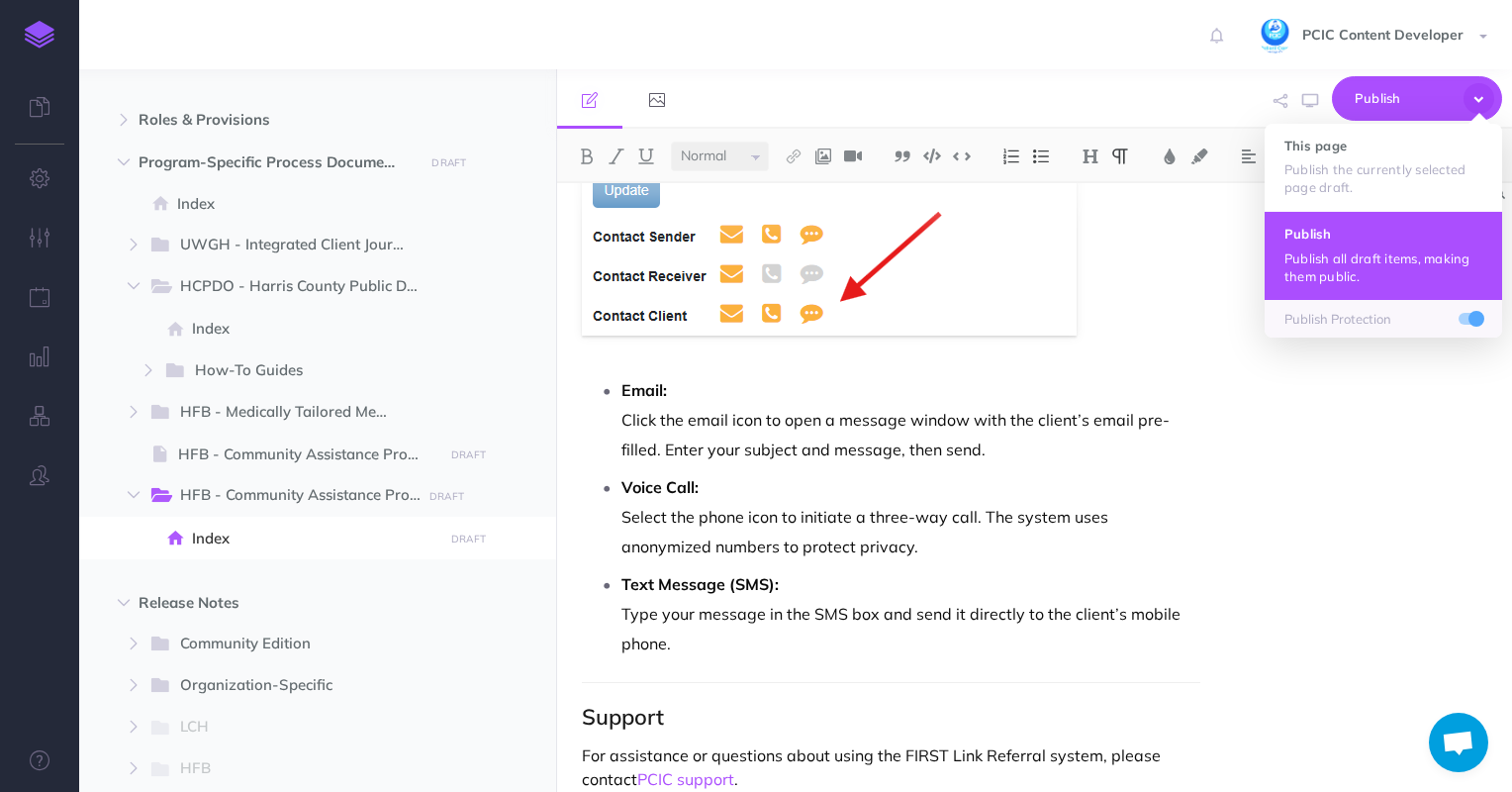 click on "Publish all draft items, making them public." at bounding box center (1383, 267) 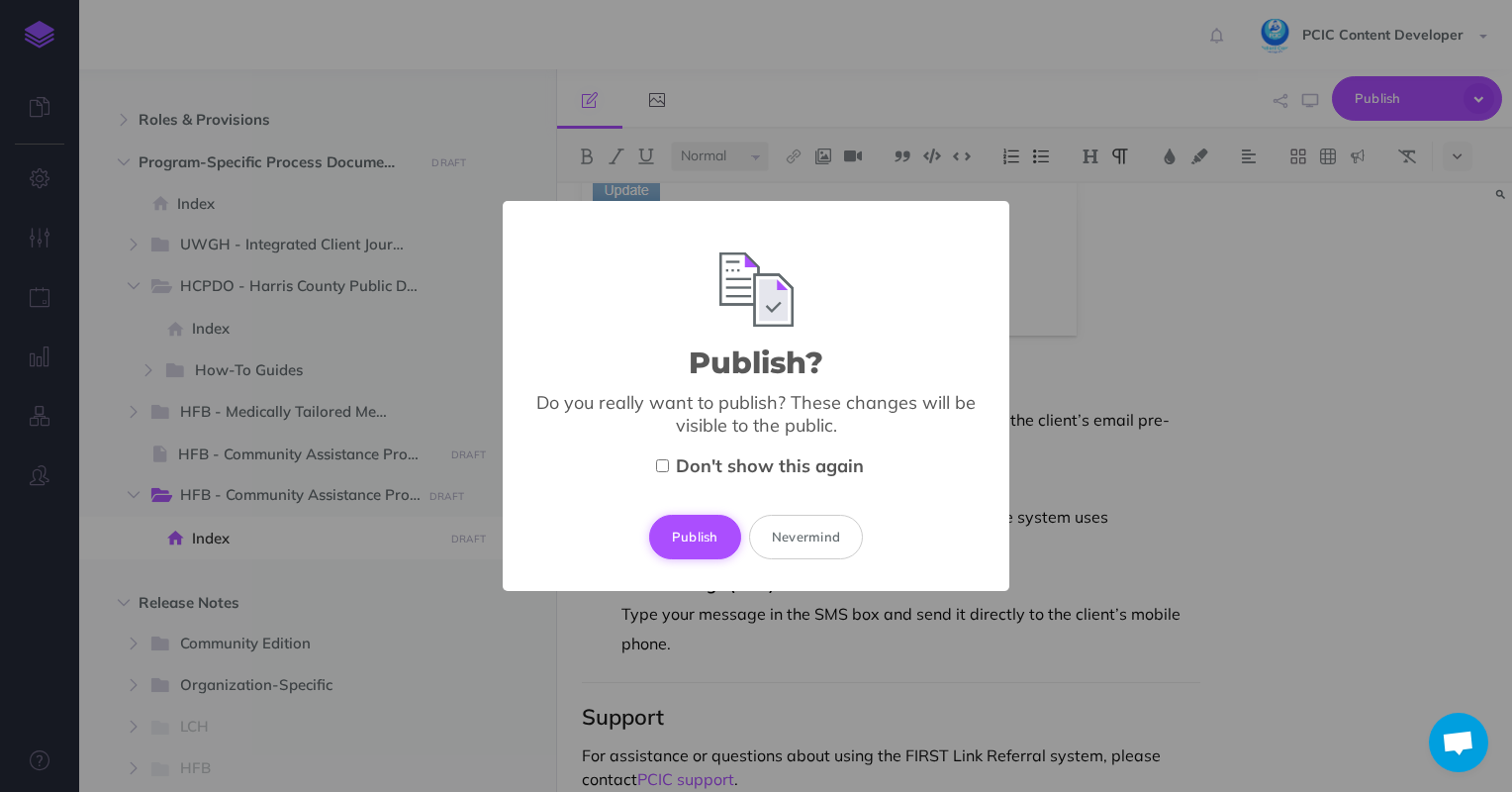 click on "Publish" at bounding box center (695, 537) 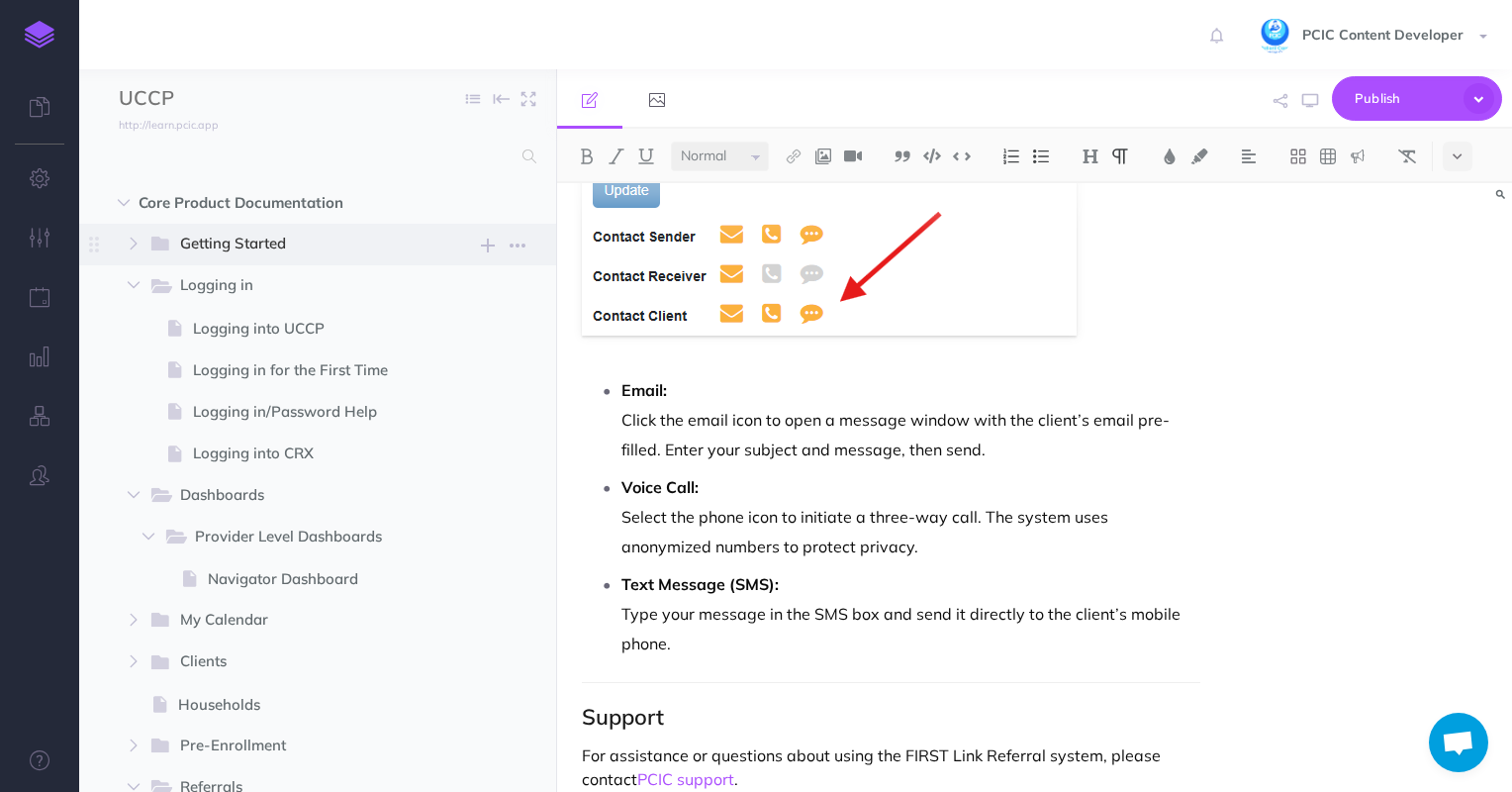 scroll, scrollTop: 0, scrollLeft: 0, axis: both 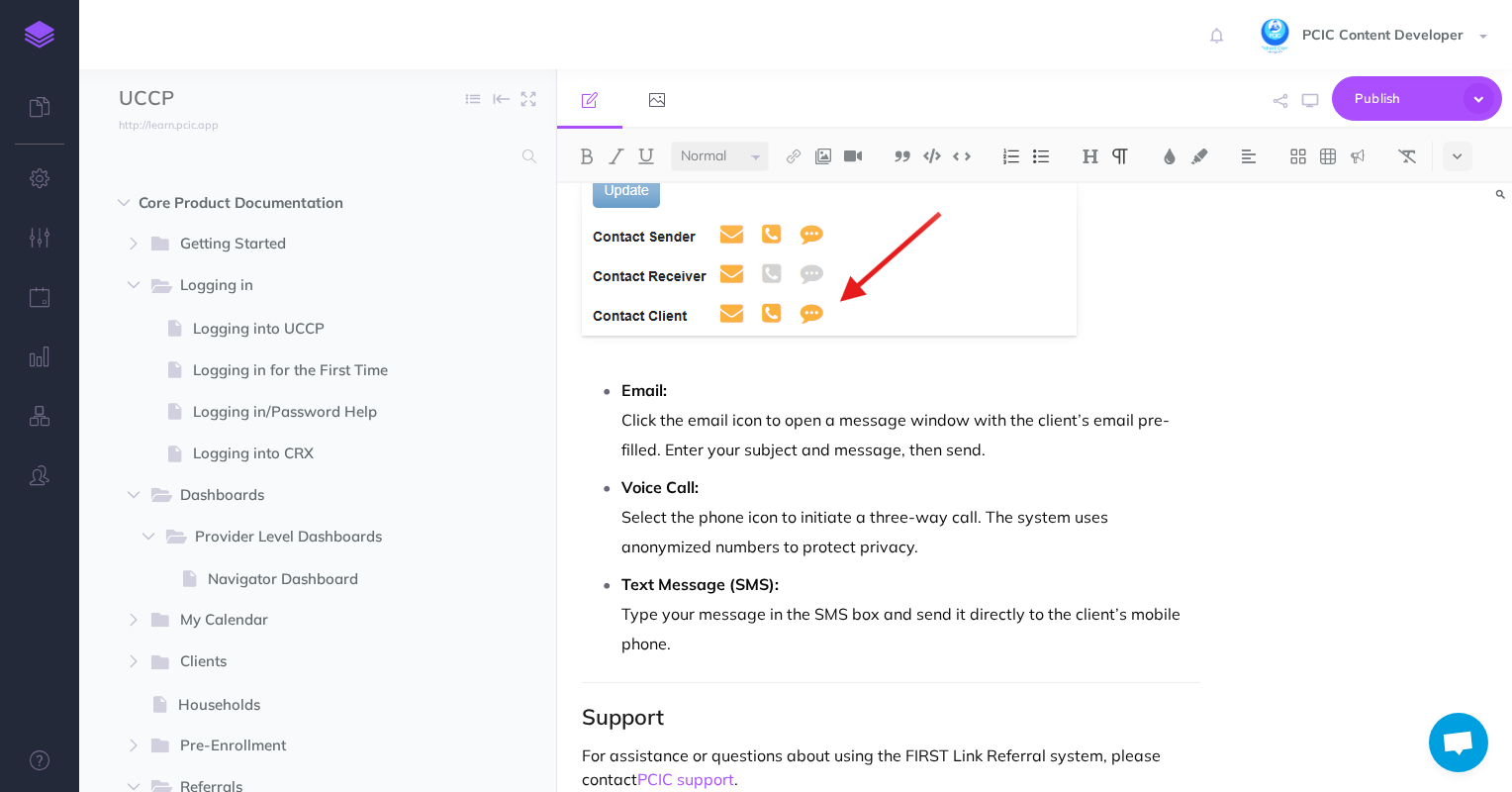 click at bounding box center (40, 35) 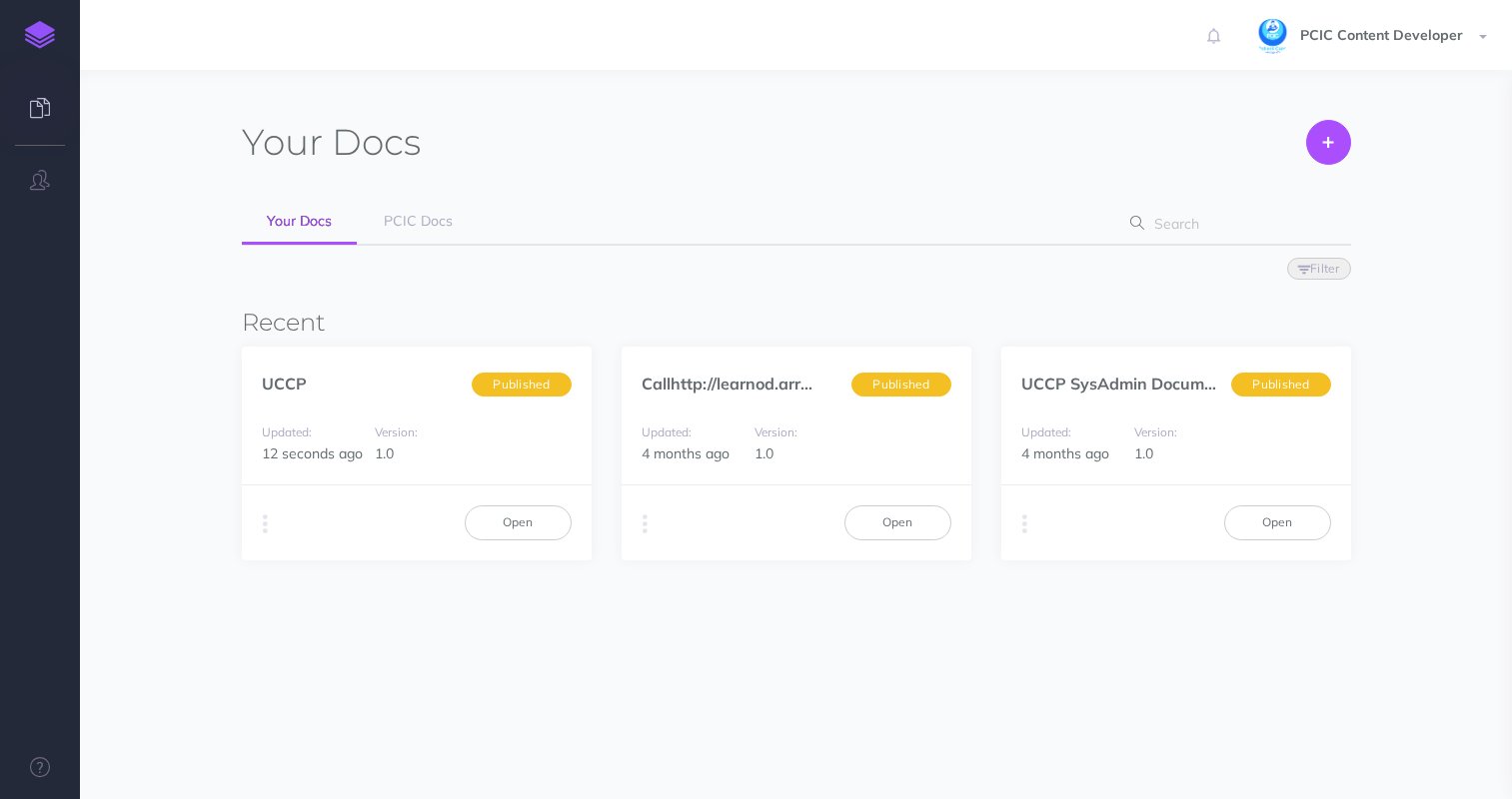 scroll, scrollTop: 0, scrollLeft: 0, axis: both 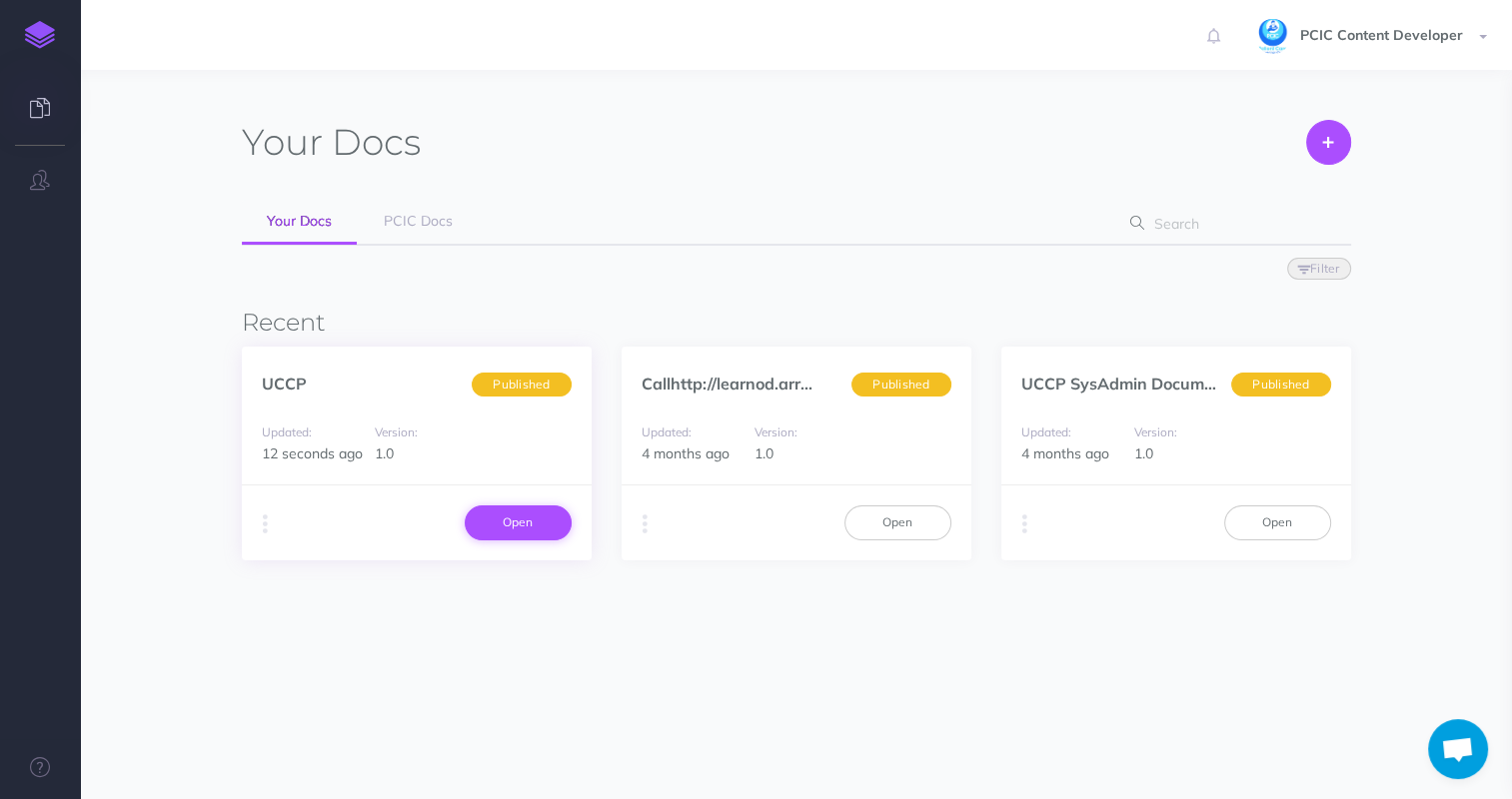 click on "Open" at bounding box center [518, 522] 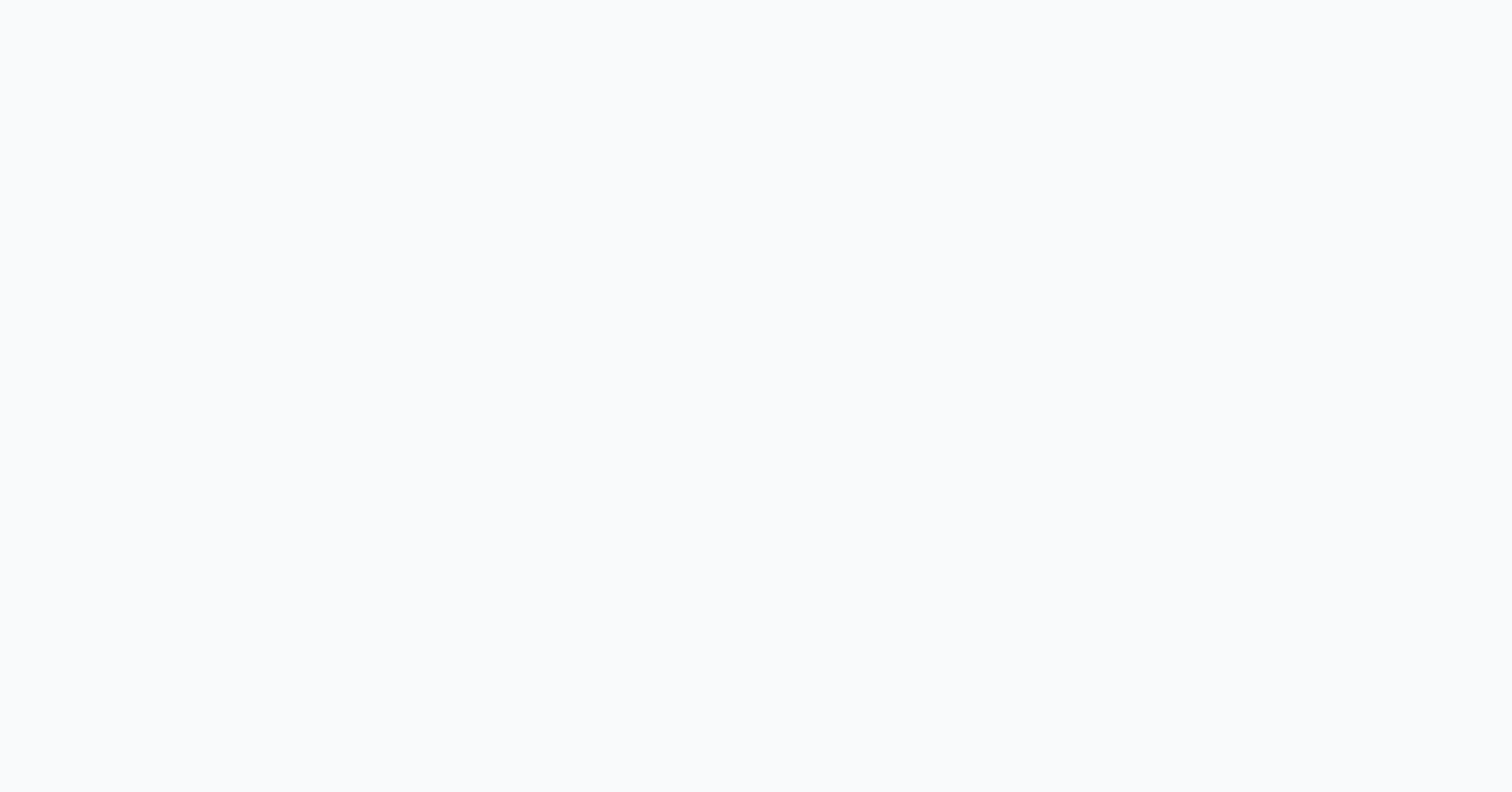scroll, scrollTop: 0, scrollLeft: 0, axis: both 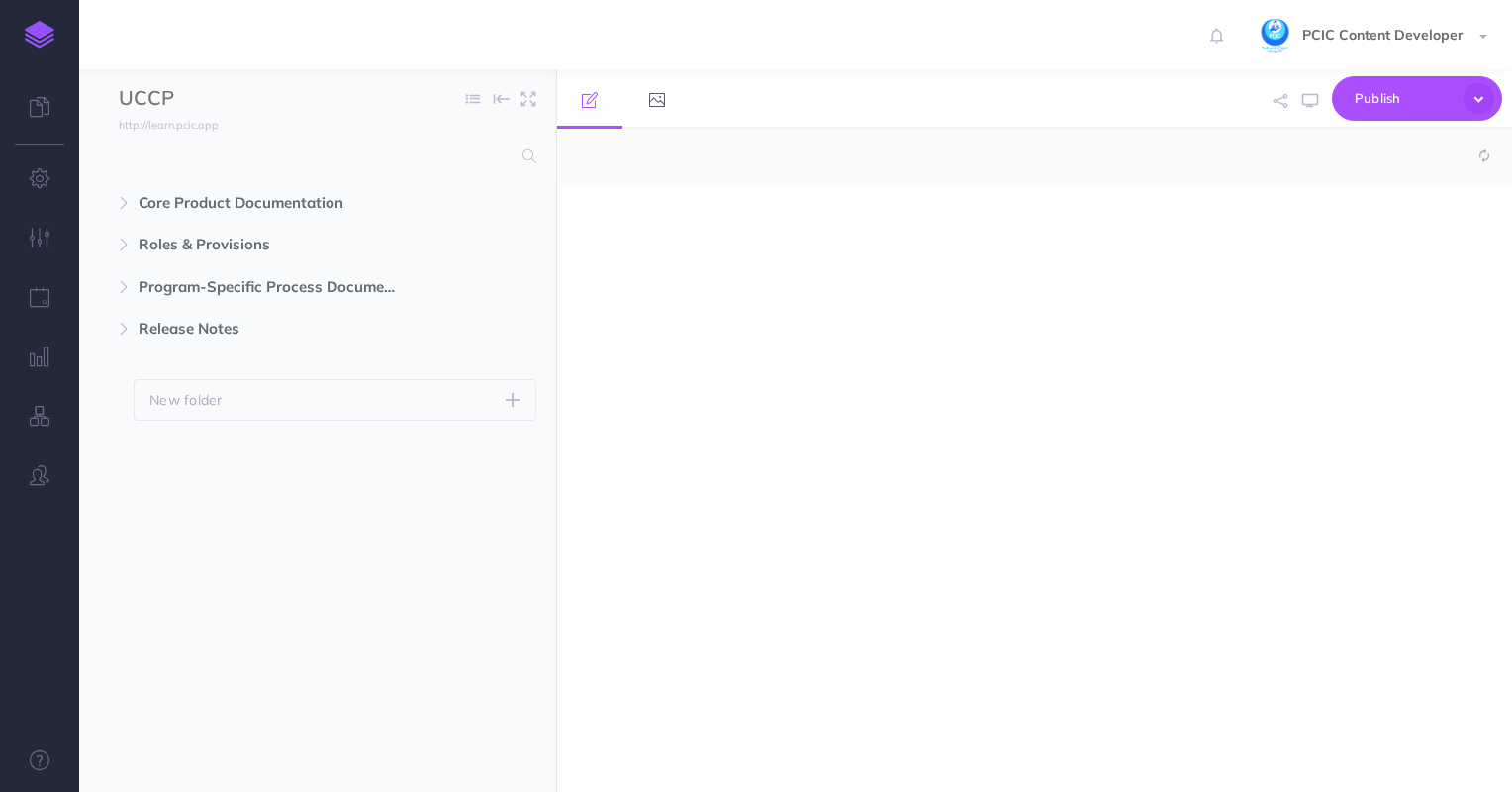 select on "null" 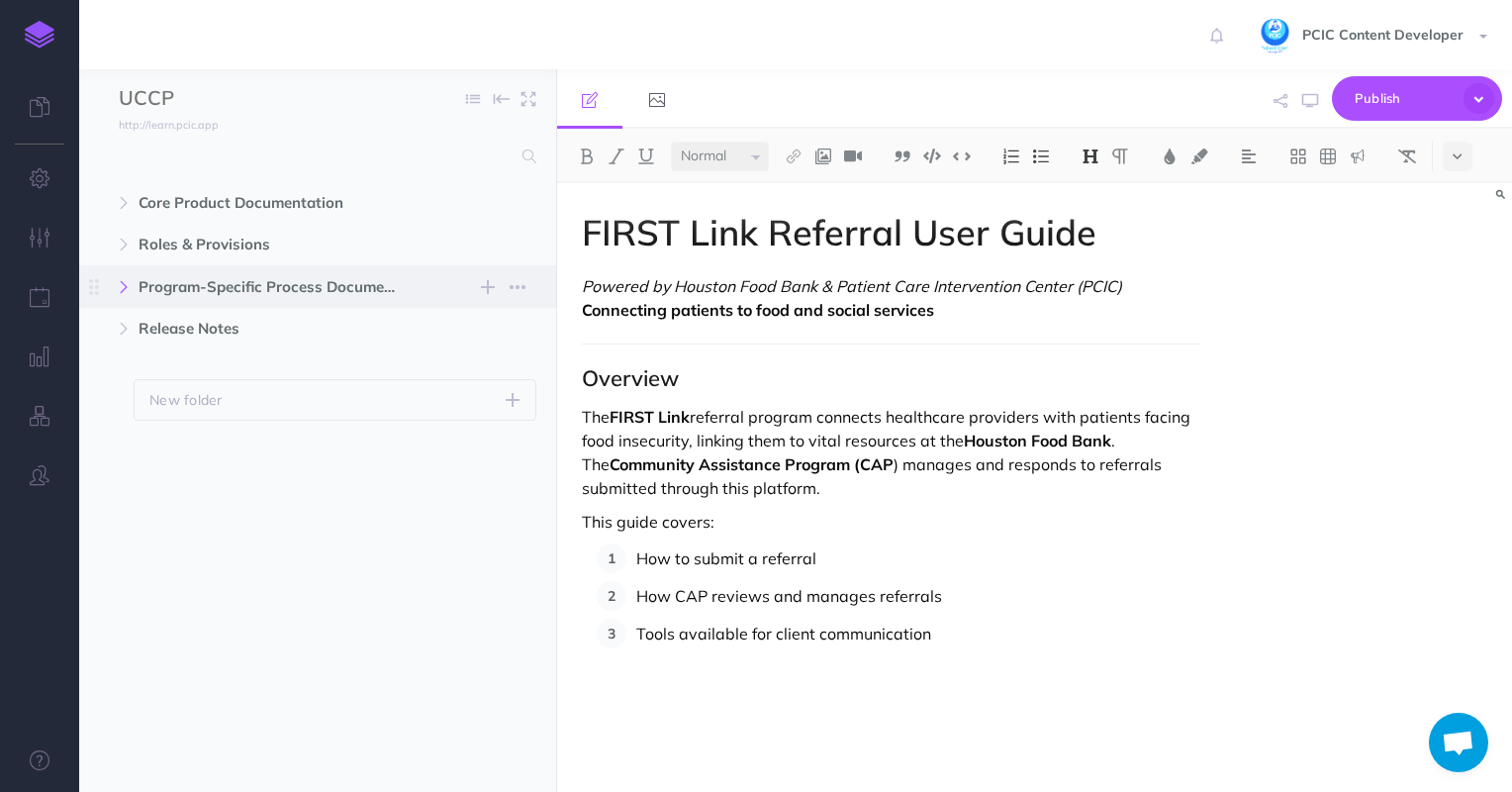click at bounding box center (124, 287) 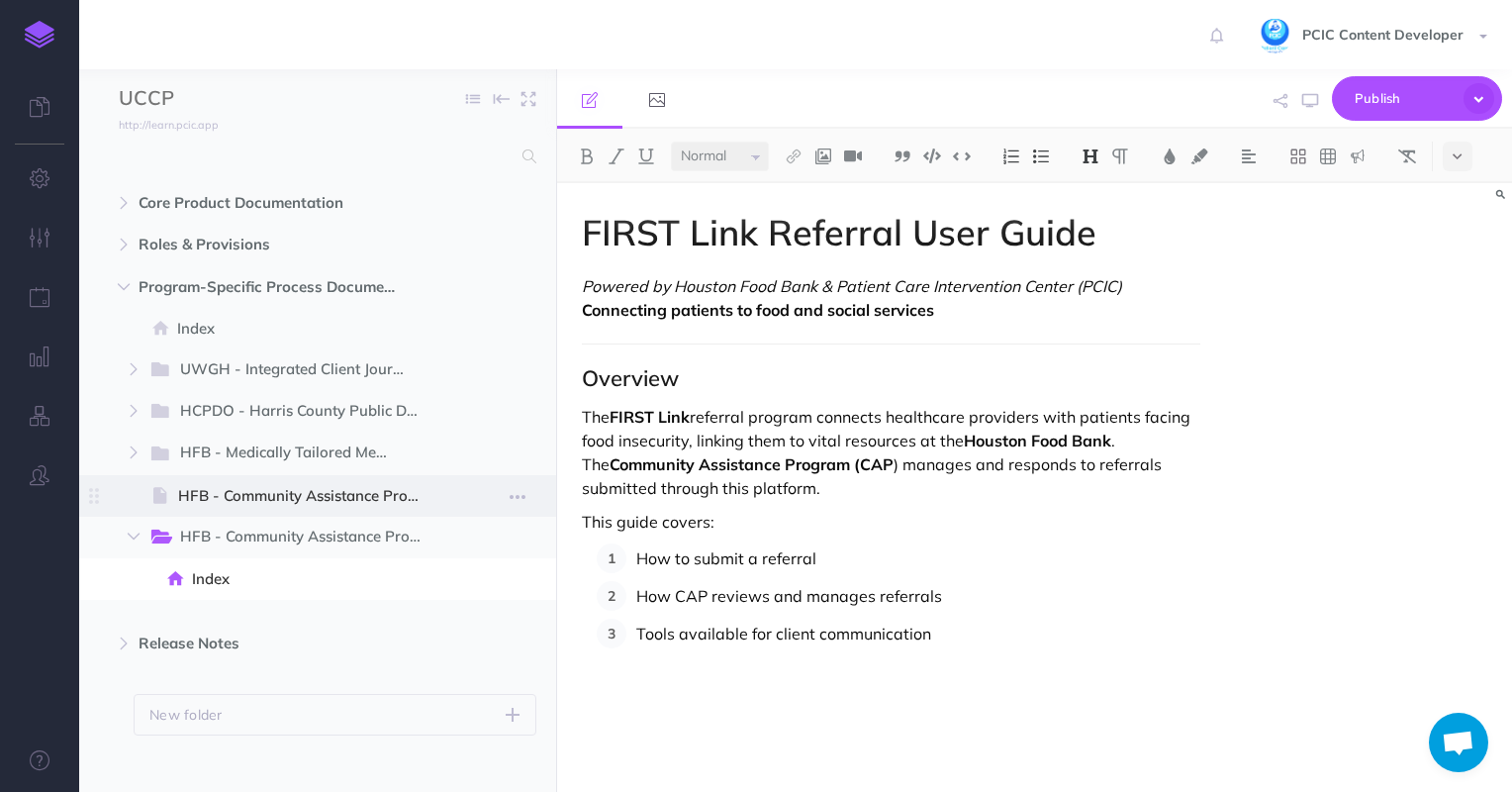 click on "HFB - Community Assistance Program" at bounding box center (308, 496) 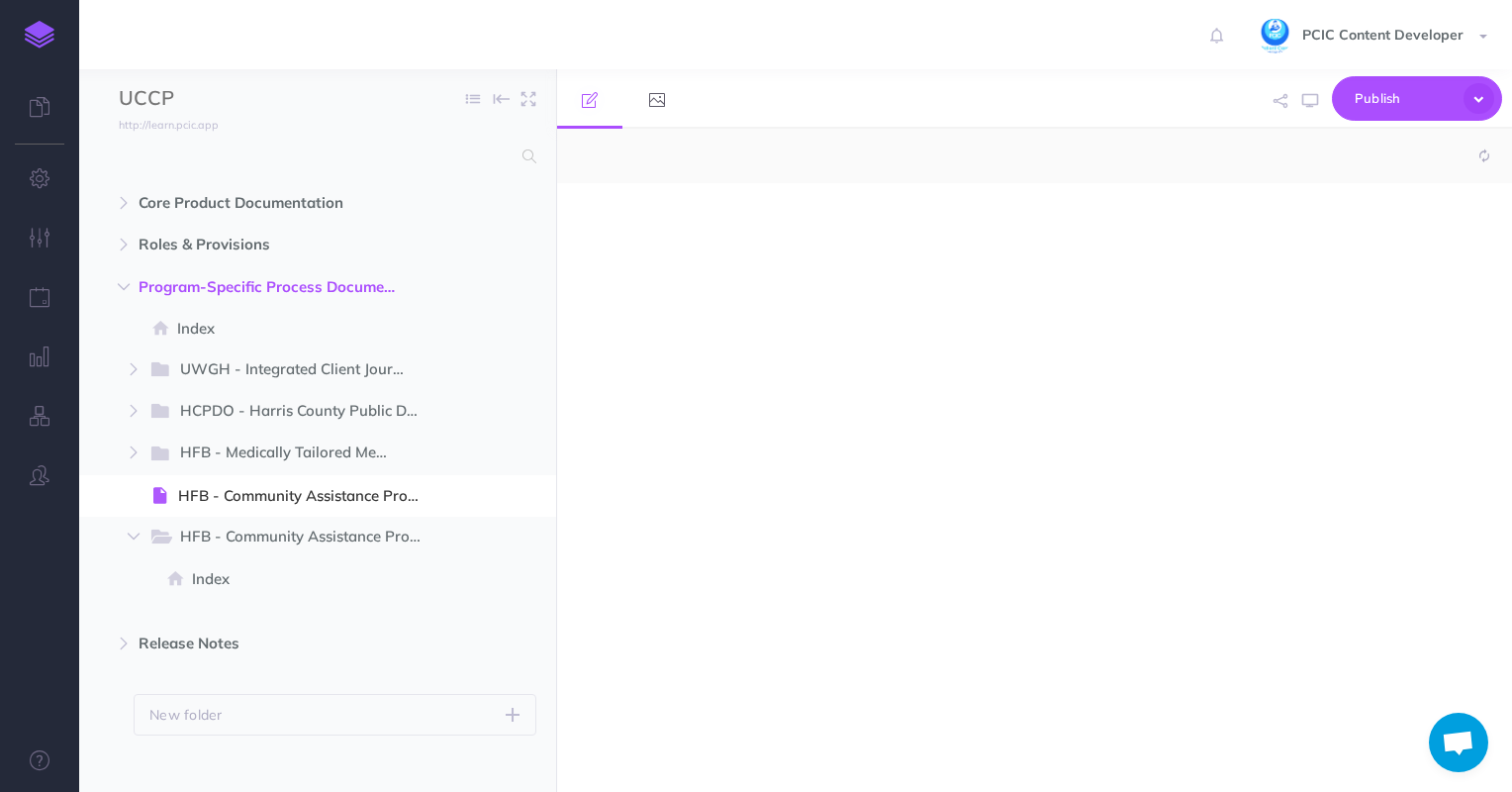 select on "null" 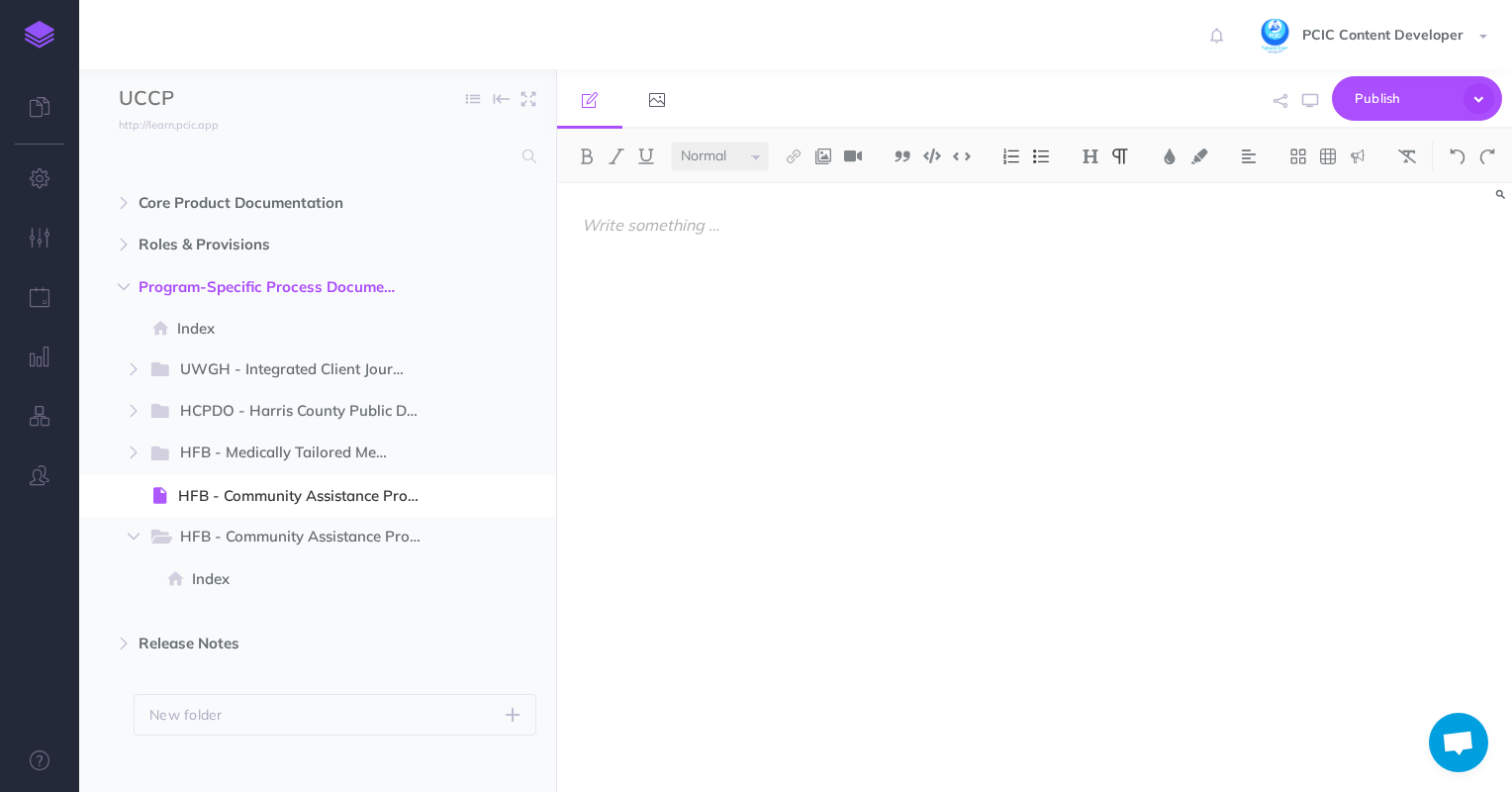 click at bounding box center (892, 477) 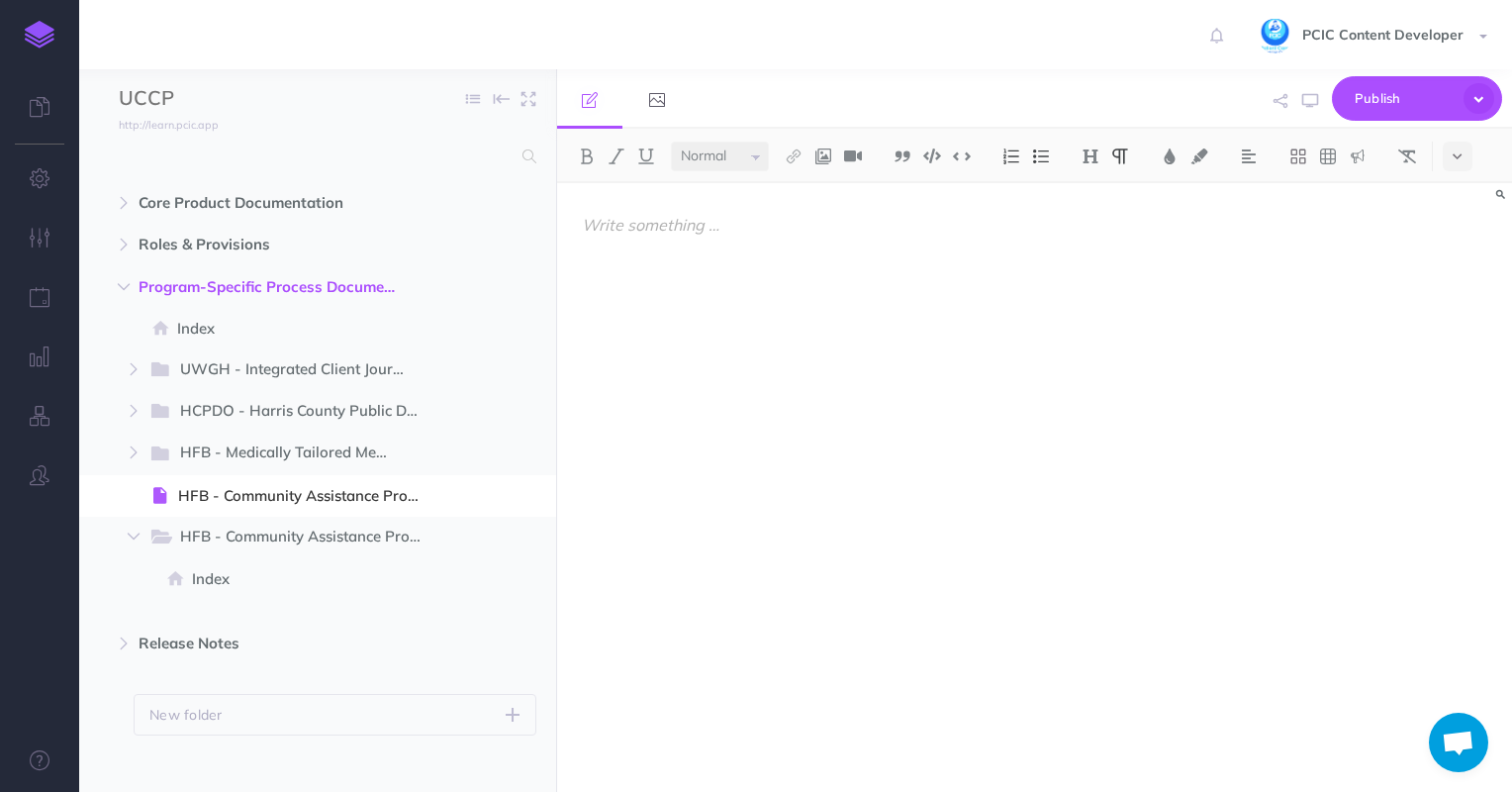 scroll, scrollTop: 5690, scrollLeft: 0, axis: vertical 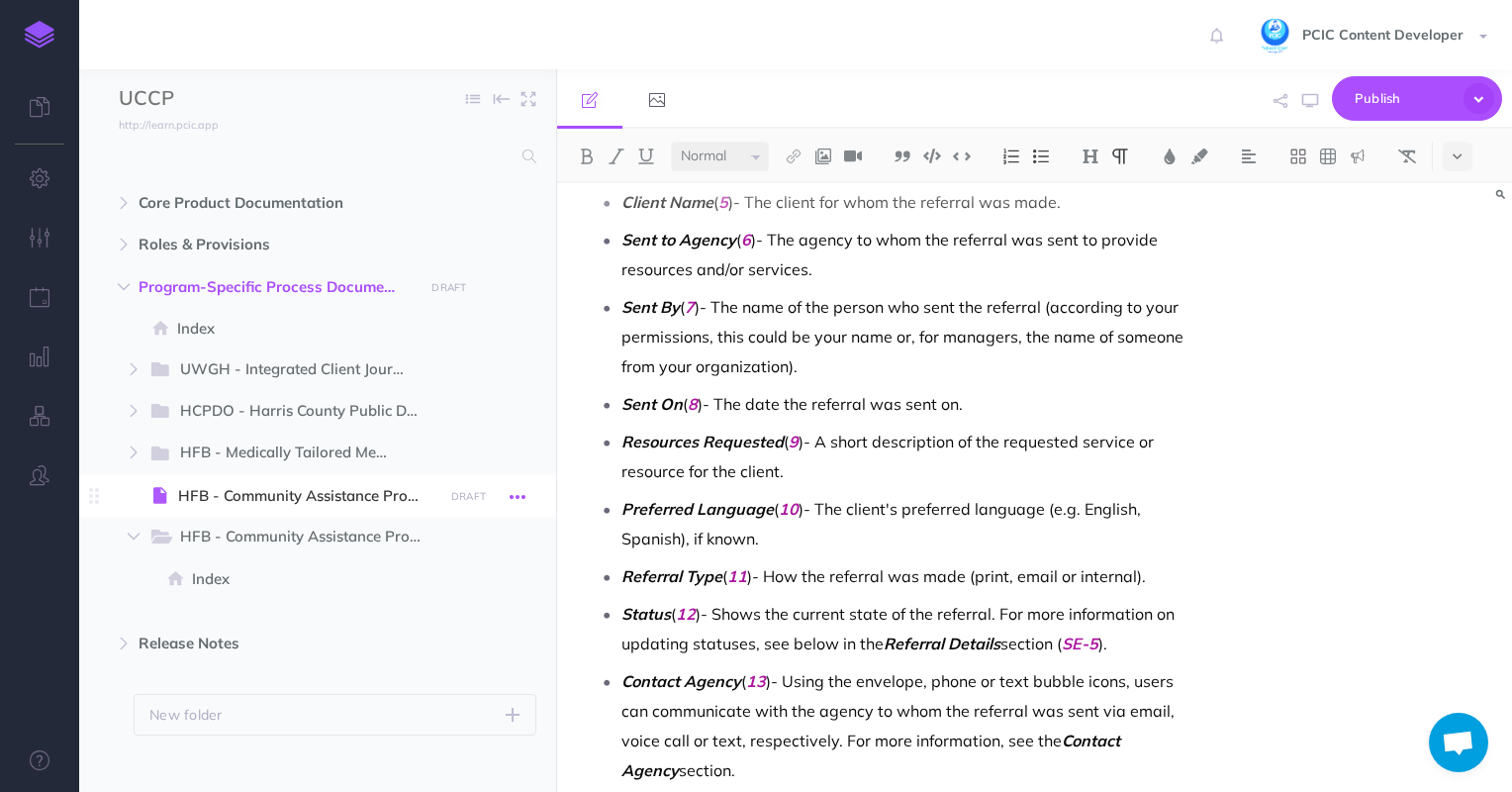 click at bounding box center (518, 497) 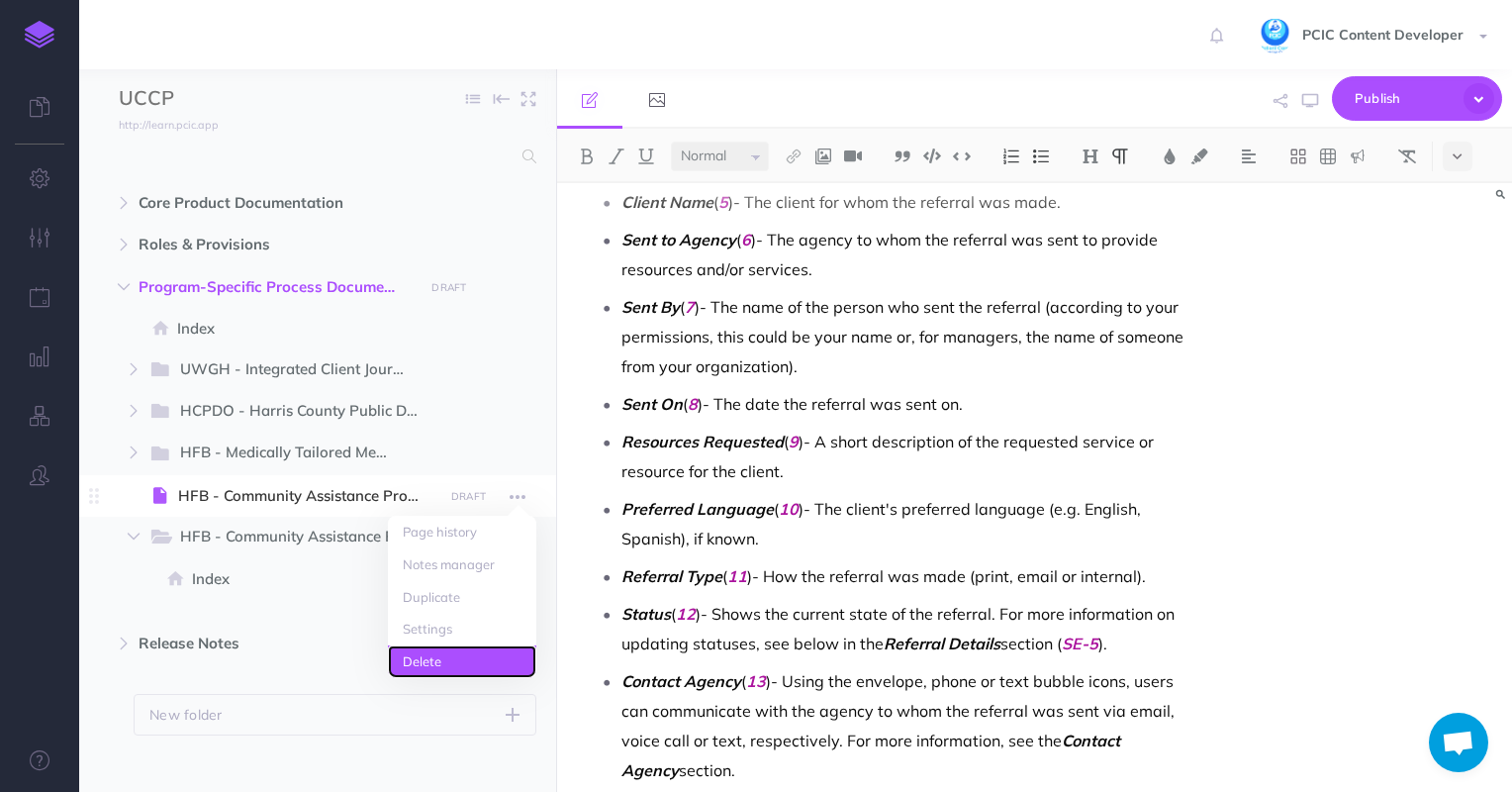 click on "Delete" at bounding box center (462, 661) 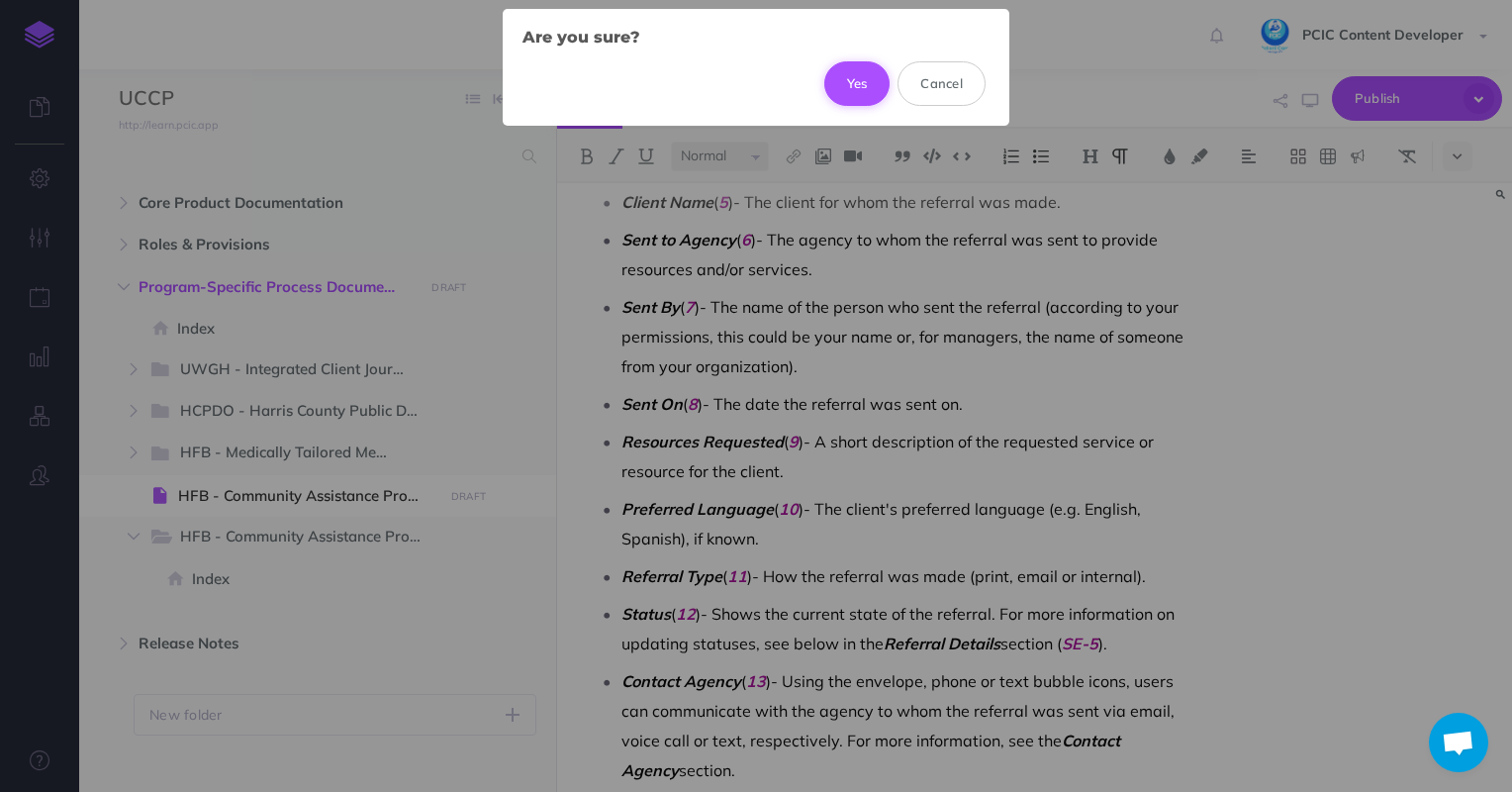 click on "Yes" at bounding box center [857, 83] 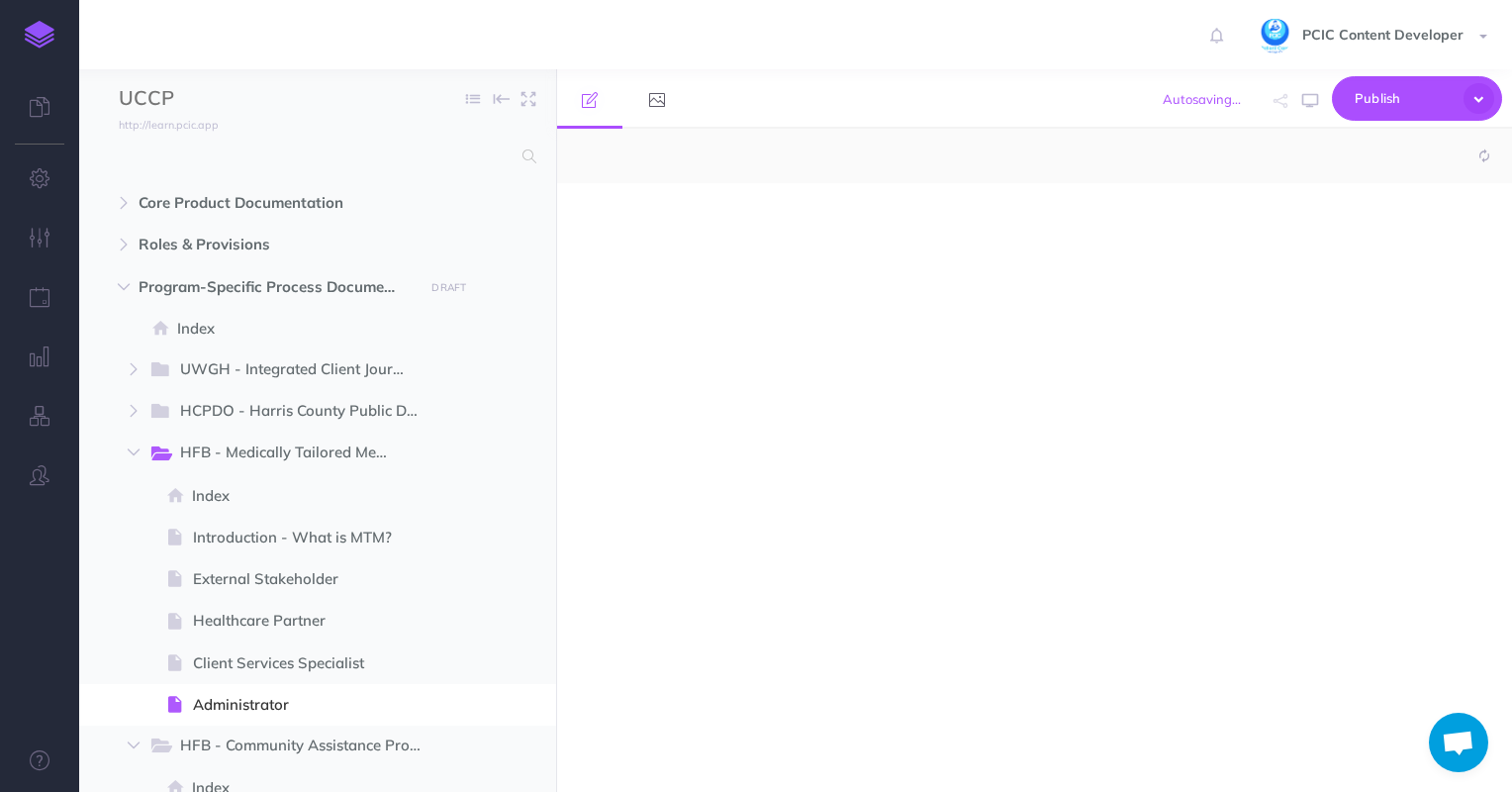 select on "null" 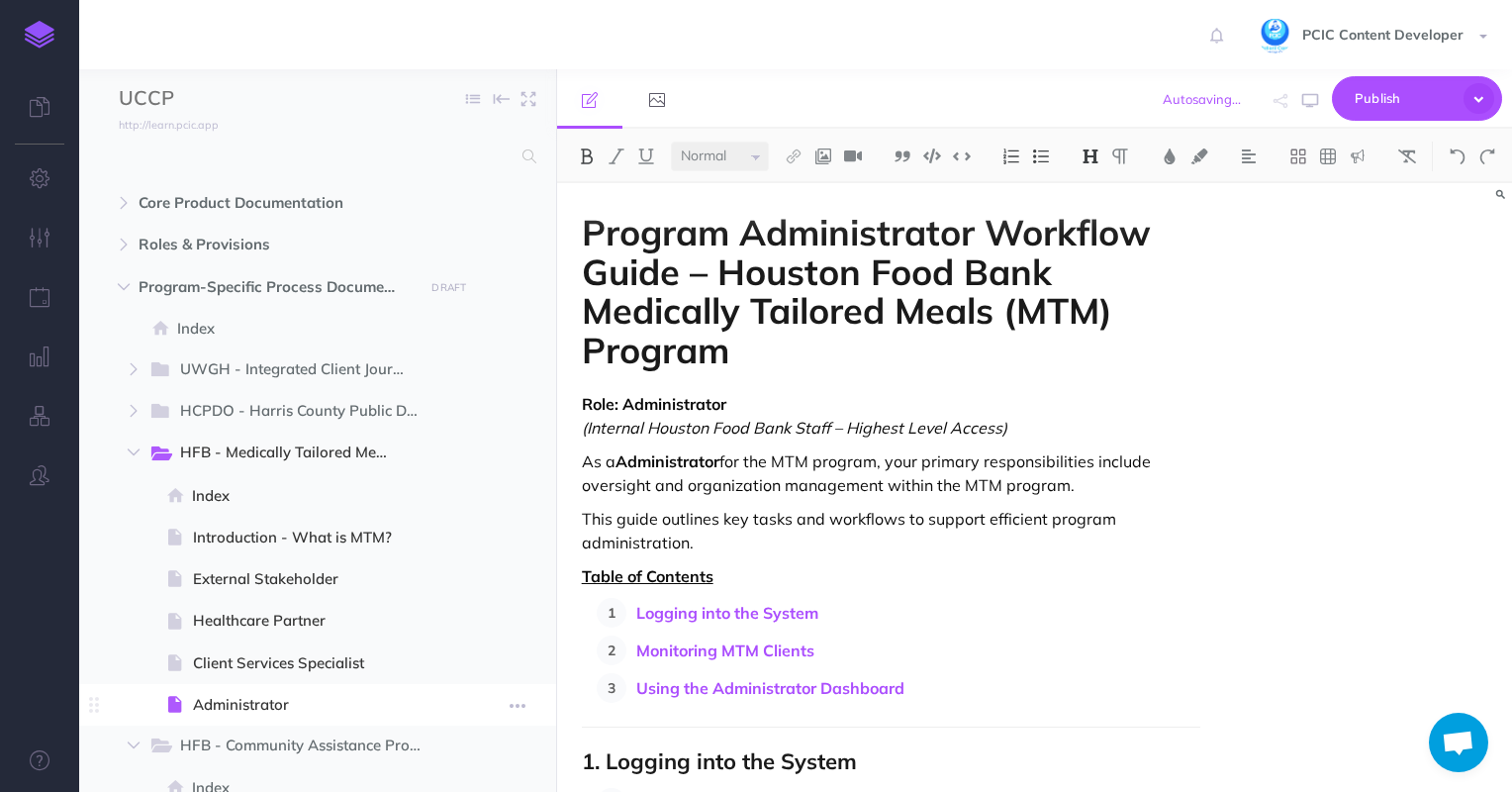 scroll, scrollTop: 231, scrollLeft: 0, axis: vertical 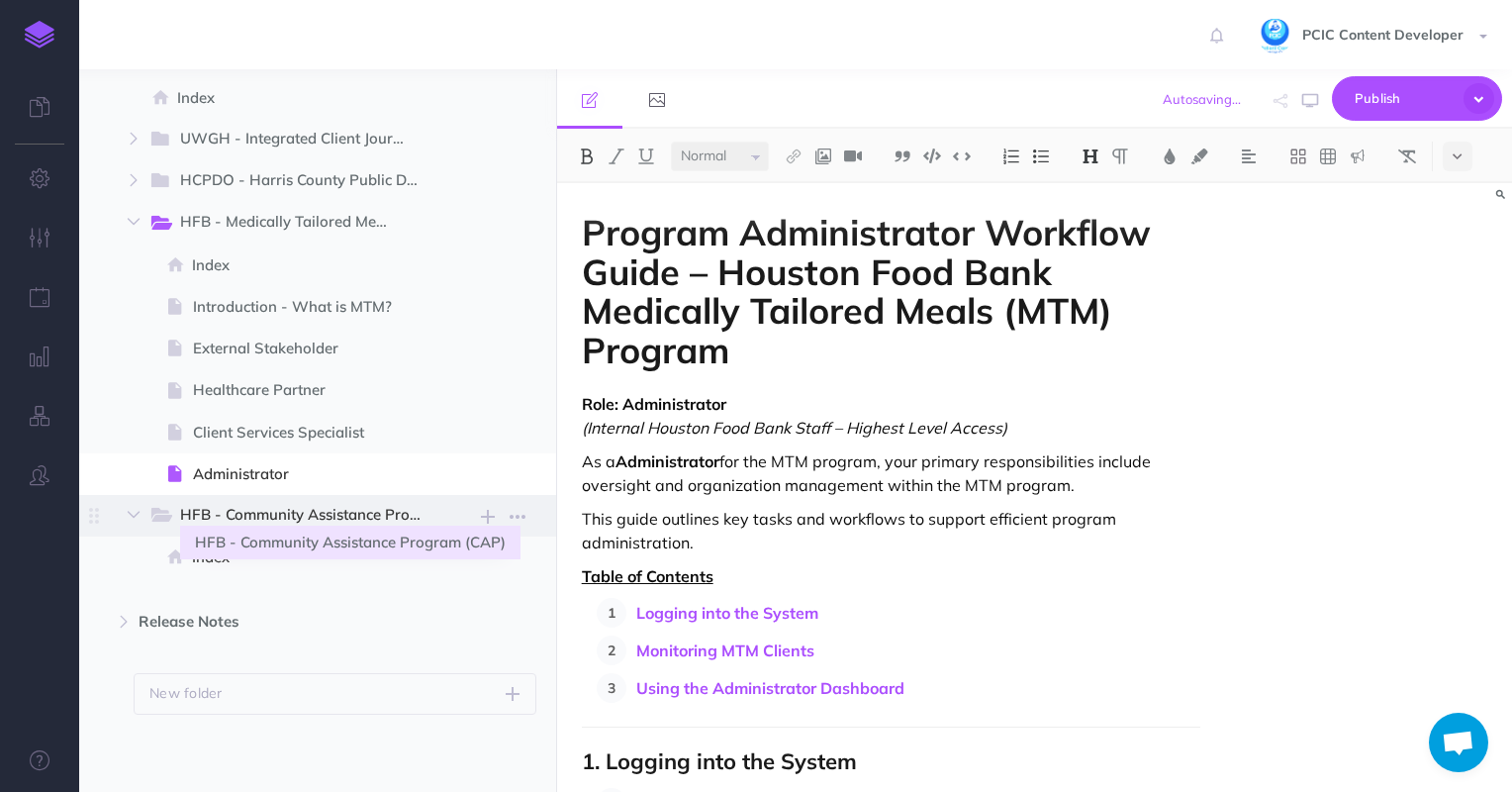 click on "HFB - Community Assistance Program (CAP)" at bounding box center [310, 516] 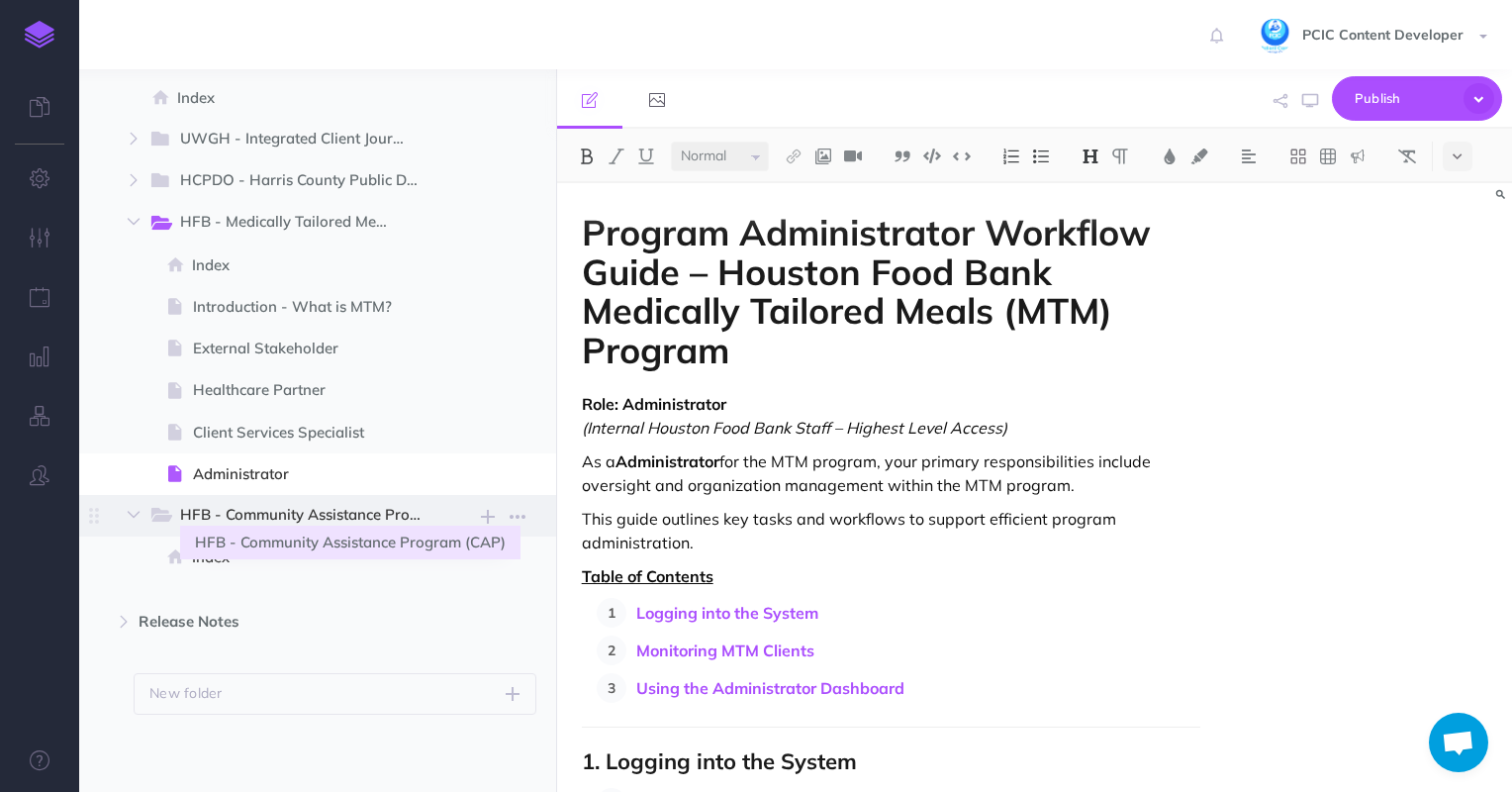 click on "HFB - Community Assistance Program (CAP)" at bounding box center [310, 516] 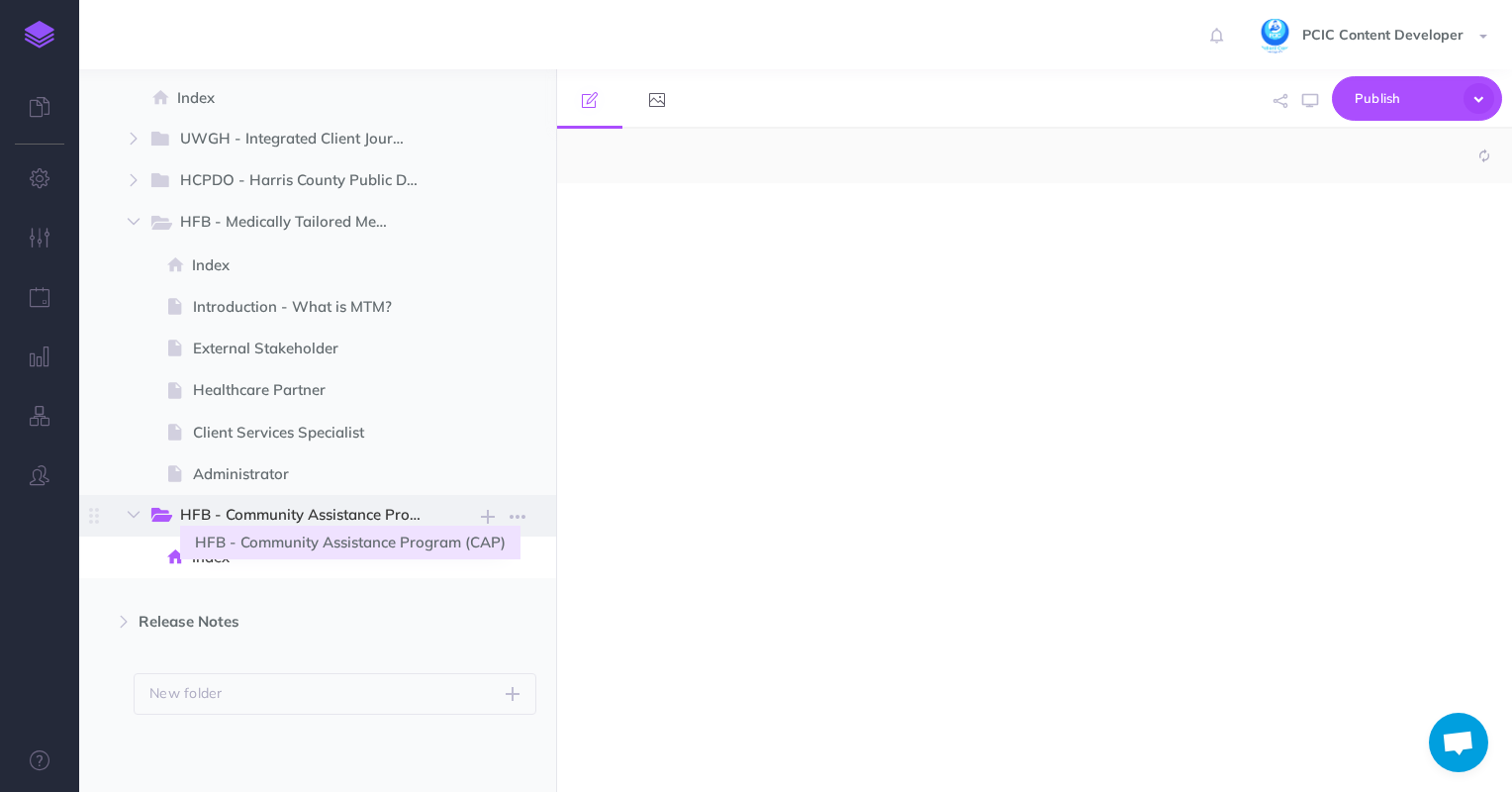select on "null" 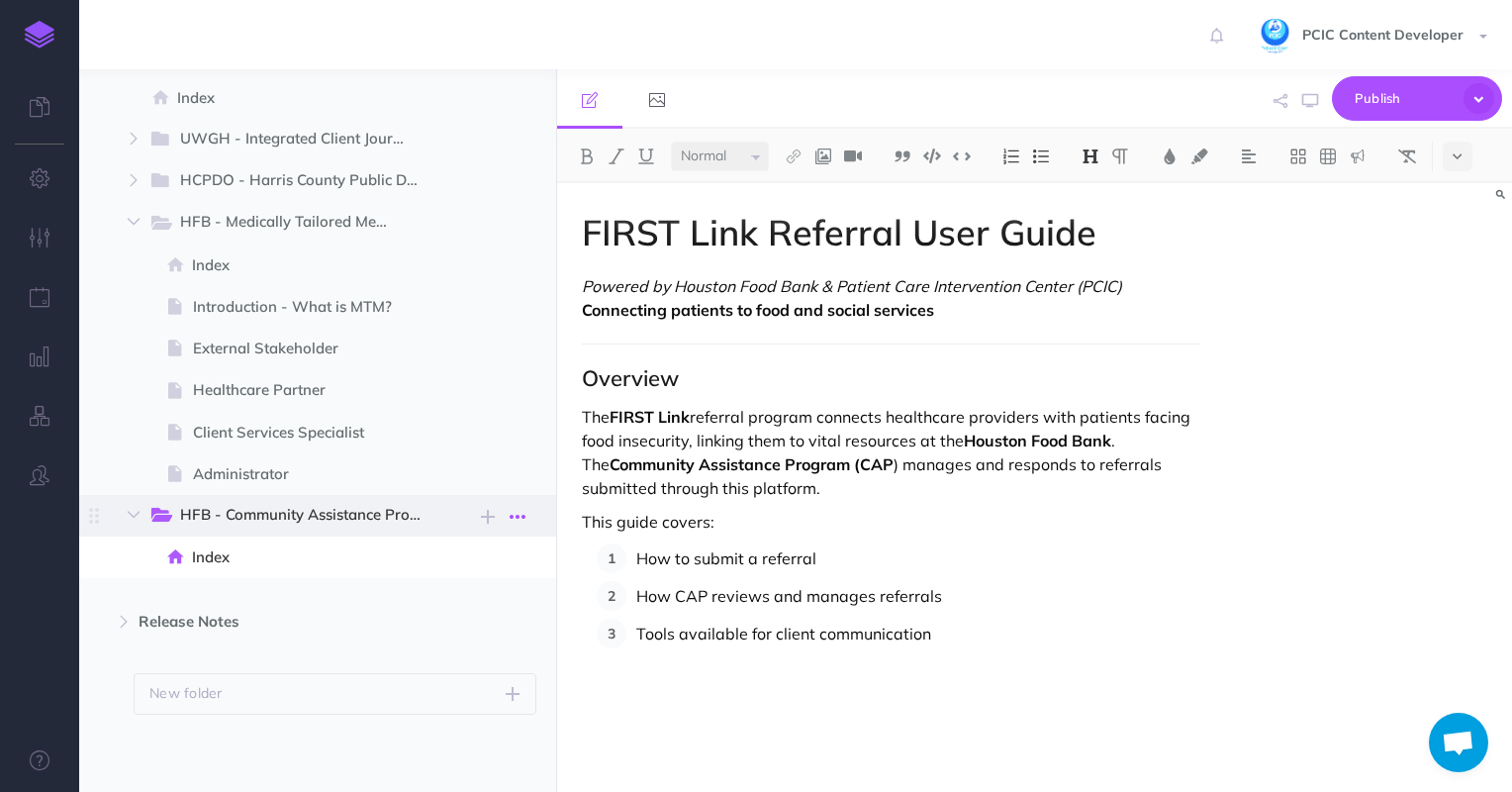 click at bounding box center [518, 516] 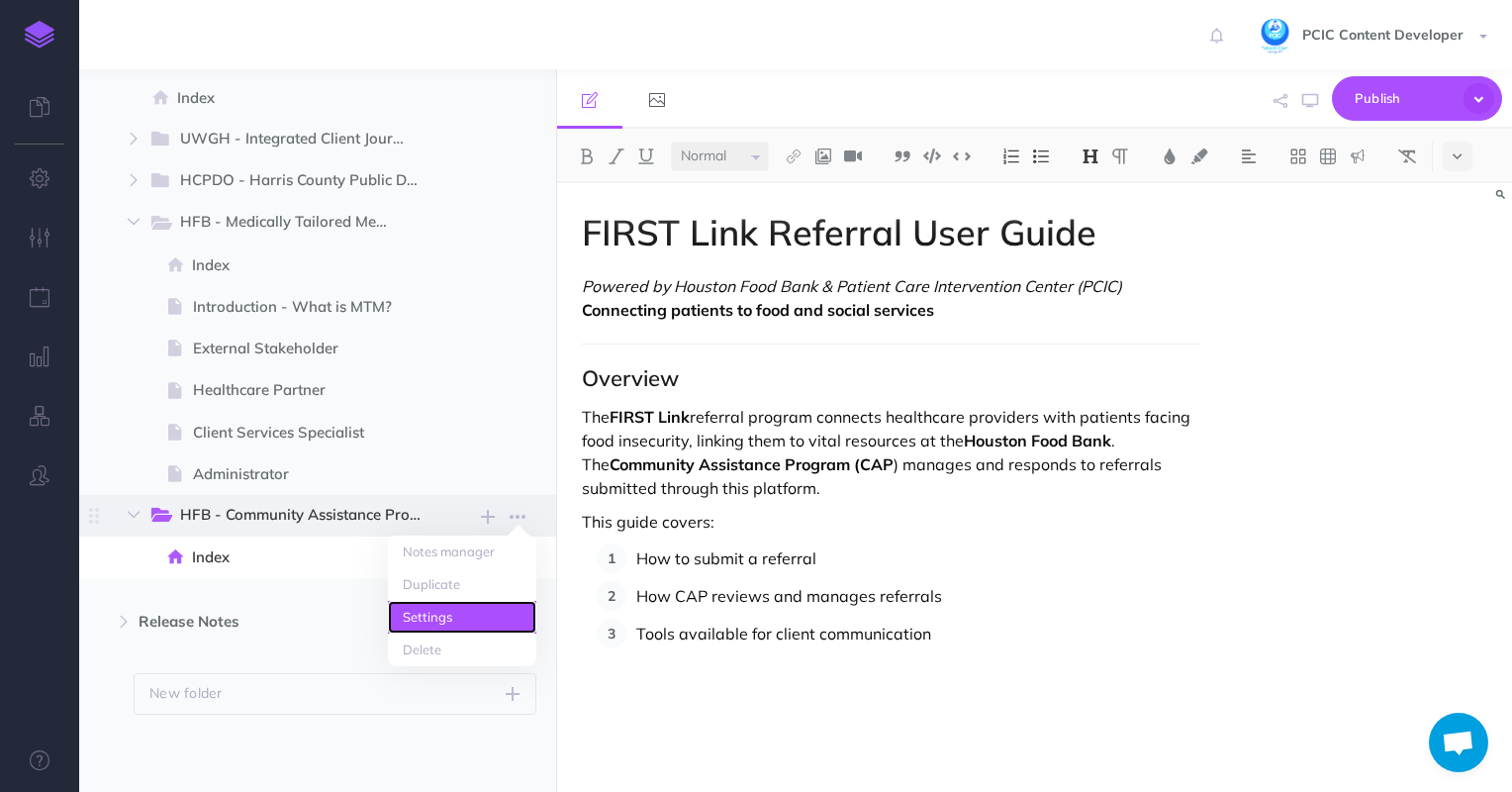 click on "Settings" at bounding box center (462, 617) 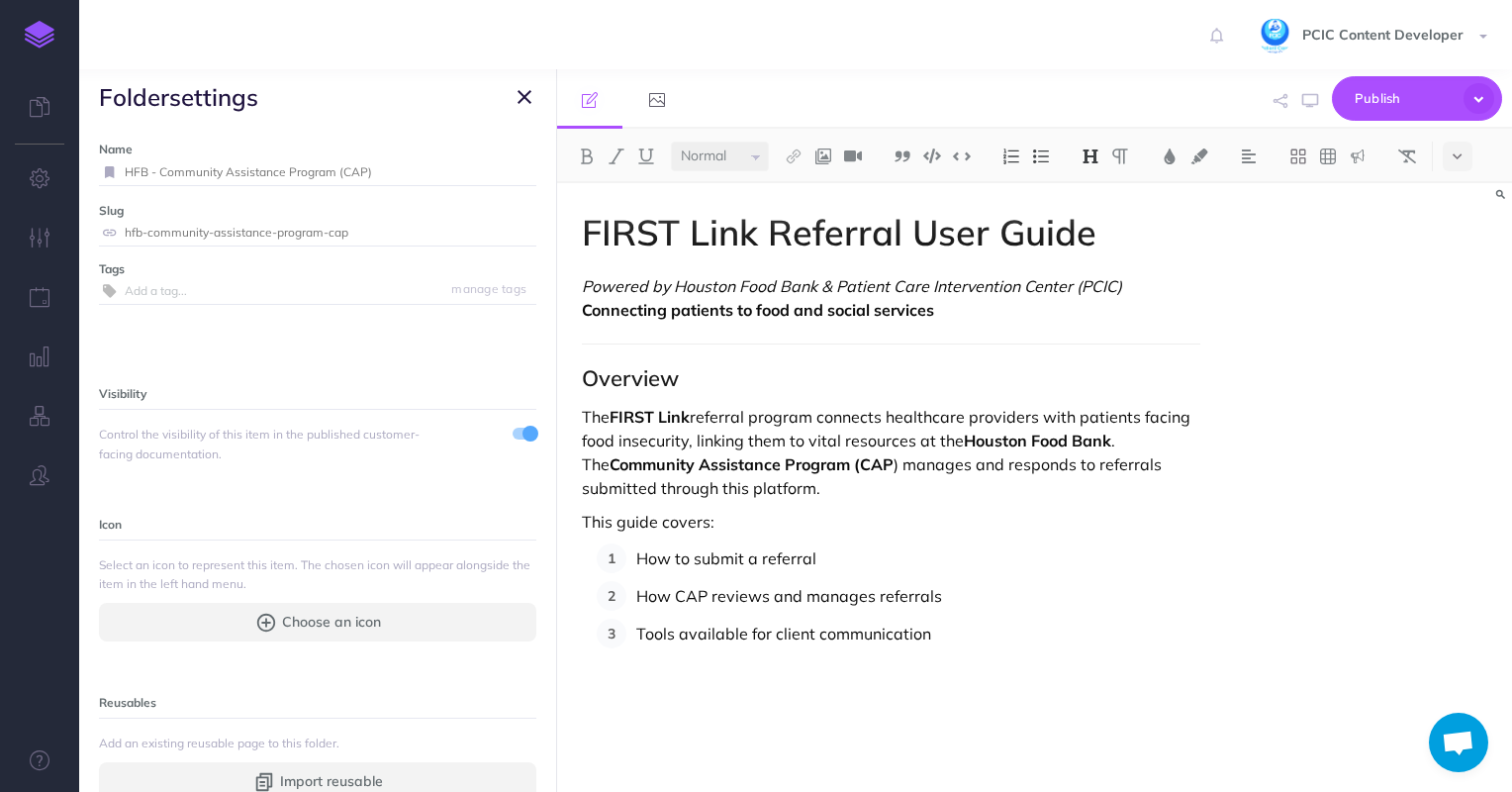 click on "Slug" at bounding box center (318, 210) 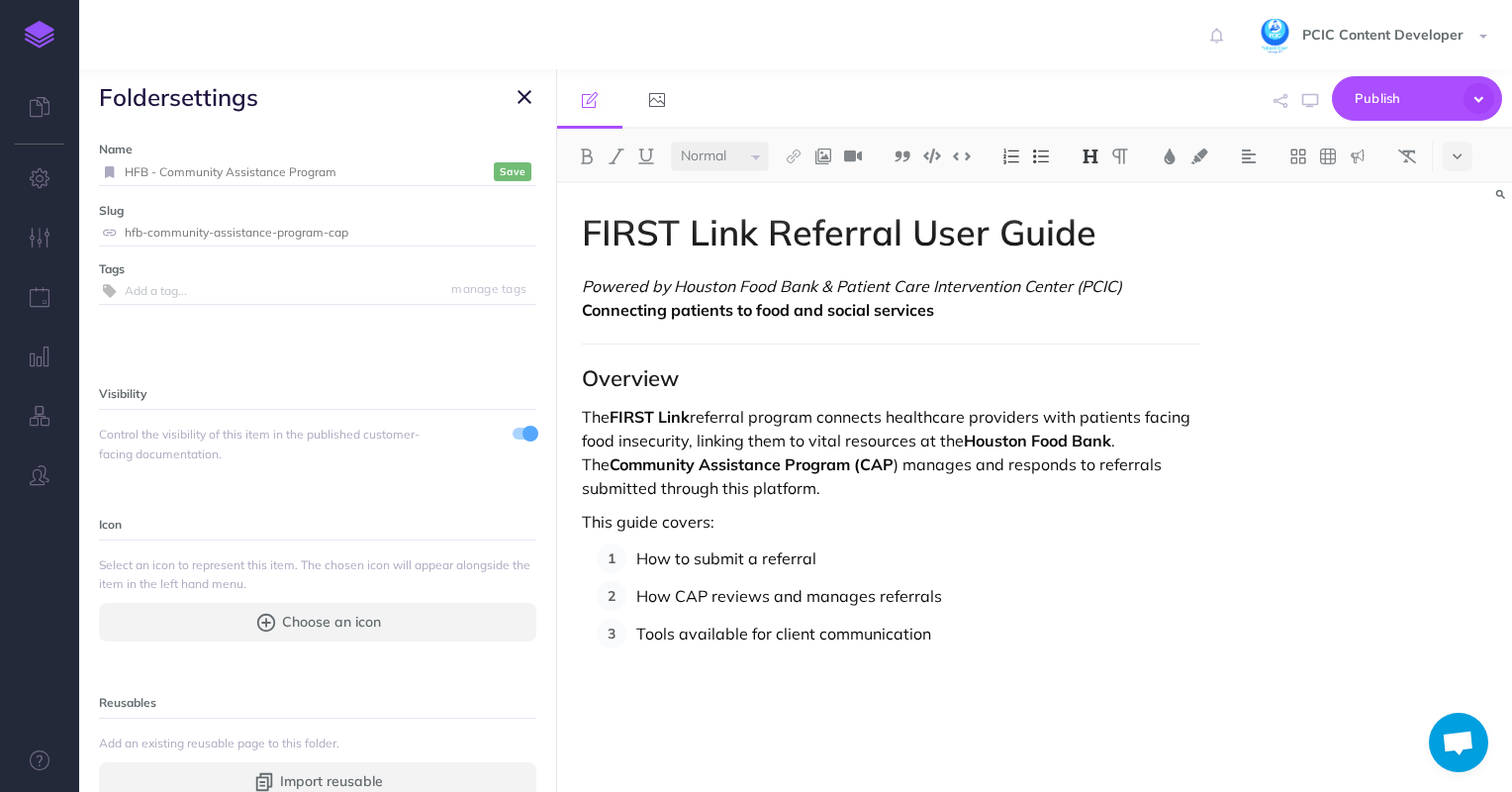 type on "HFB - Community Assistance Program" 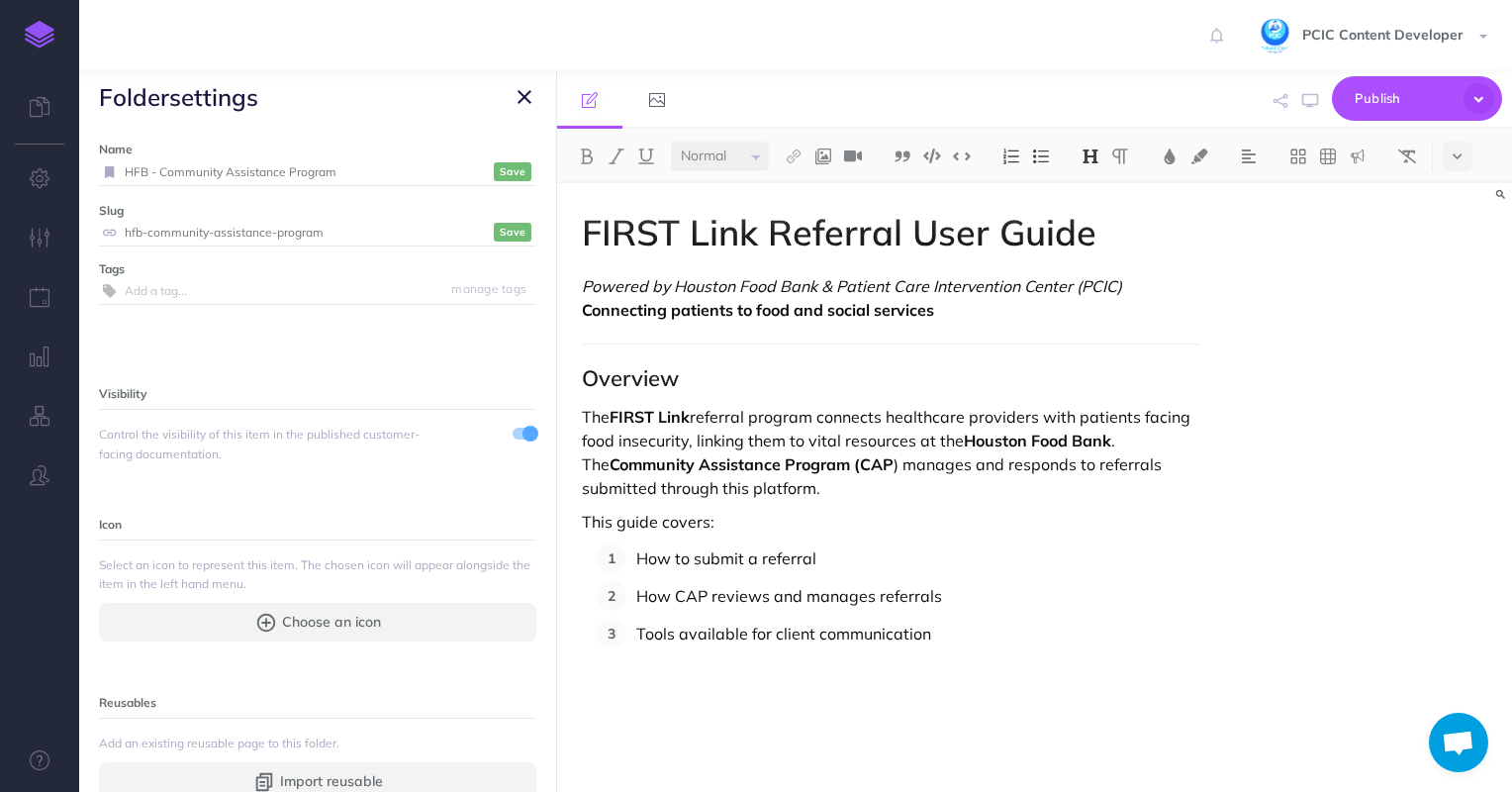 click on "Save" at bounding box center [513, 171] 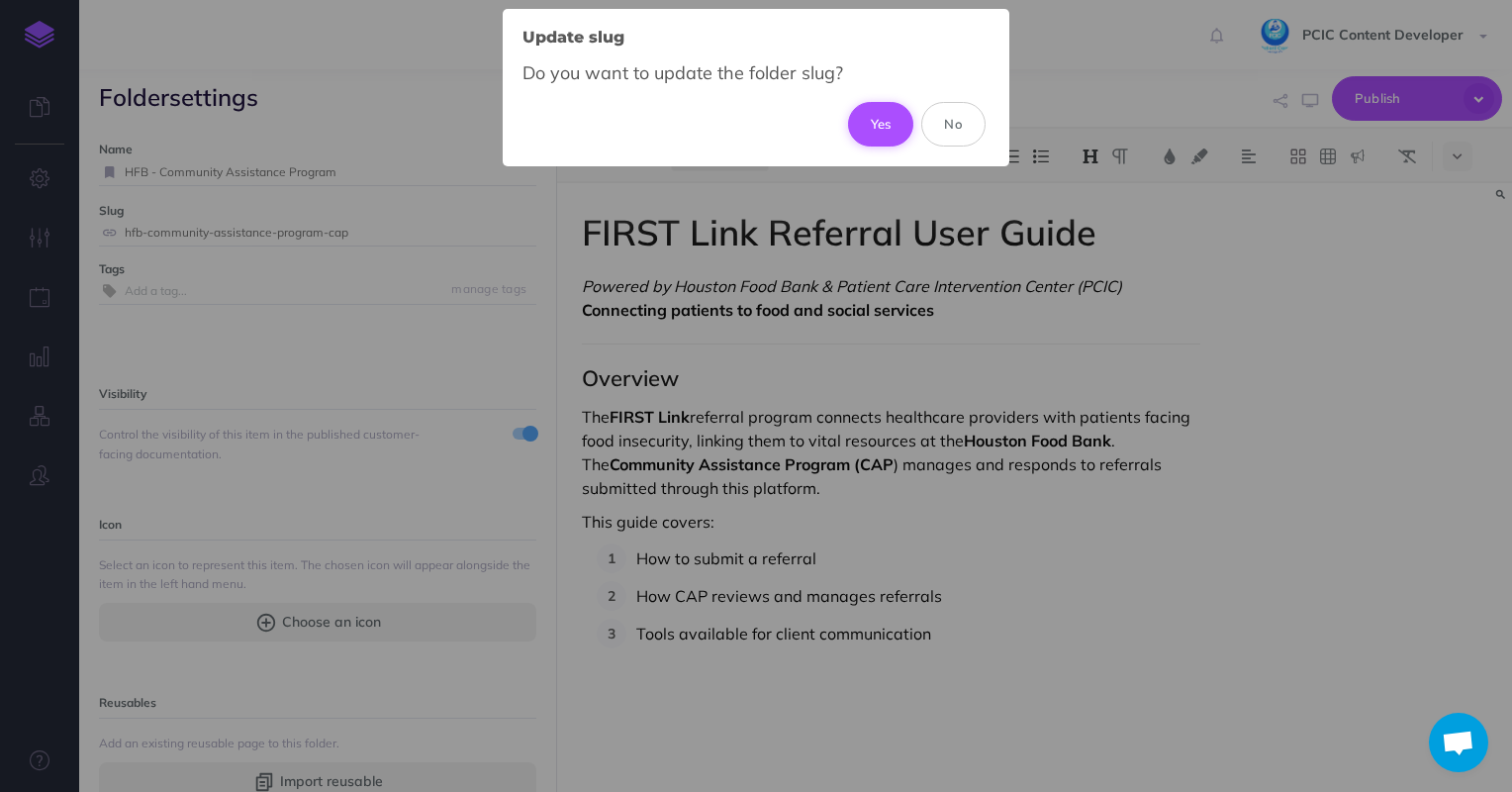 click on "Yes" at bounding box center (881, 124) 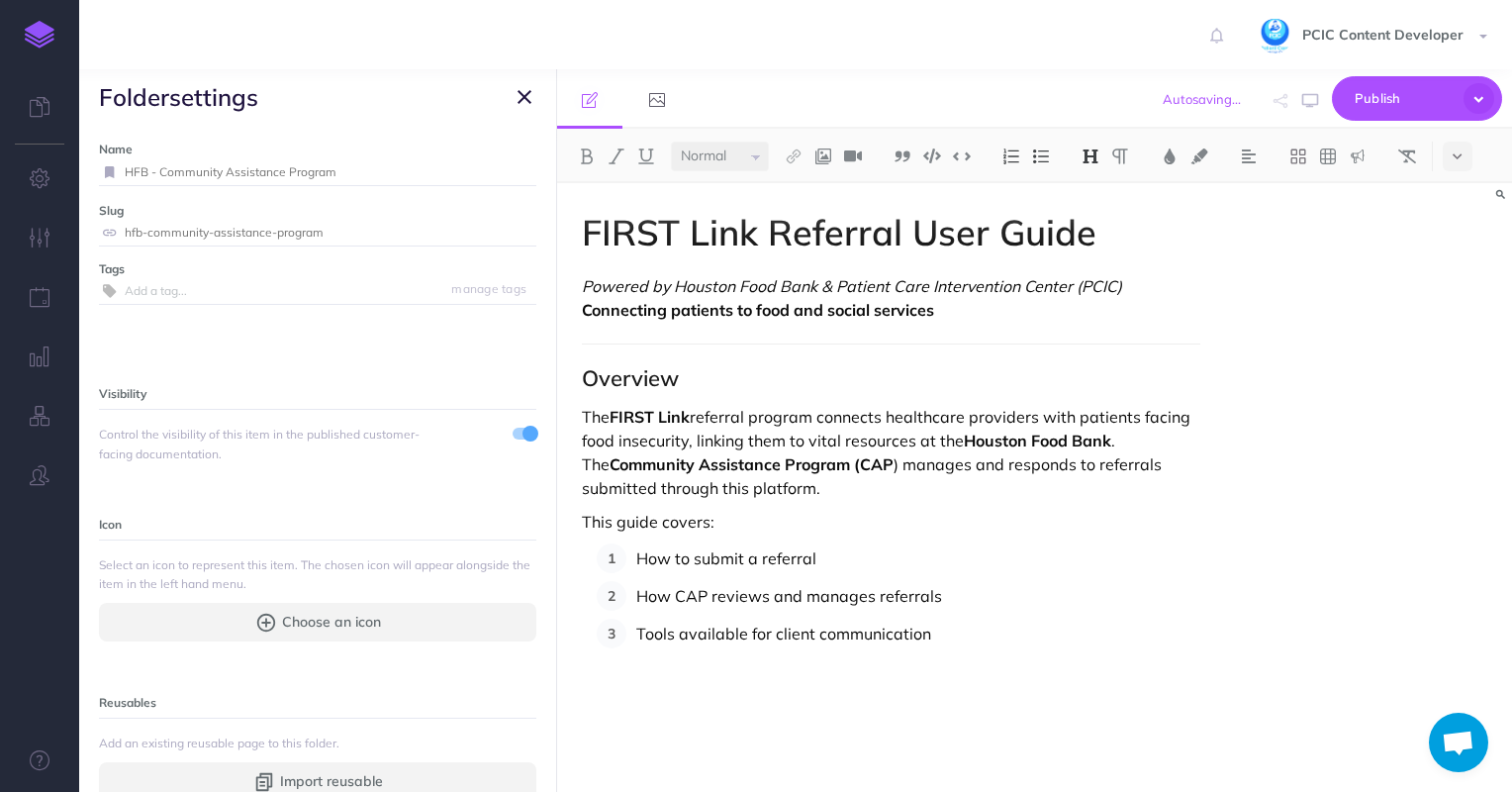 click at bounding box center (524, 97) 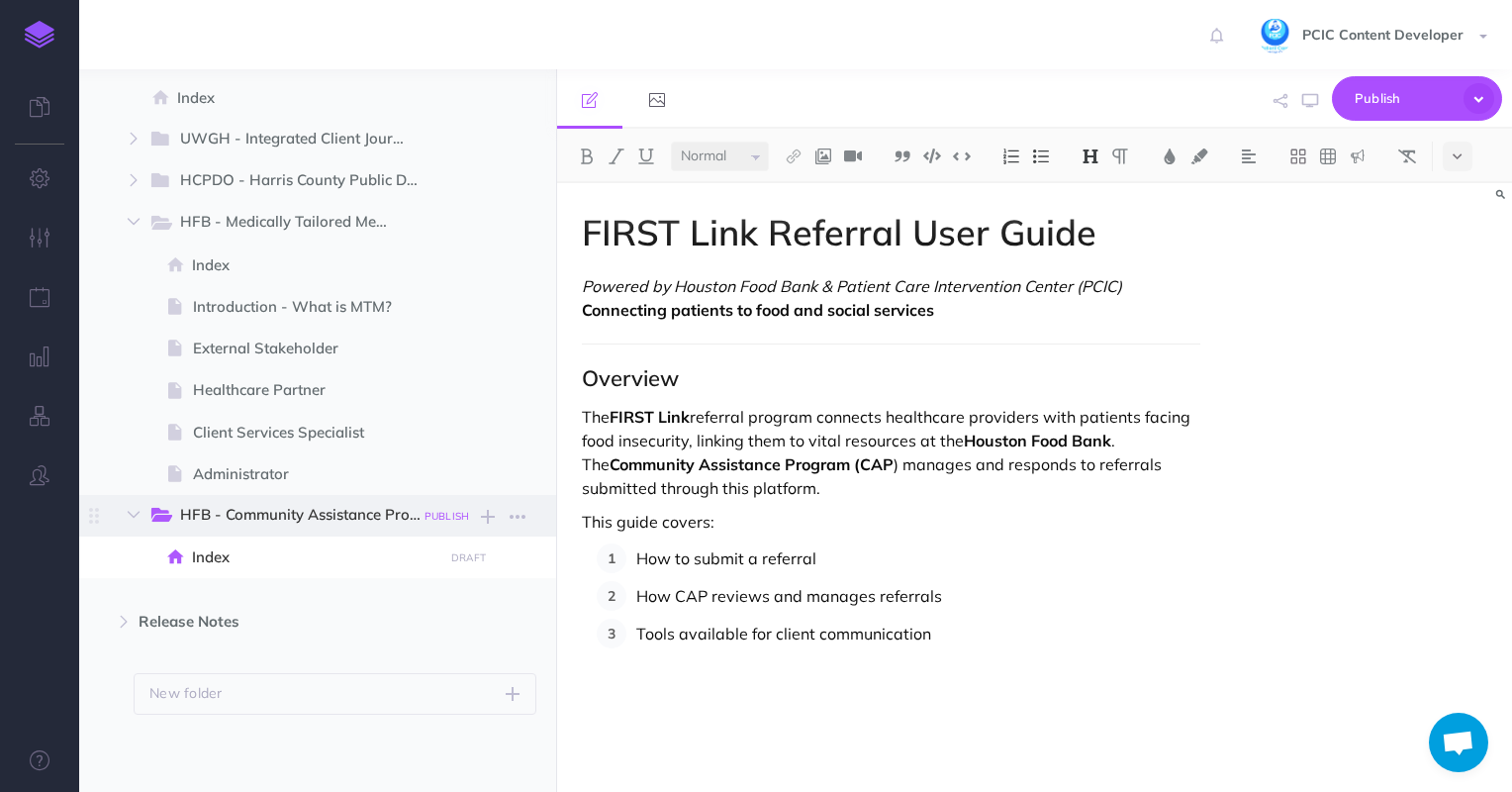 click on "PUBLISH" at bounding box center (447, 516) 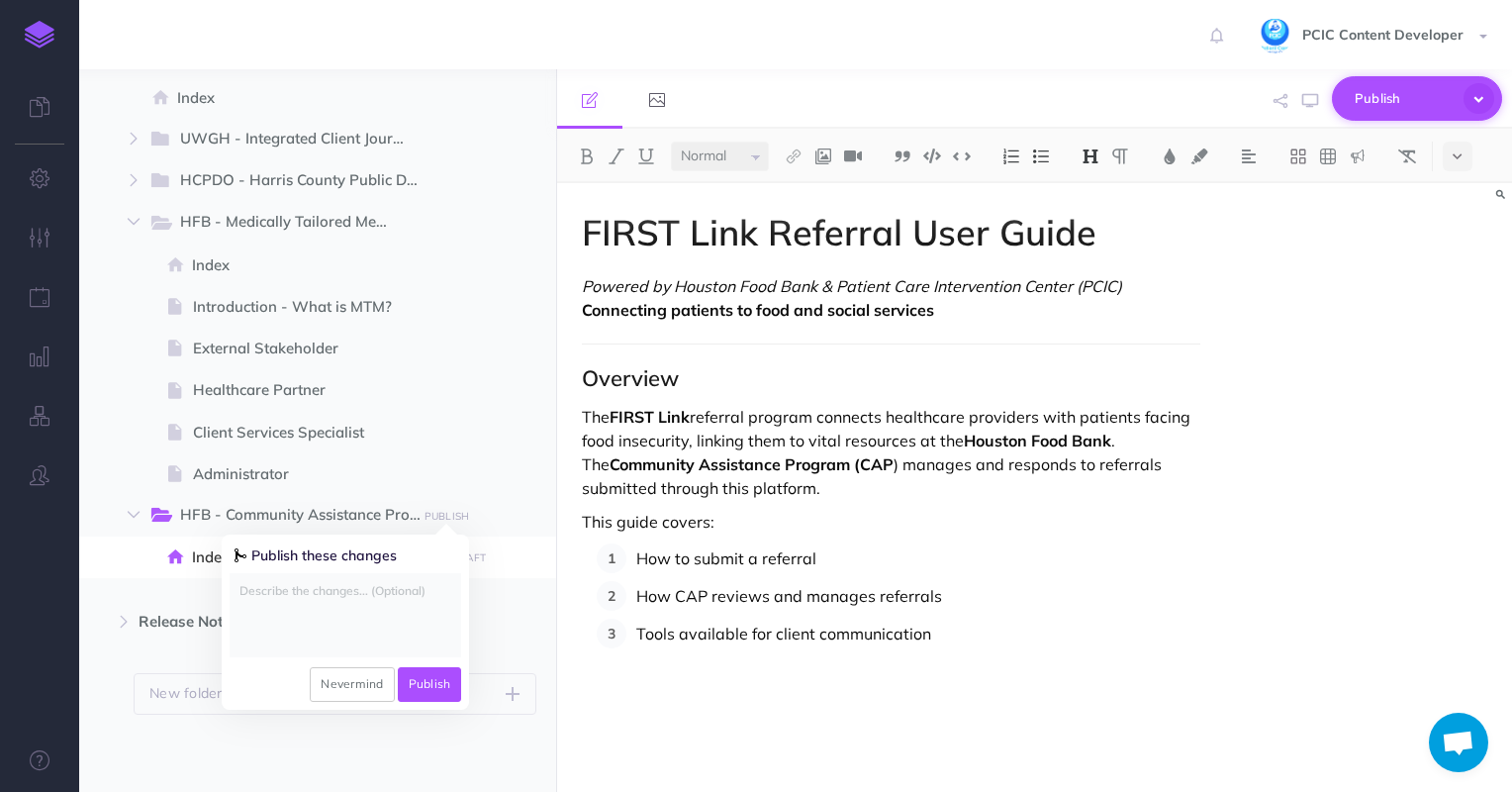 click on "Publish" at bounding box center (1404, 98) 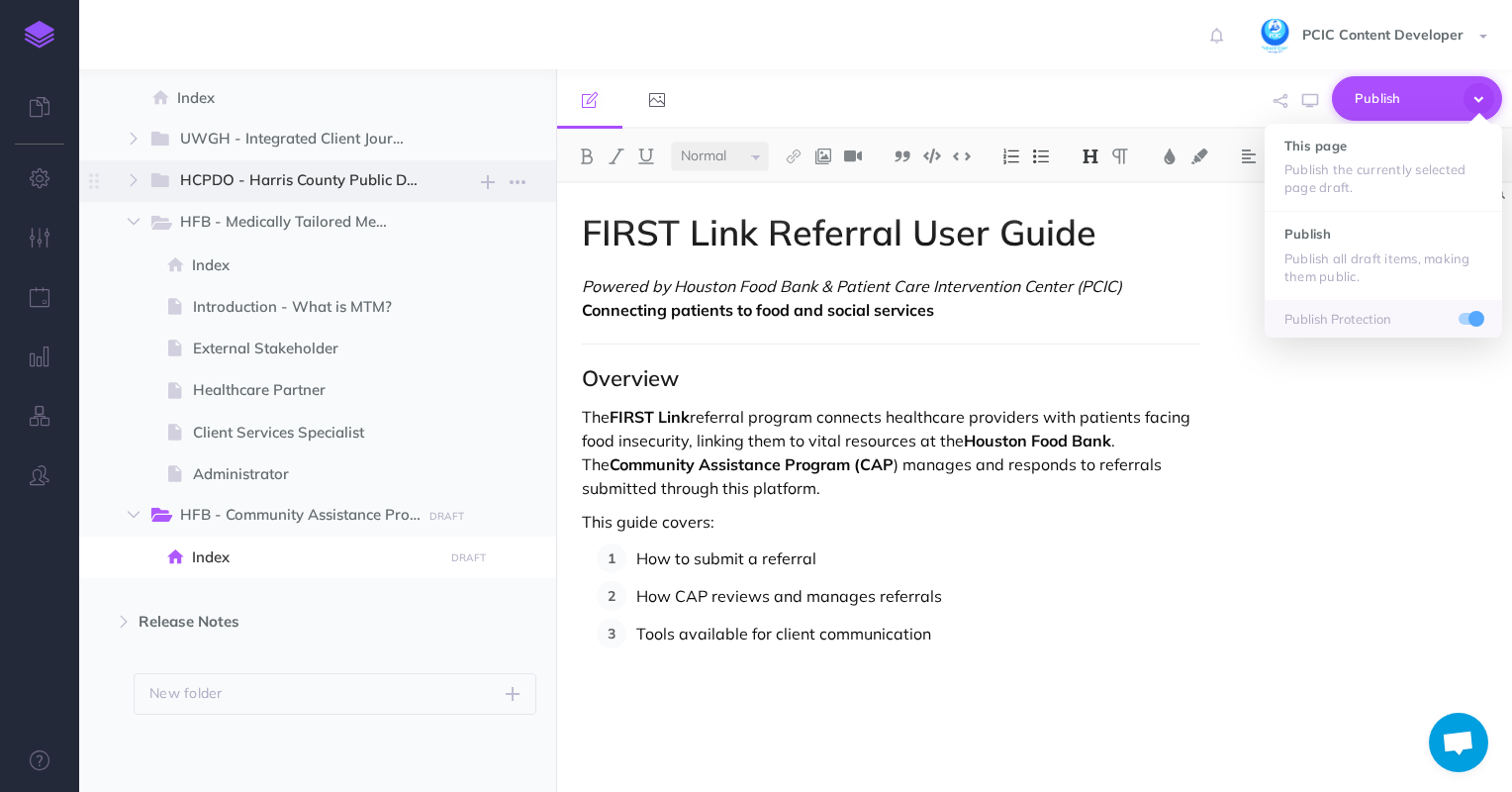 scroll, scrollTop: 0, scrollLeft: 0, axis: both 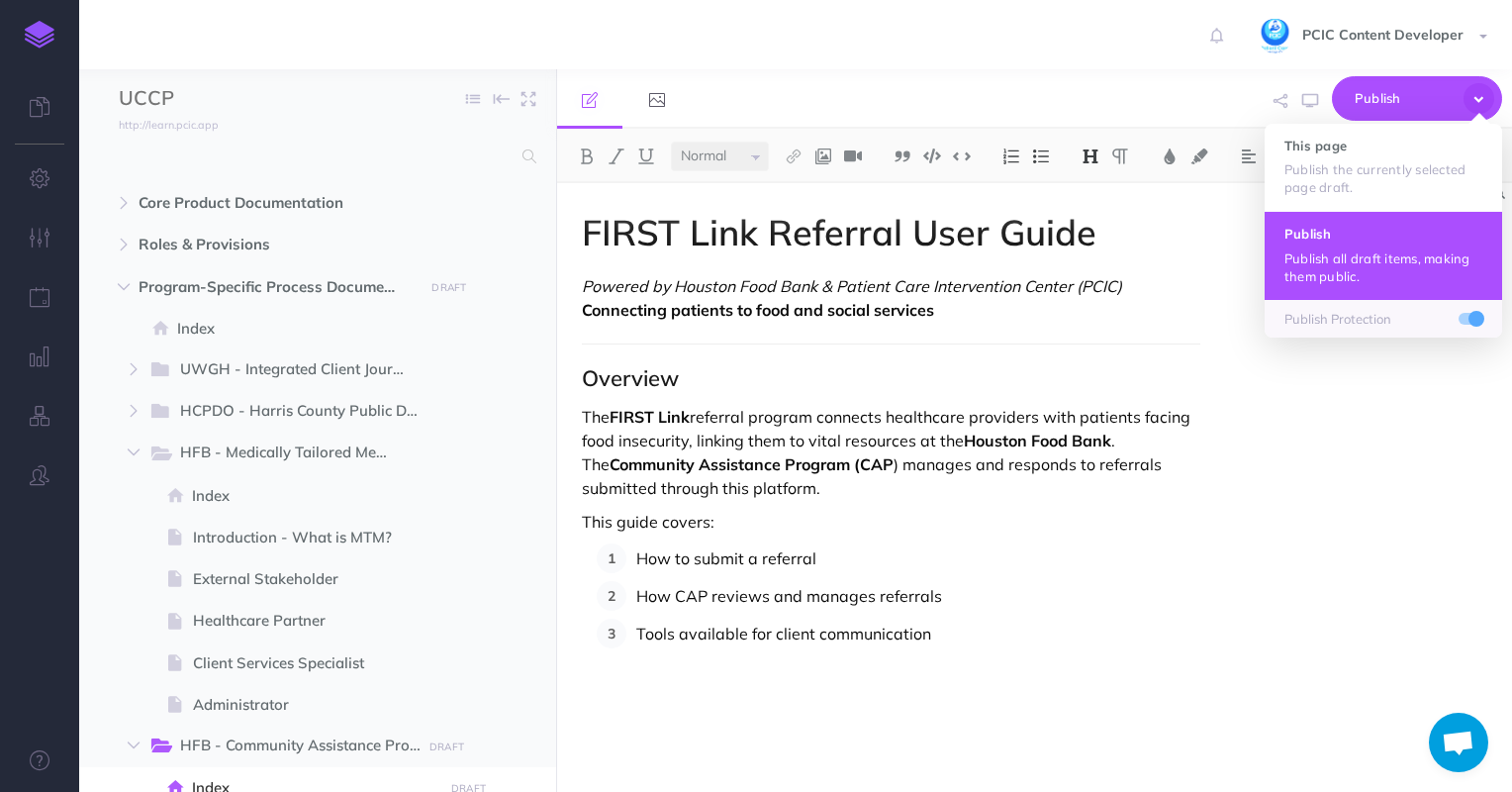 click on "Publish all draft items, making them public." at bounding box center (1383, 267) 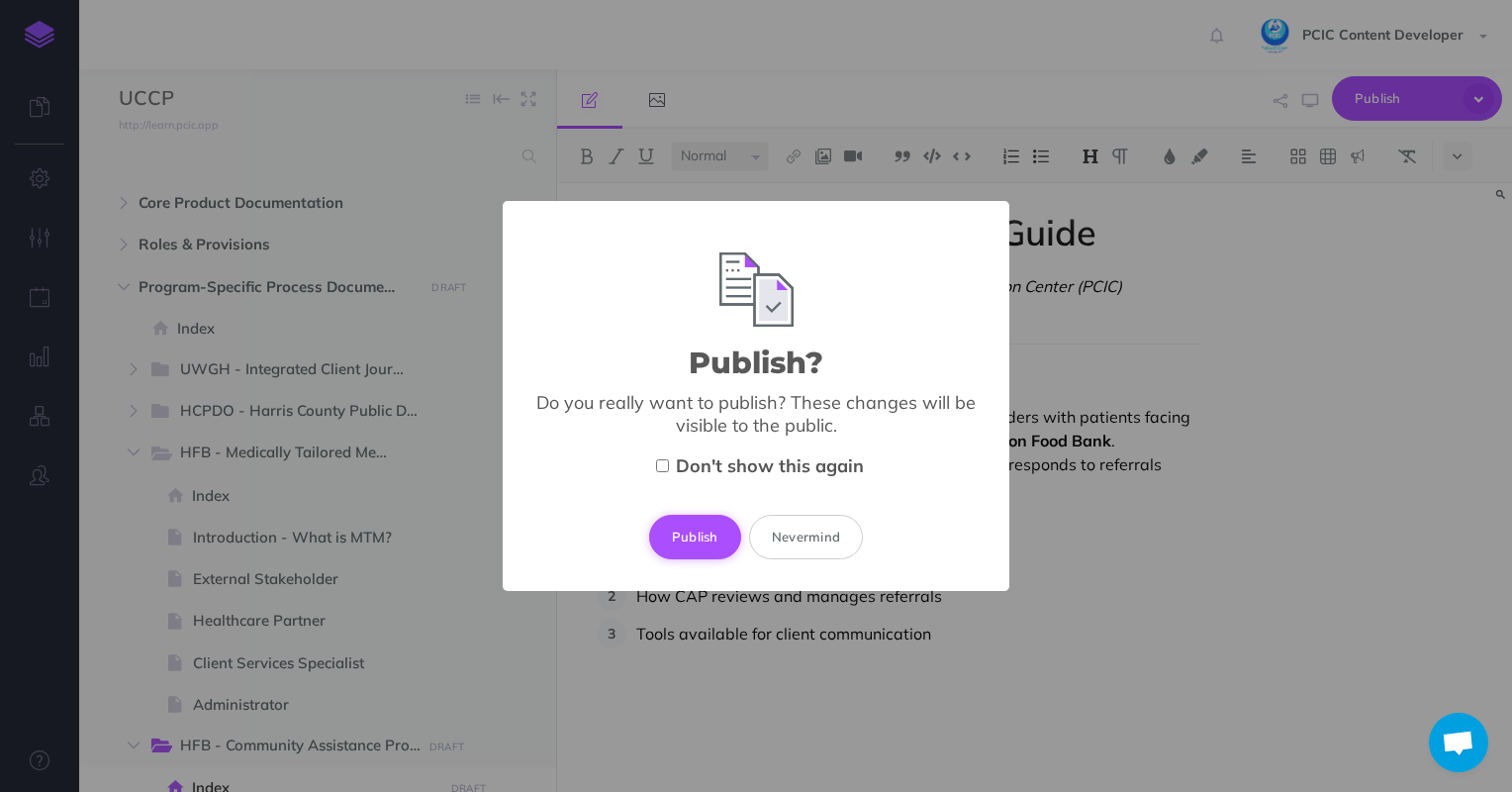 click on "Publish" at bounding box center (695, 537) 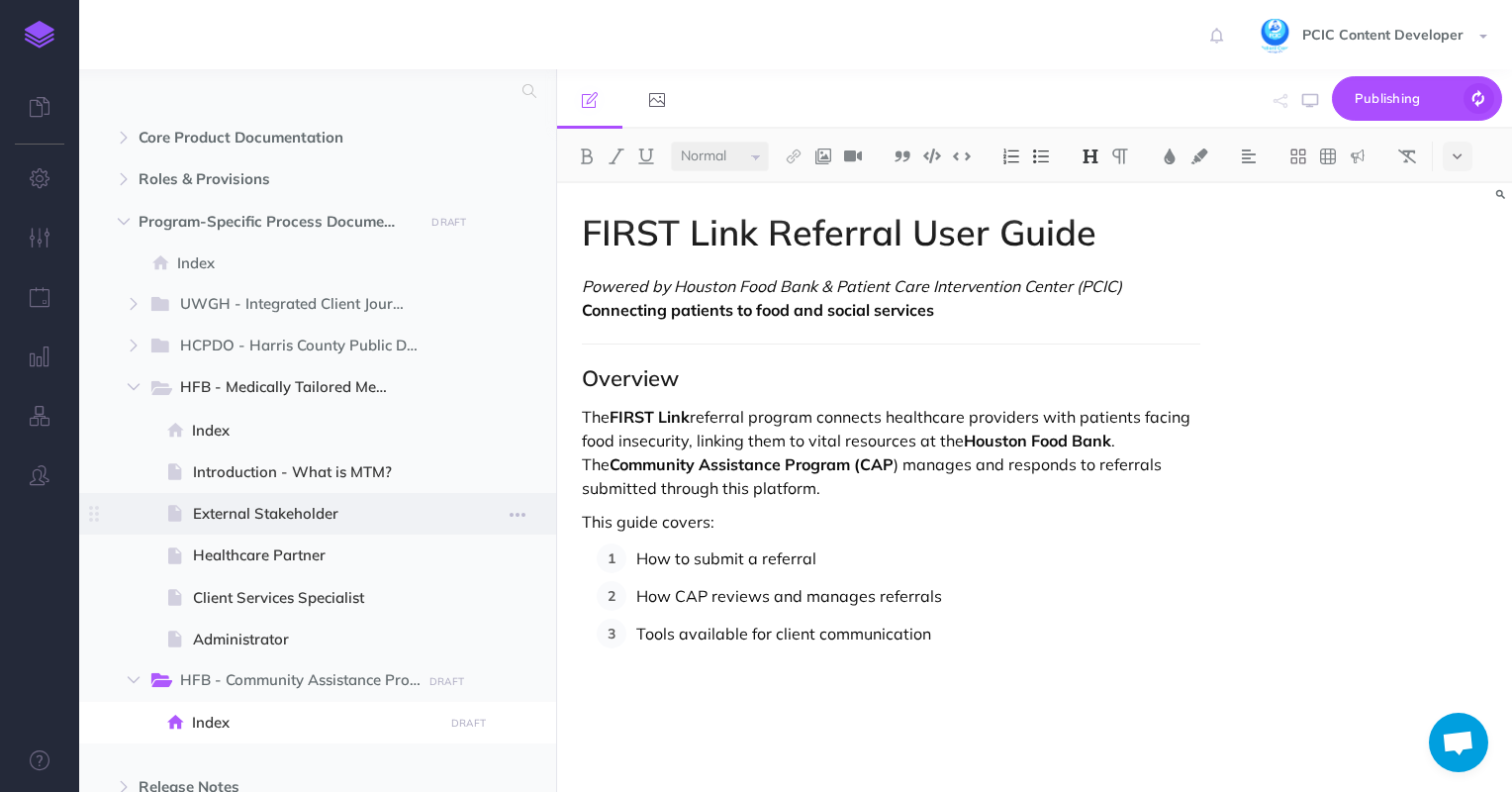 scroll, scrollTop: 231, scrollLeft: 0, axis: vertical 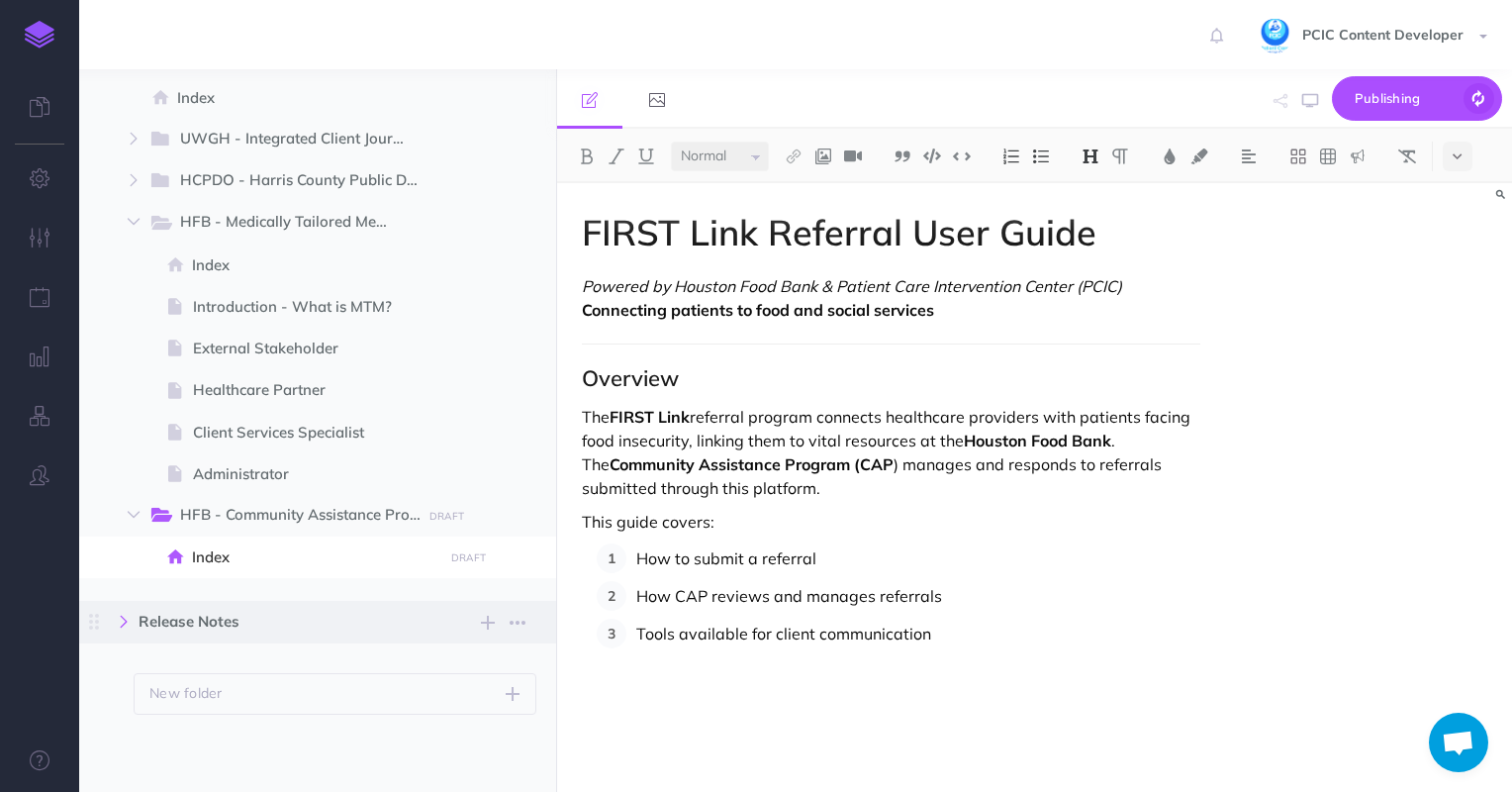 click at bounding box center (124, 622) 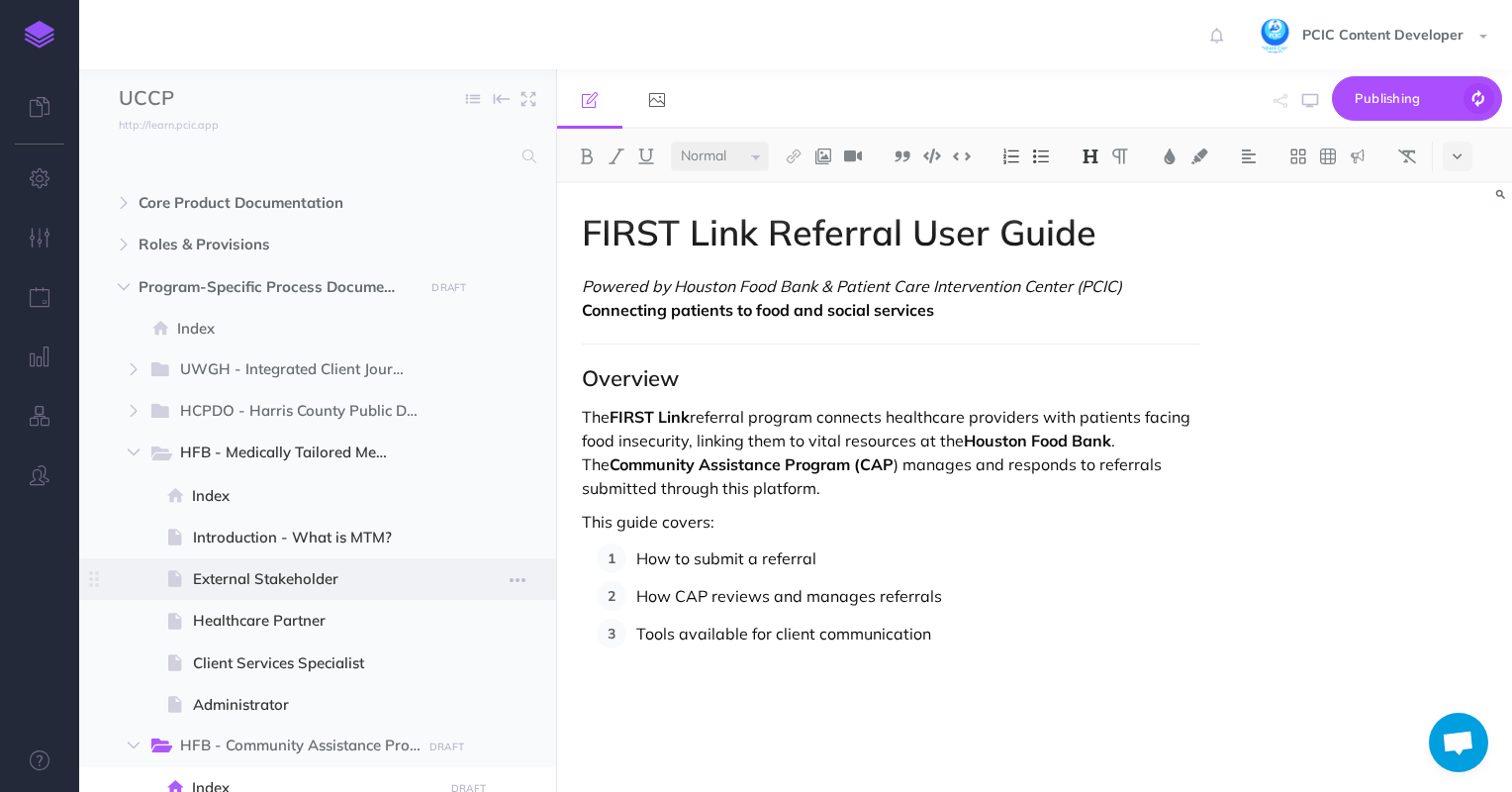 scroll, scrollTop: 0, scrollLeft: 0, axis: both 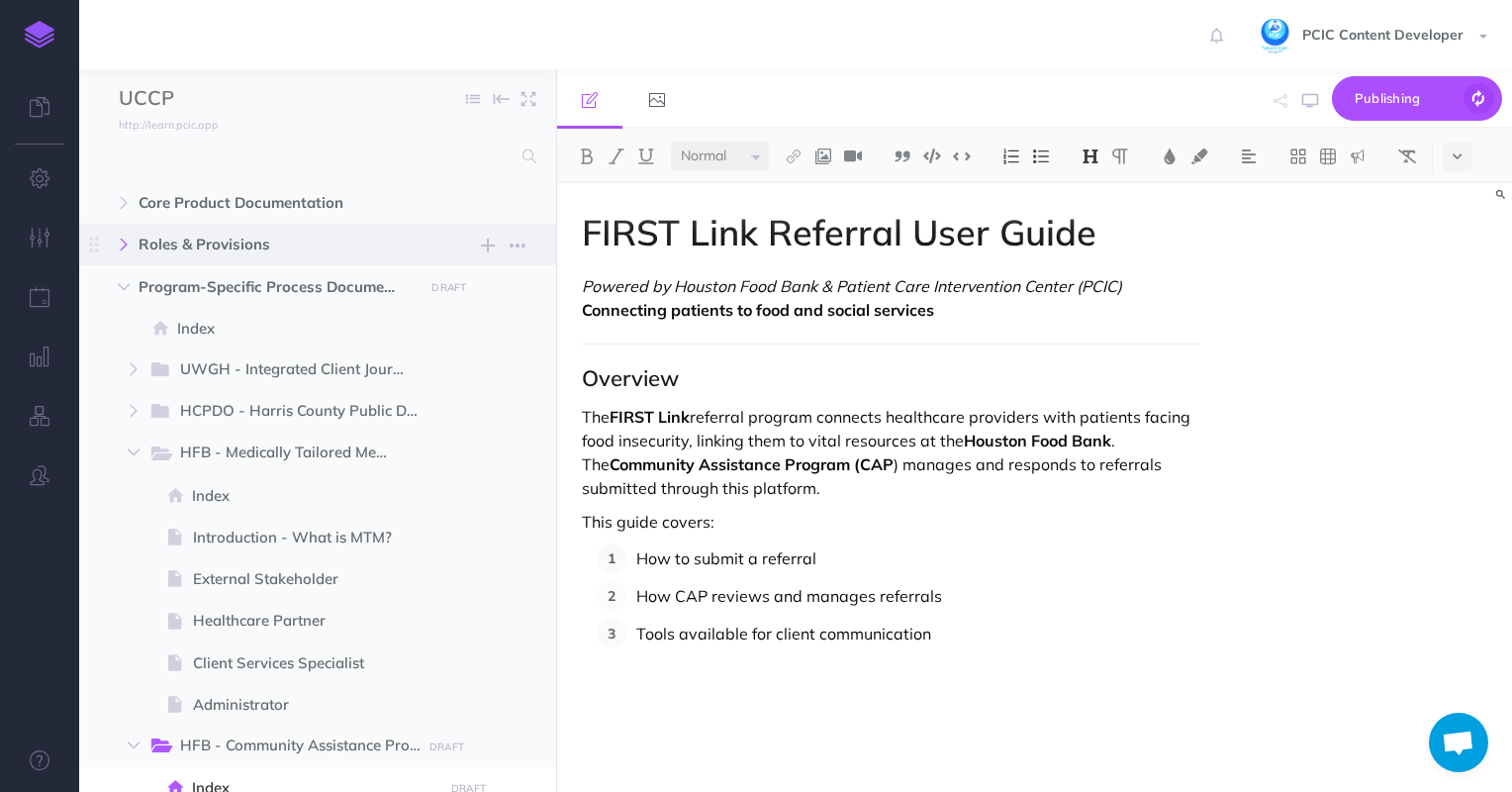 click at bounding box center (124, 245) 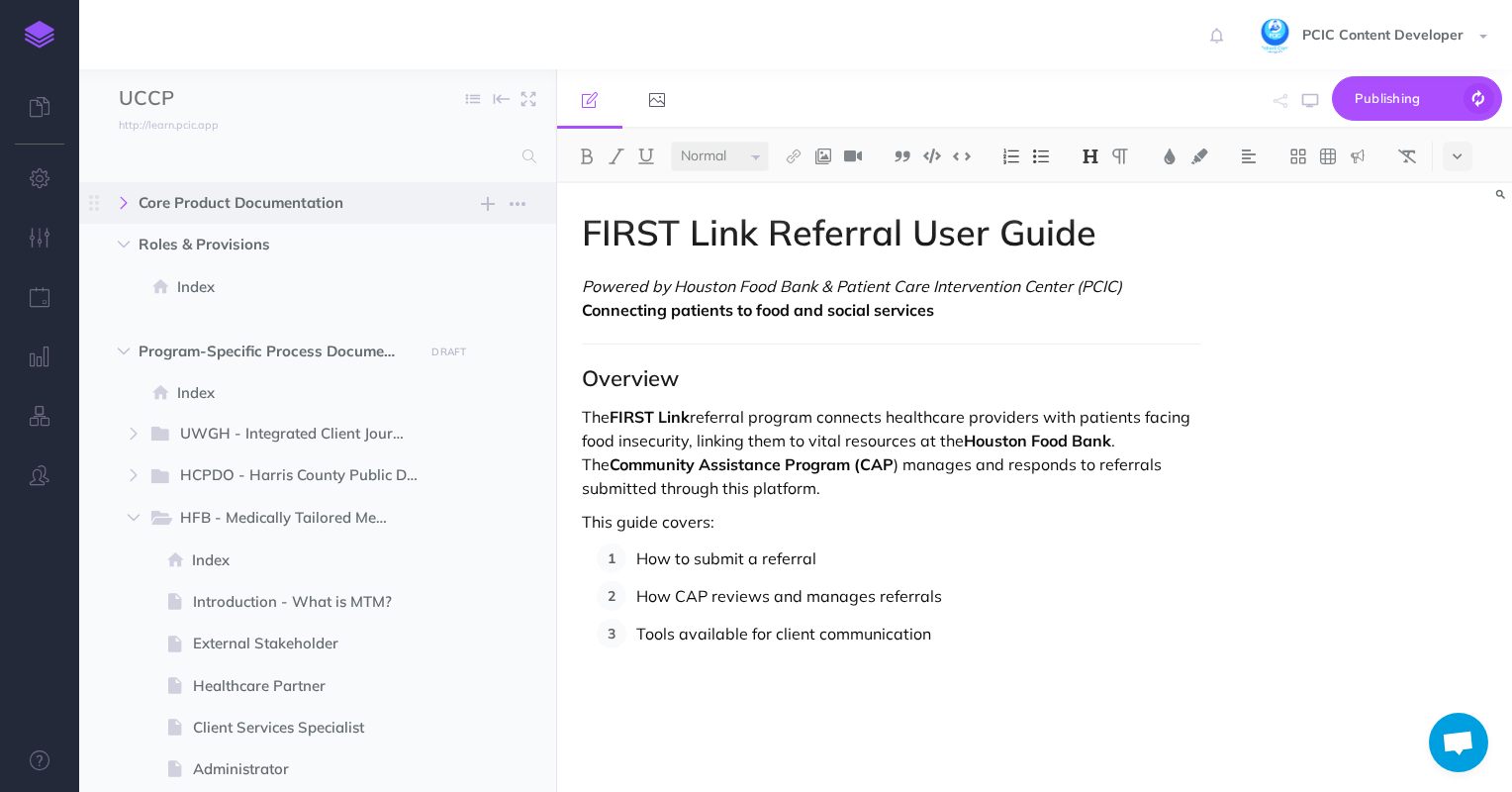 click at bounding box center (124, 203) 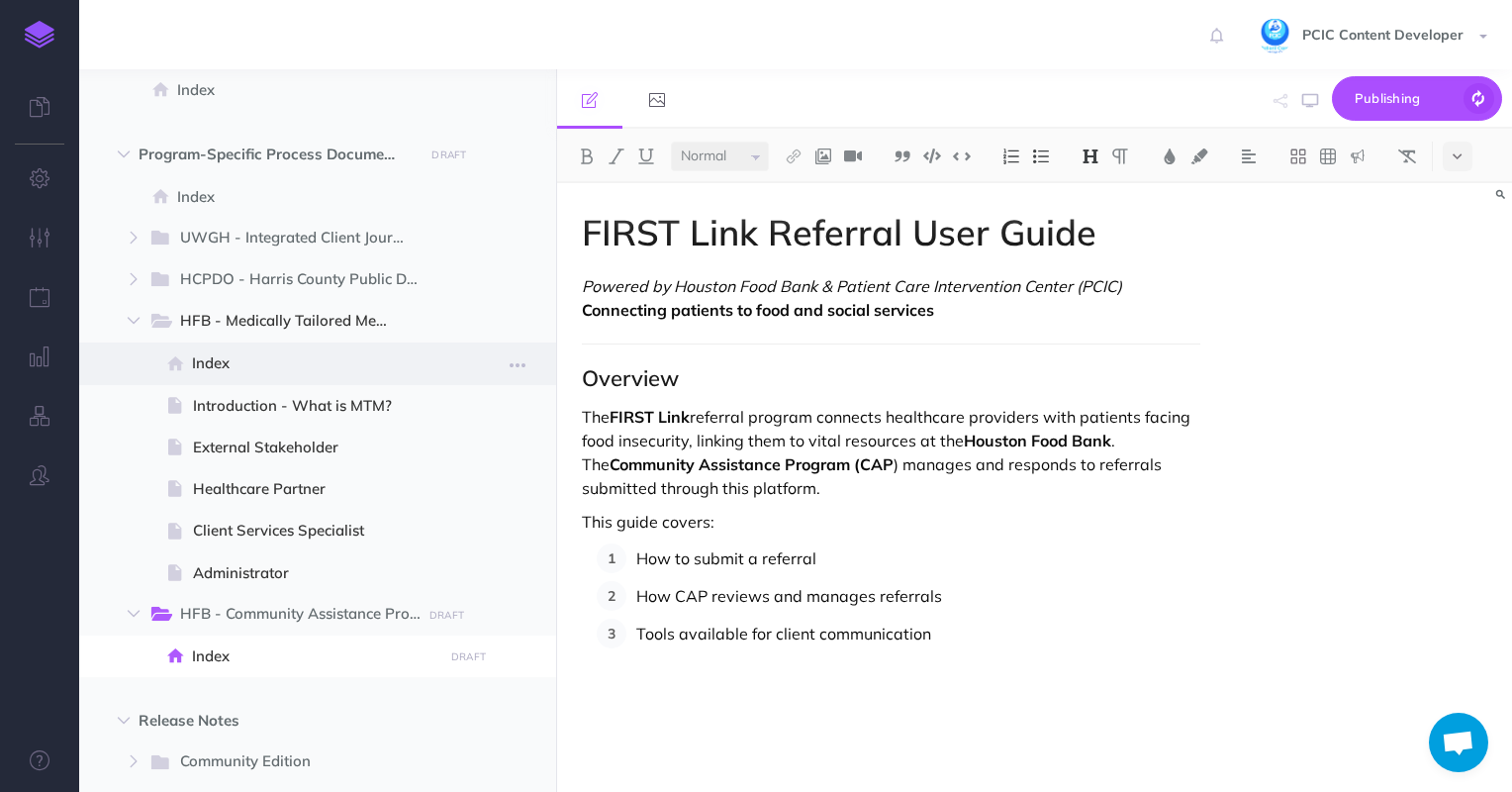 scroll, scrollTop: 964, scrollLeft: 0, axis: vertical 